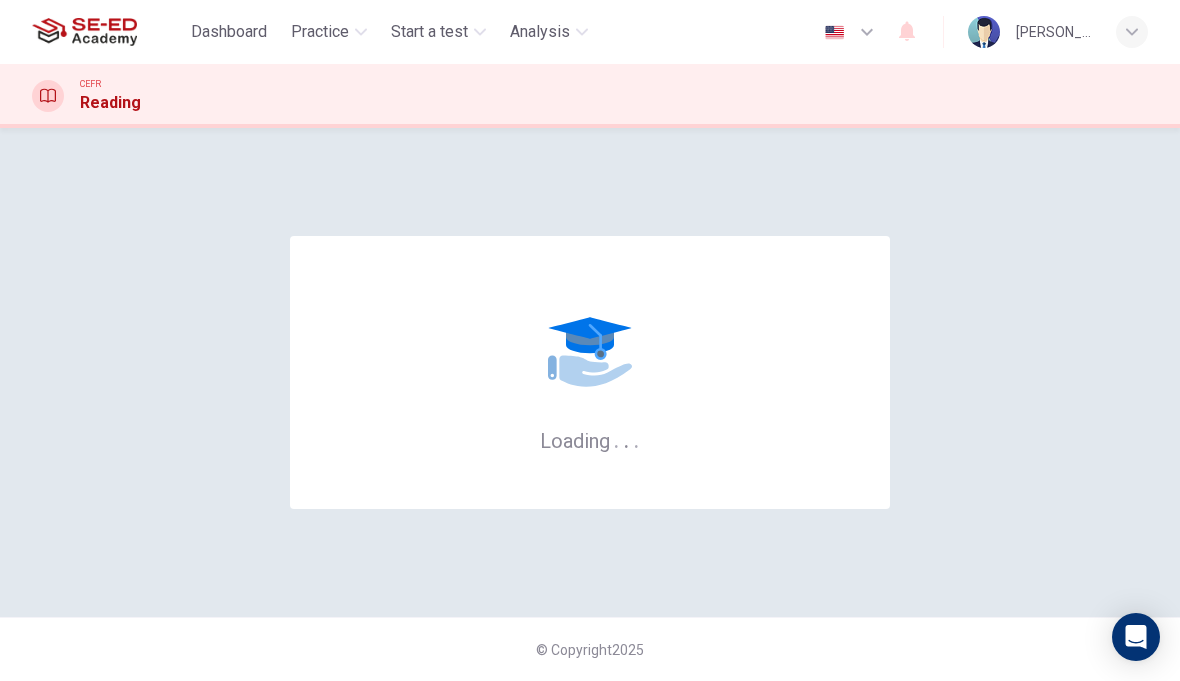 scroll, scrollTop: 0, scrollLeft: 0, axis: both 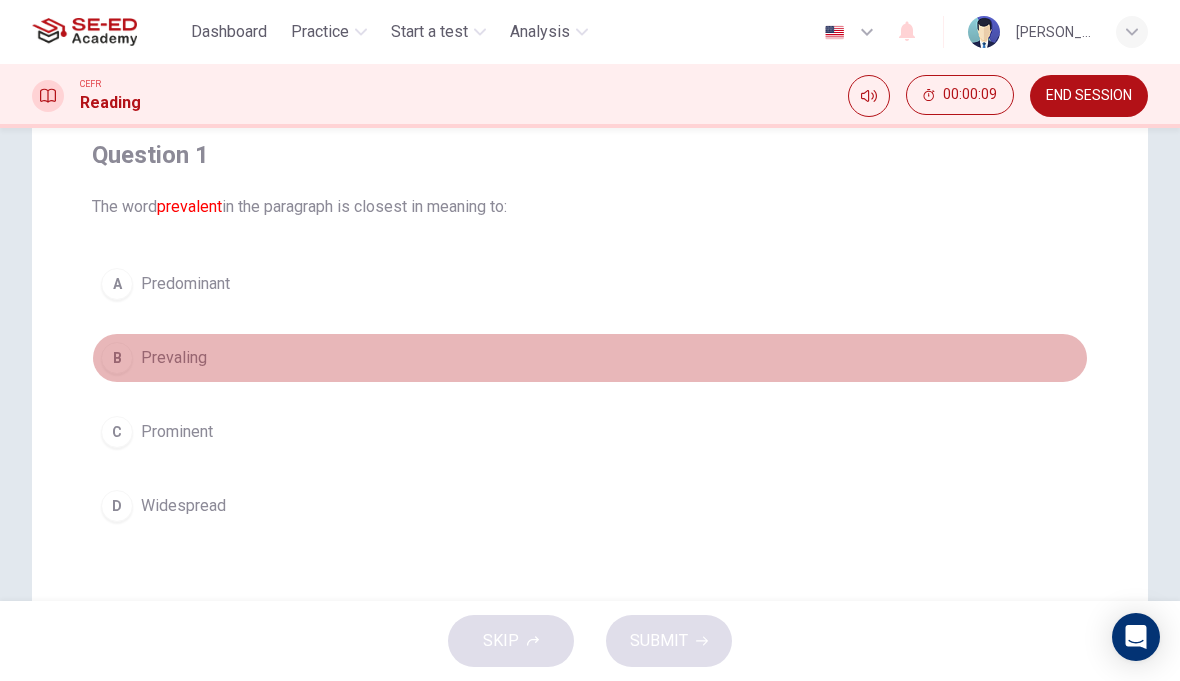 click on "B" at bounding box center [117, 358] 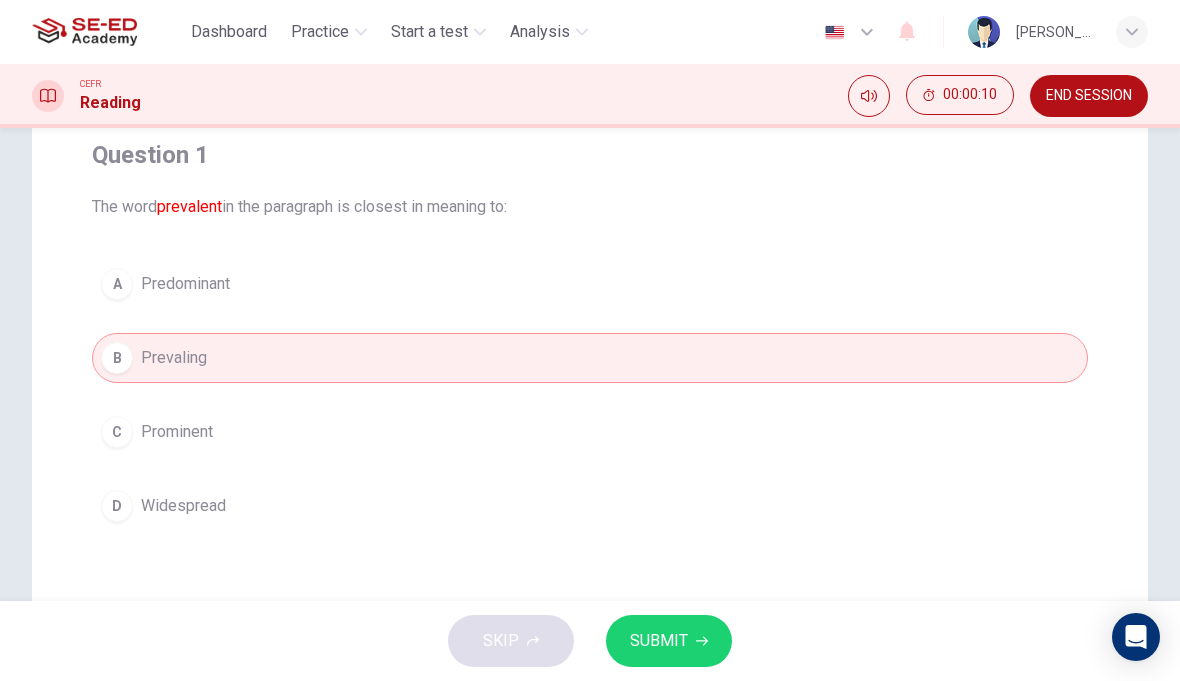 click on "SUBMIT" at bounding box center [659, 641] 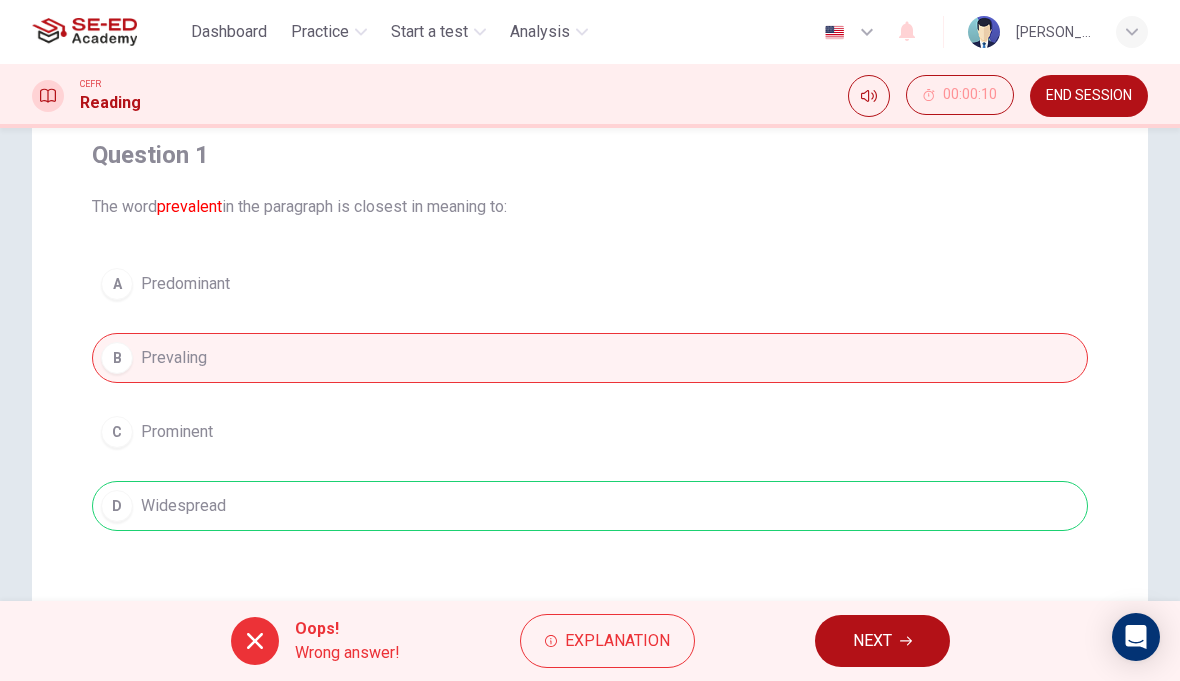 click 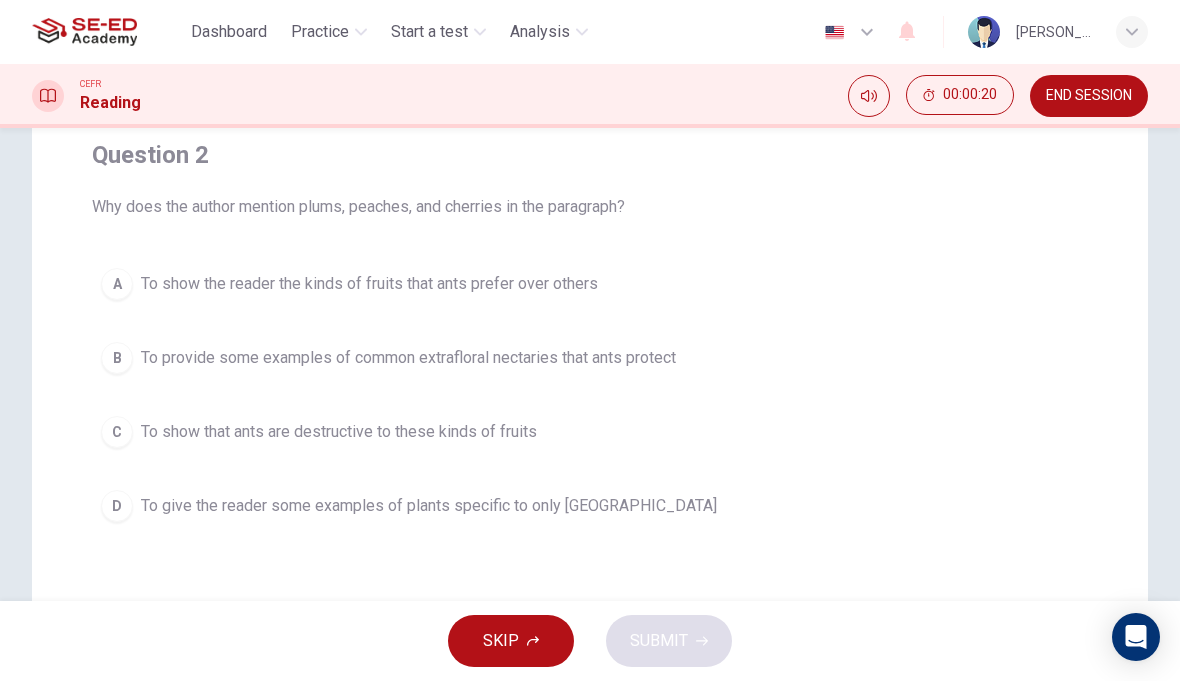click on "A To show the reader the kinds of fruits that ants prefer over others B To provide some examples of common extrafloral nectaries that ants protect C To show that ants are destructive to these kinds of fruits D To give the reader some examples of plants specific to only North America" at bounding box center [590, 395] 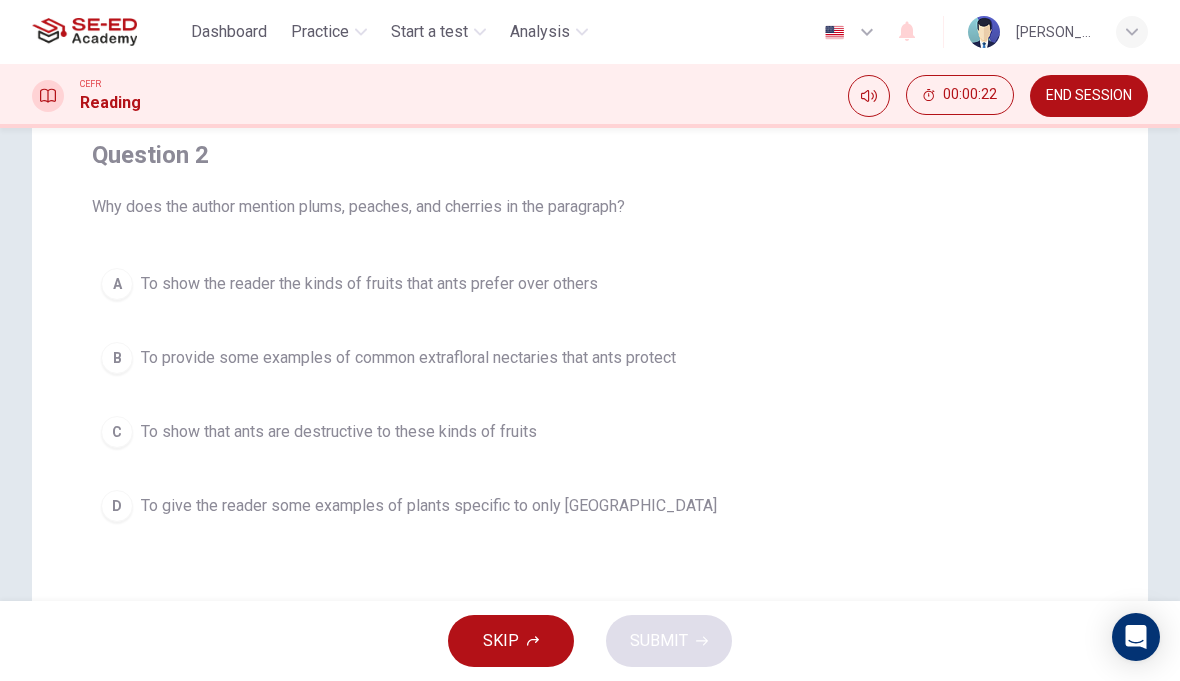 click on "B" at bounding box center (117, 358) 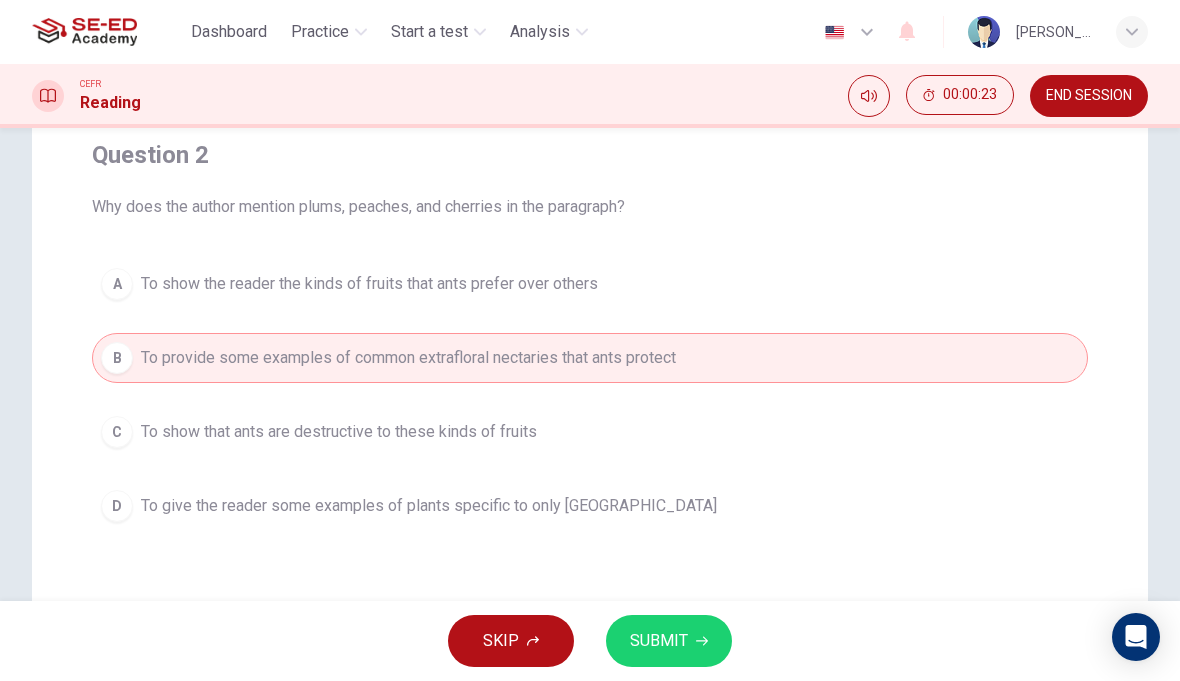 click on "C" at bounding box center (117, 432) 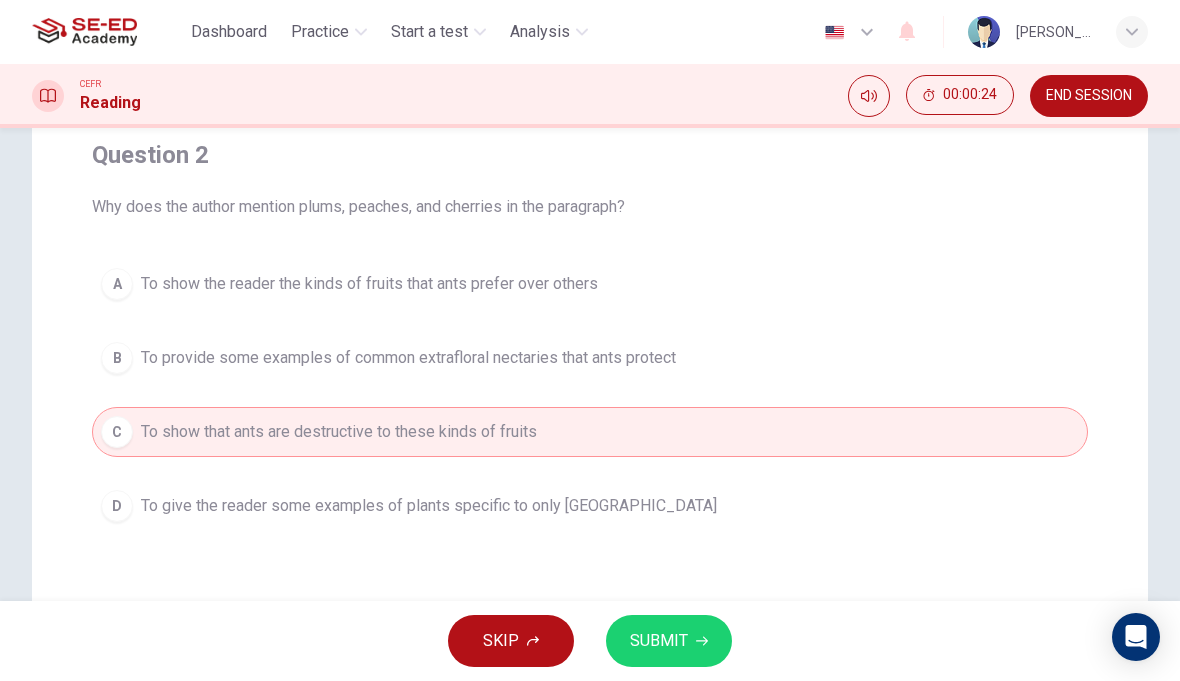 click on "D" at bounding box center [117, 506] 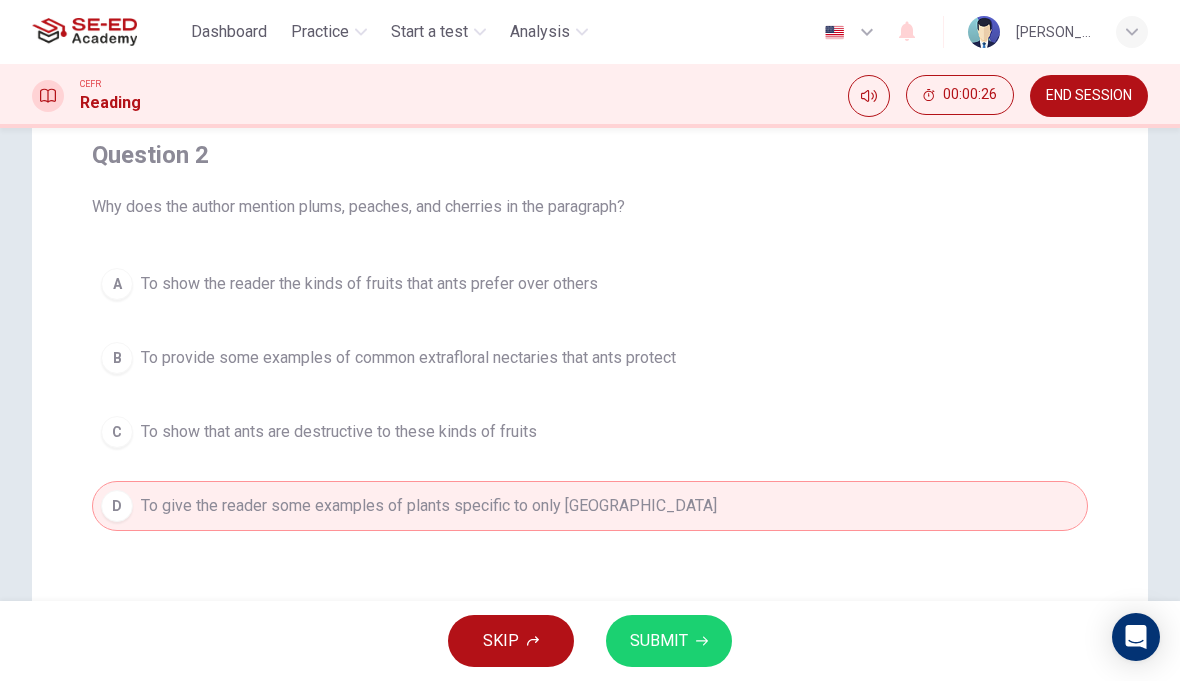 click on "C" at bounding box center (117, 432) 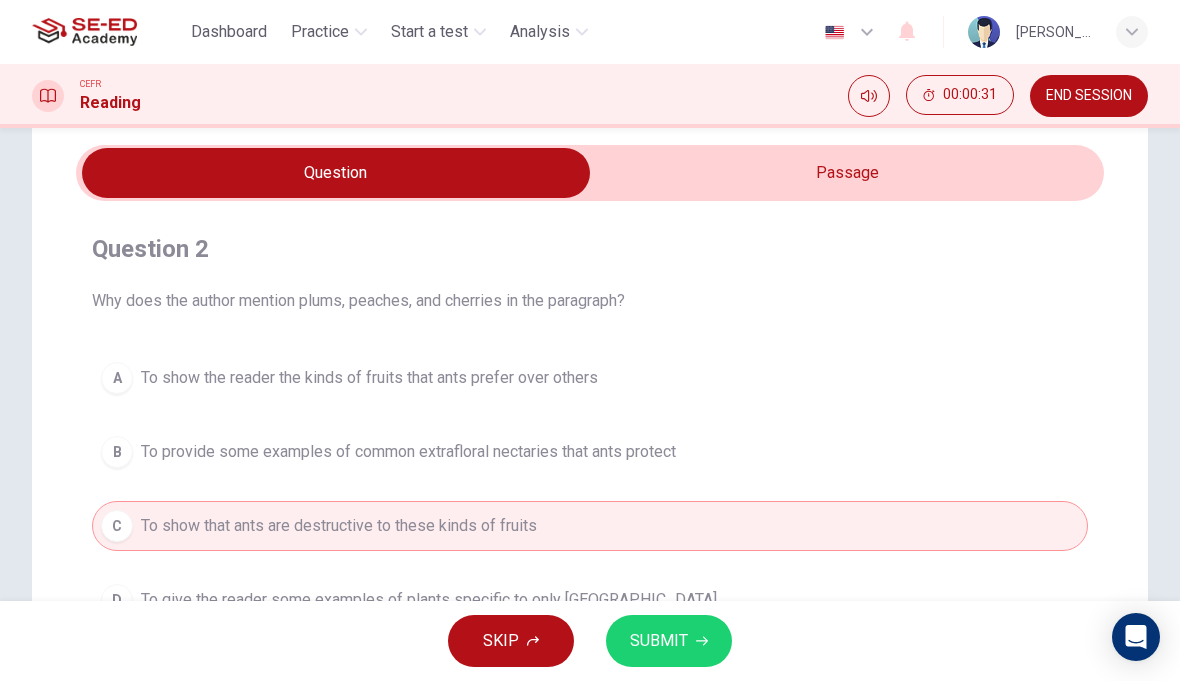 scroll, scrollTop: 69, scrollLeft: 0, axis: vertical 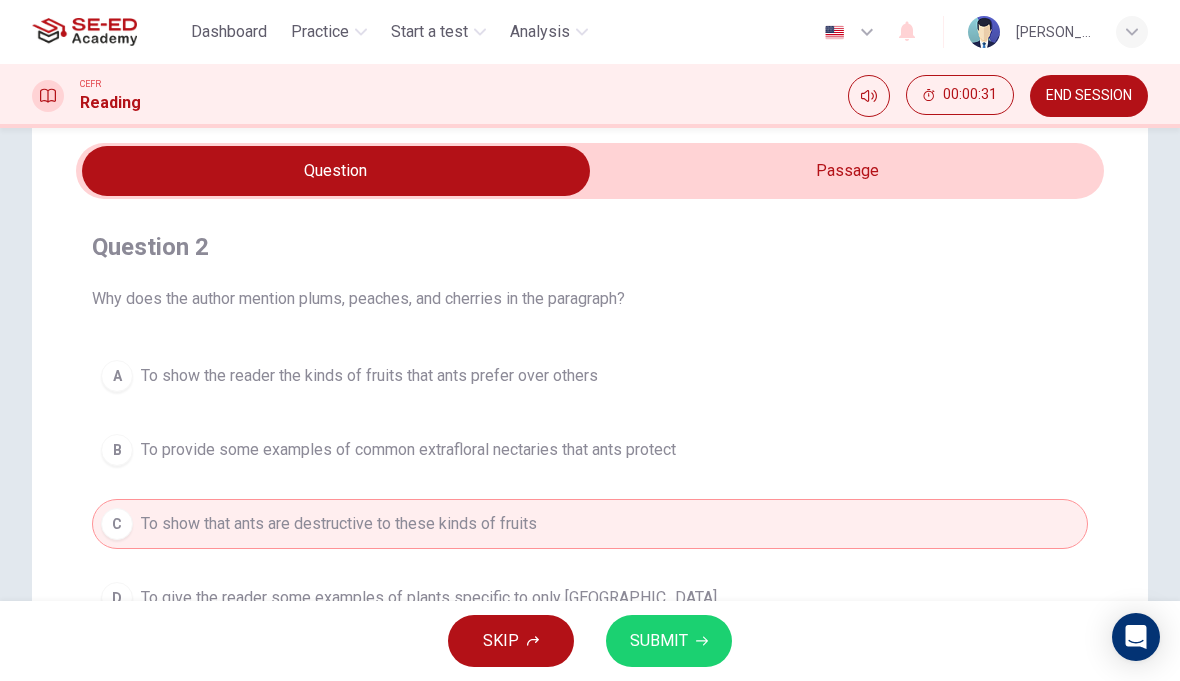 click at bounding box center [336, 171] 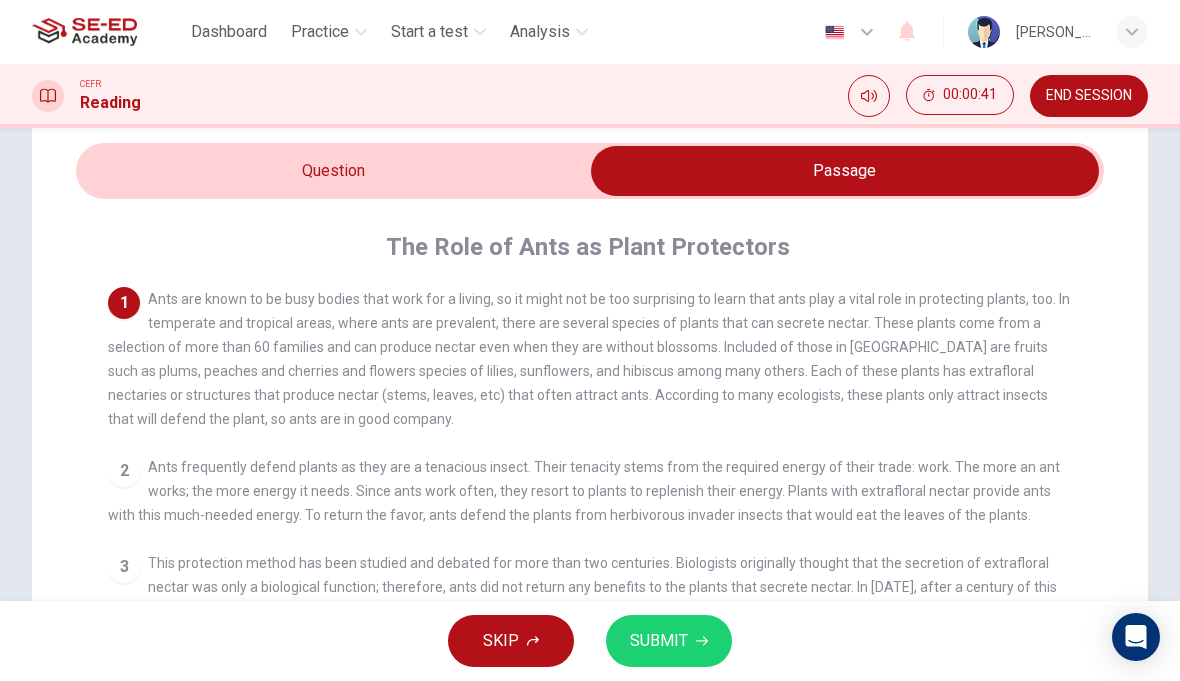 scroll, scrollTop: 0, scrollLeft: 0, axis: both 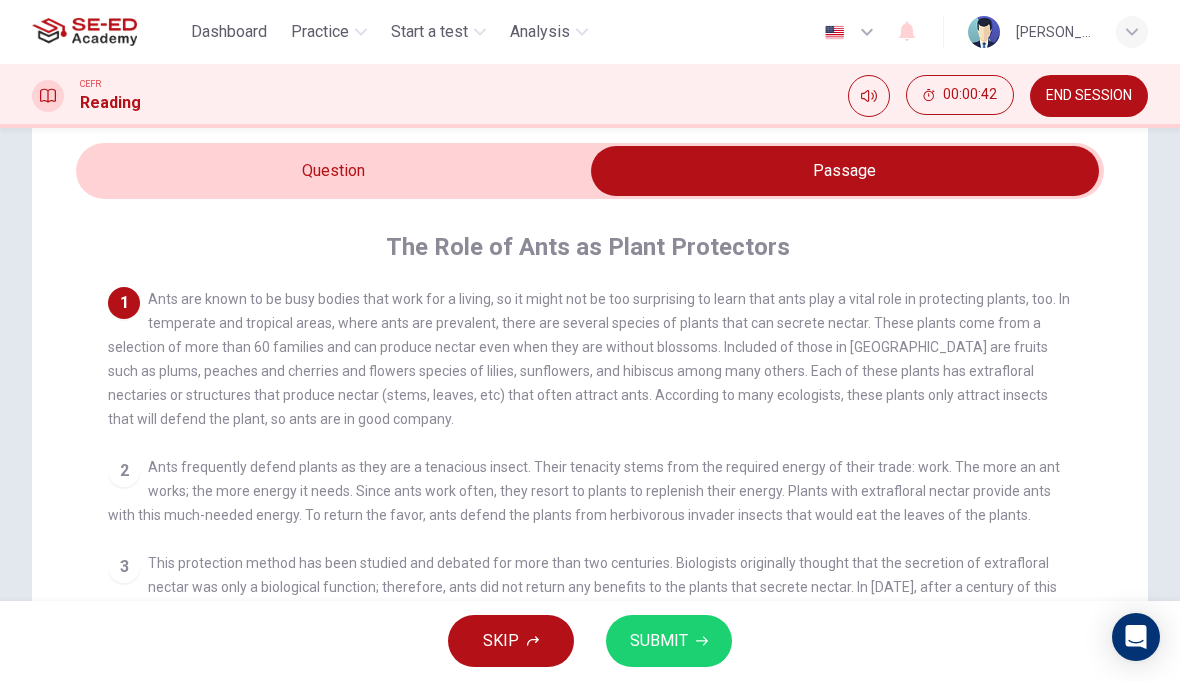 click at bounding box center [845, 171] 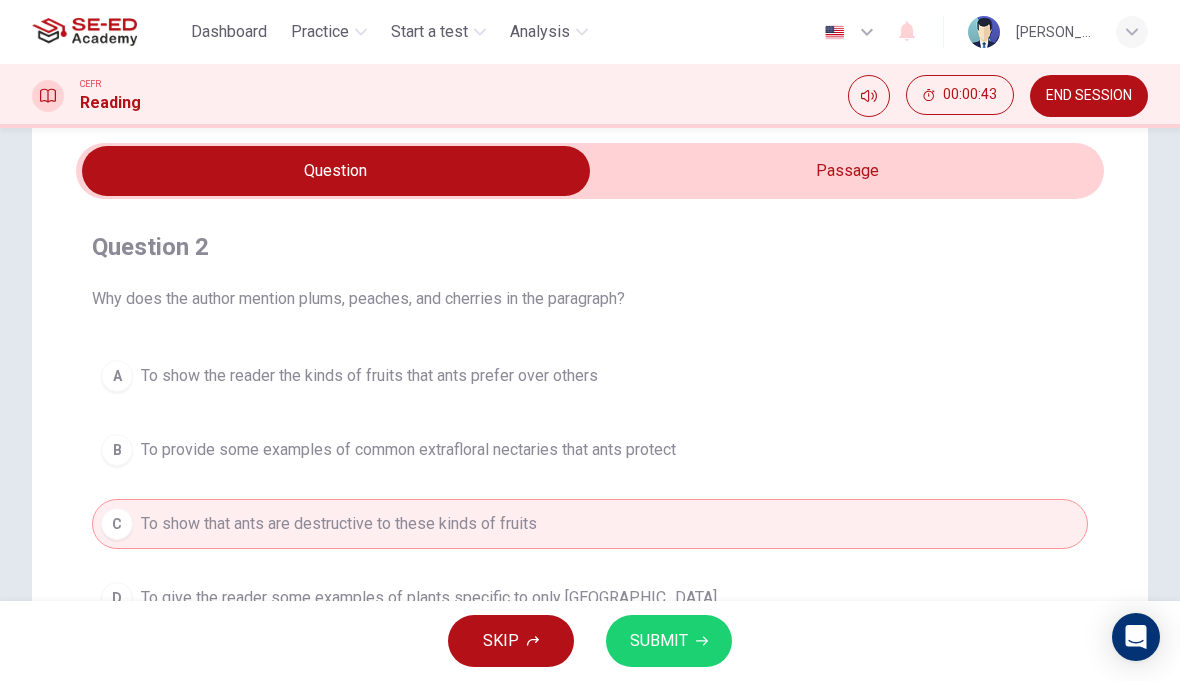 click on "A" at bounding box center (117, 376) 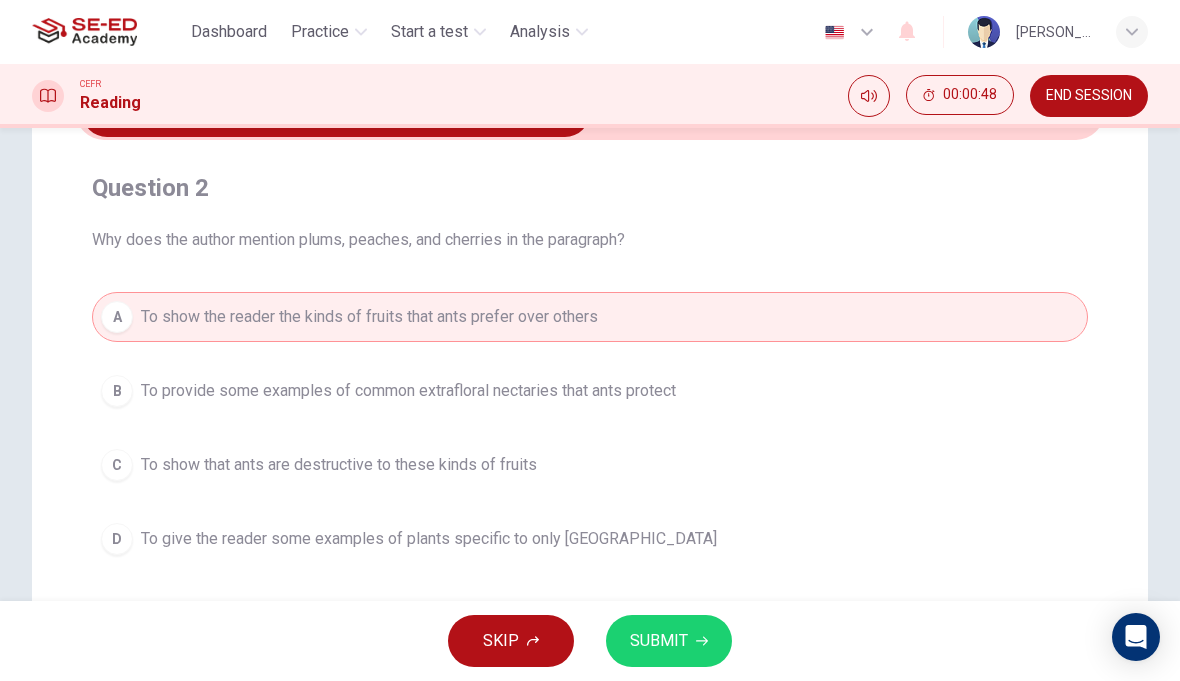 scroll, scrollTop: 127, scrollLeft: 0, axis: vertical 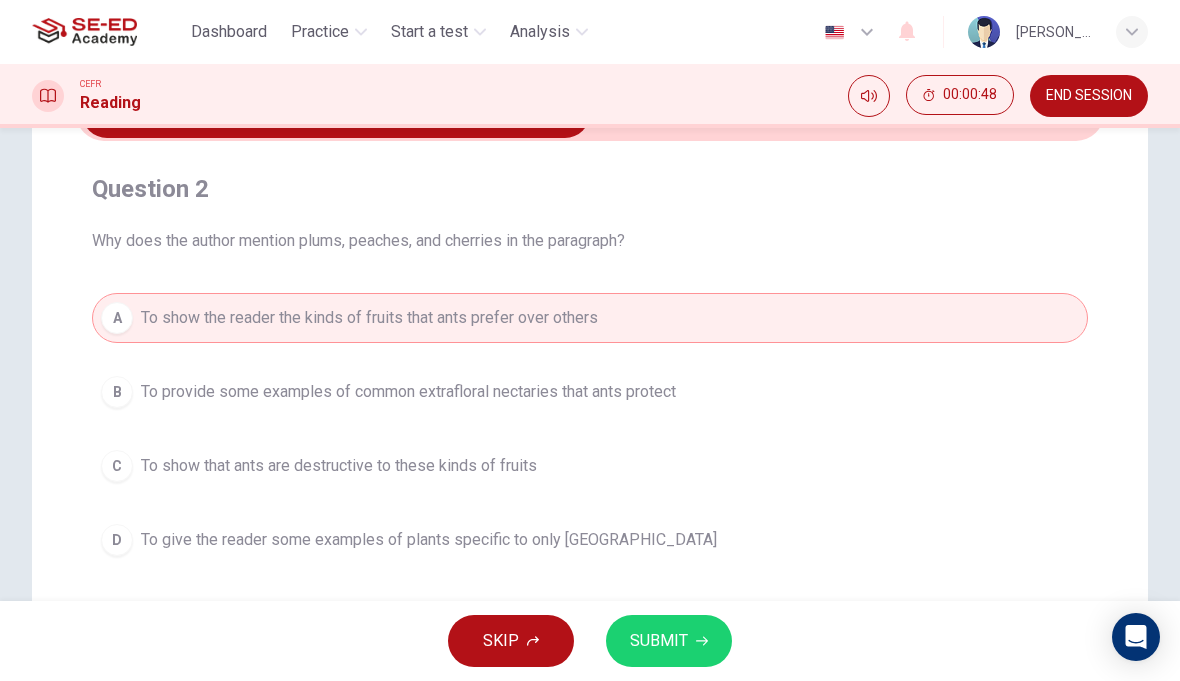 click on "B" at bounding box center (117, 392) 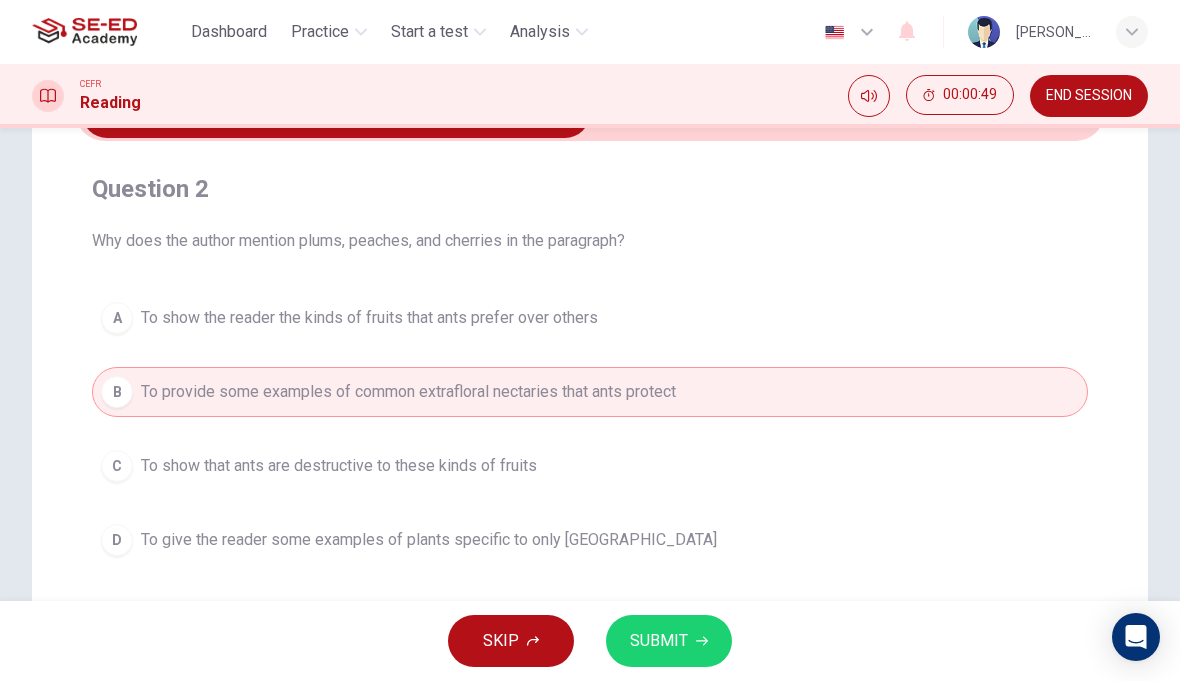 click on "SUBMIT" at bounding box center [669, 641] 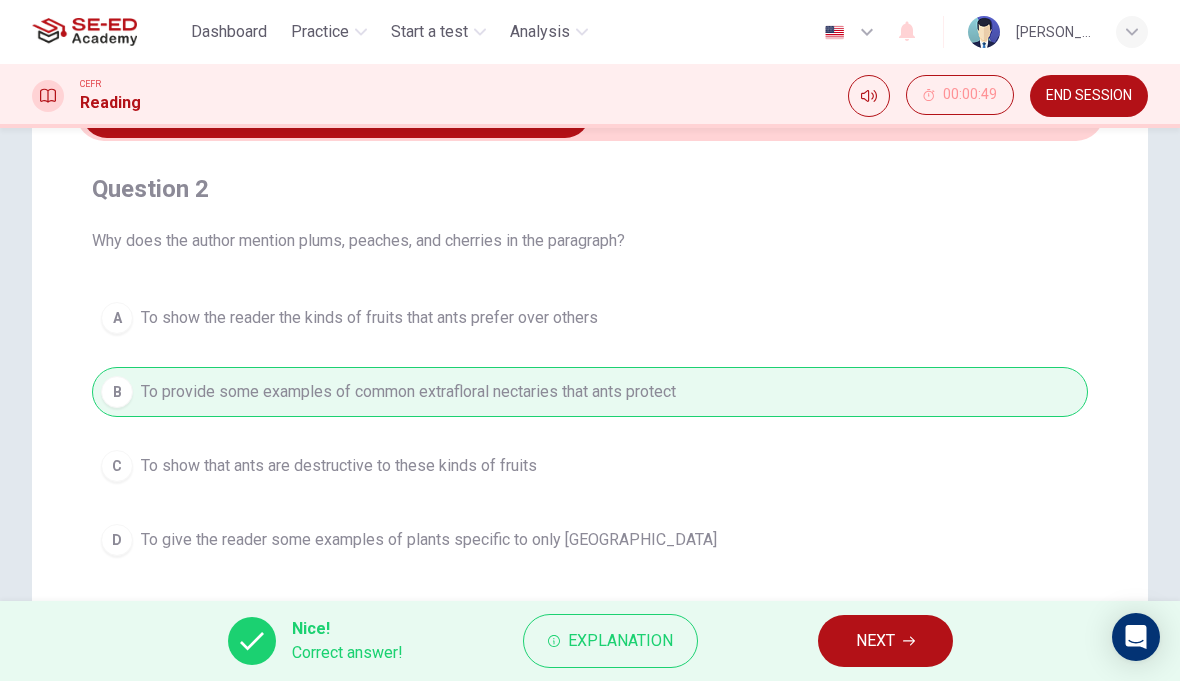 click on "NEXT" at bounding box center (885, 641) 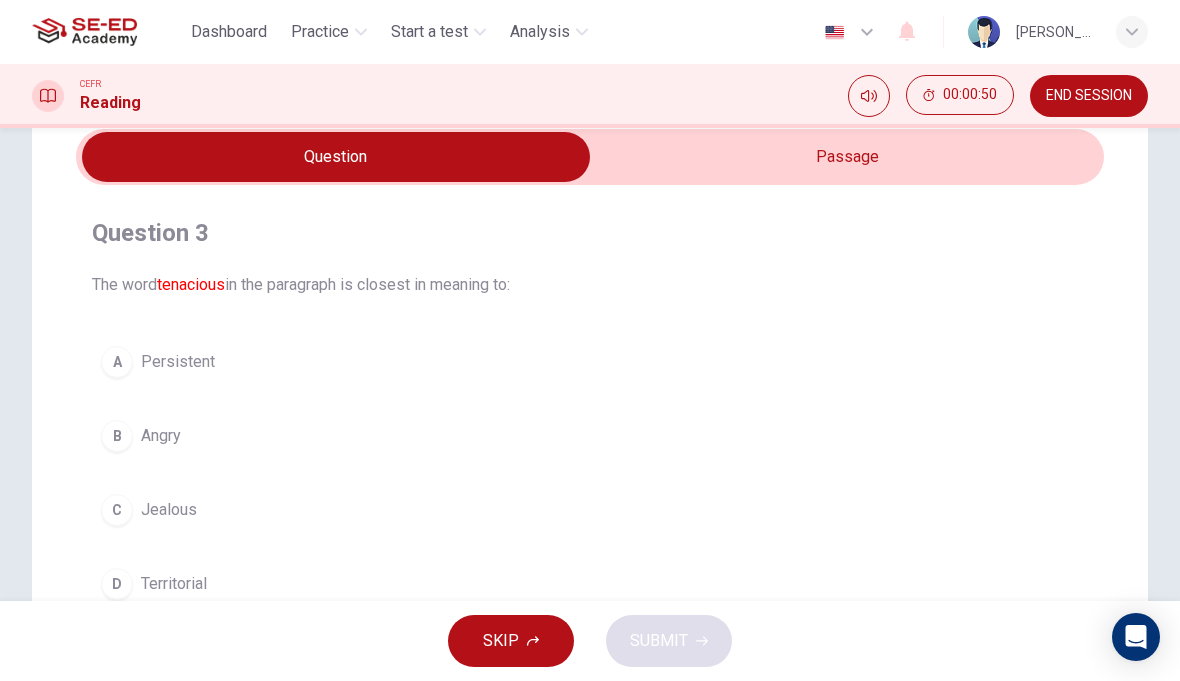 scroll, scrollTop: 82, scrollLeft: 0, axis: vertical 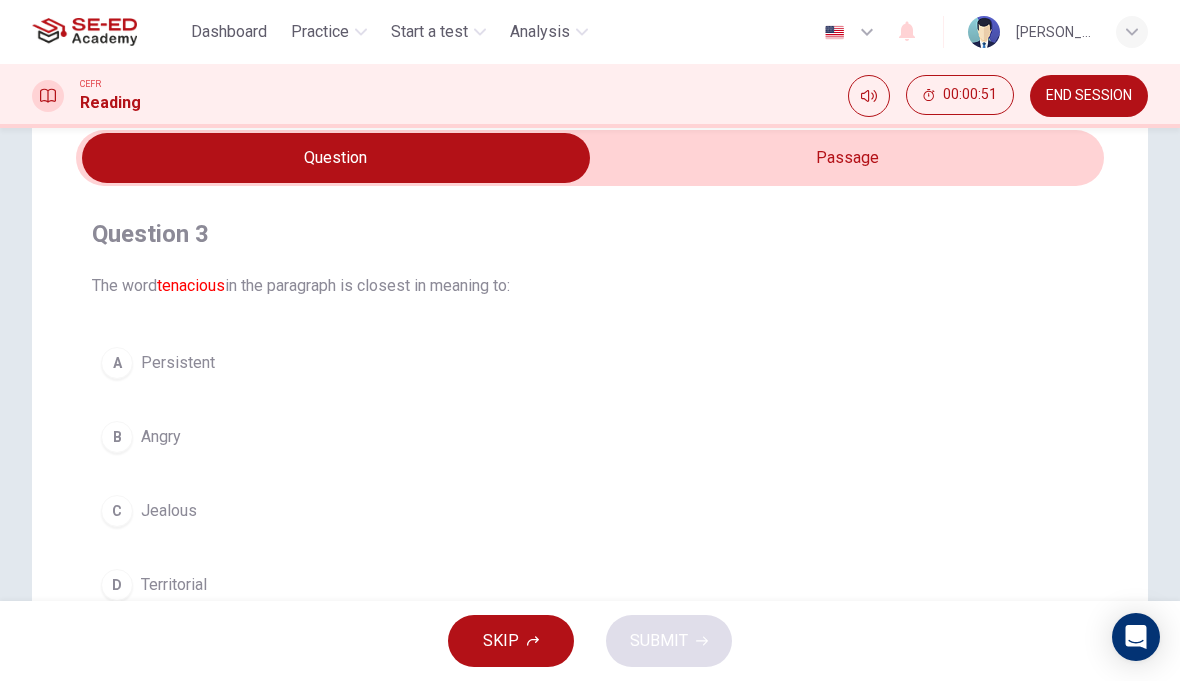 click at bounding box center (336, 158) 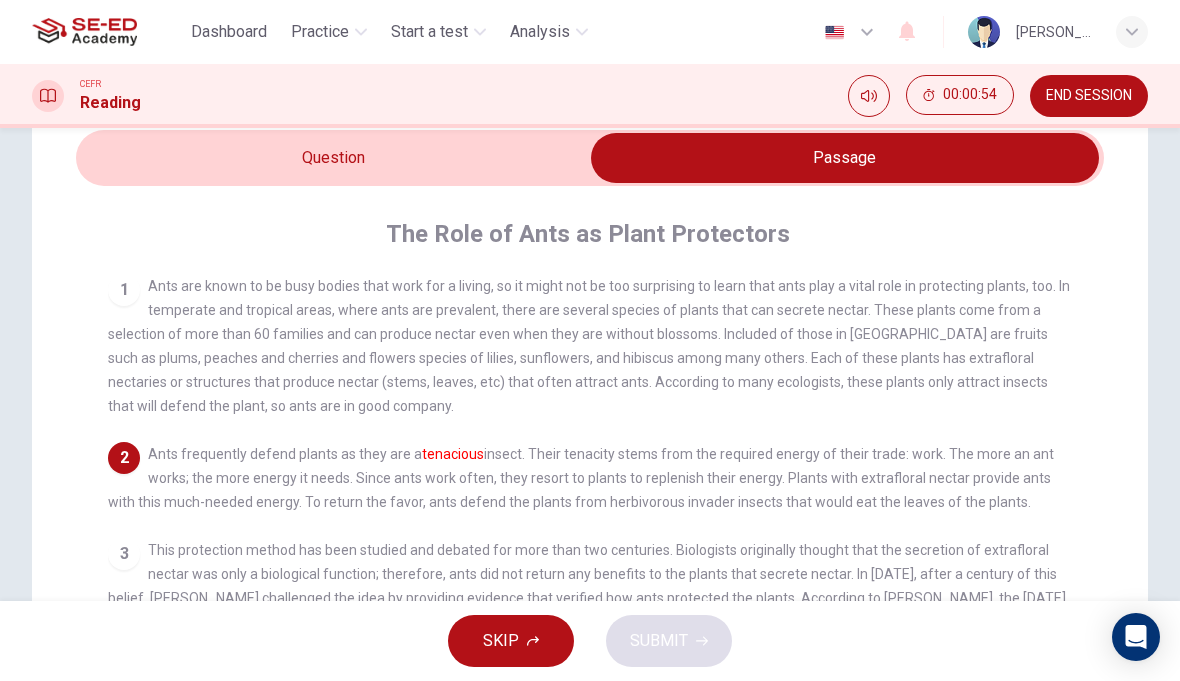 click at bounding box center (845, 158) 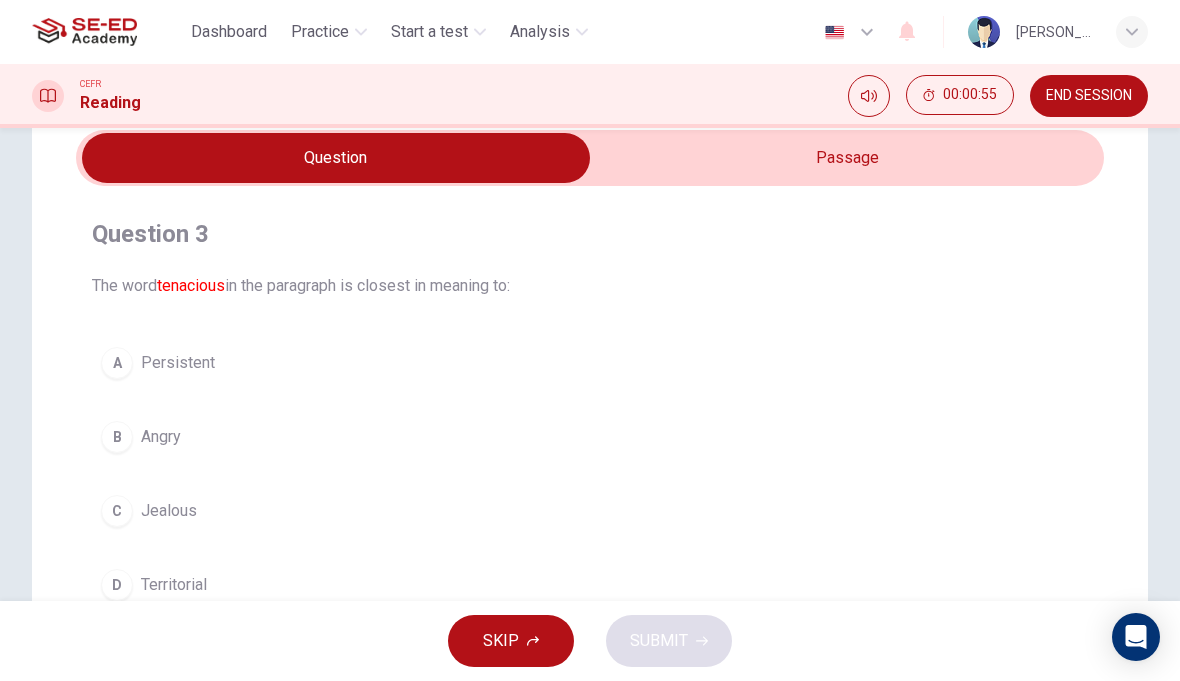 click on "Question 3 The word  tenacious  in the paragraph is closest in meaning to: A  Persistent B  Angry C Jealous D  Territorial" at bounding box center (590, 414) 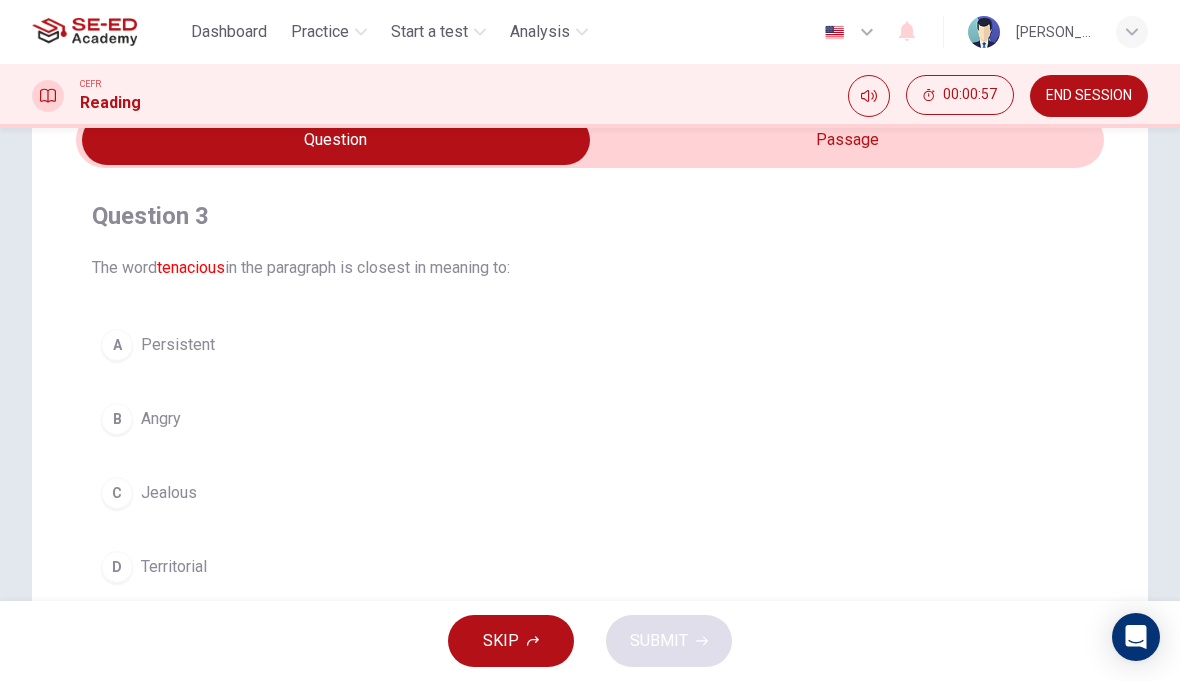 scroll, scrollTop: 101, scrollLeft: 0, axis: vertical 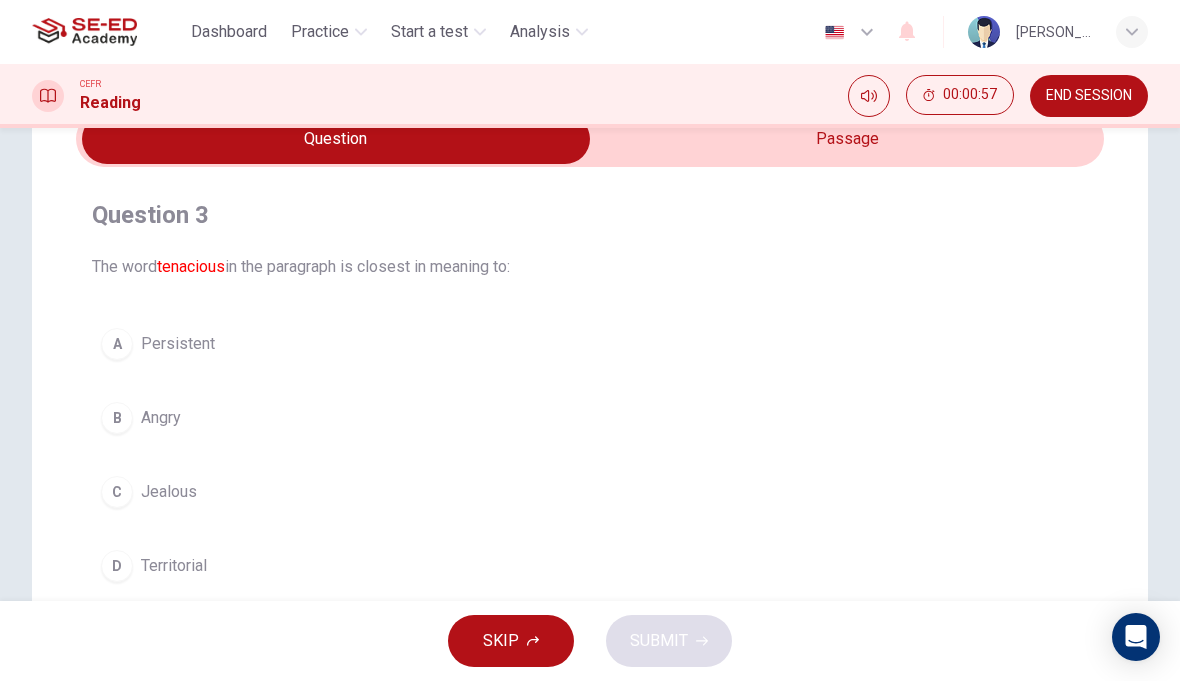 click at bounding box center (336, 139) 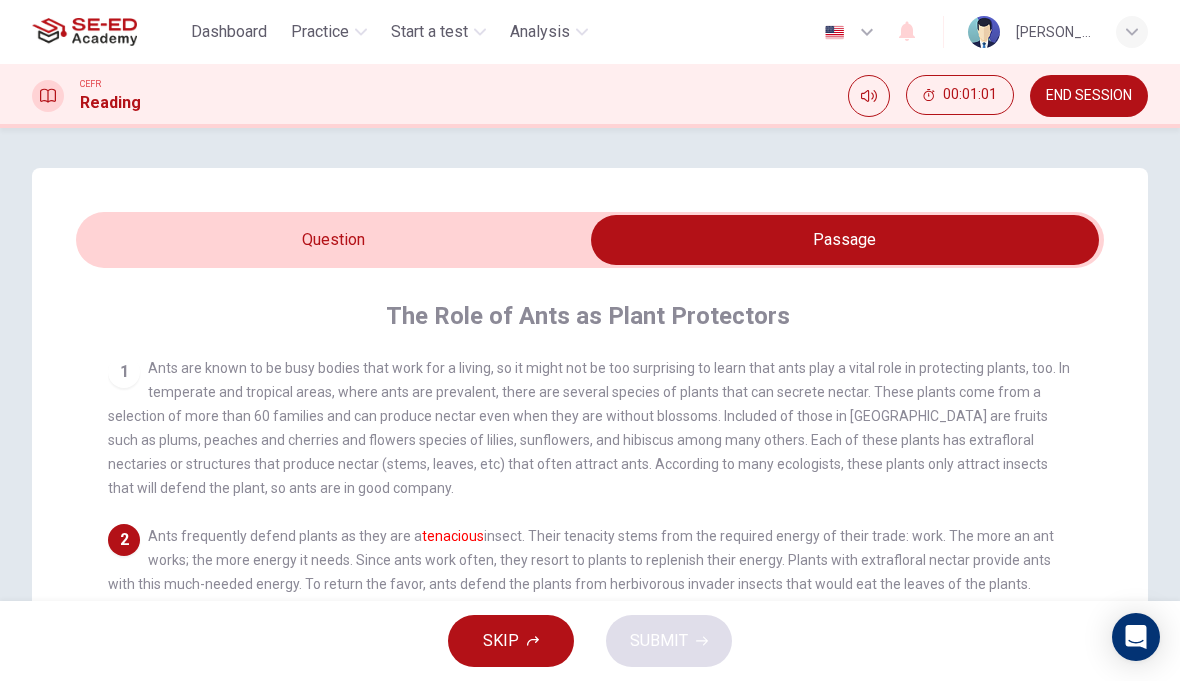 scroll, scrollTop: 0, scrollLeft: 0, axis: both 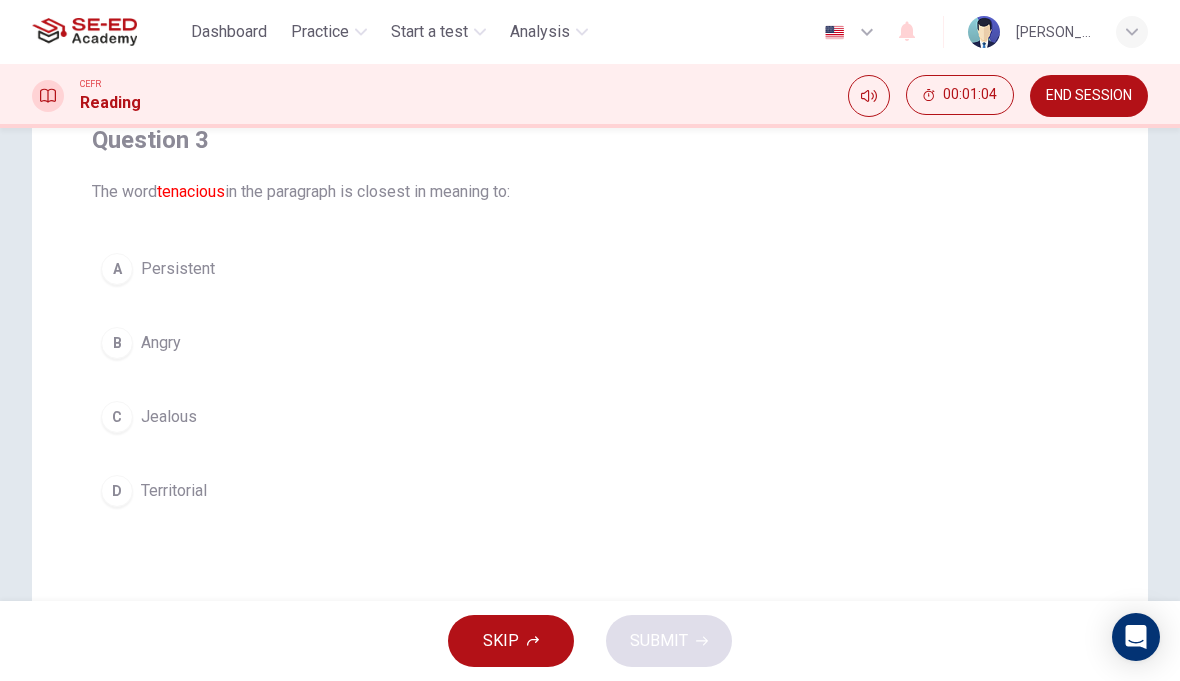 click on "Angry" at bounding box center [161, 343] 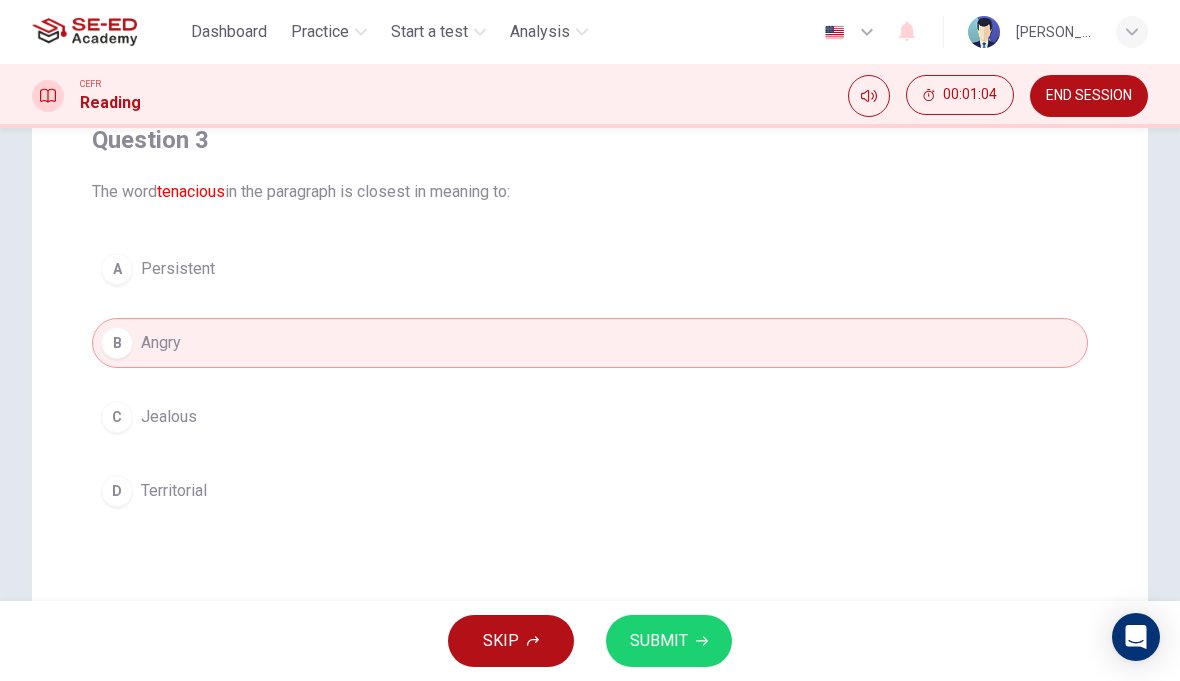 click on "SUBMIT" at bounding box center (669, 641) 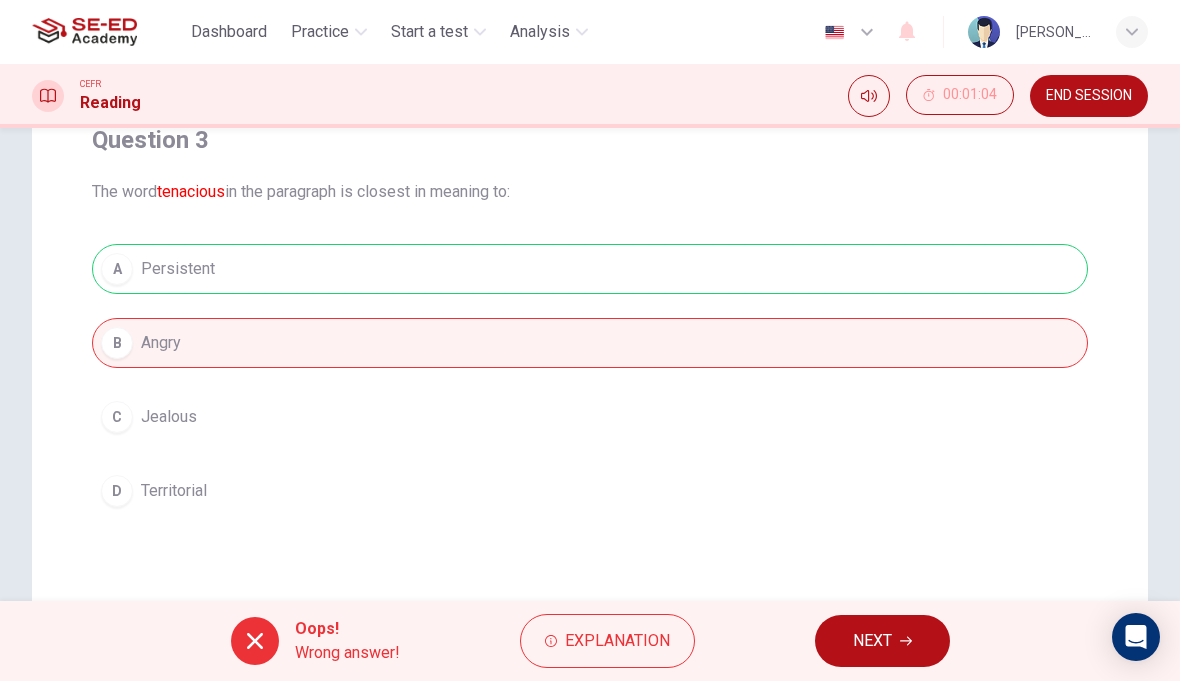 click on "NEXT" at bounding box center (872, 641) 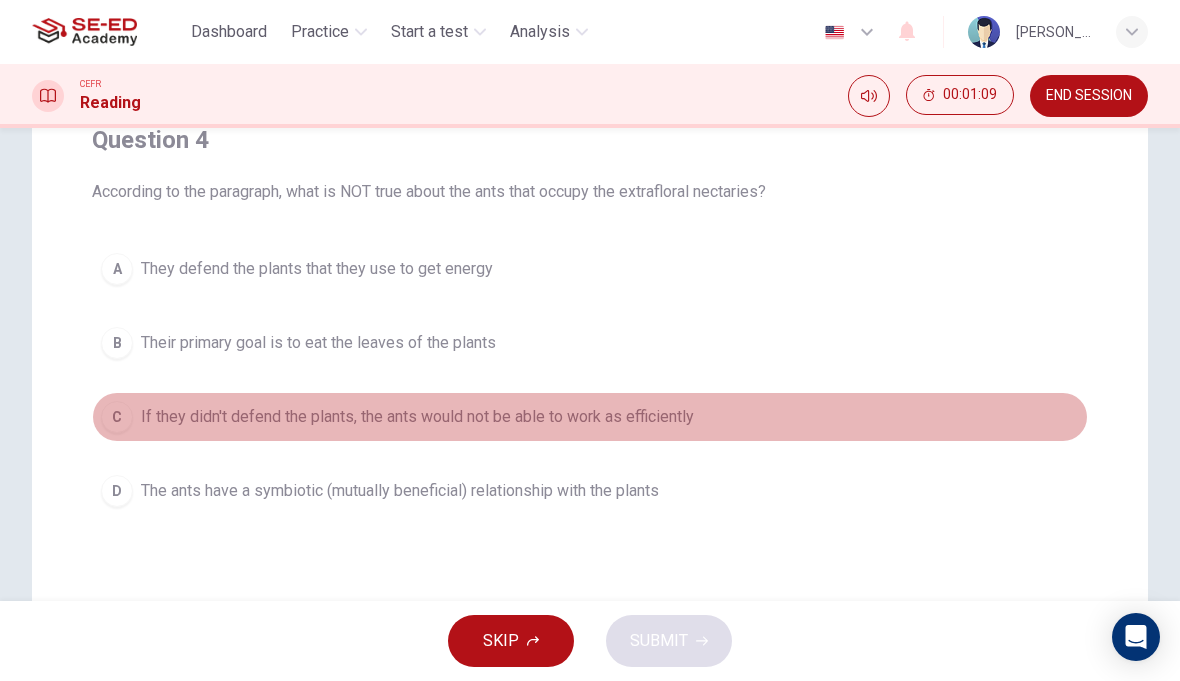 click on "C" at bounding box center [117, 417] 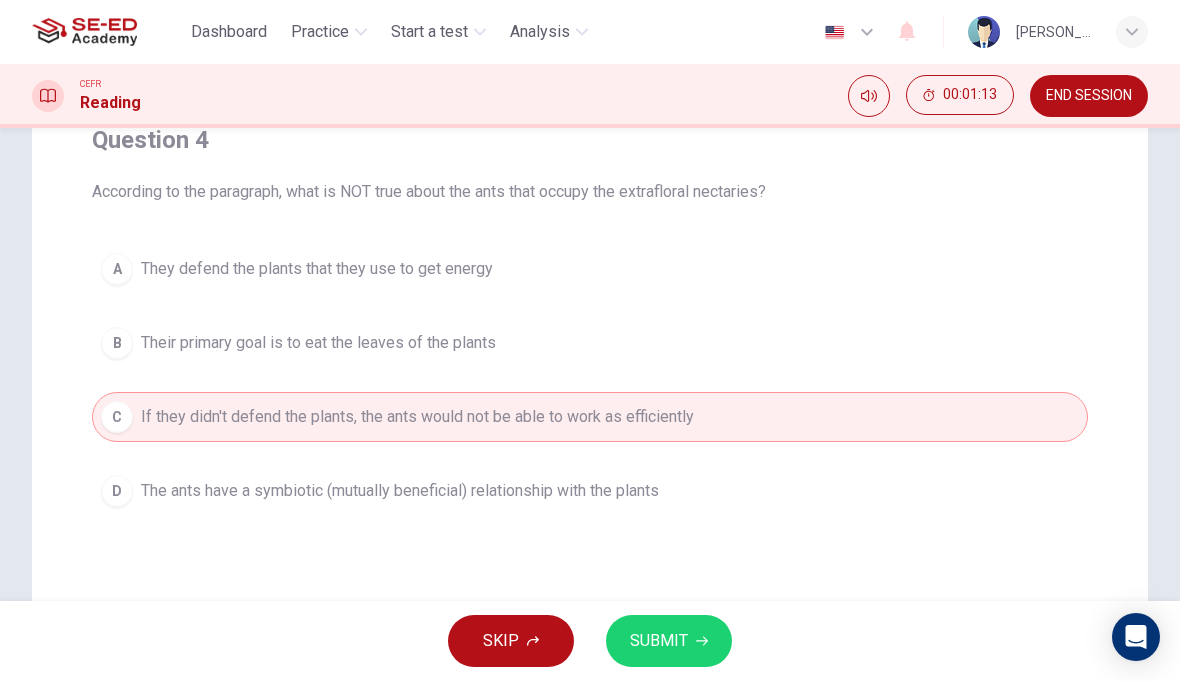 click on "D" at bounding box center [117, 491] 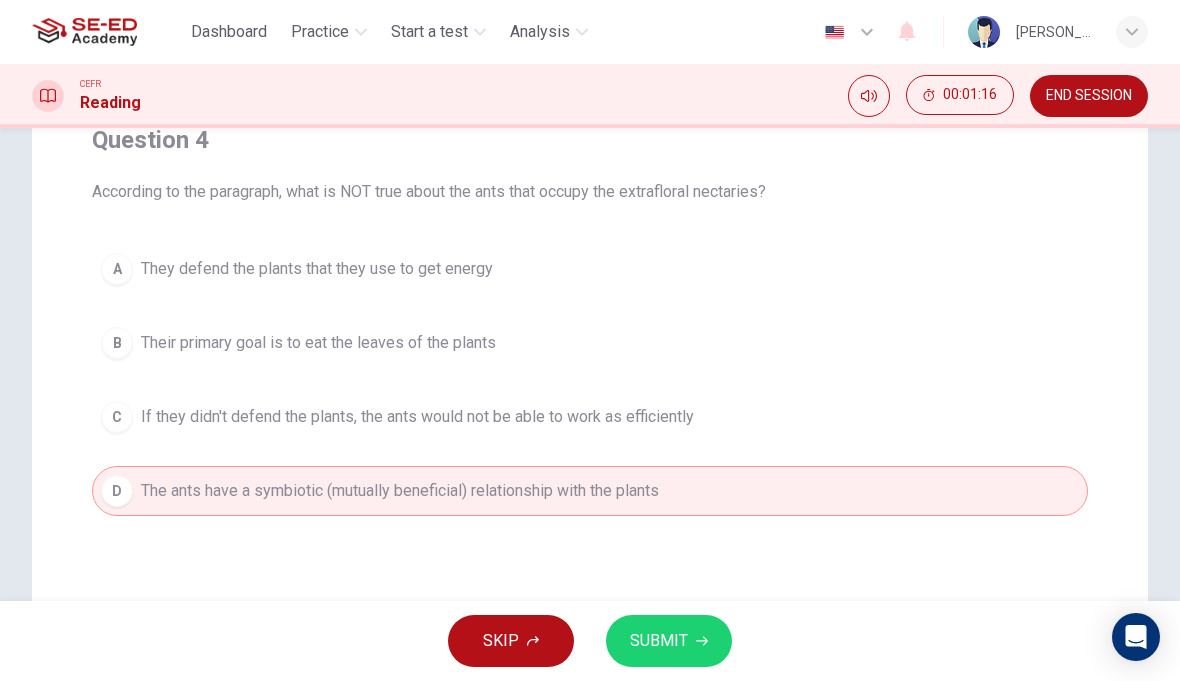 click on "B" at bounding box center [117, 343] 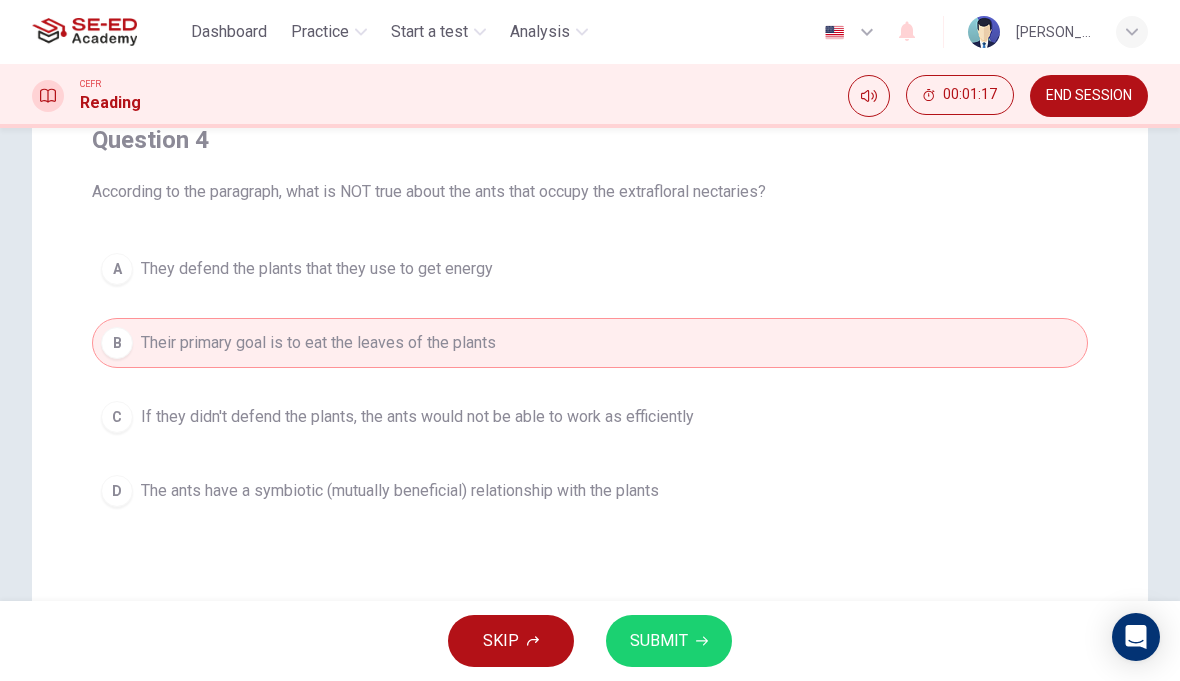 click on "SUBMIT" at bounding box center [669, 641] 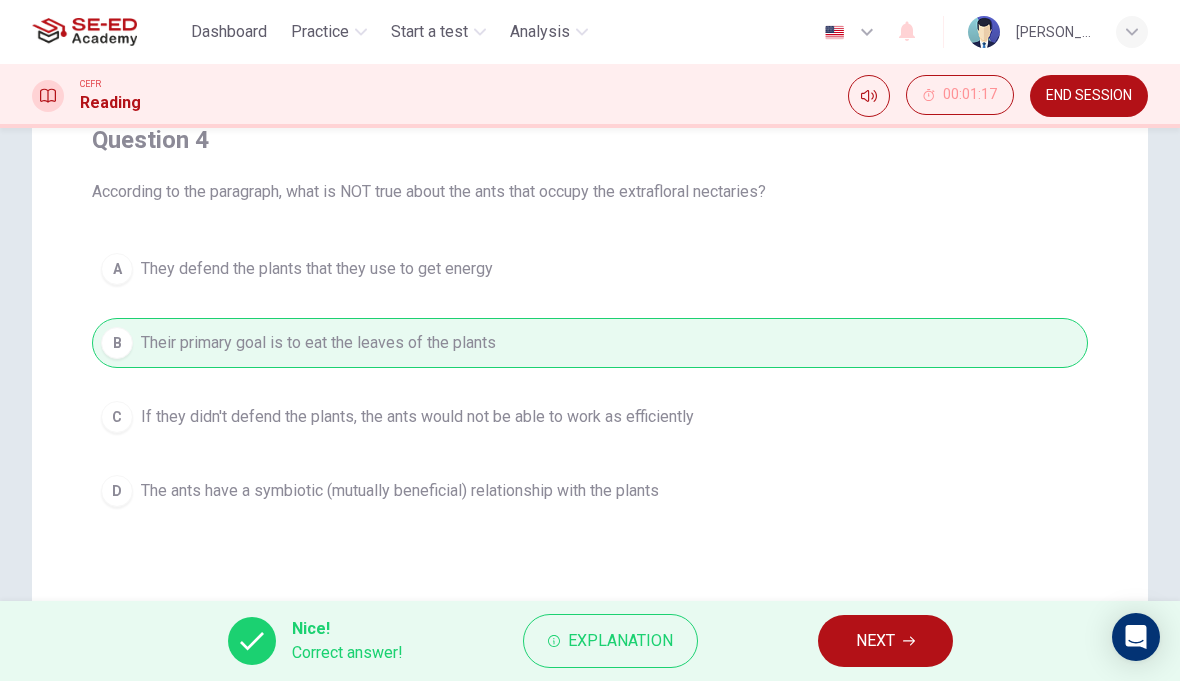 click on "NEXT" at bounding box center (885, 641) 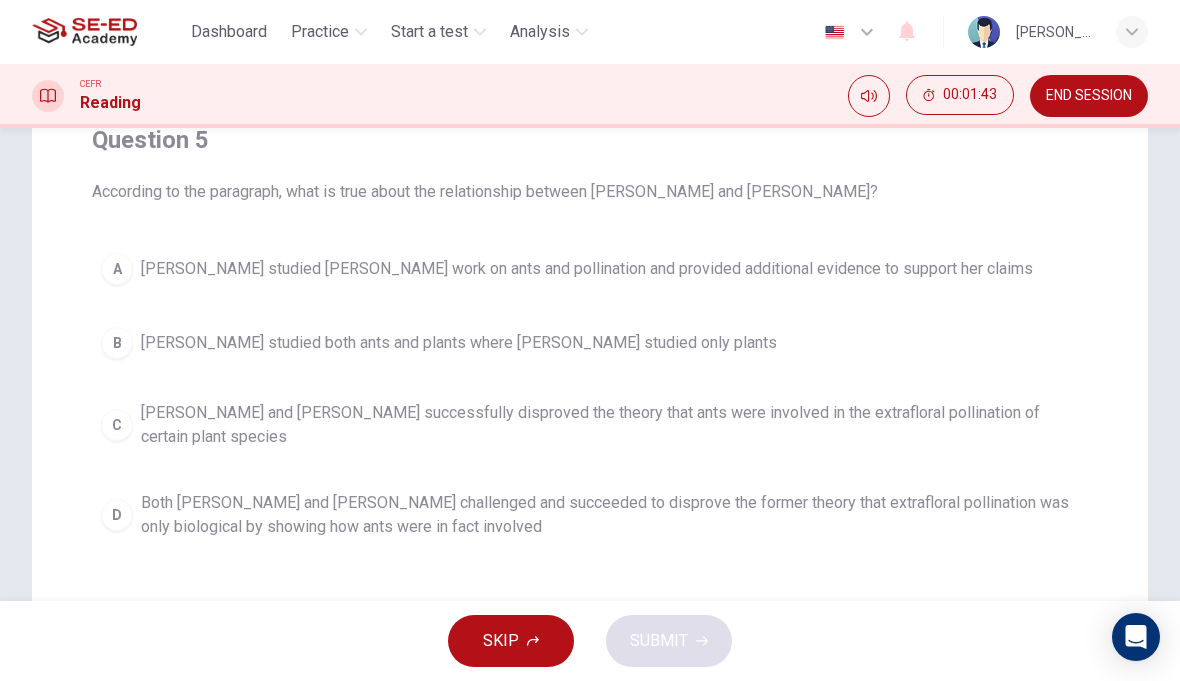 scroll, scrollTop: 92, scrollLeft: 0, axis: vertical 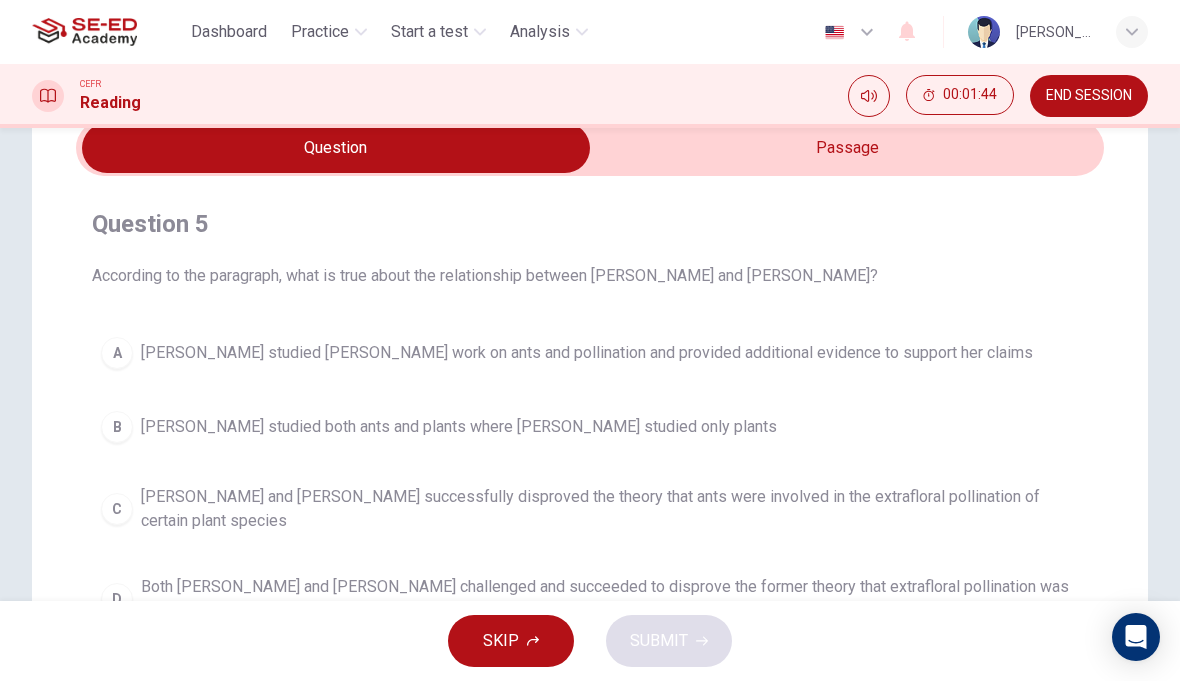 click on "Question 5 According to the paragraph, what is true about the relationship between Wheeler and Bentley? A Wheeler studied Bentley's work on ants and pollination and provided additional evidence to support her claims B Wheeler studied both ants and plants where Bentley studied only plants C Bentley and Wheeler successfully disproved the theory that ants were involved in the extrafloral pollination of certain plant species D Both Wheeler and Bentley challenged and succeeded to disprove the former theory that extrafloral pollination was only biological by showing how ants were in fact involved" at bounding box center [590, 420] 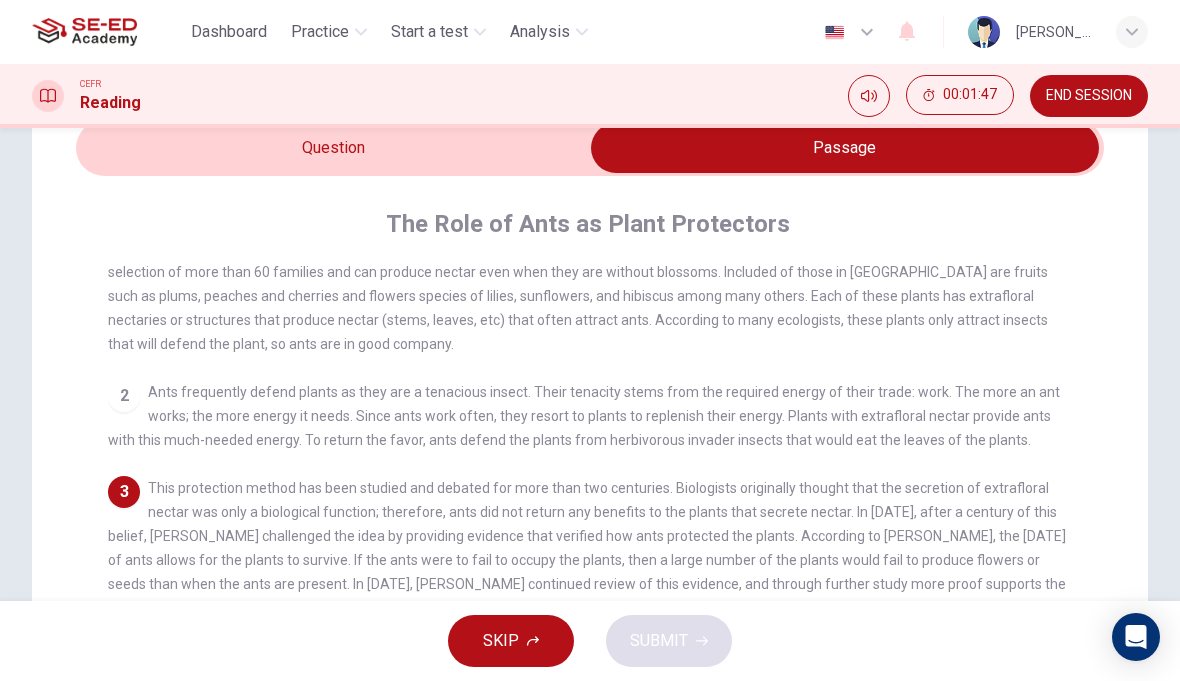 scroll, scrollTop: 79, scrollLeft: 0, axis: vertical 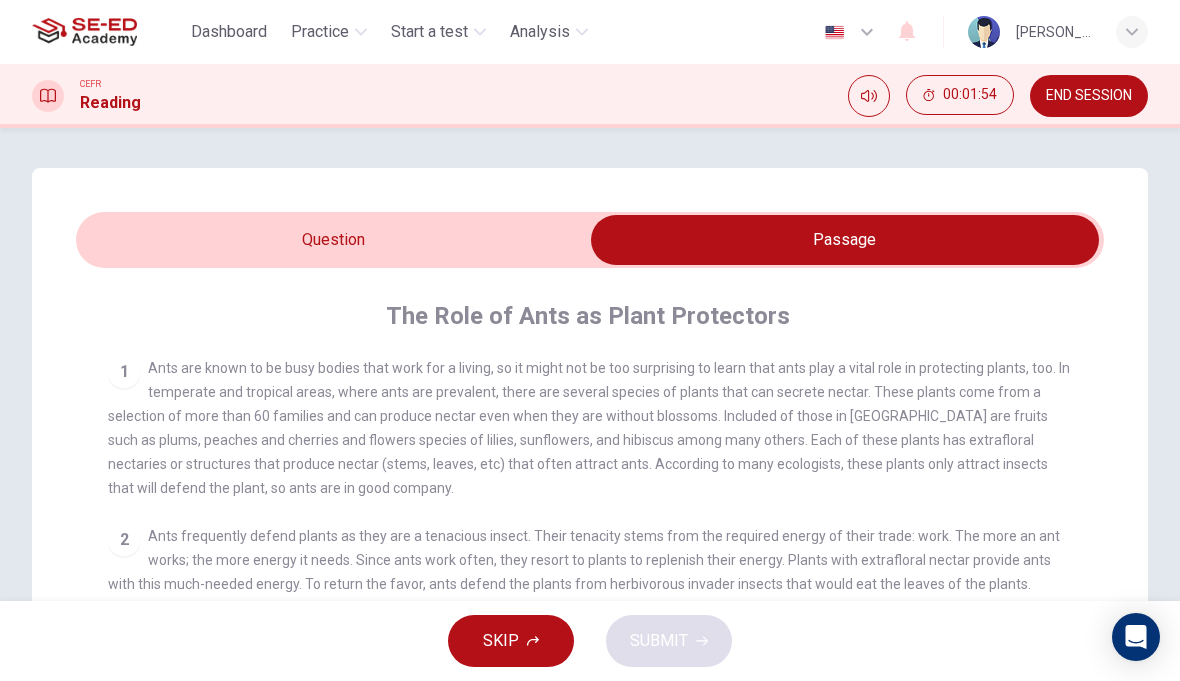 click at bounding box center (845, 240) 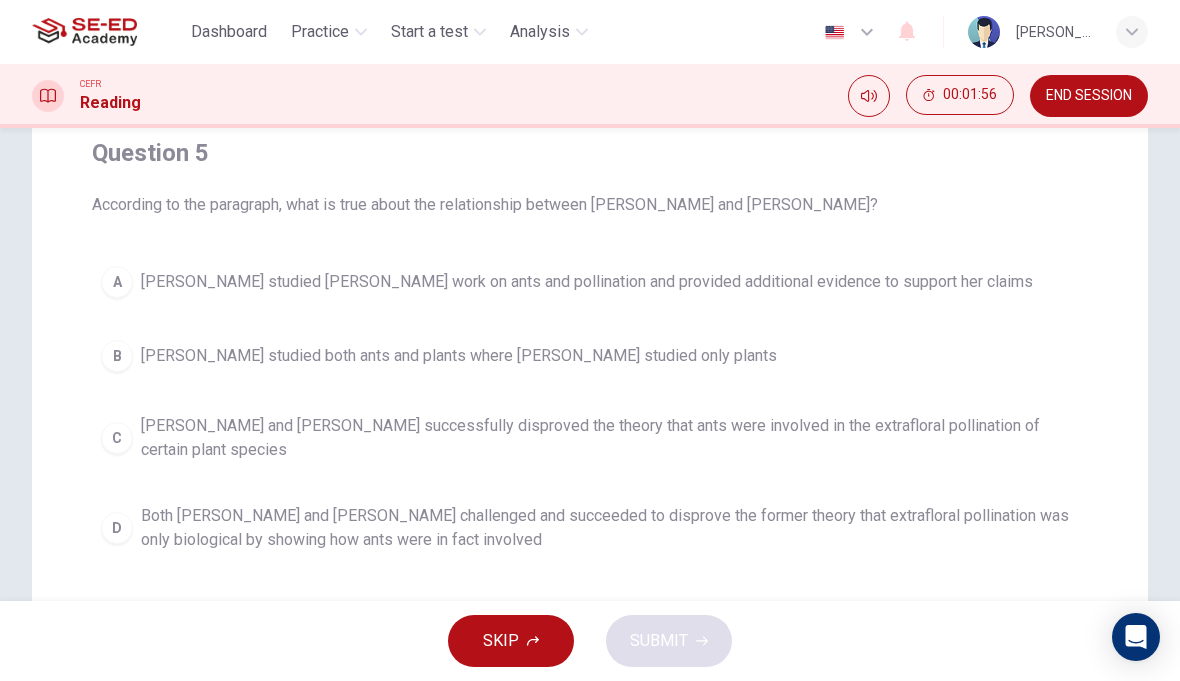scroll, scrollTop: 164, scrollLeft: 0, axis: vertical 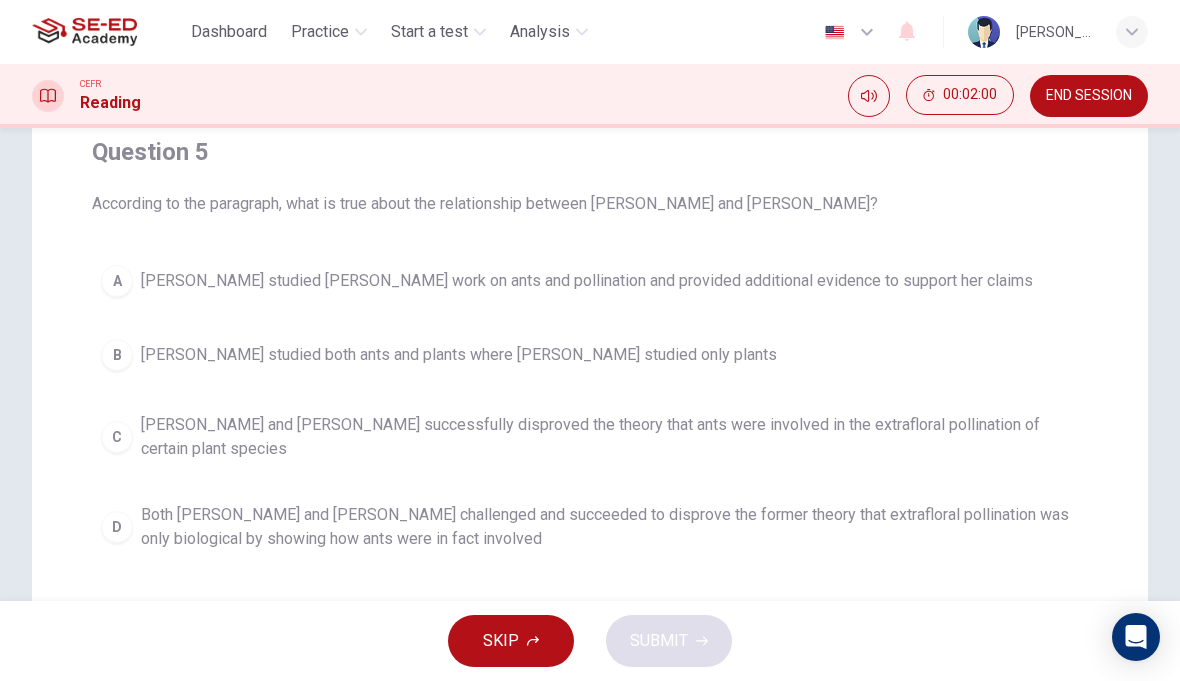click on "D Both Wheeler and Bentley challenged and succeeded to disprove the former theory that extrafloral pollination was only biological by showing how ants were in fact involved" at bounding box center [590, 527] 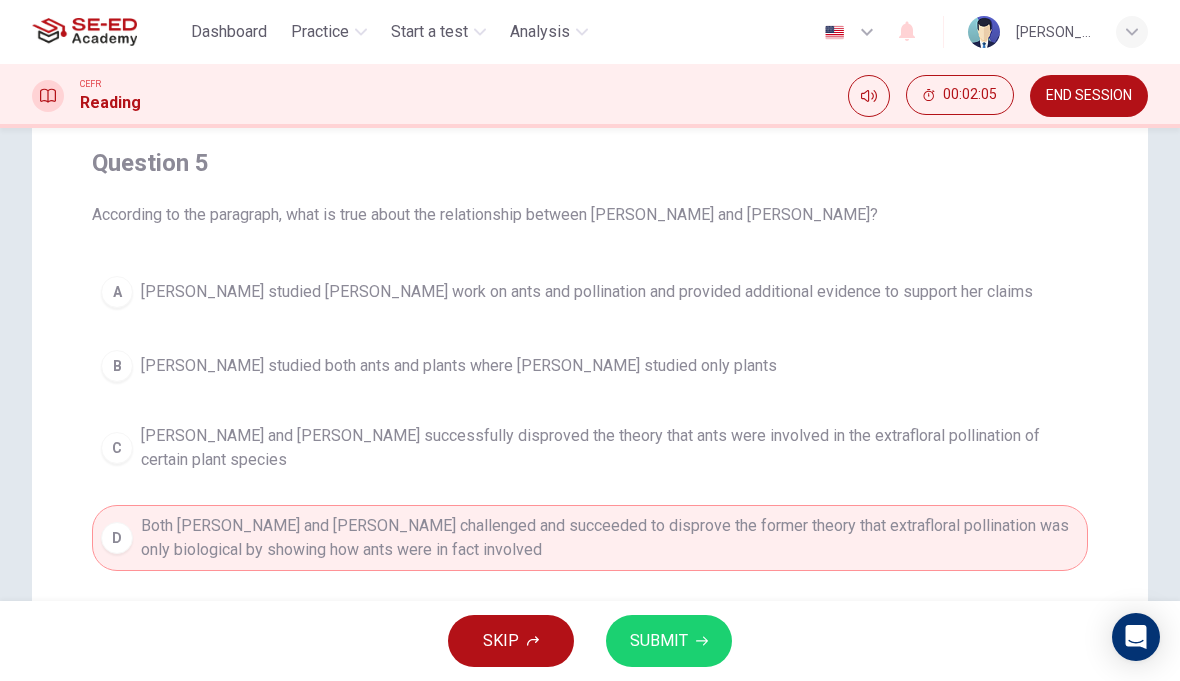 scroll, scrollTop: 150, scrollLeft: 0, axis: vertical 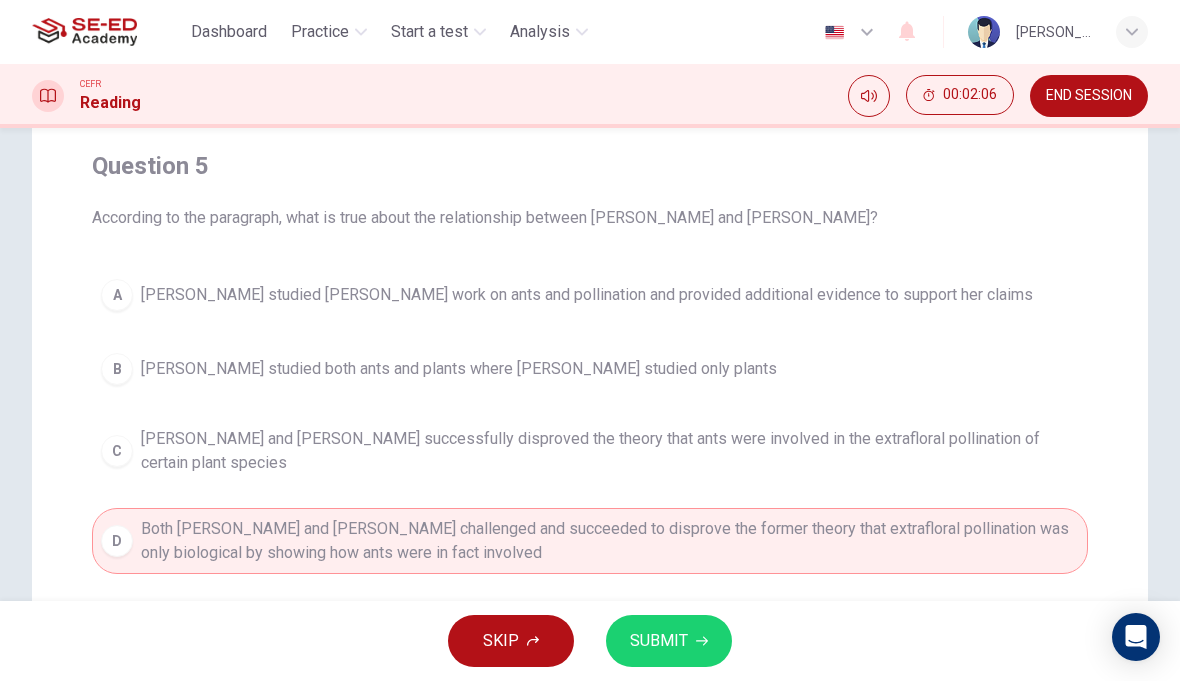 click on "Wheeler studied Bentley's work on ants and pollination and provided additional evidence to support her claims" at bounding box center (587, 295) 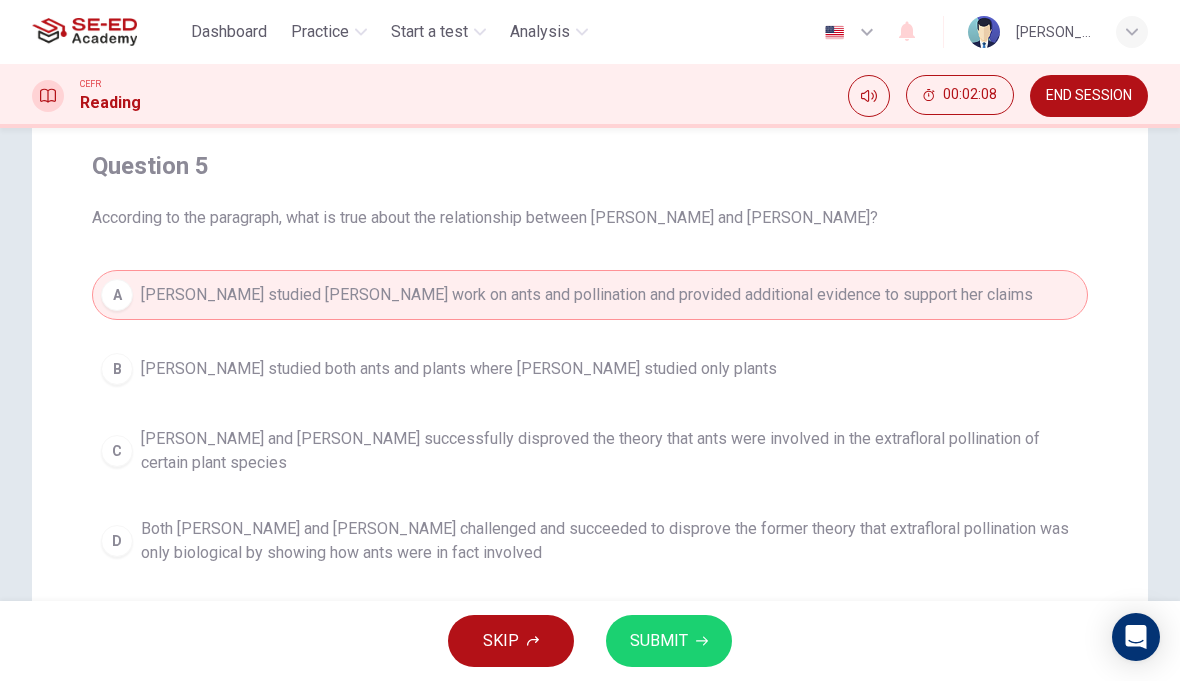 click on "C Bentley and Wheeler successfully disproved the theory that ants were involved in the extrafloral pollination of certain plant species" at bounding box center [590, 451] 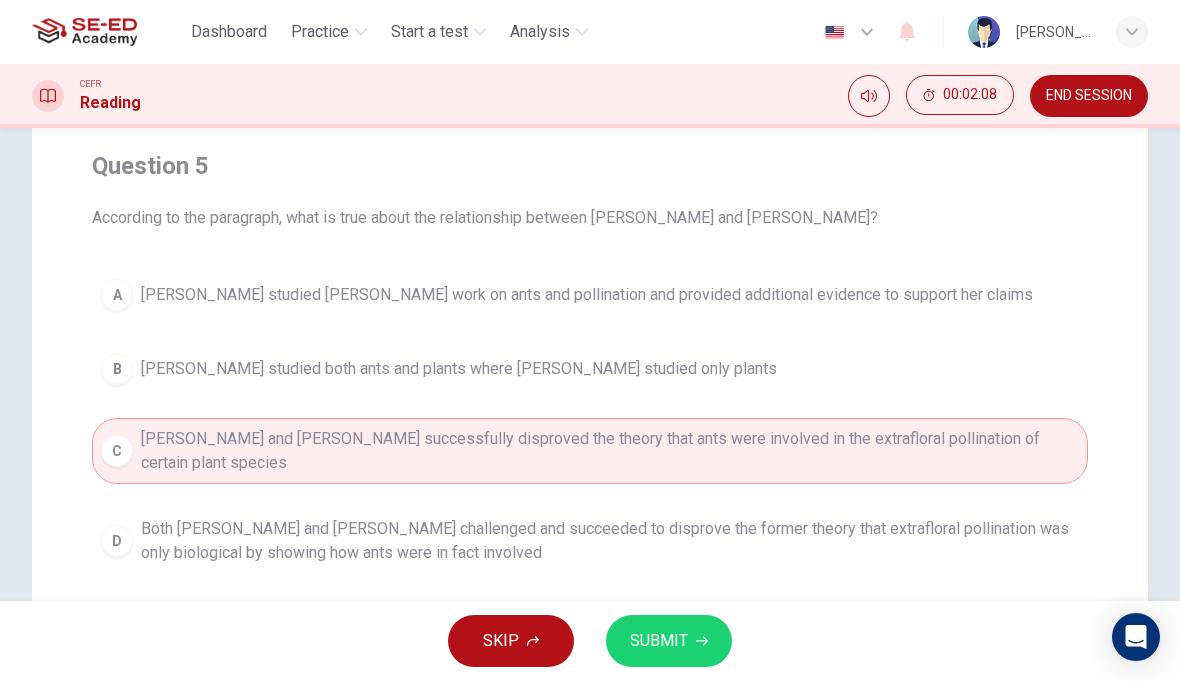 click on "D" at bounding box center [117, 541] 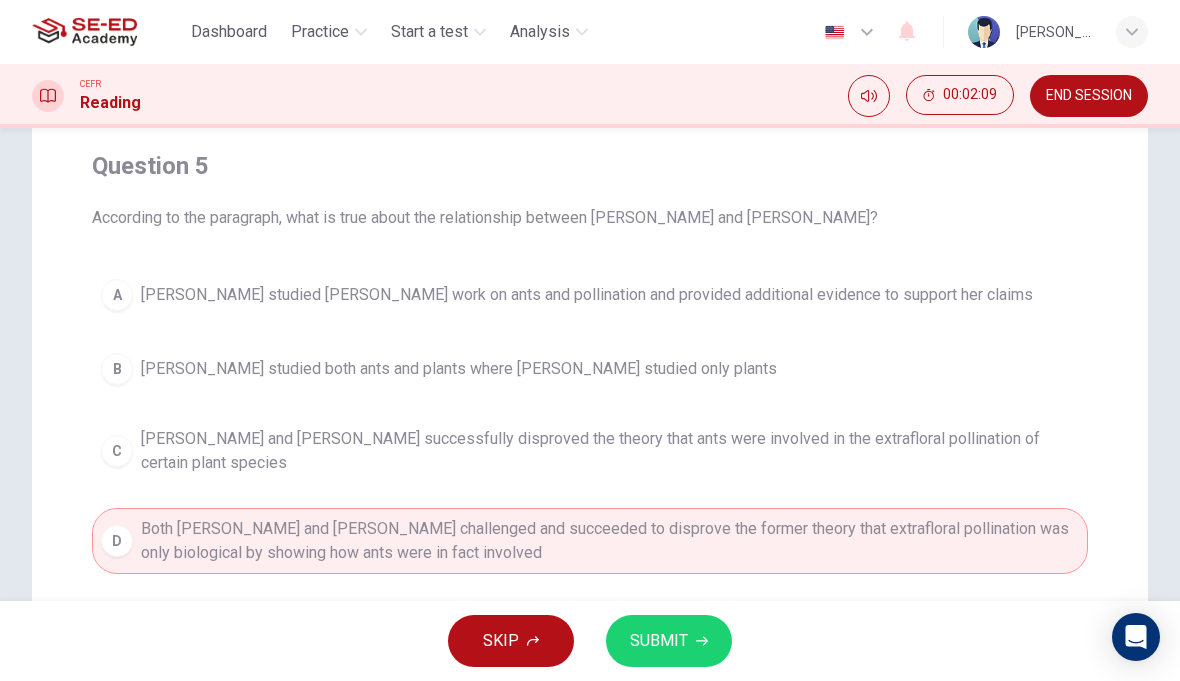 click on "SUBMIT" at bounding box center [669, 641] 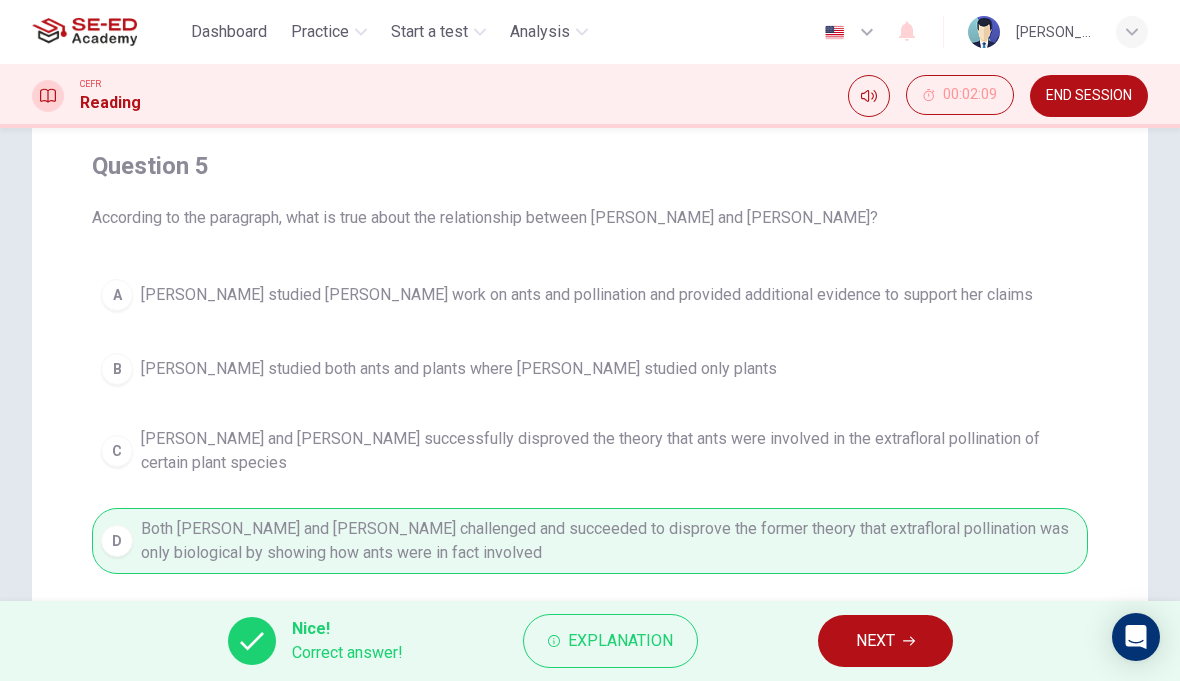 click on "NEXT" at bounding box center (875, 641) 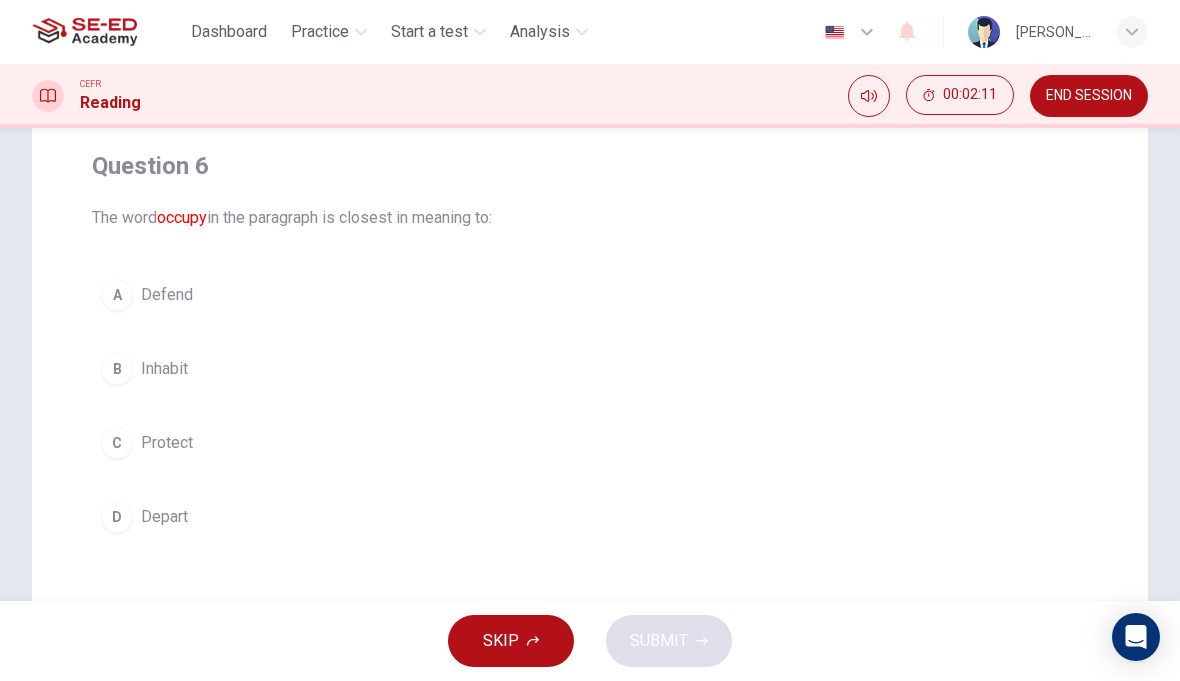 click on "A Defend" at bounding box center [590, 295] 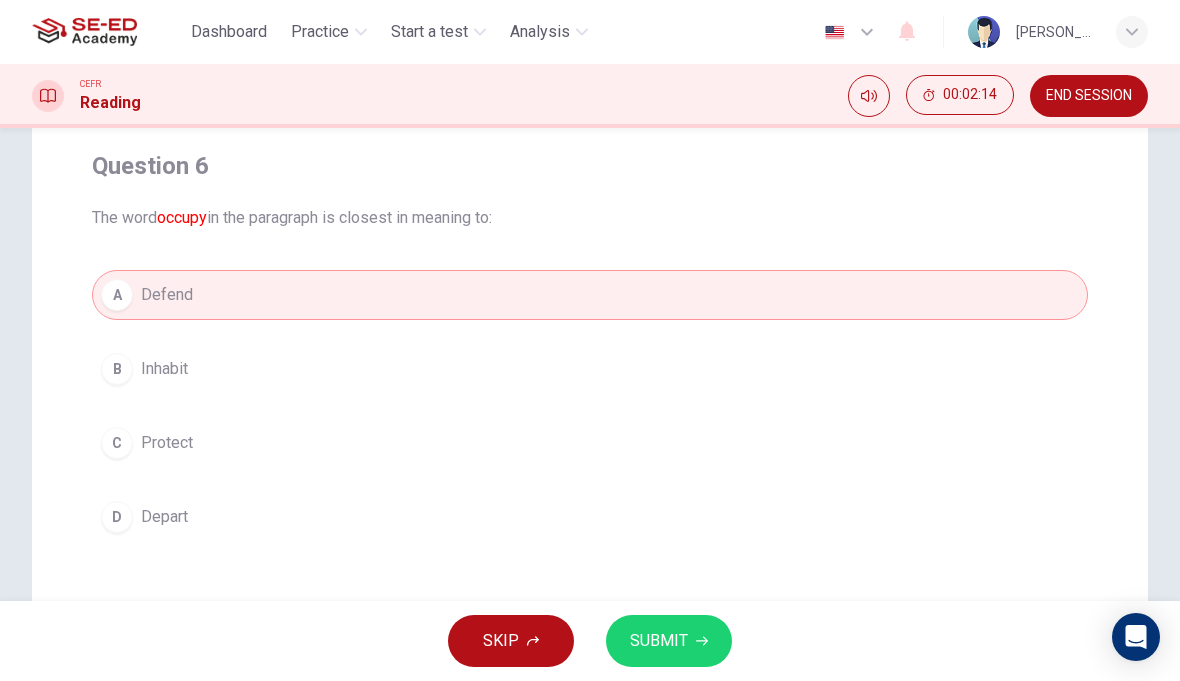 click on "The word  occupy  in the paragraph is closest in meaning to:" at bounding box center [590, 218] 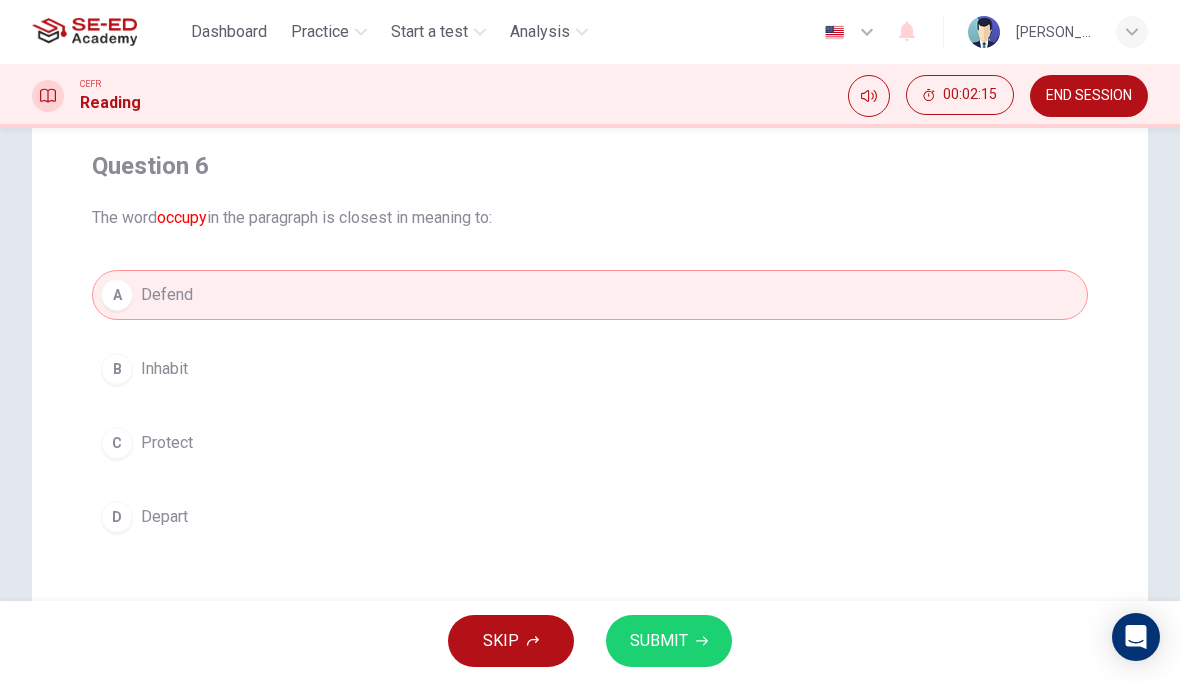 click on "C" at bounding box center (117, 443) 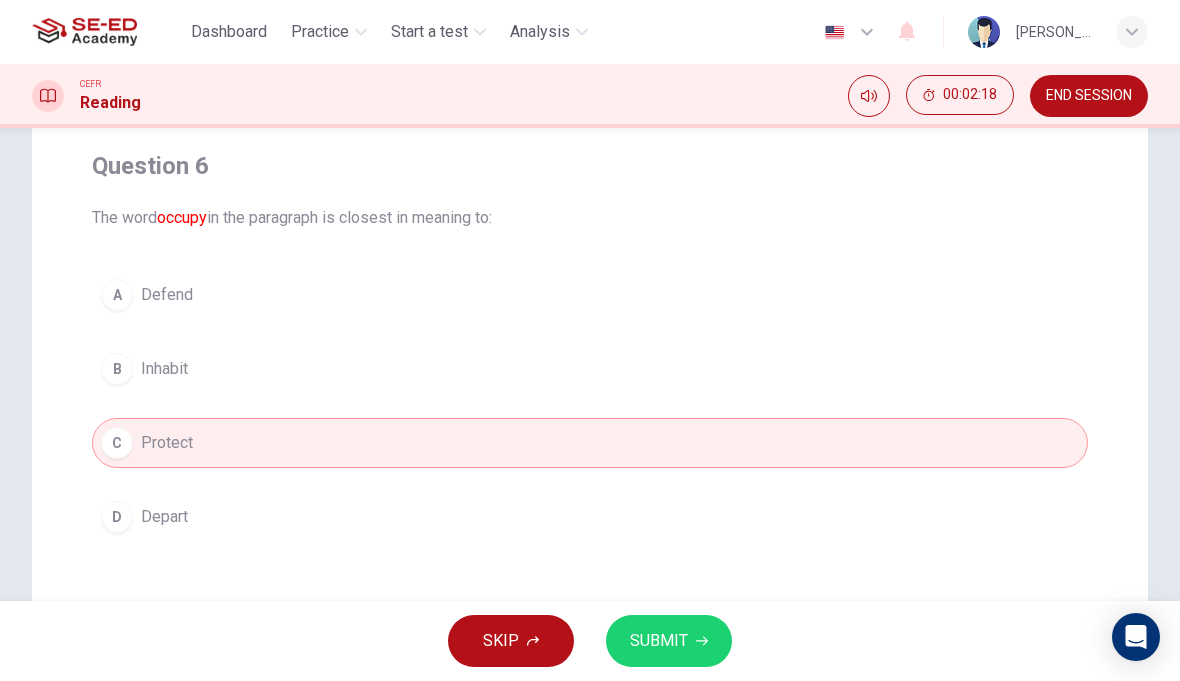 click on "B Inhabit" at bounding box center [590, 369] 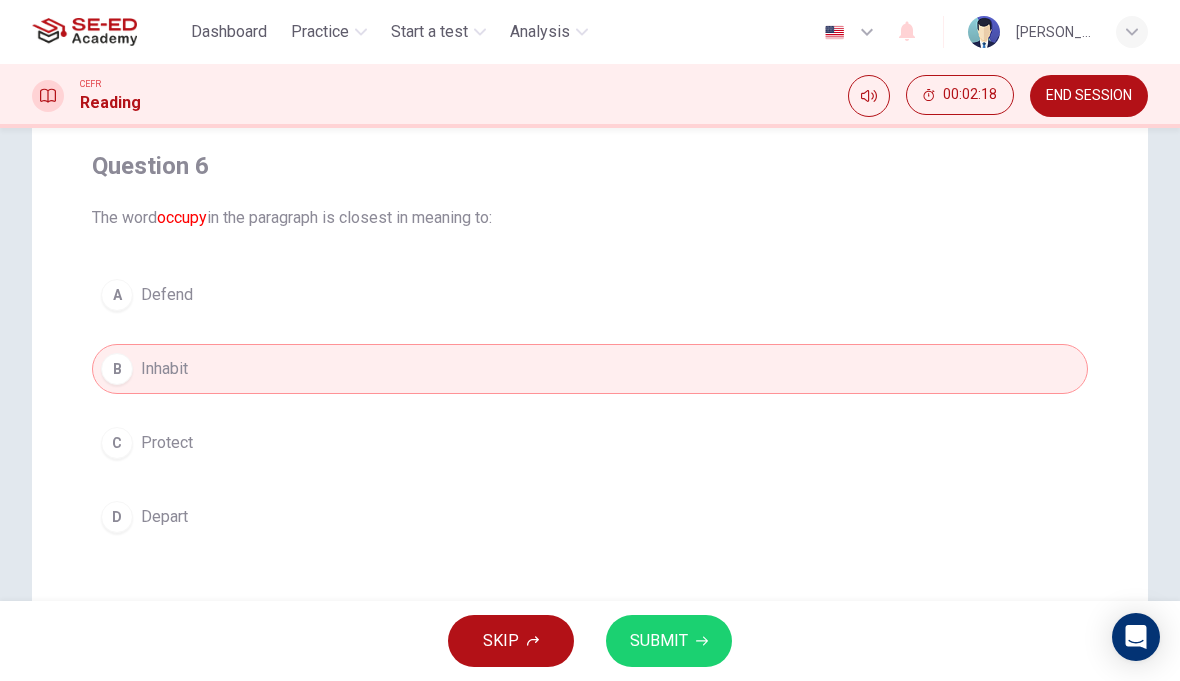 click on "SUBMIT" at bounding box center (669, 641) 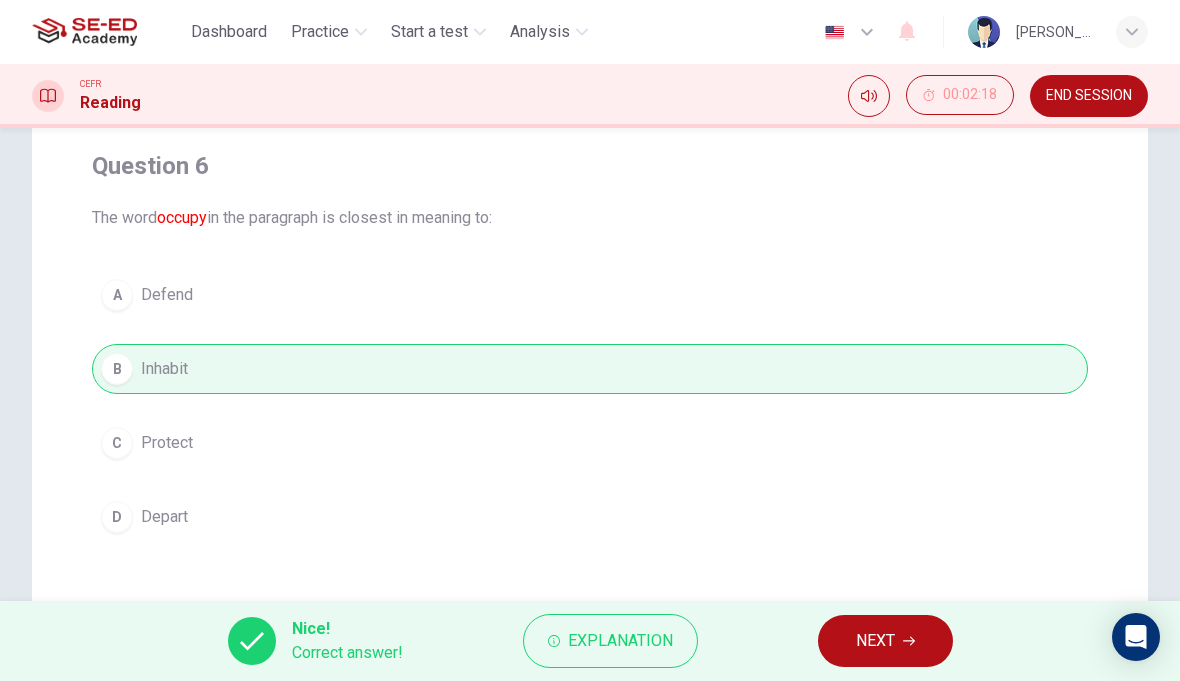 click on "NEXT" at bounding box center [875, 641] 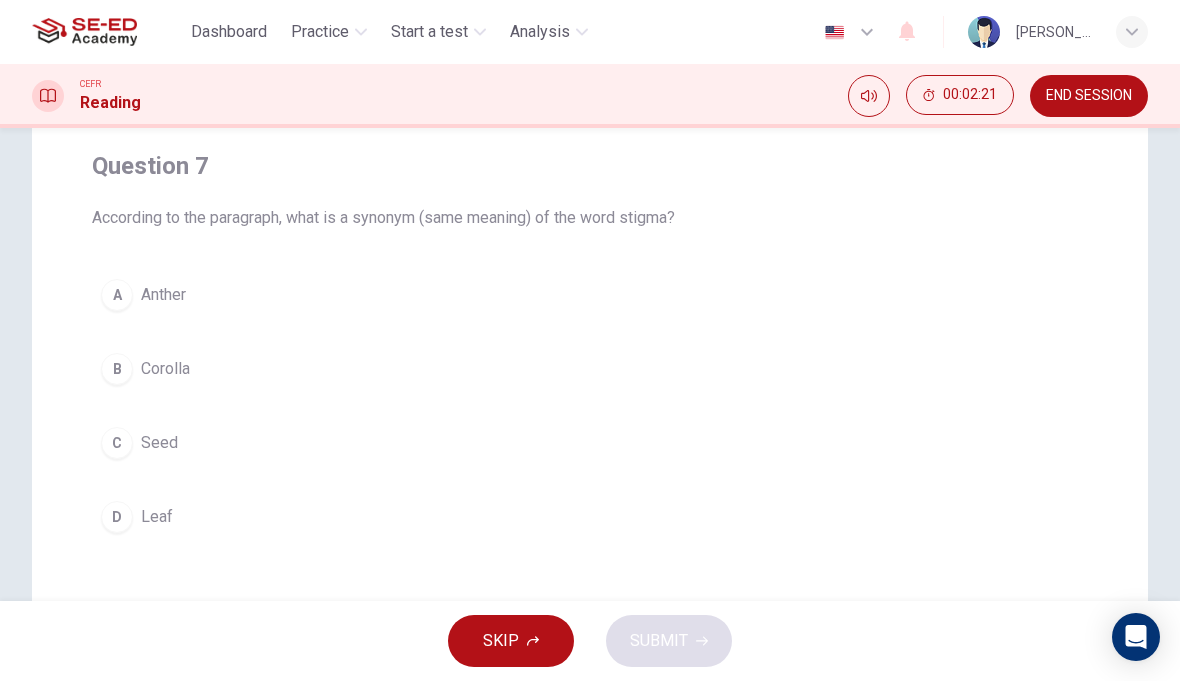 click on "A" at bounding box center [117, 295] 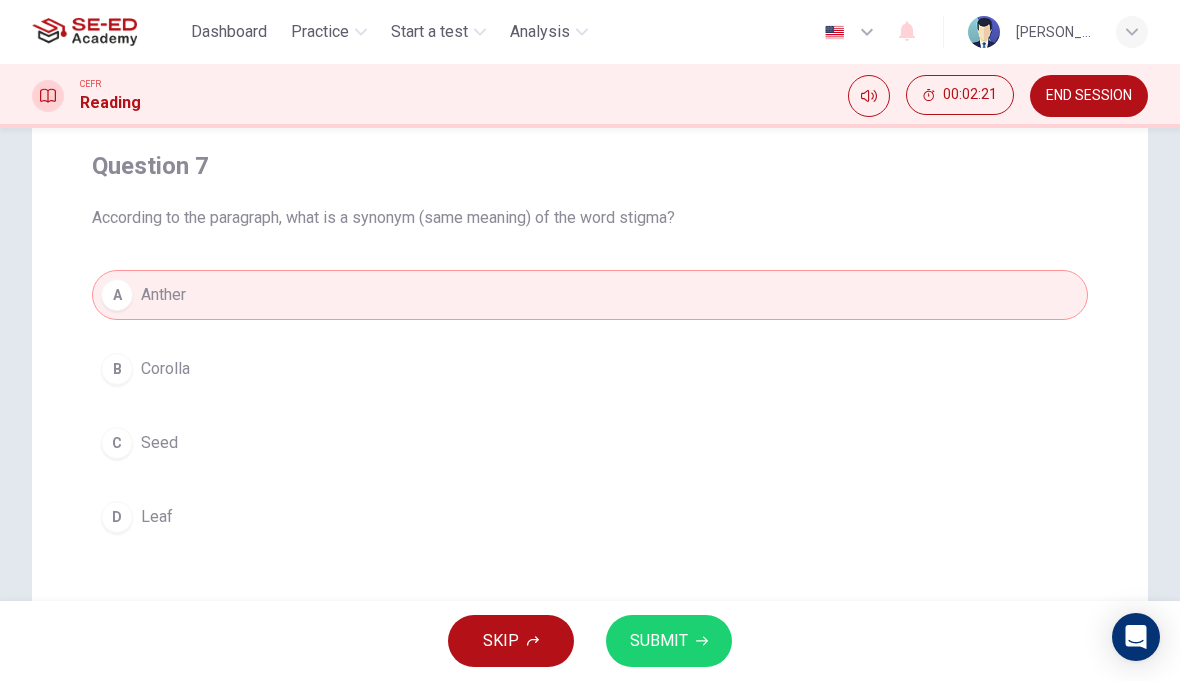 click on "B" at bounding box center (117, 369) 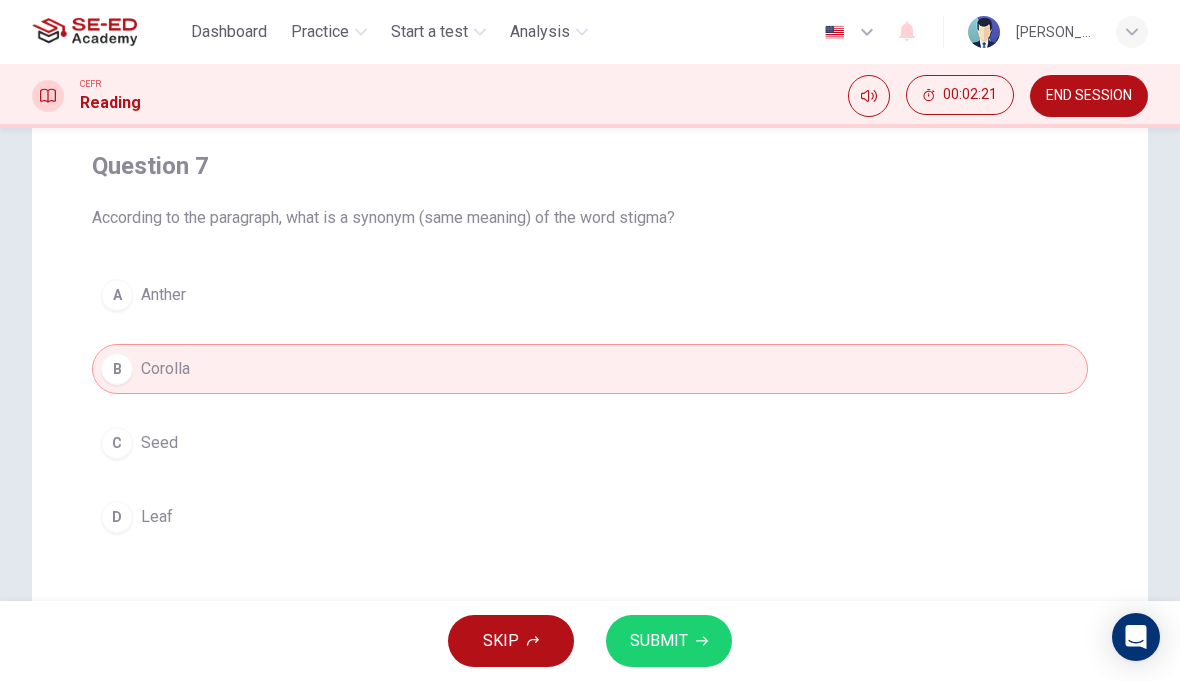 click on "C" at bounding box center [117, 443] 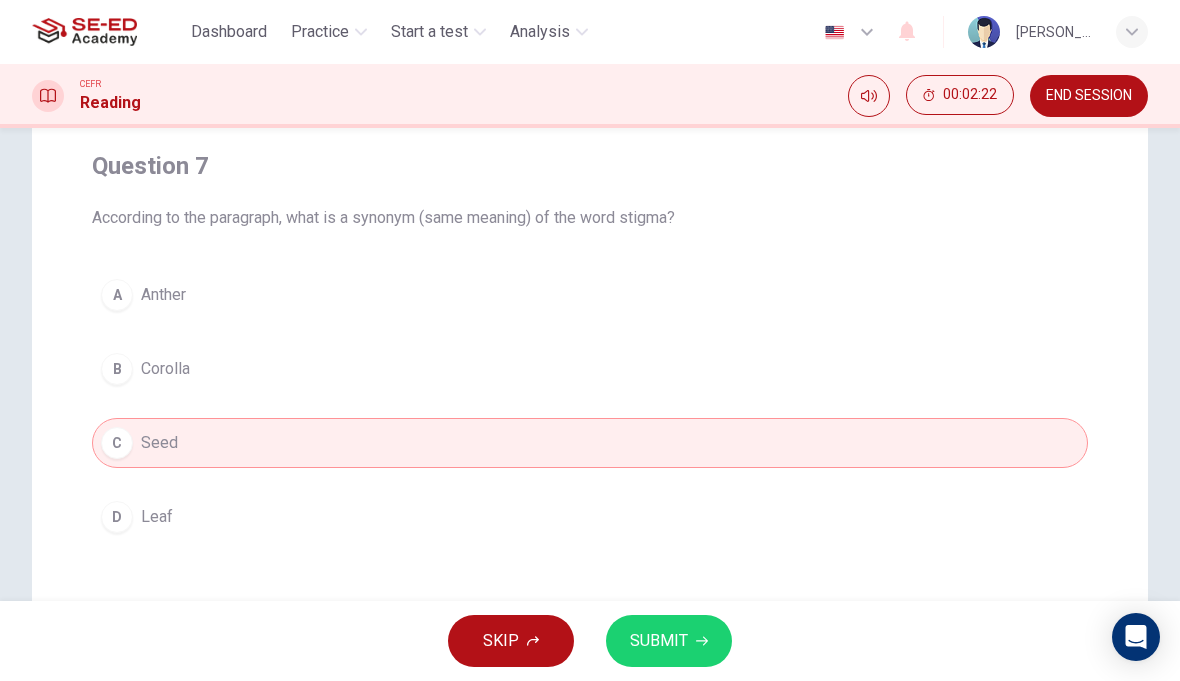 click on "D Leaf" at bounding box center [590, 517] 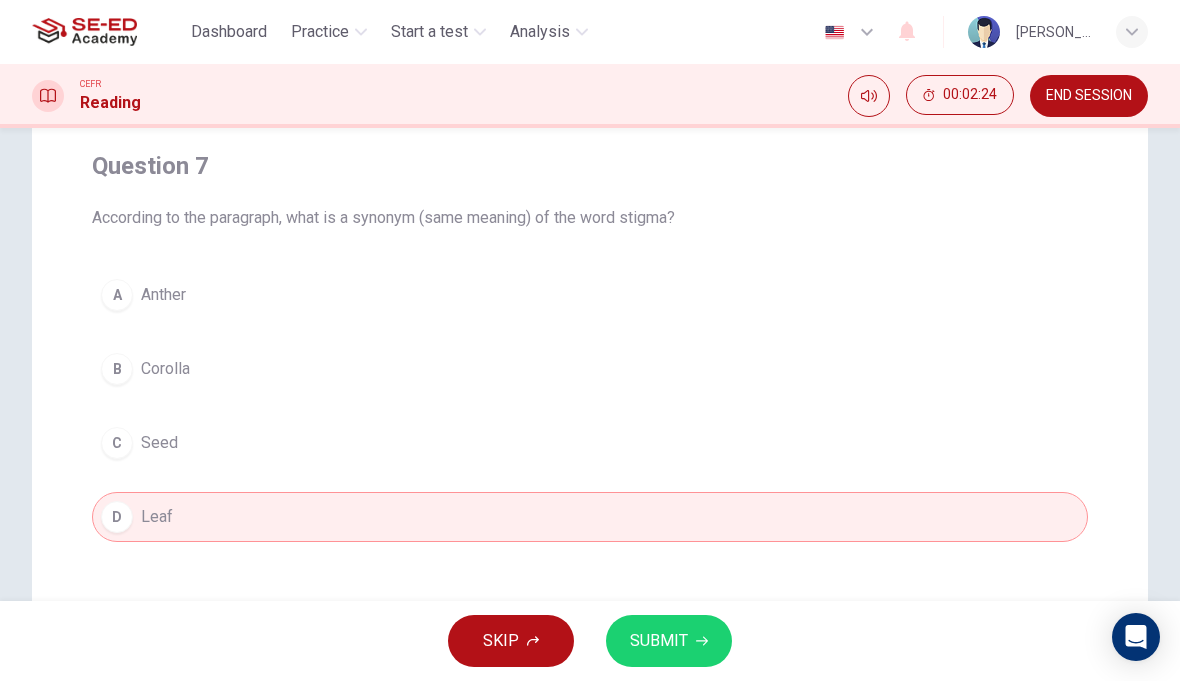 click on "B" at bounding box center [117, 369] 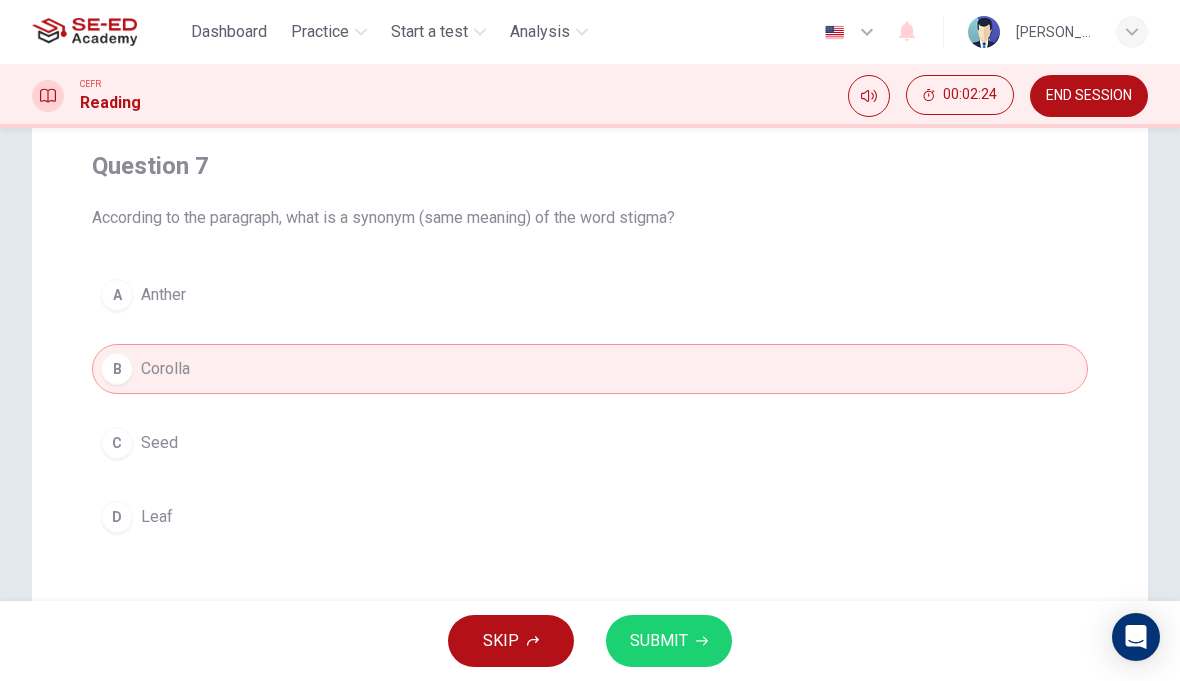 click on "A" at bounding box center (117, 295) 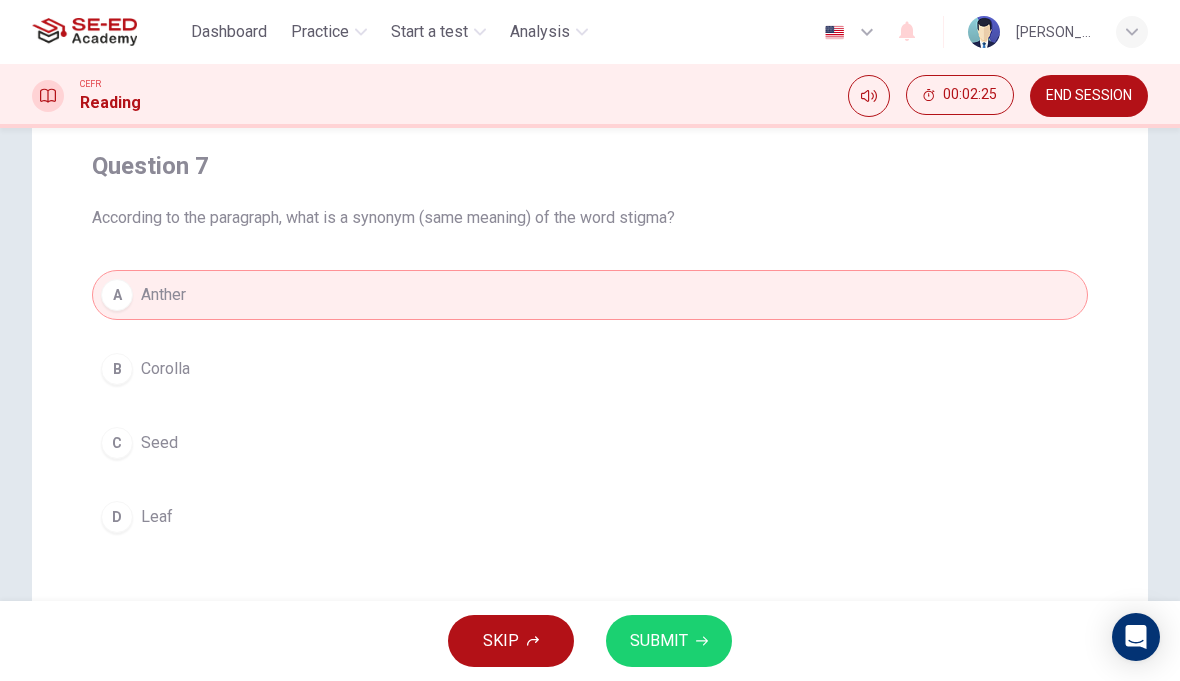 click on "B Corolla" at bounding box center [590, 369] 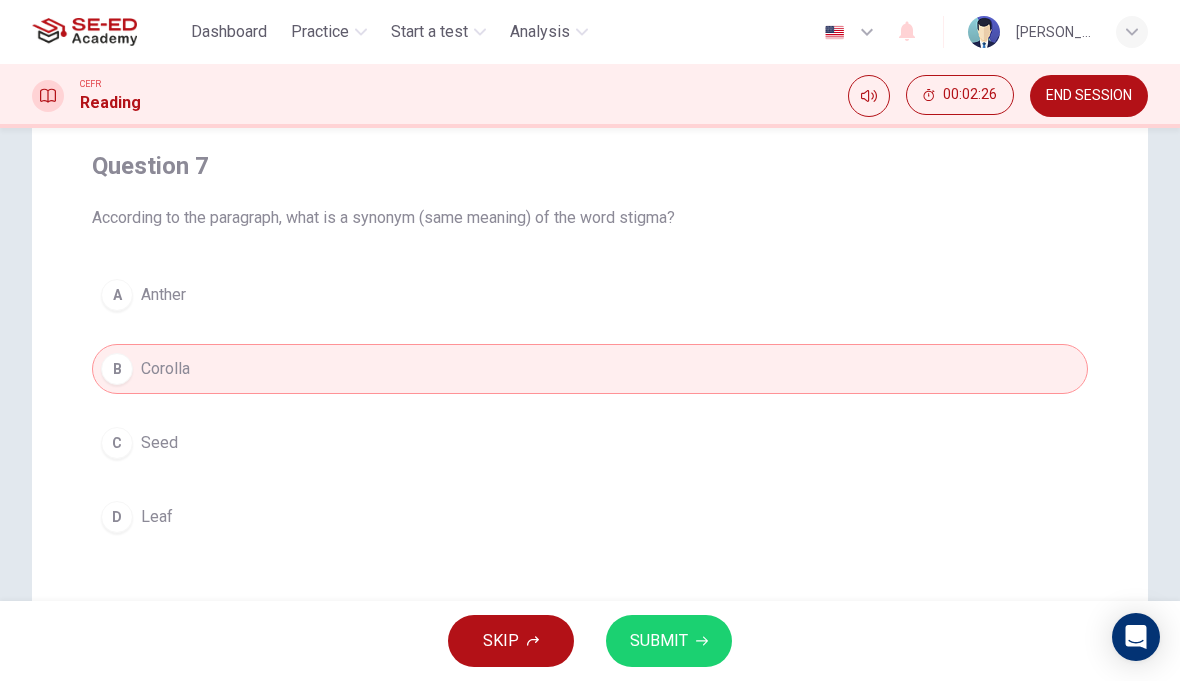 click on "A Anther B Corolla C Seed D Leaf" at bounding box center (590, 406) 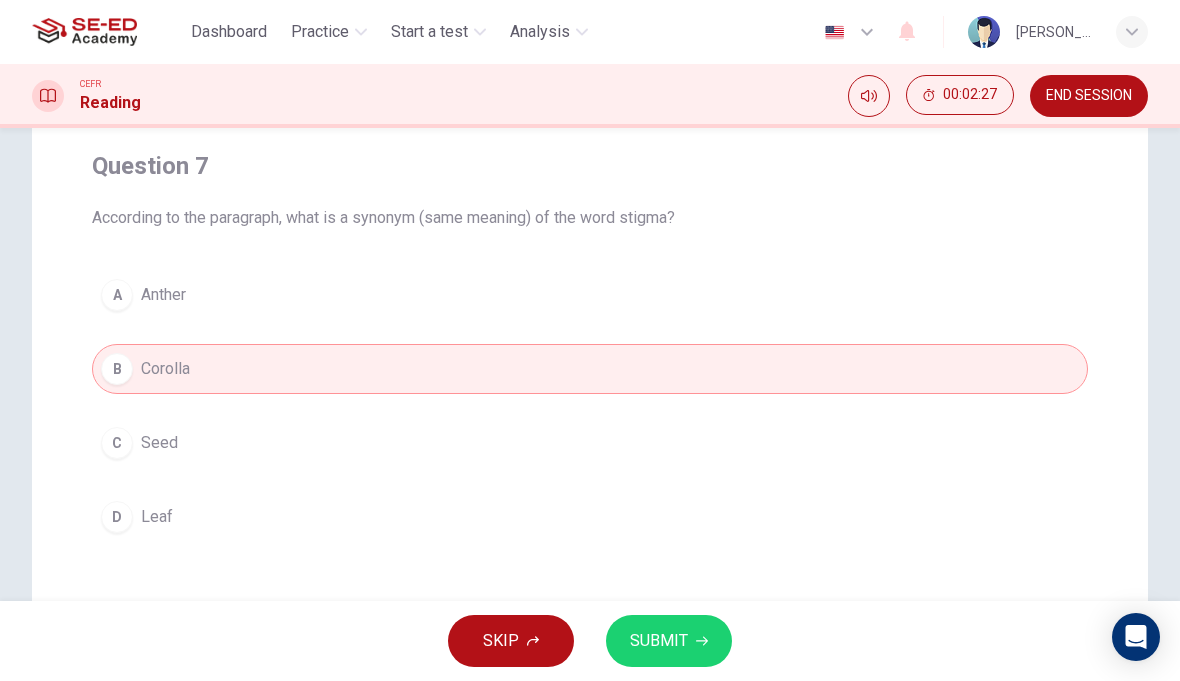 click on "A Anther" at bounding box center [590, 295] 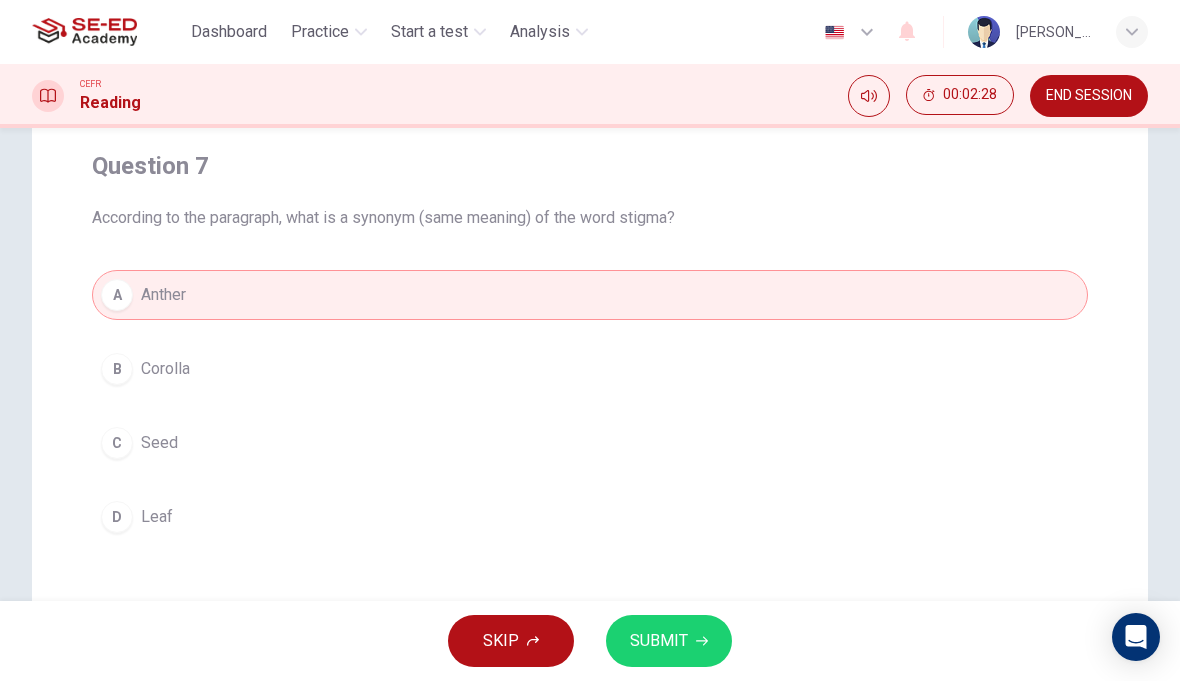 click on "B Corolla" at bounding box center [590, 369] 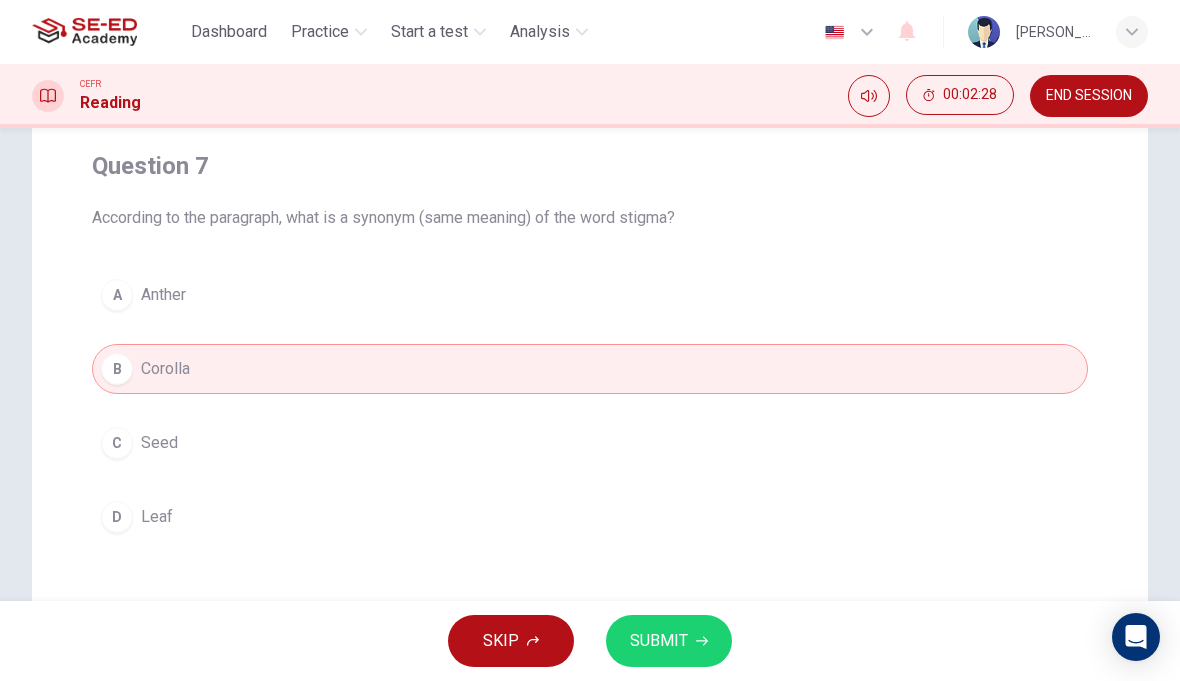 click on "C" at bounding box center (117, 443) 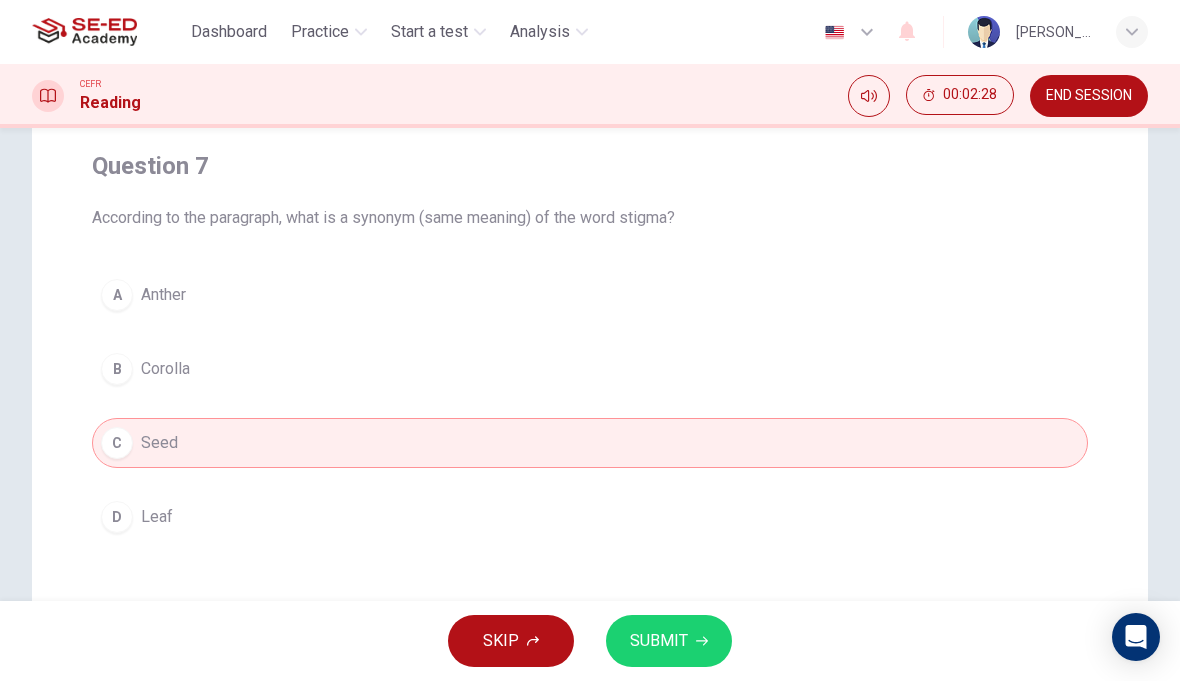 click on "D" at bounding box center [117, 517] 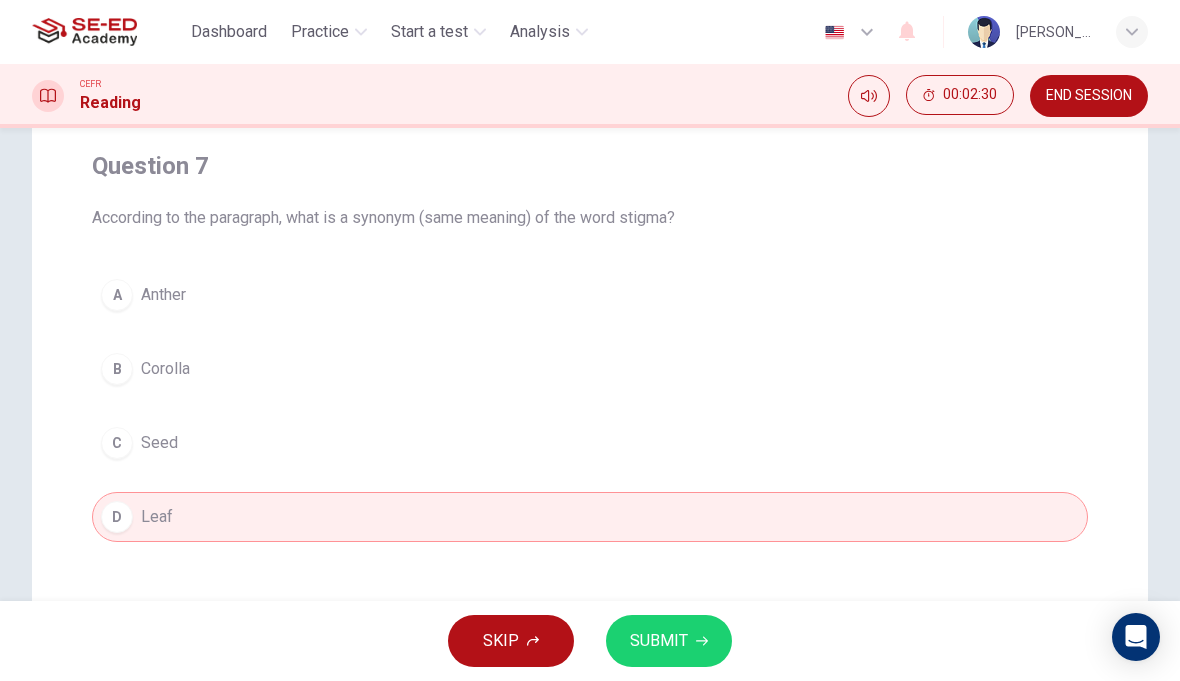 click on "B" at bounding box center (117, 369) 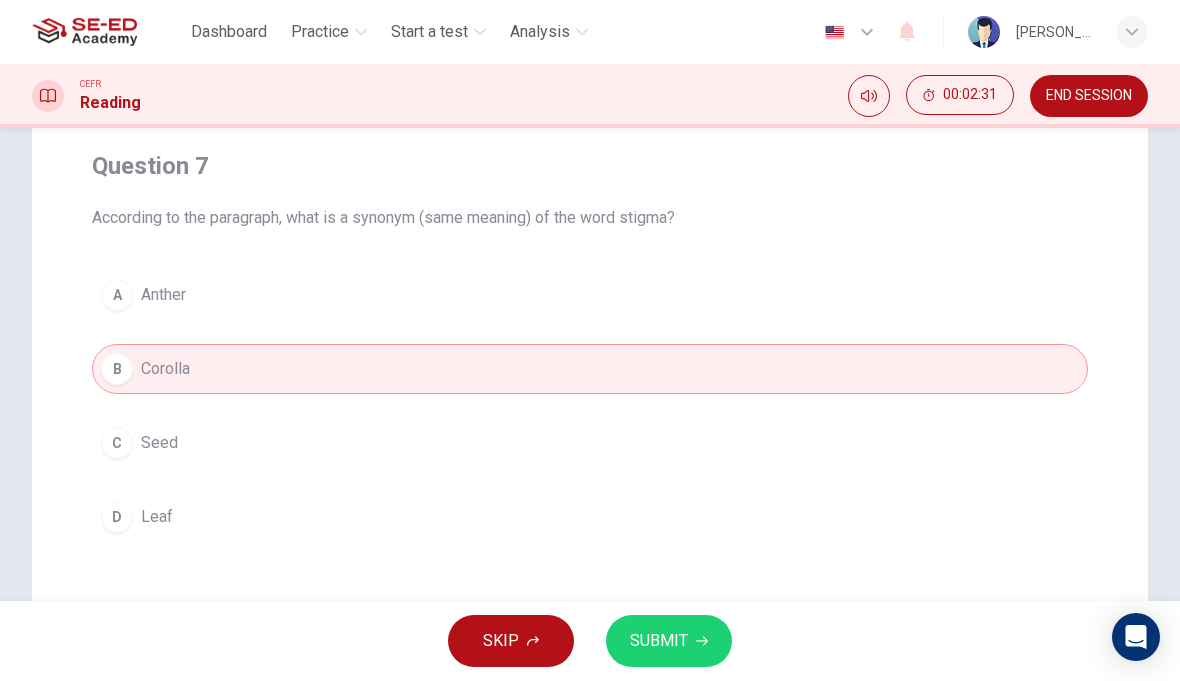 click on "SUBMIT" at bounding box center [669, 641] 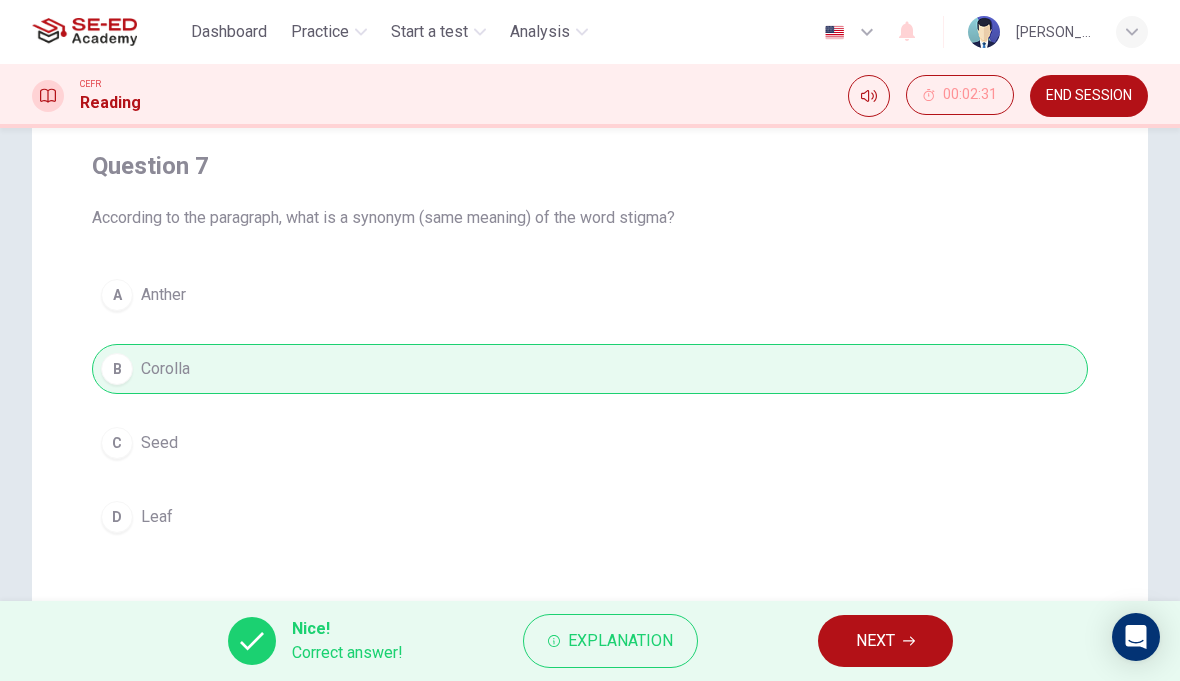 click on "NEXT" at bounding box center [875, 641] 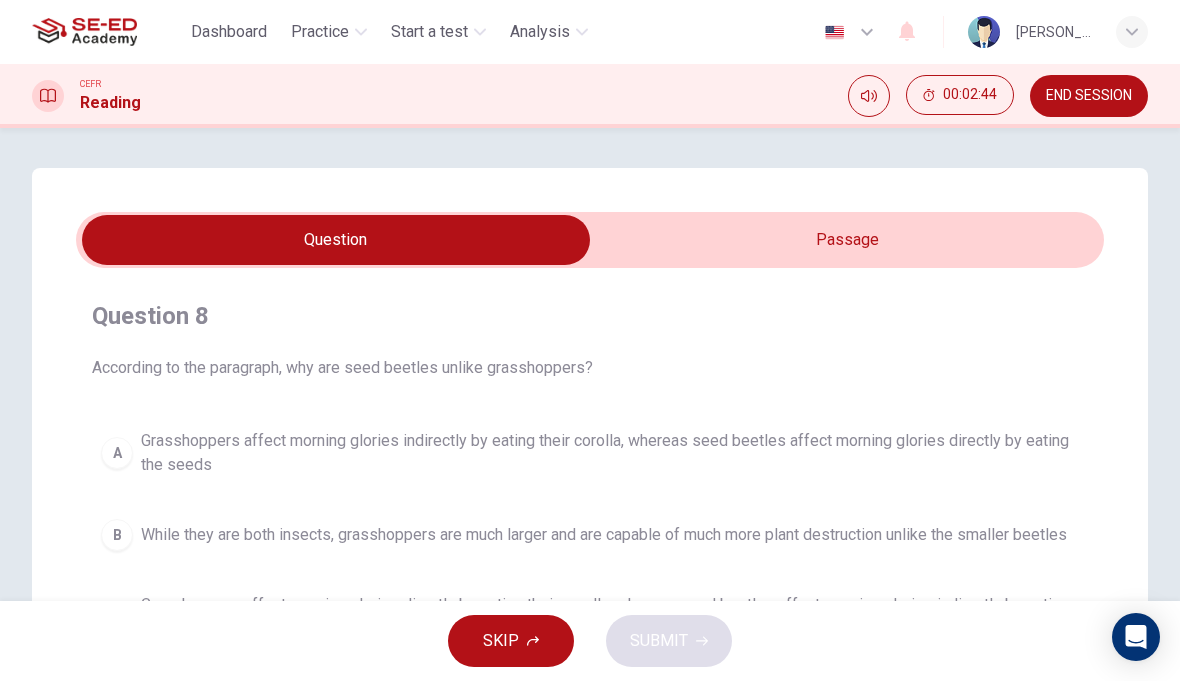 scroll, scrollTop: 0, scrollLeft: 0, axis: both 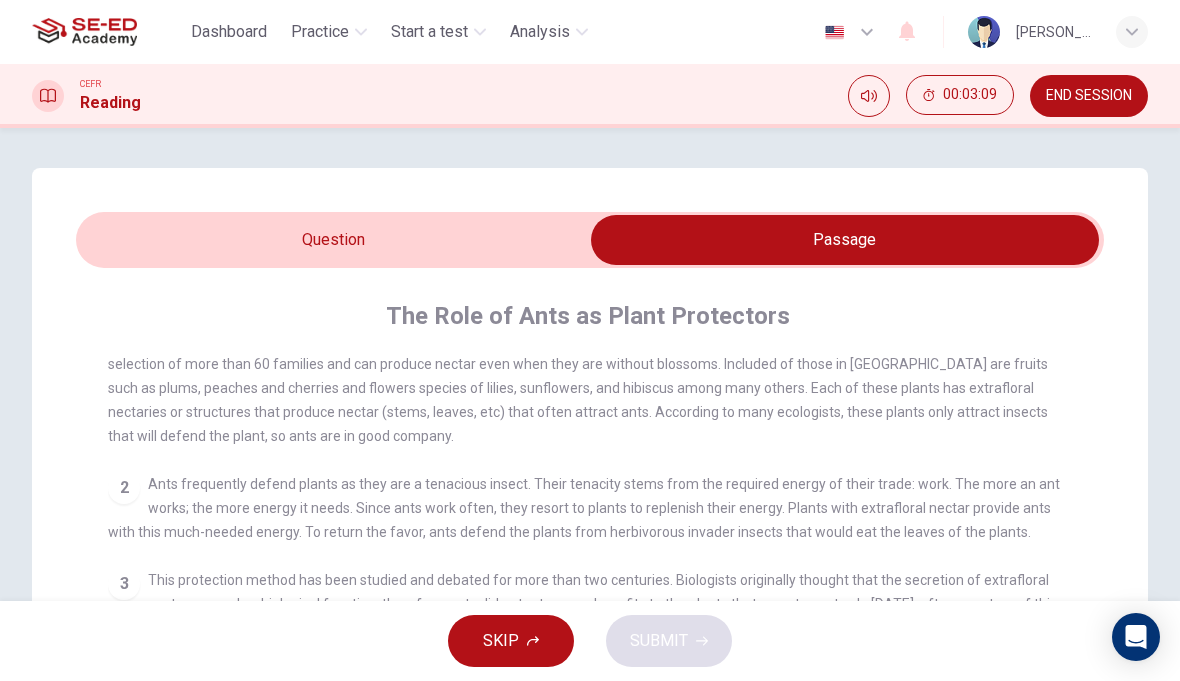 click at bounding box center (845, 240) 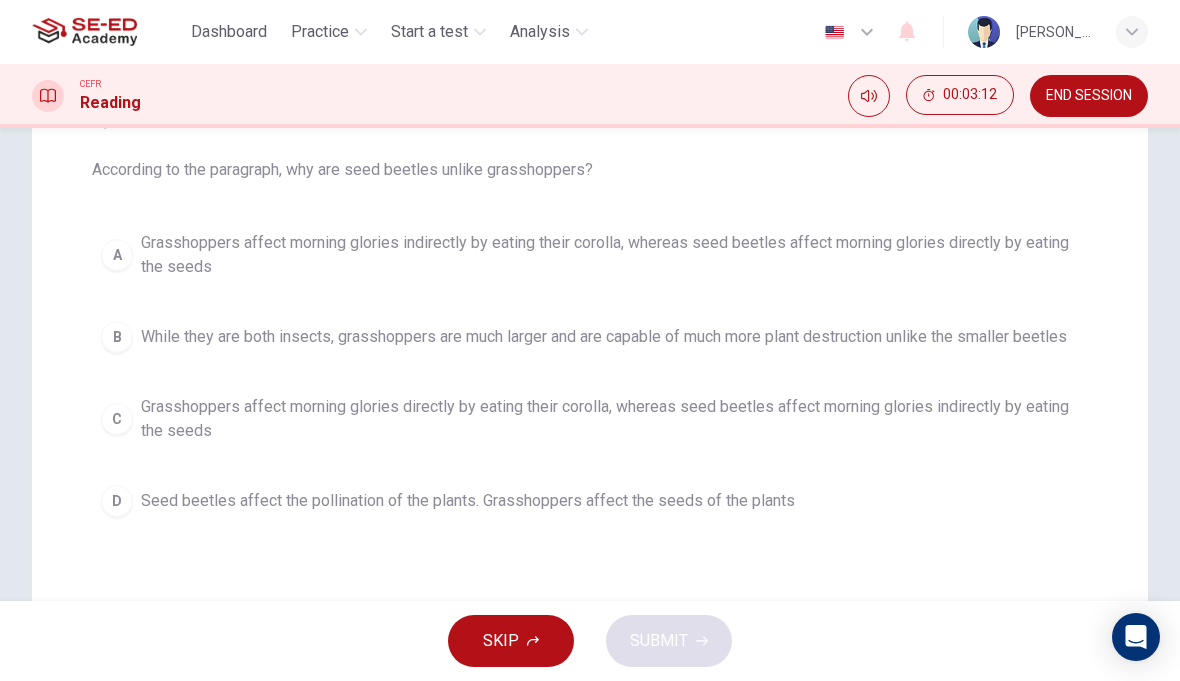 scroll, scrollTop: 200, scrollLeft: 0, axis: vertical 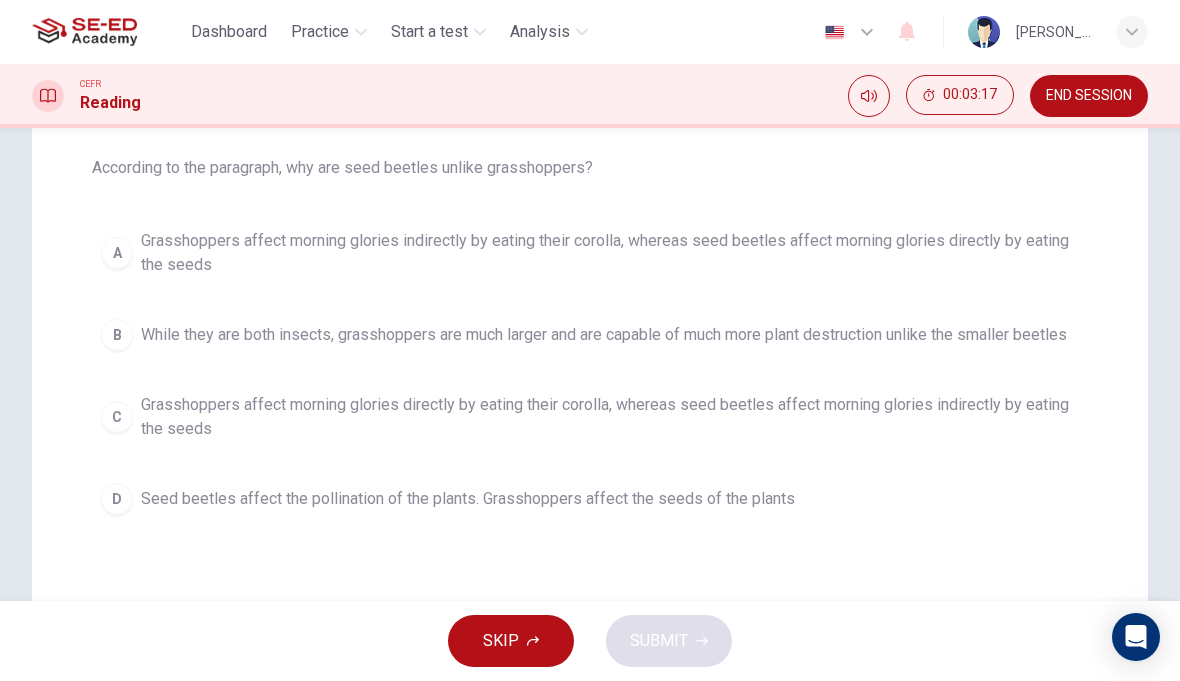 click on "D Seed beetles affect the pollination of the plants. Grasshoppers affect the seeds of the plants" at bounding box center (590, 499) 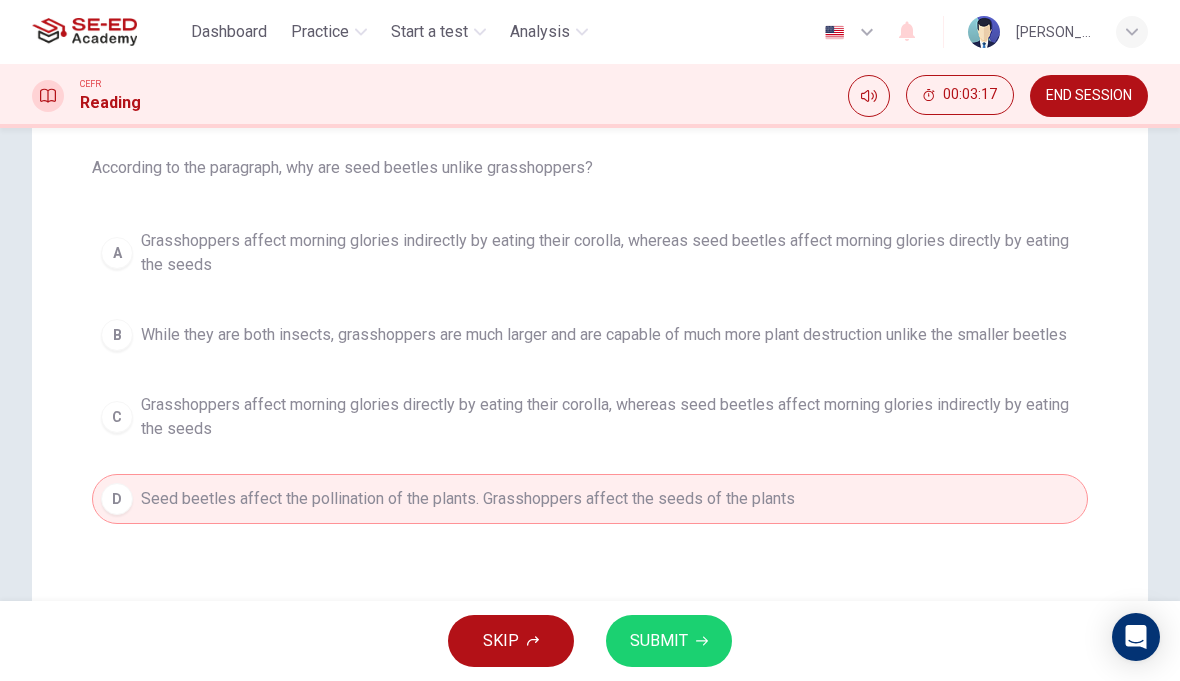 click 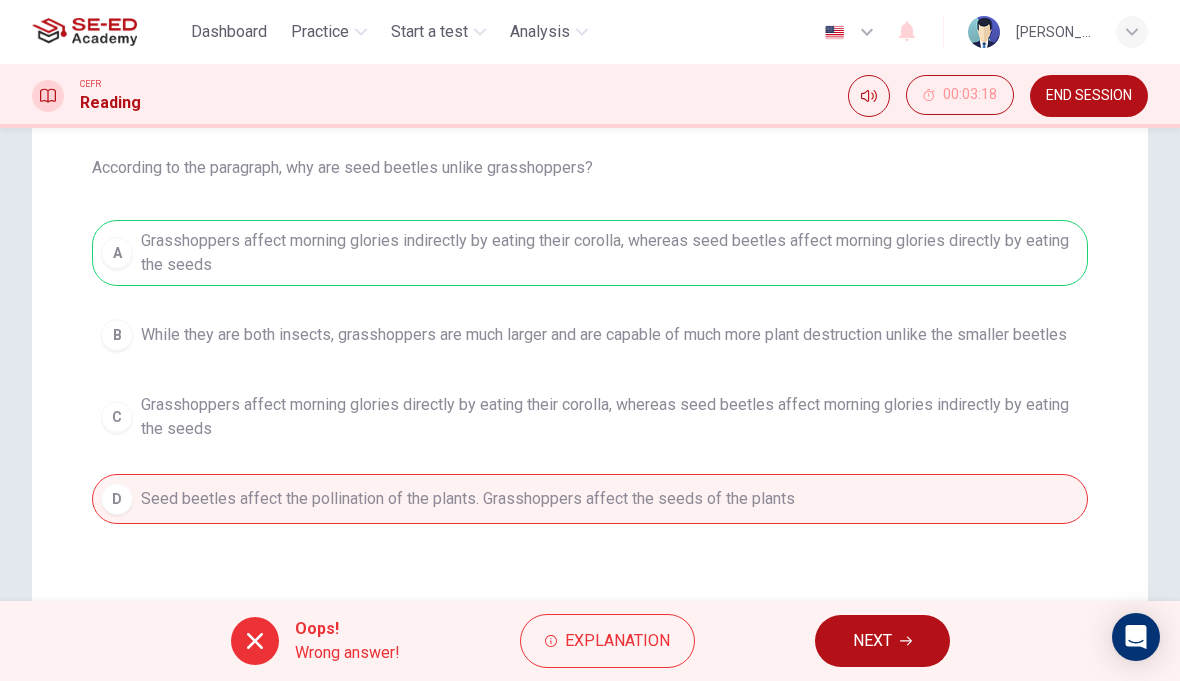 click 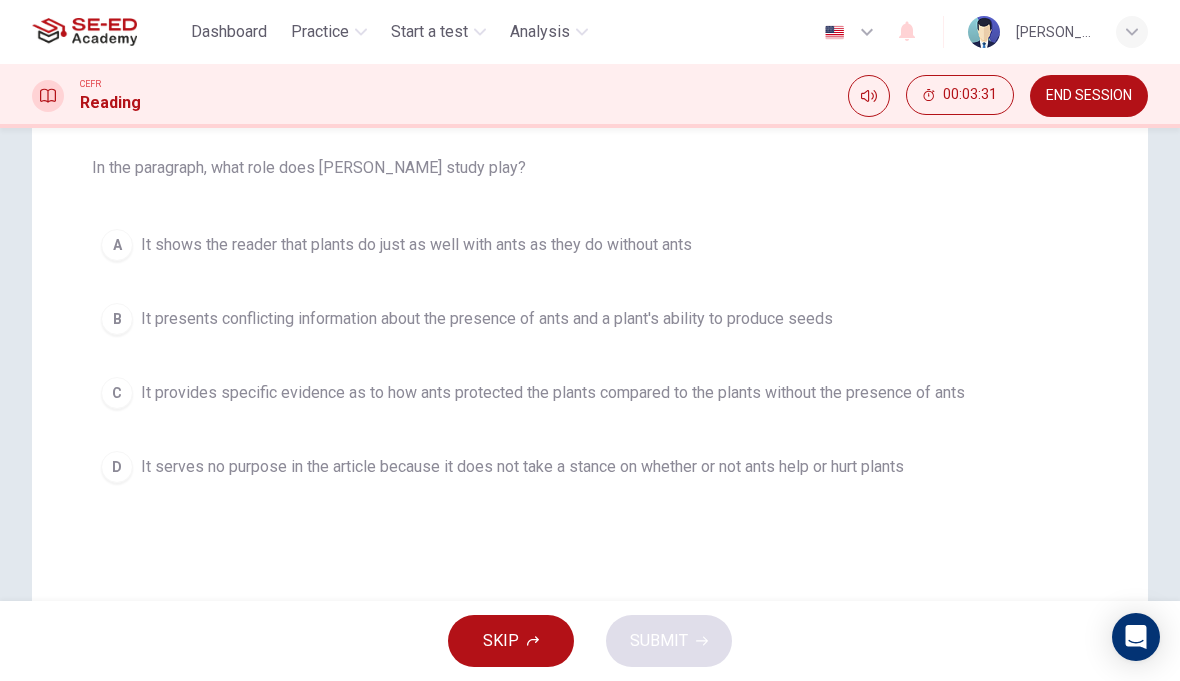 click on "B It presents conflicting information about the presence of ants and a plant's ability to produce seeds" at bounding box center (590, 319) 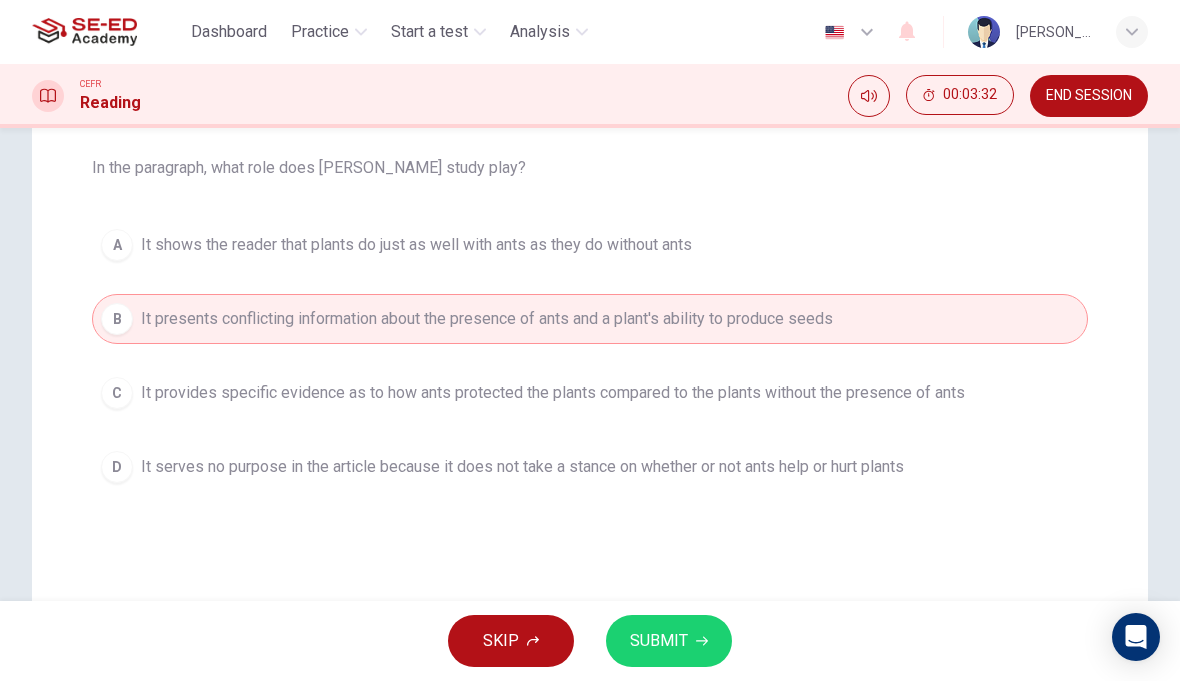 click on "A It shows the reader that plants do just as well with ants as they do without ants" at bounding box center [590, 245] 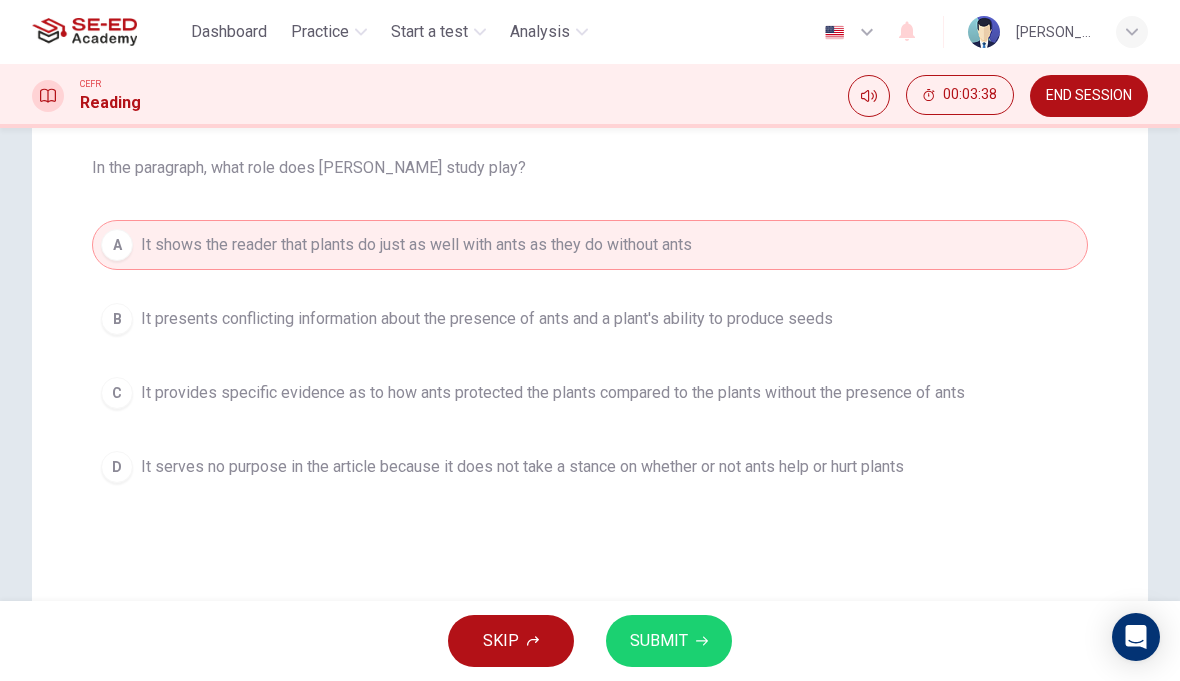 click on "B It presents conflicting information about the presence of ants and a plant's ability to produce seeds" at bounding box center (590, 319) 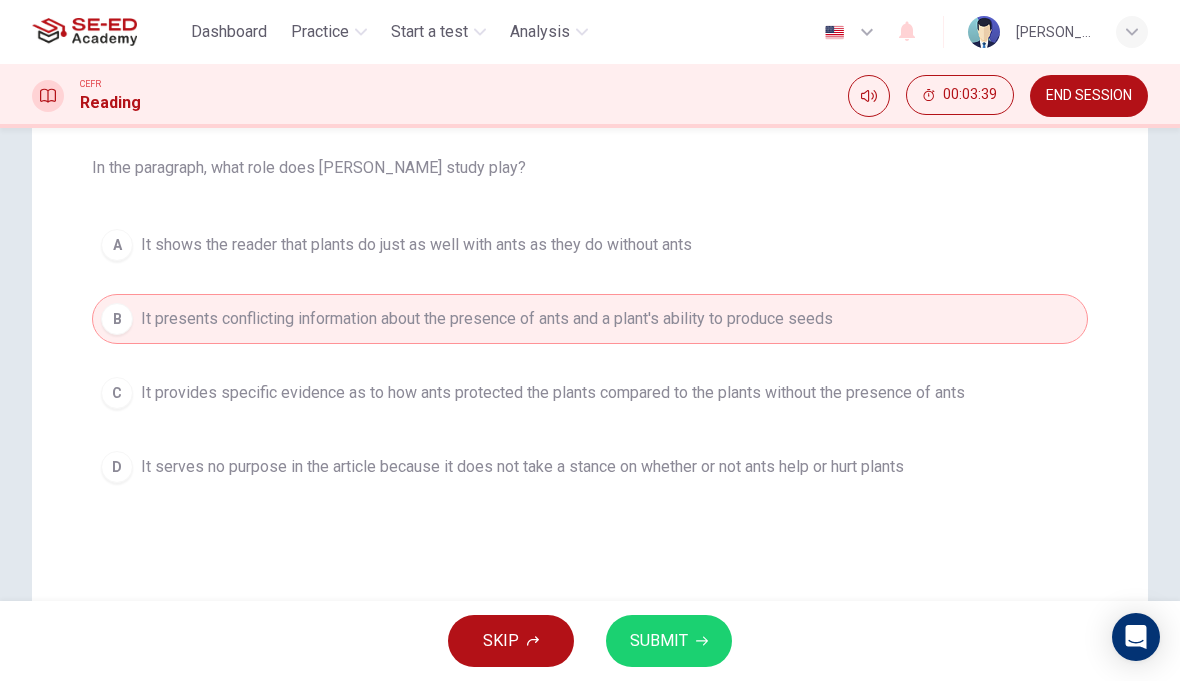 click on "It provides specific evidence as to how ants protected the plants compared to the plants without the presence of ants" at bounding box center (553, 393) 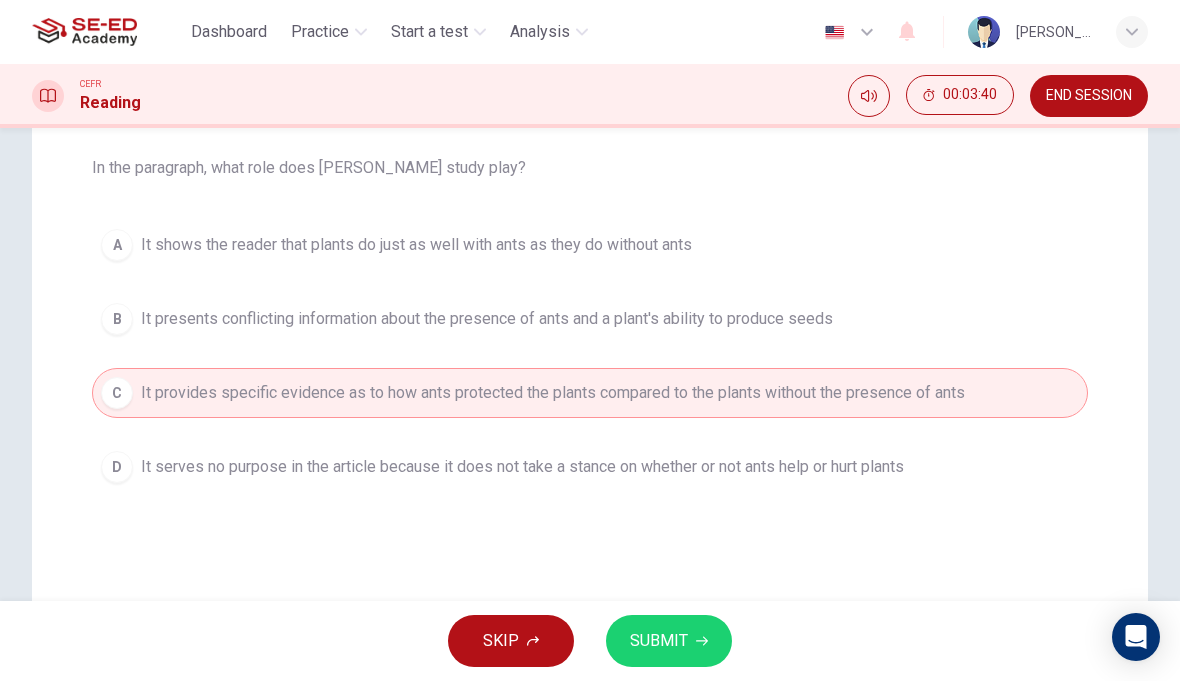 click on "SUBMIT" at bounding box center [669, 641] 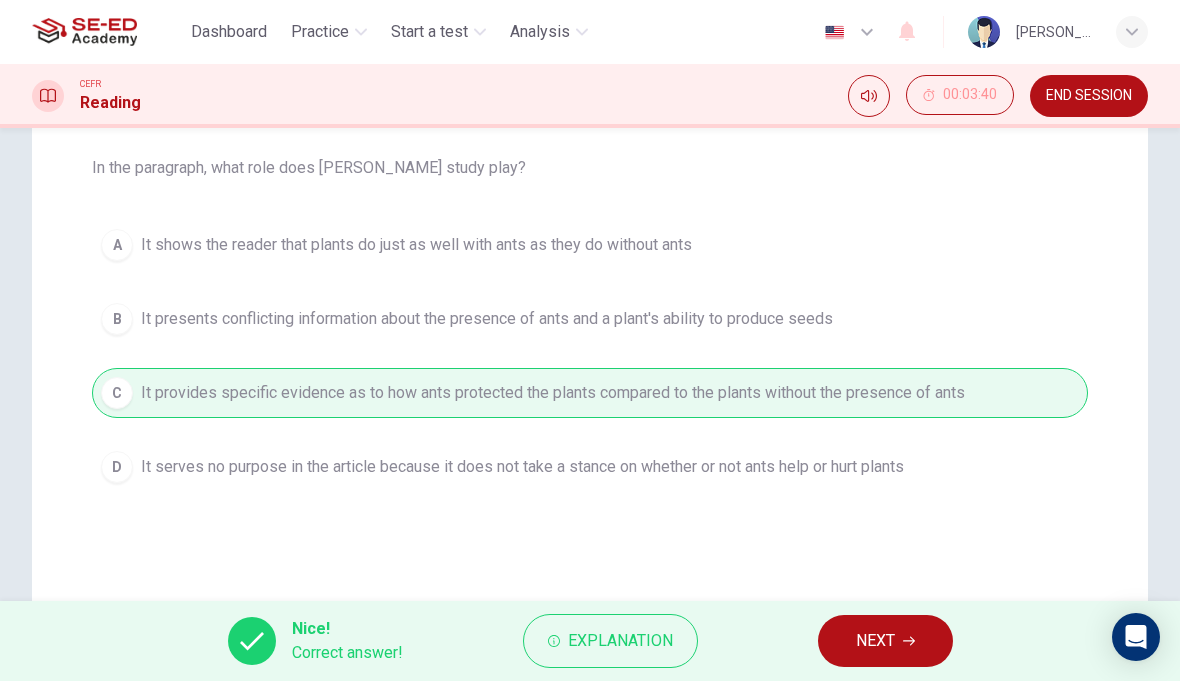 click on "NEXT" at bounding box center (875, 641) 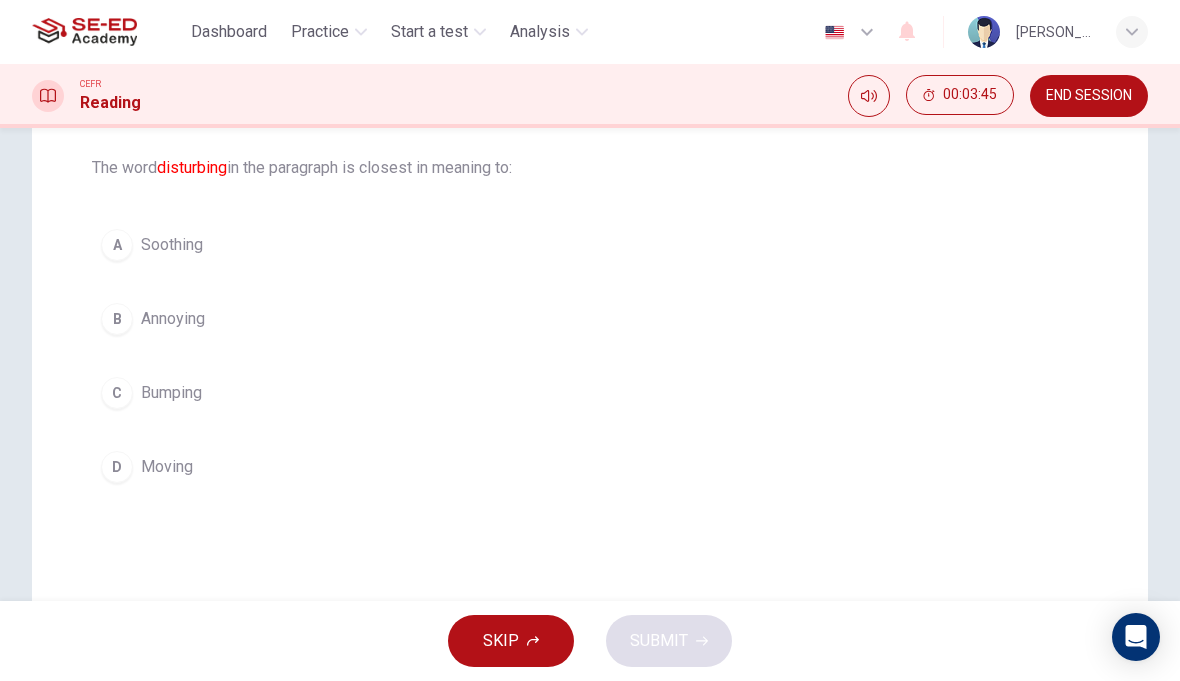 click on "A Soothing" at bounding box center (590, 245) 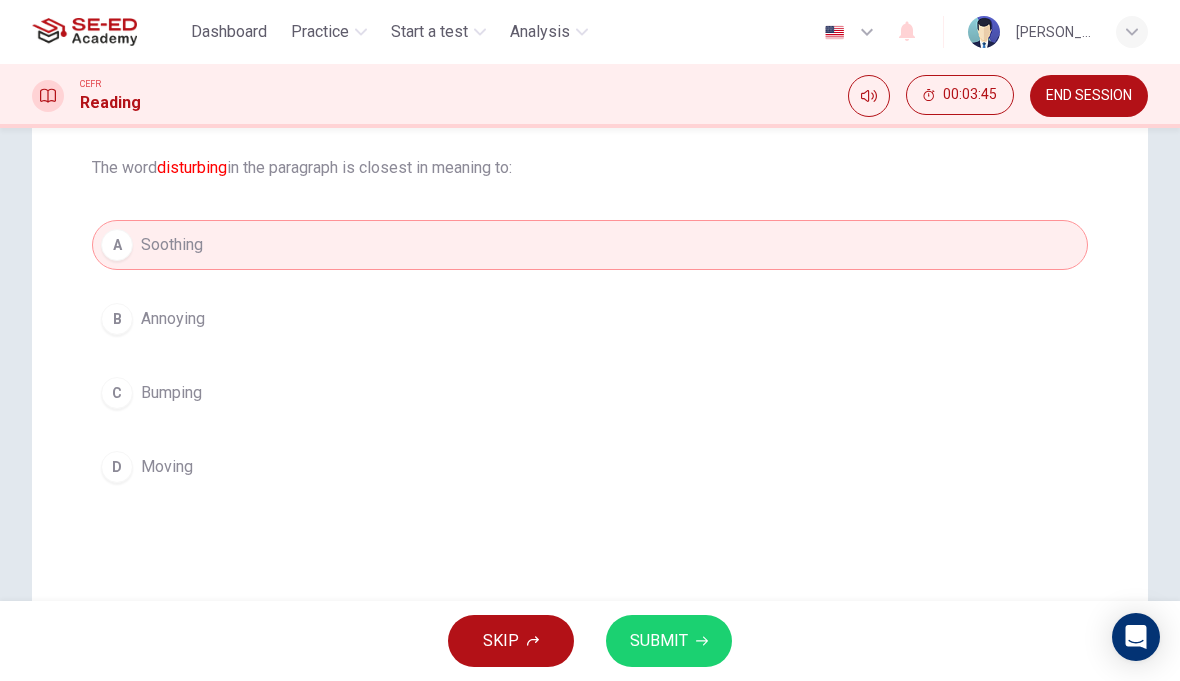 click on "B Annoying" at bounding box center (590, 319) 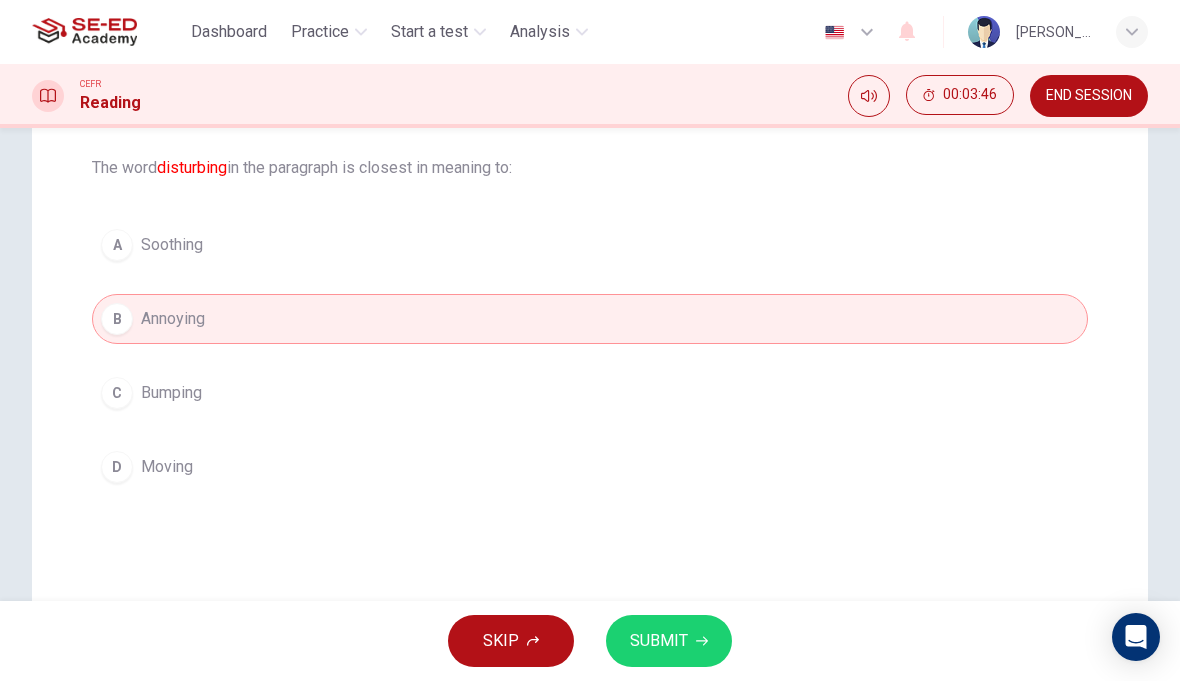 click on "SUBMIT" at bounding box center (659, 641) 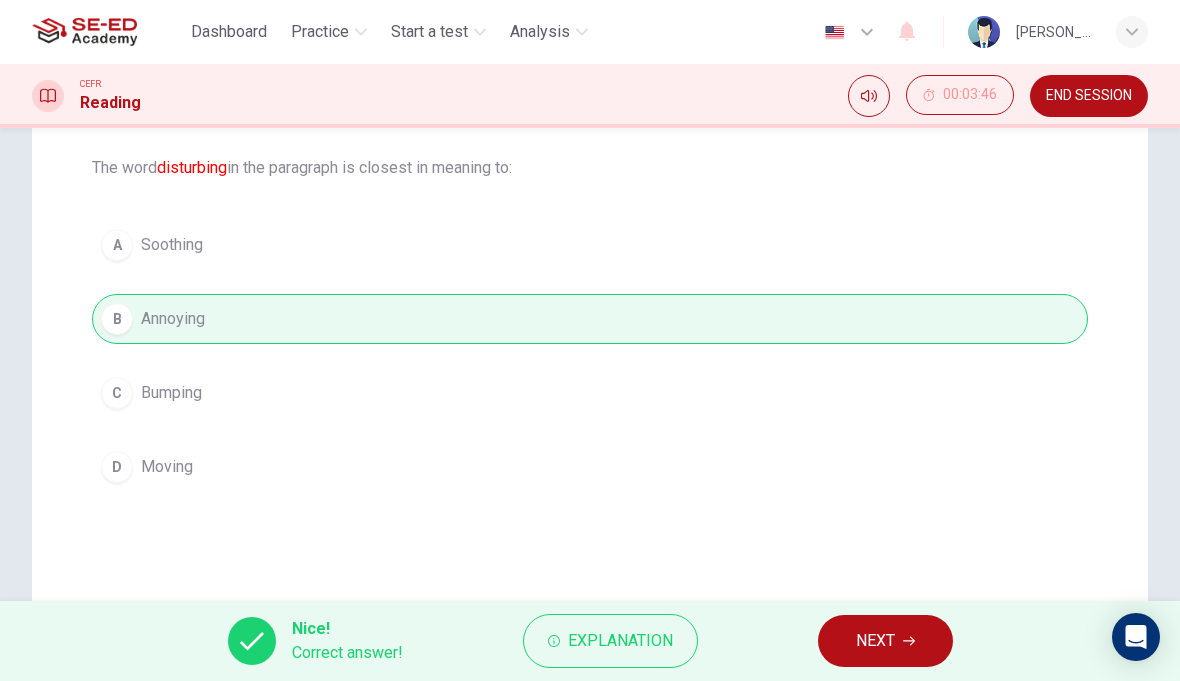 click on "NEXT" at bounding box center [875, 641] 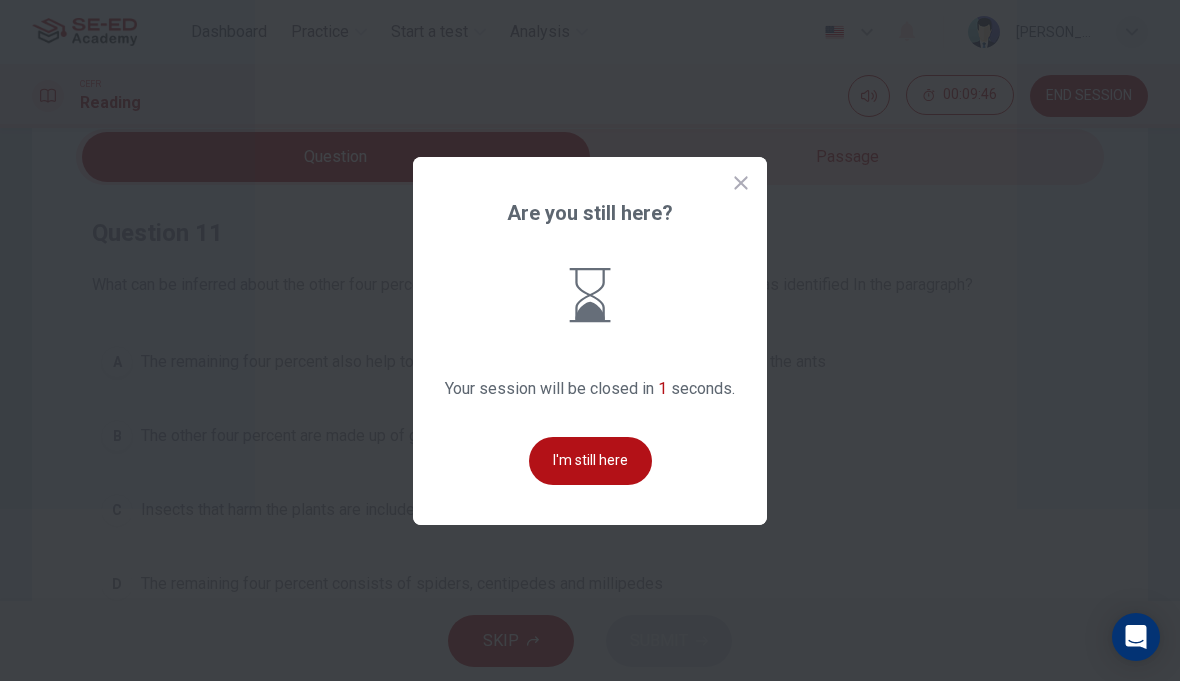 scroll, scrollTop: 0, scrollLeft: 0, axis: both 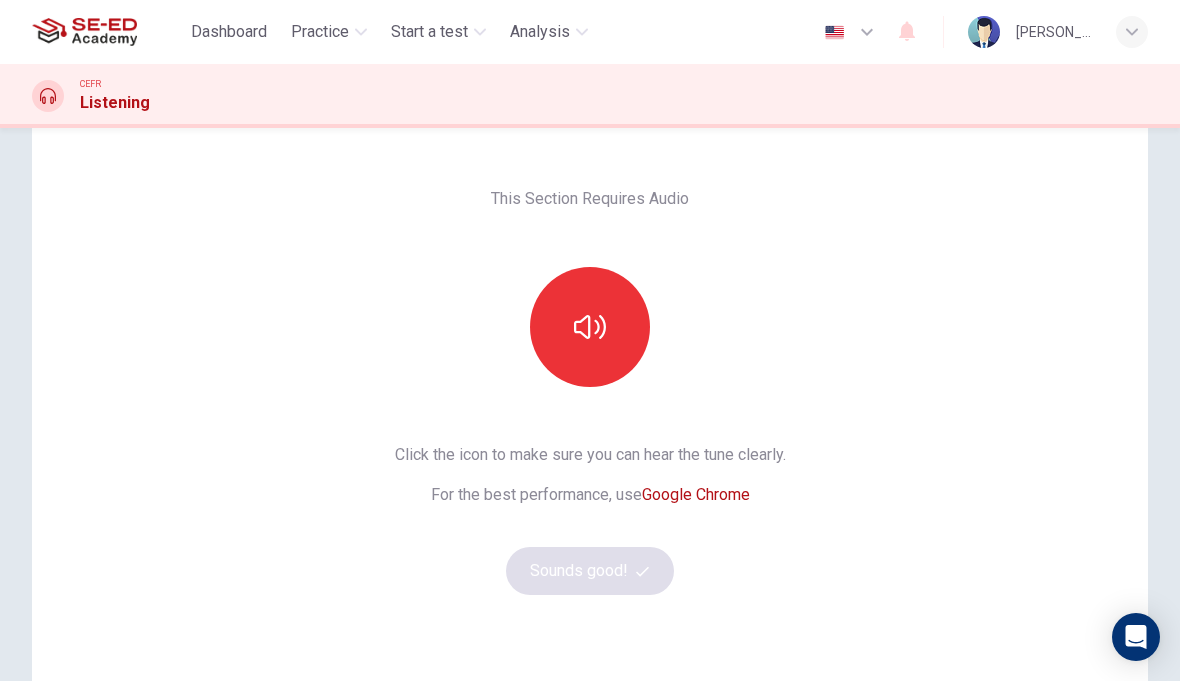 click 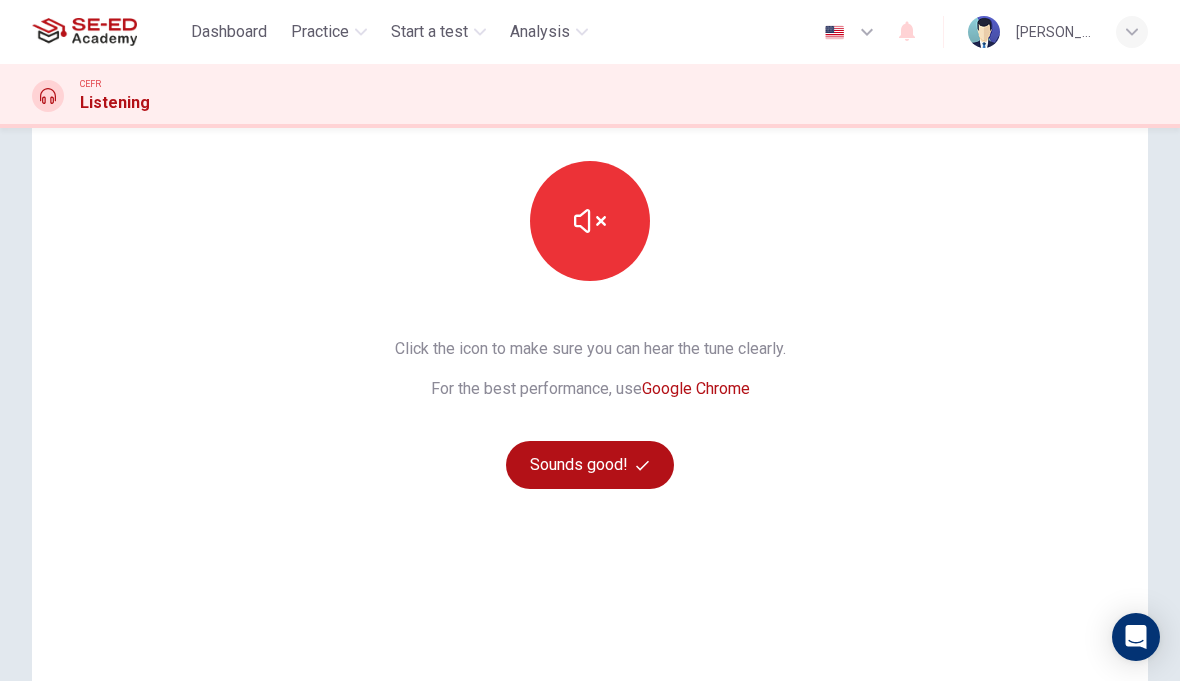 scroll, scrollTop: 174, scrollLeft: 0, axis: vertical 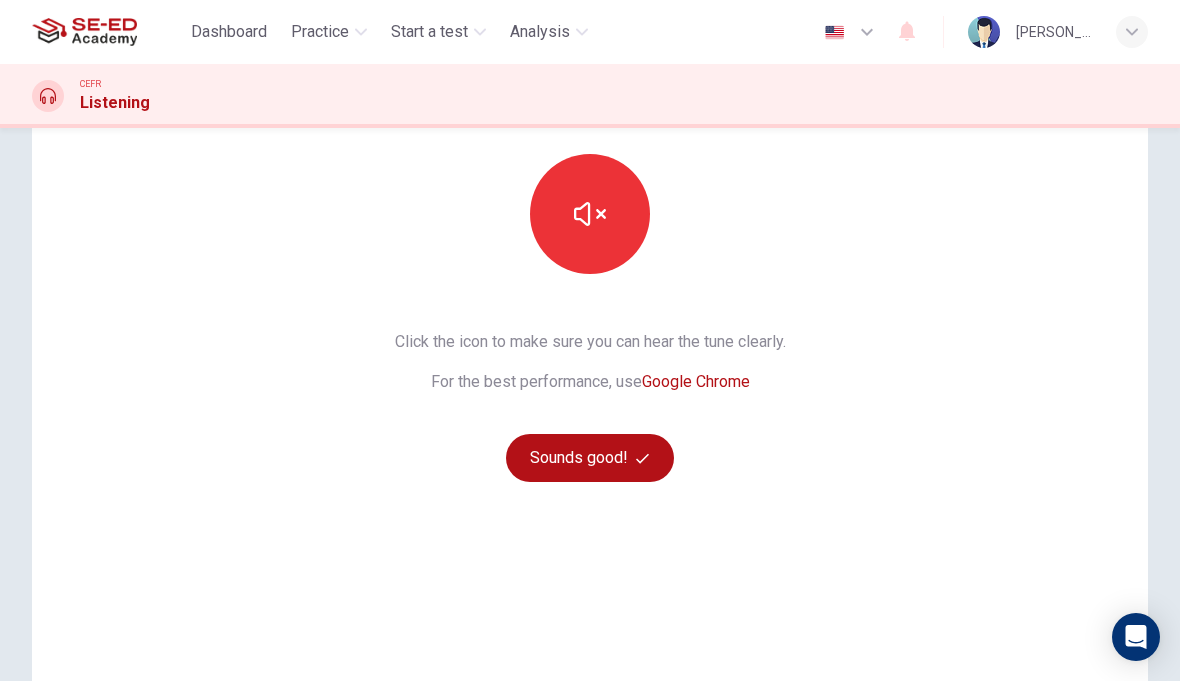click on "Sounds good!" at bounding box center [590, 458] 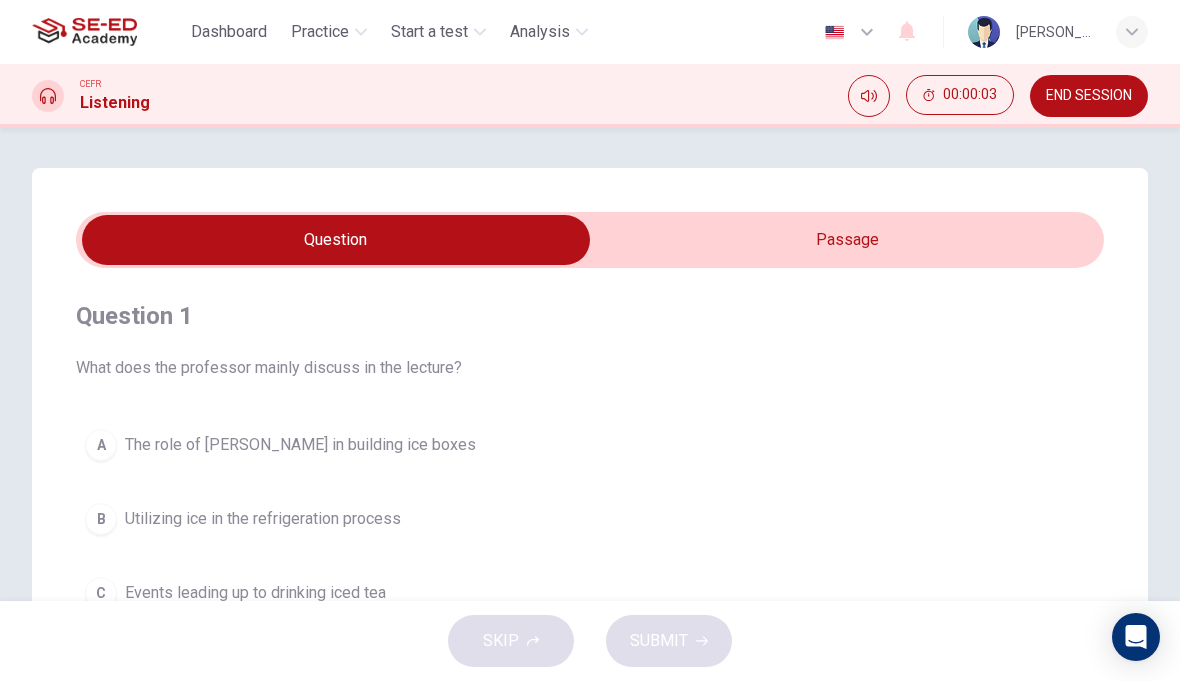 scroll, scrollTop: 30, scrollLeft: 0, axis: vertical 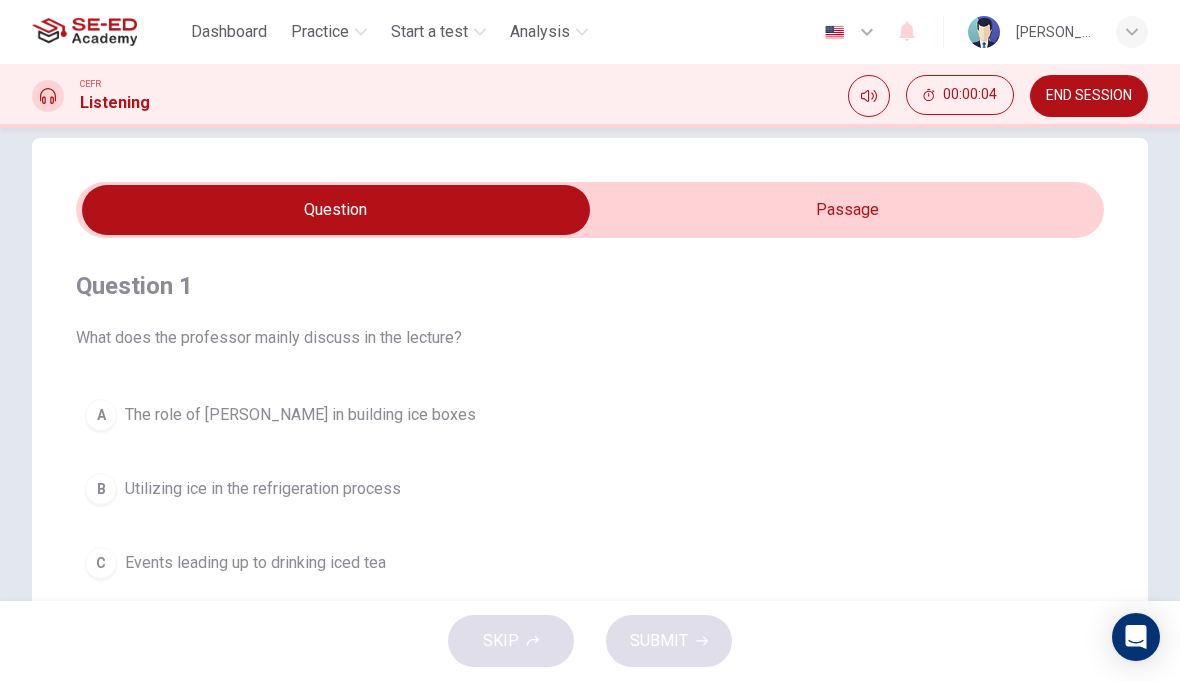 click on "Question 1 What does the professor mainly discuss in the lecture? A The role of [PERSON_NAME] in building ice boxes B Utilizing ice in the refrigeration process C Events leading up to drinking iced tea D Home ice delivery by horse and buggy" at bounding box center (590, 466) 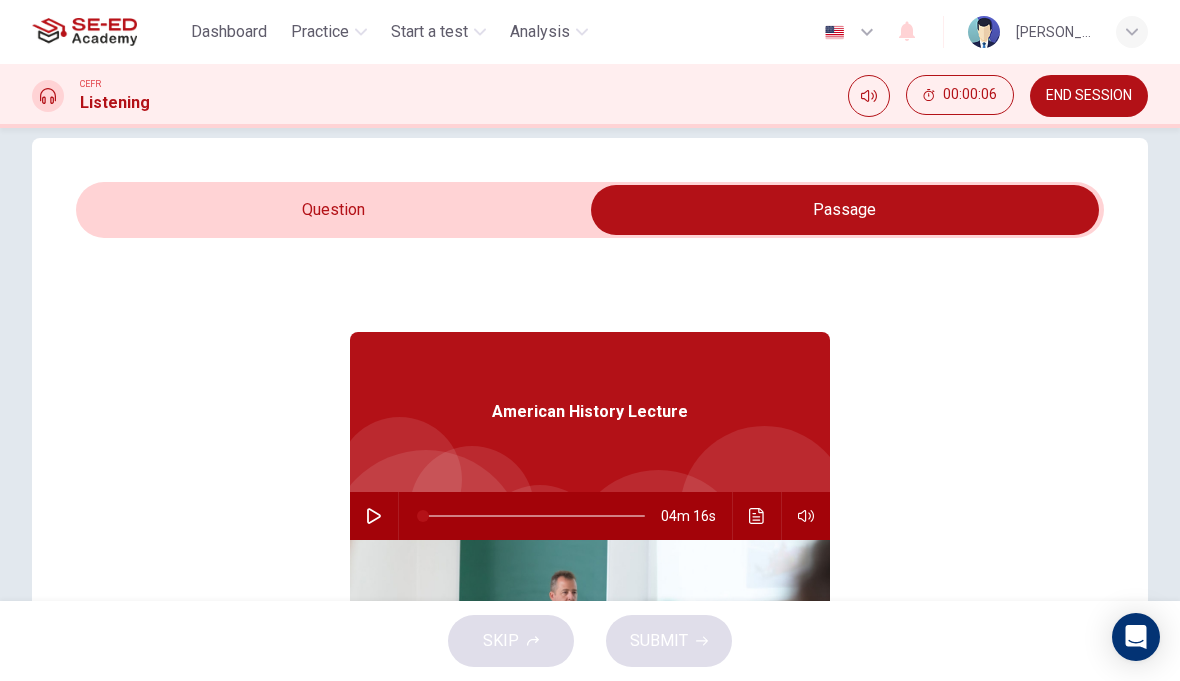click at bounding box center (374, 516) 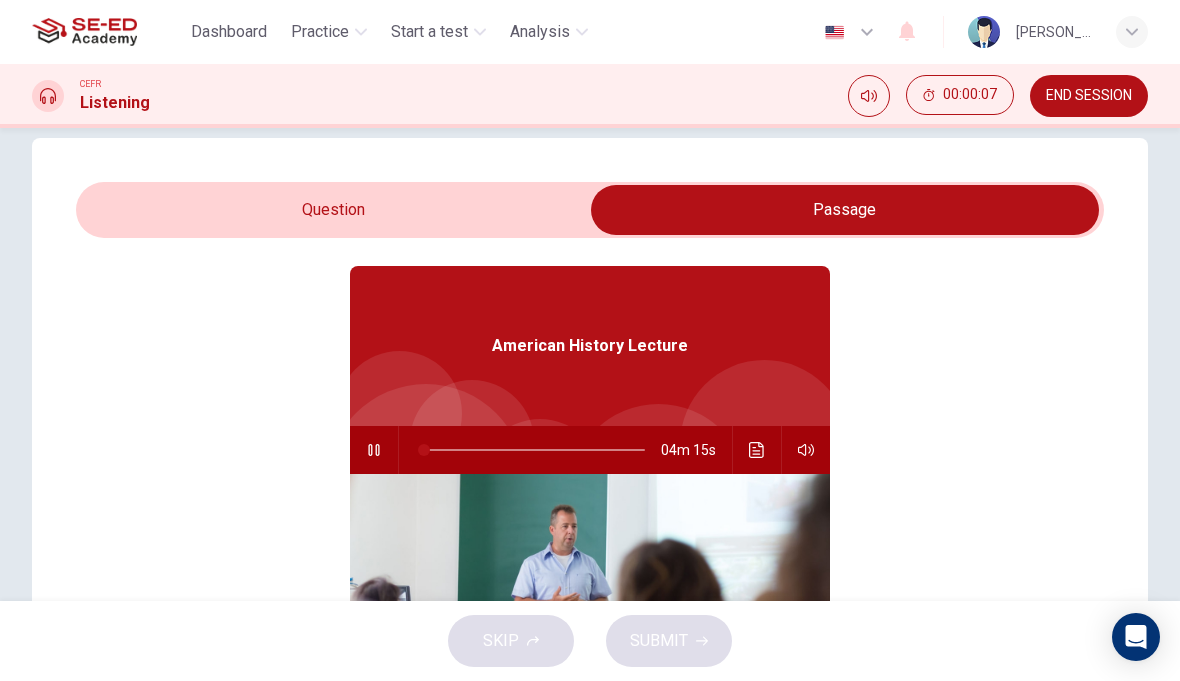 scroll, scrollTop: 70, scrollLeft: 0, axis: vertical 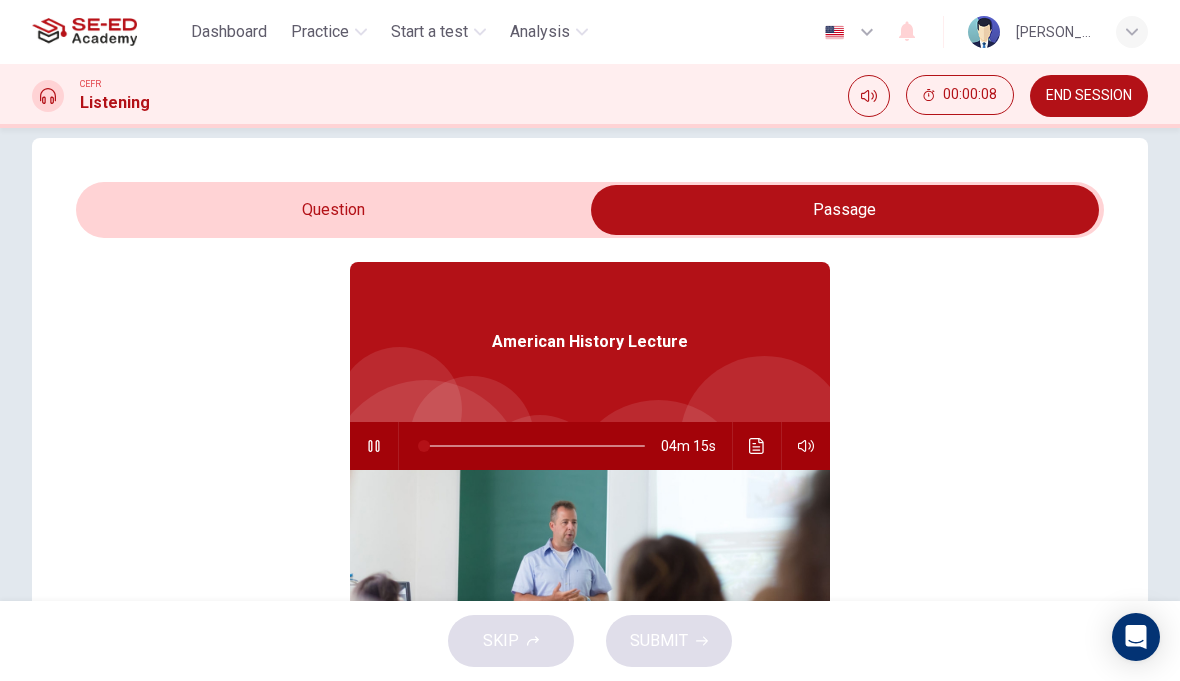 click on "Question 1 What does the professor mainly discuss in the lecture? A The role of [PERSON_NAME] in building ice boxes B Utilizing ice in the refrigeration process C Events leading up to drinking iced tea D Home ice delivery by horse and buggy American History Lecture 04m 15s" at bounding box center [590, 540] 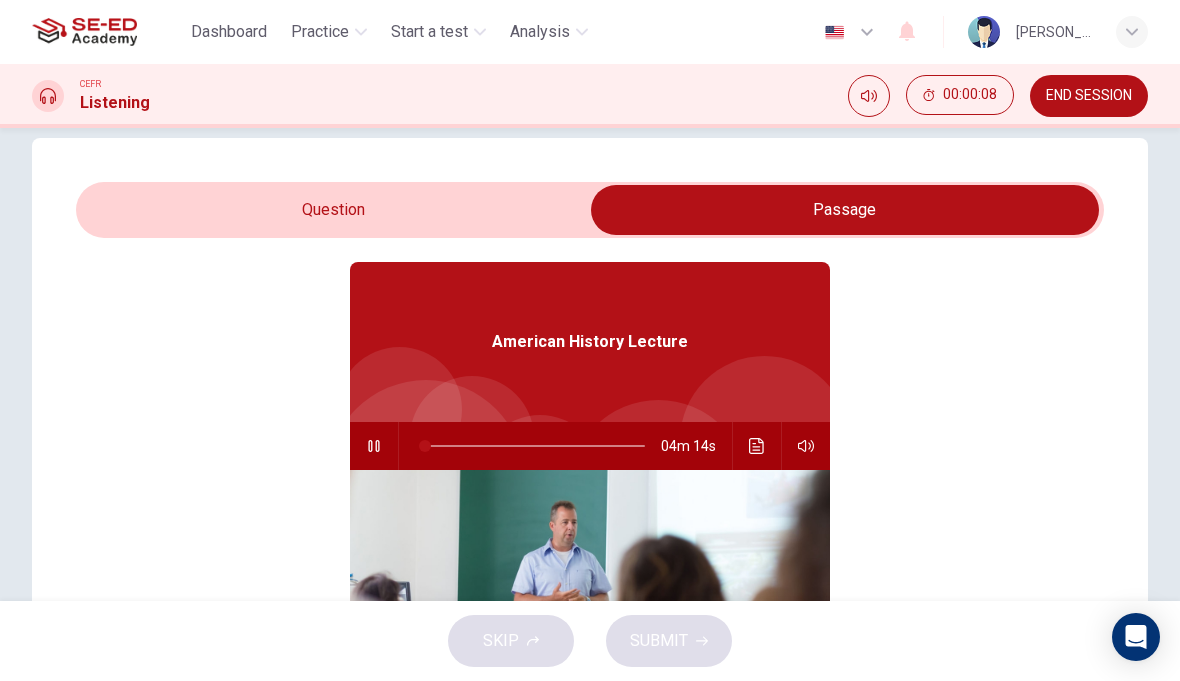 click at bounding box center (845, 210) 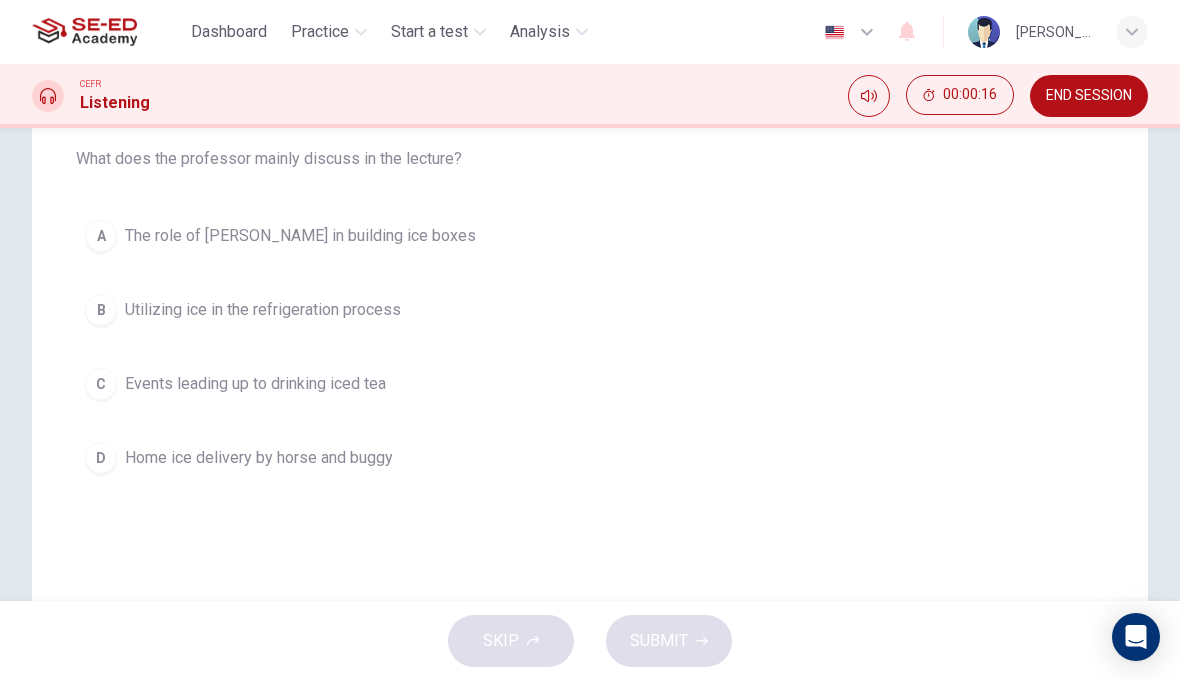 scroll, scrollTop: 218, scrollLeft: 0, axis: vertical 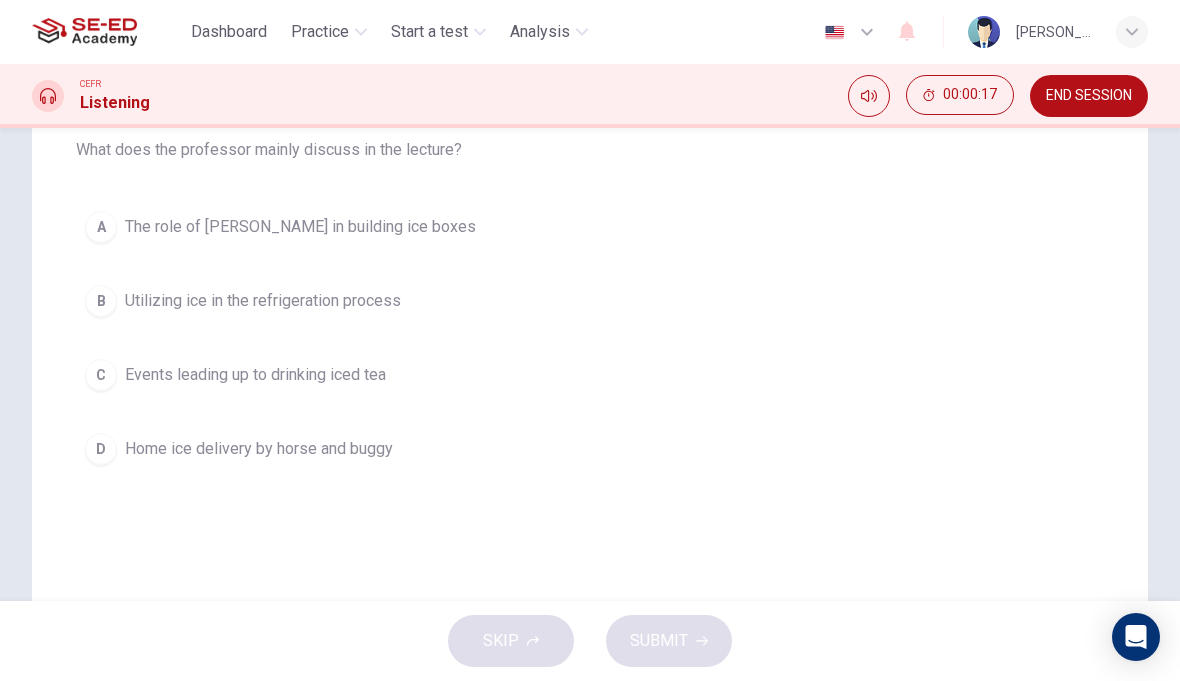 click on "A" at bounding box center [101, 227] 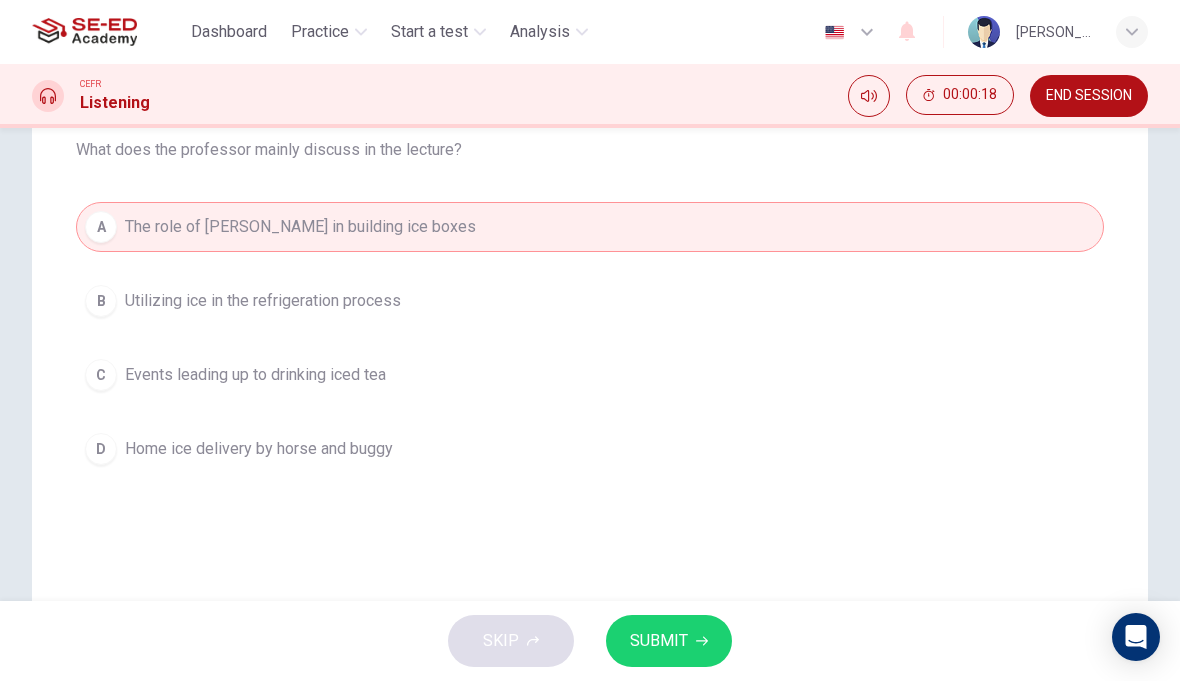 click 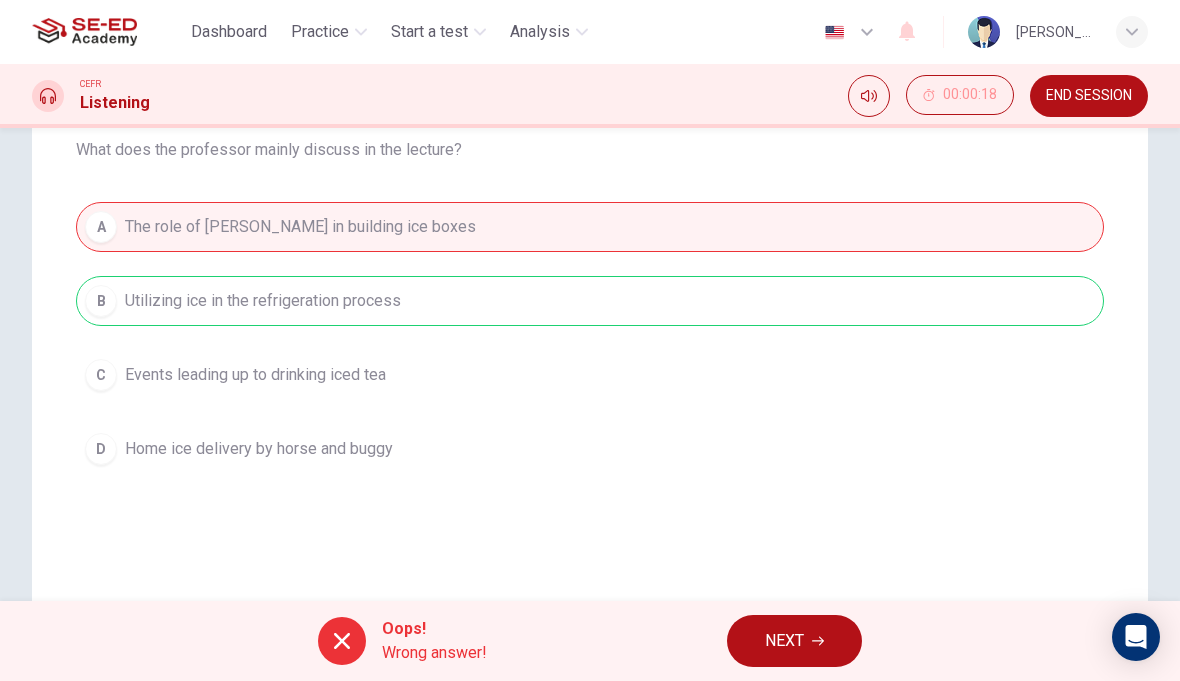 click on "NEXT" at bounding box center [784, 641] 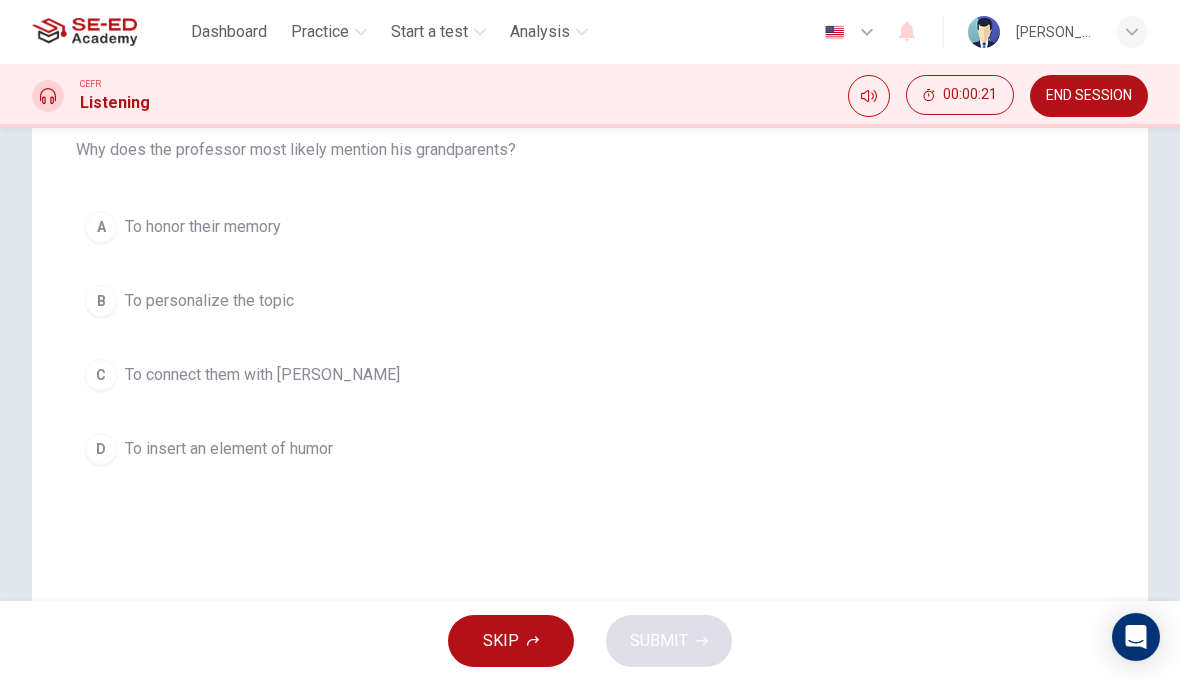 click on "To honor their memory" at bounding box center (203, 227) 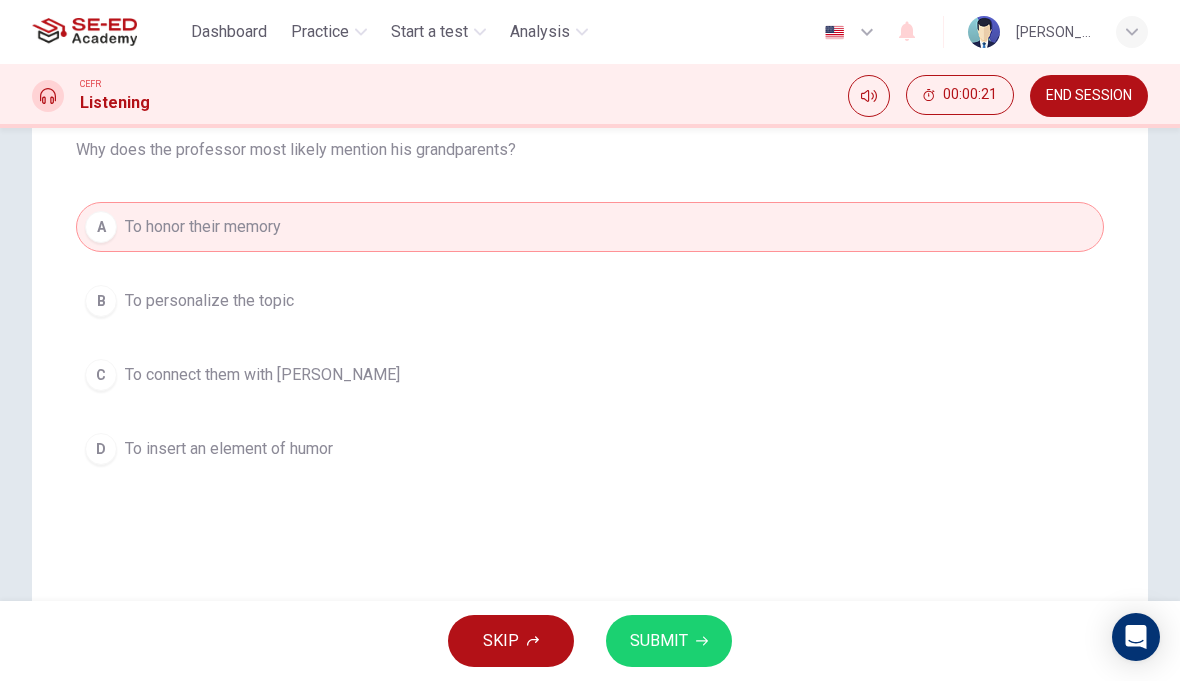 click on "SUBMIT" at bounding box center [669, 641] 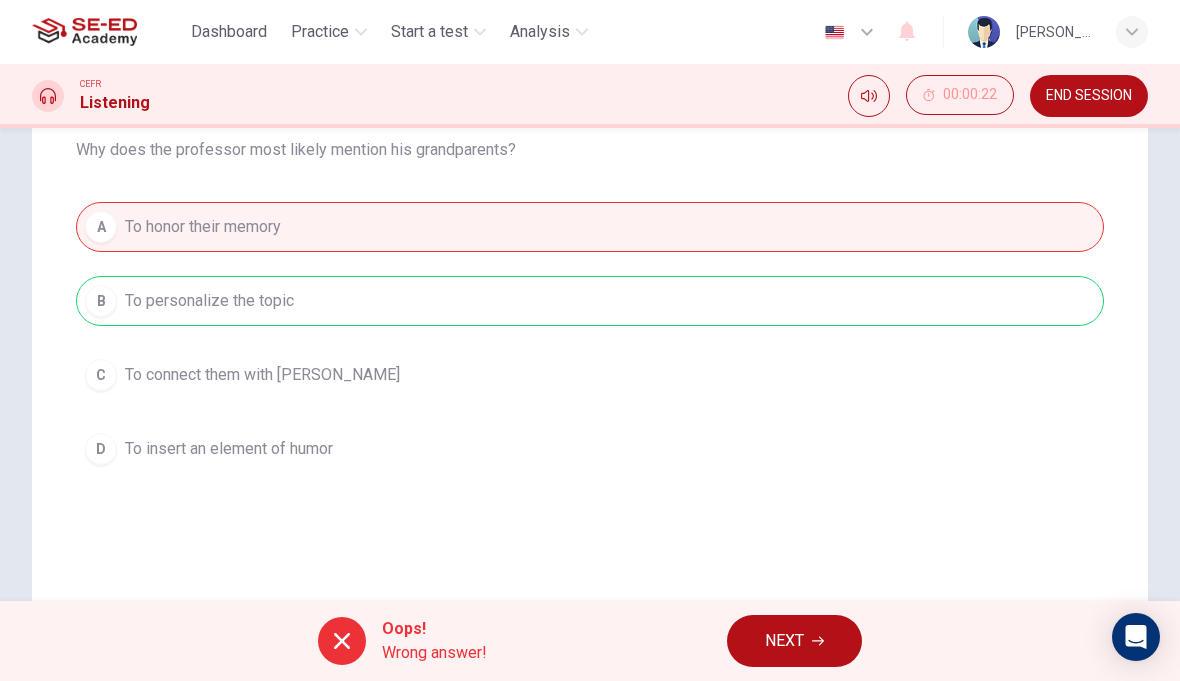 click on "NEXT" at bounding box center (794, 641) 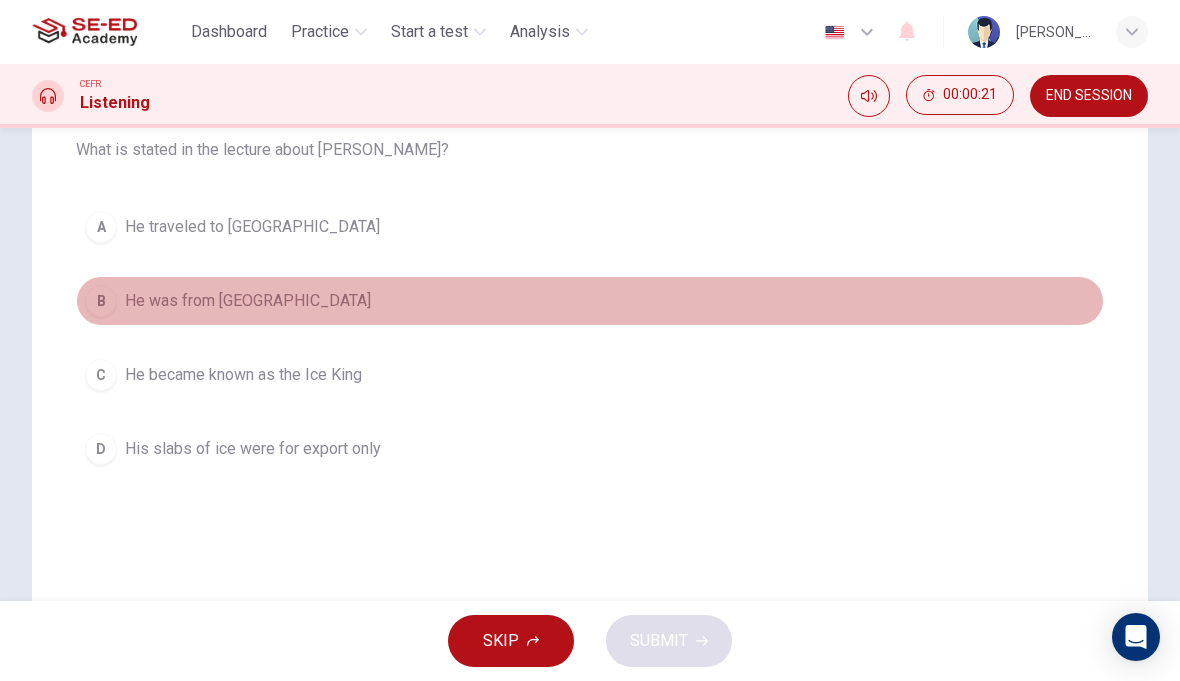 click on "He was from [GEOGRAPHIC_DATA]" at bounding box center [248, 301] 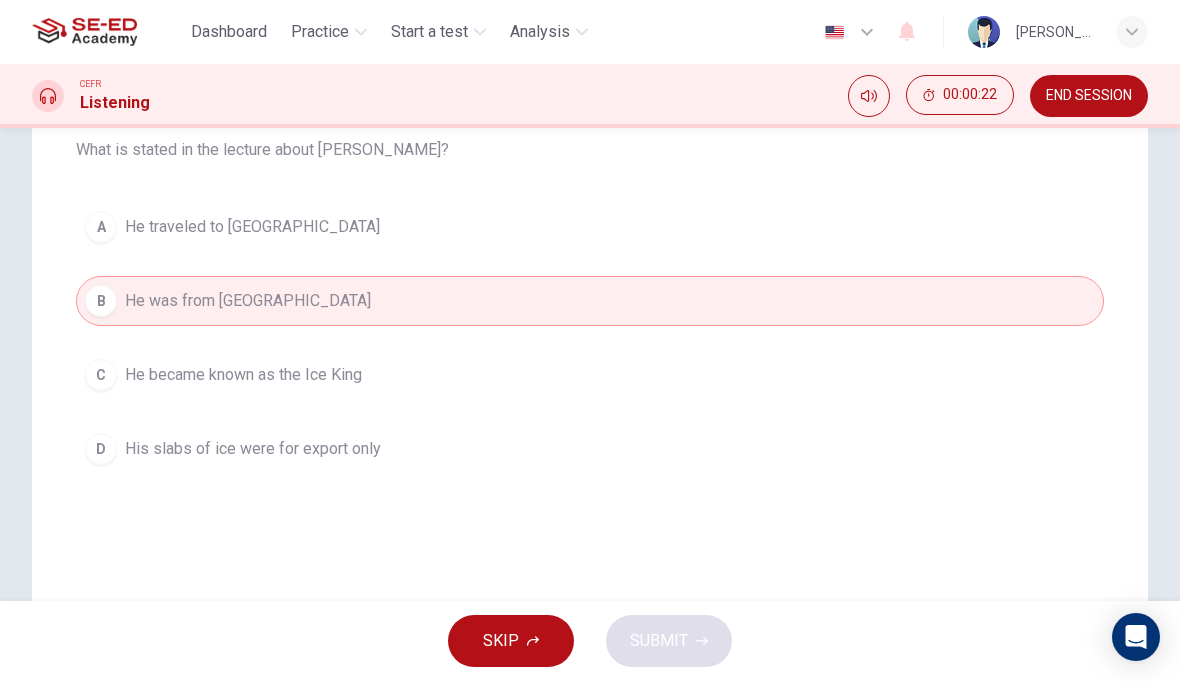 click on "A He traveled to [GEOGRAPHIC_DATA]" at bounding box center (590, 227) 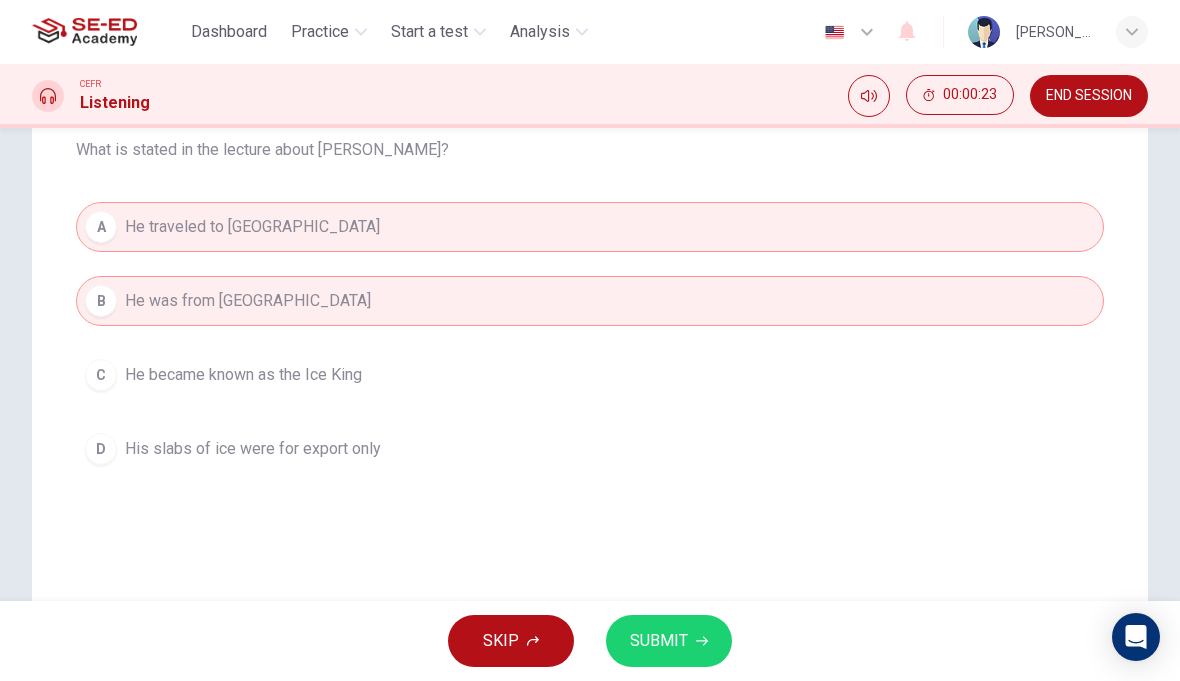 click on "He was from [GEOGRAPHIC_DATA]" at bounding box center (248, 301) 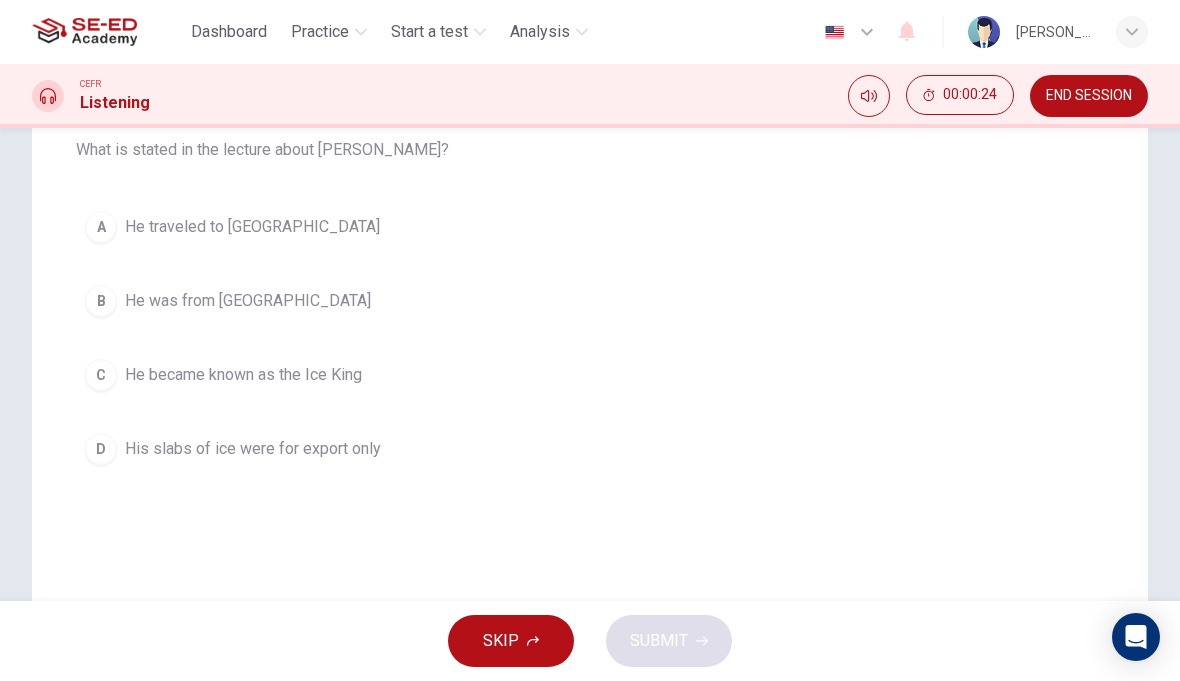 click on "He became known as the Ice King" at bounding box center [243, 375] 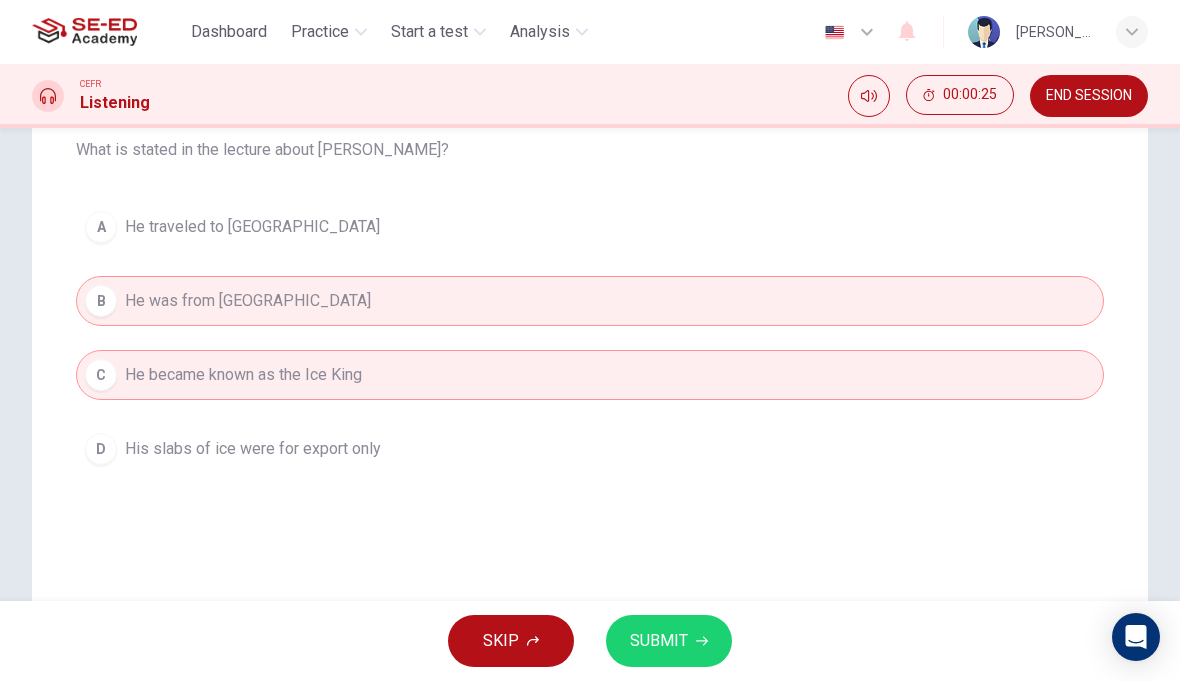 click on "B He was from [GEOGRAPHIC_DATA]" at bounding box center [590, 301] 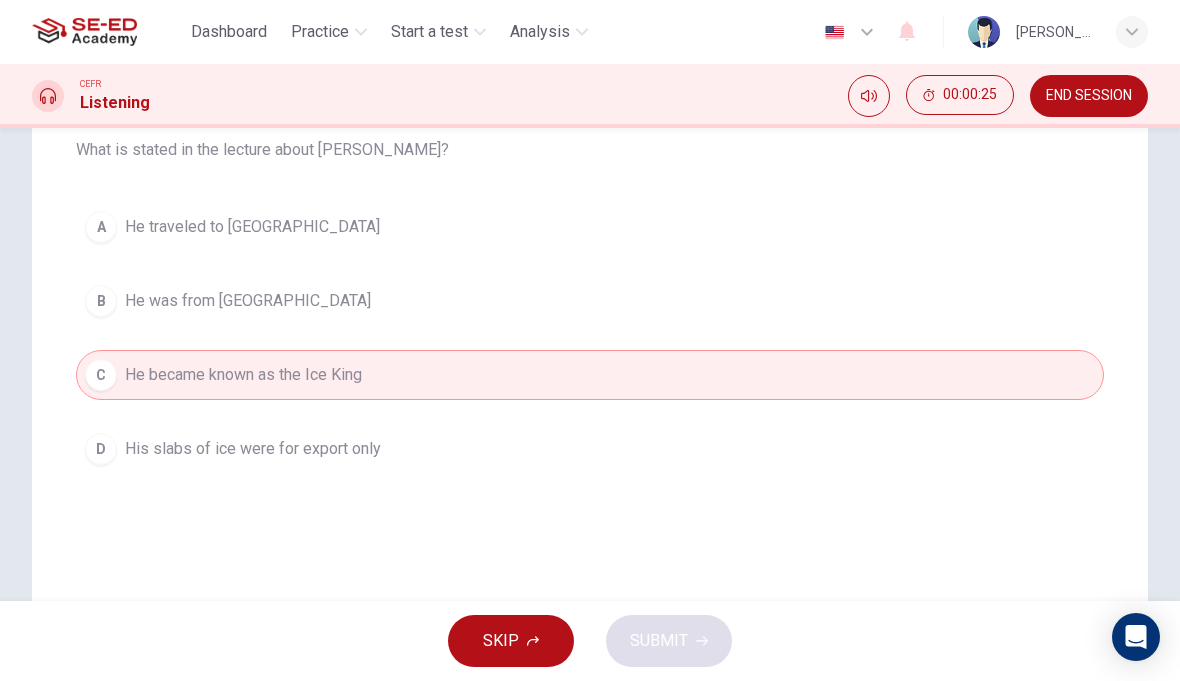 click on "He became known as the Ice King" at bounding box center (243, 375) 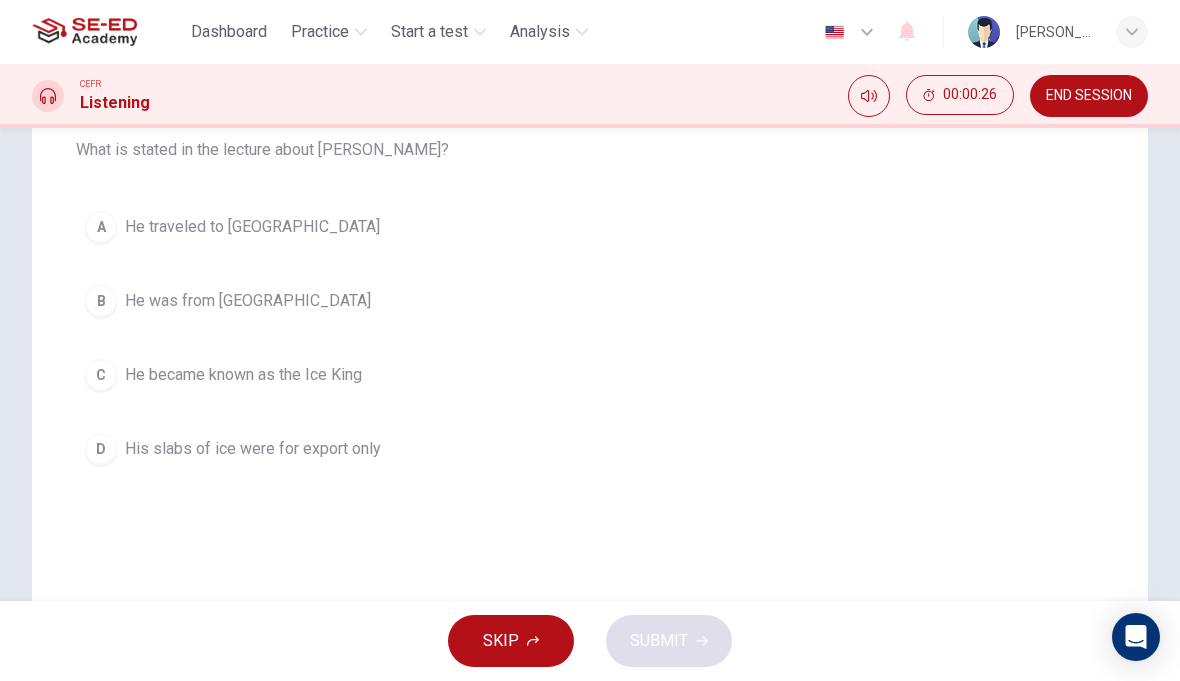 click on "He was from [GEOGRAPHIC_DATA]" at bounding box center [248, 301] 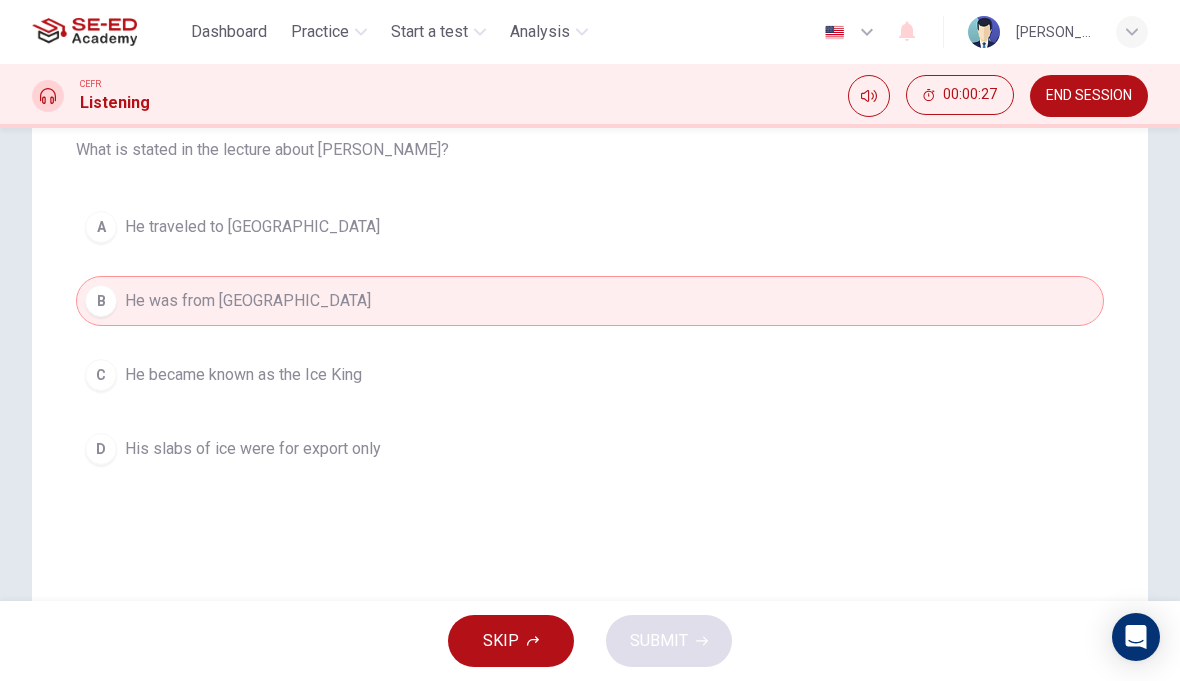 click on "He became known as the Ice King" at bounding box center (243, 375) 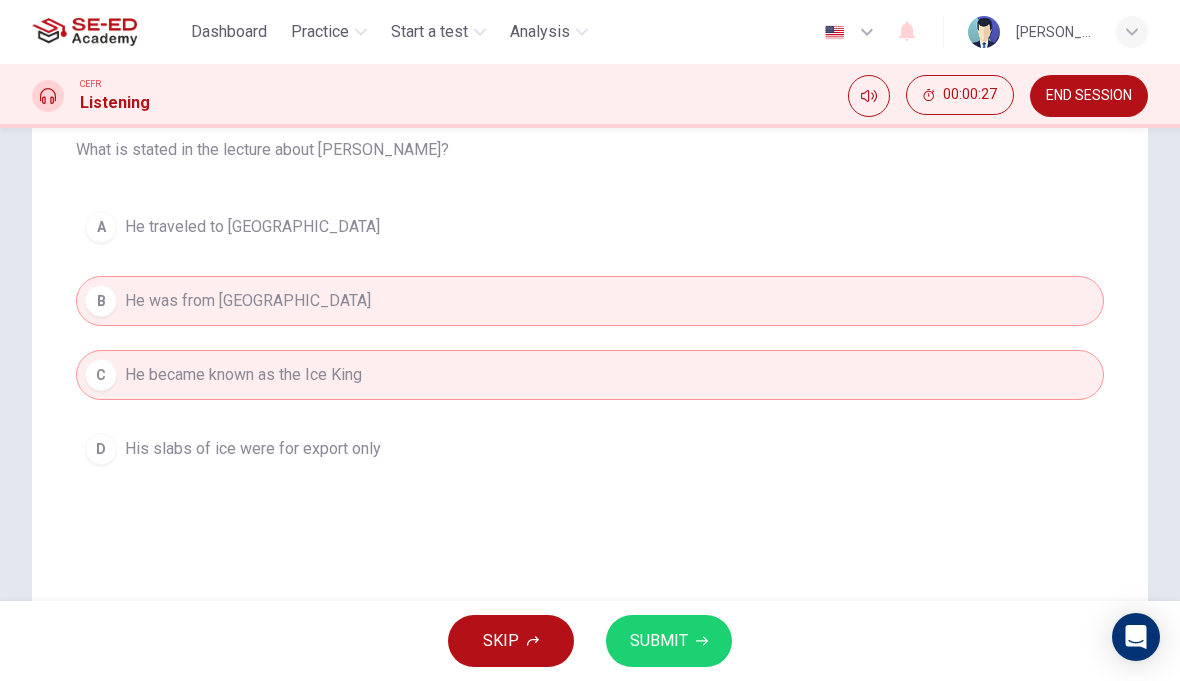 click on "A He traveled to [GEOGRAPHIC_DATA]" at bounding box center (590, 227) 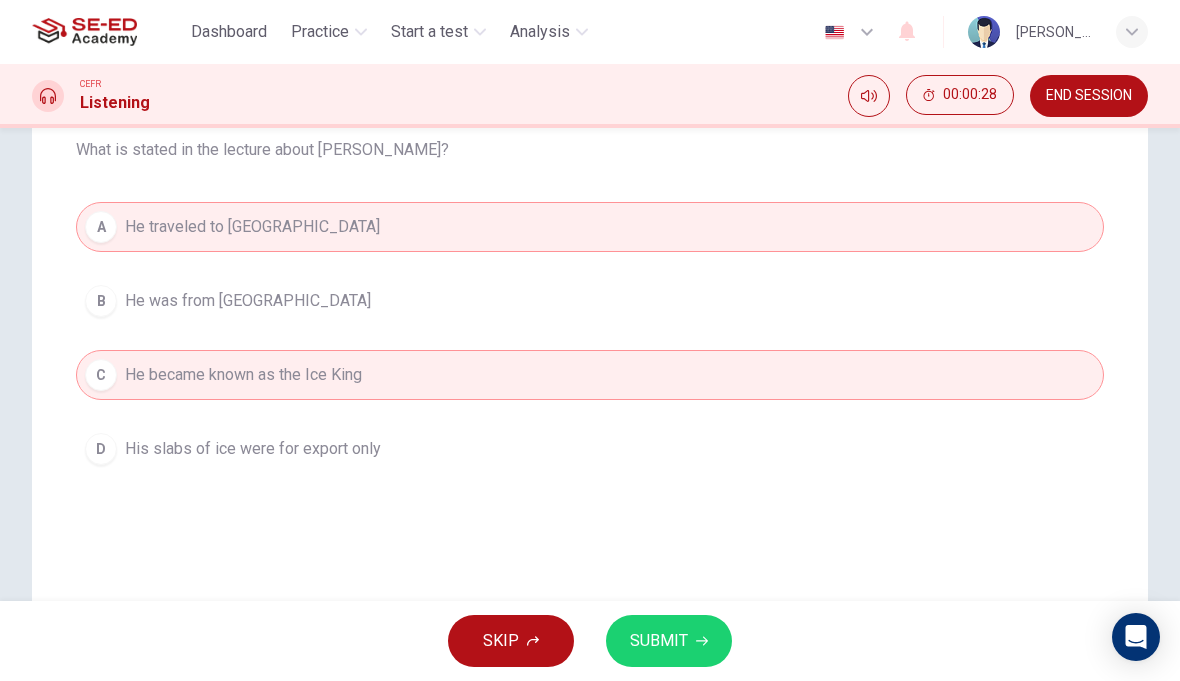click on "He traveled to [GEOGRAPHIC_DATA]" at bounding box center (252, 227) 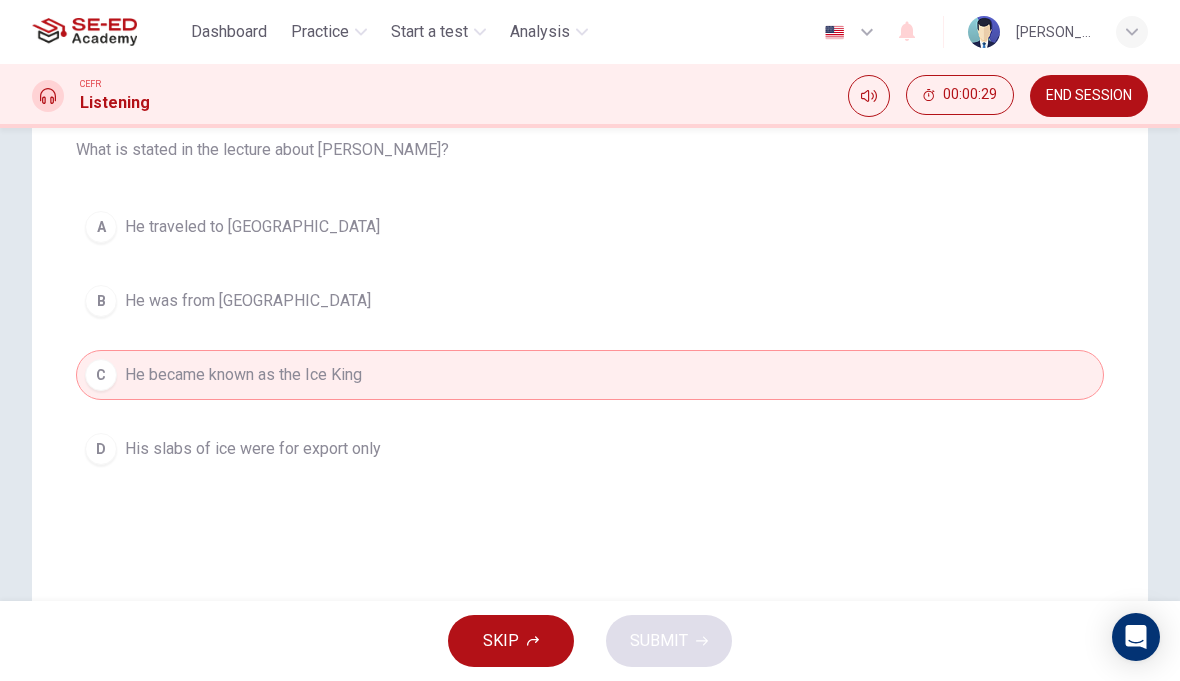 click on "C He became known as the Ice King" at bounding box center (590, 375) 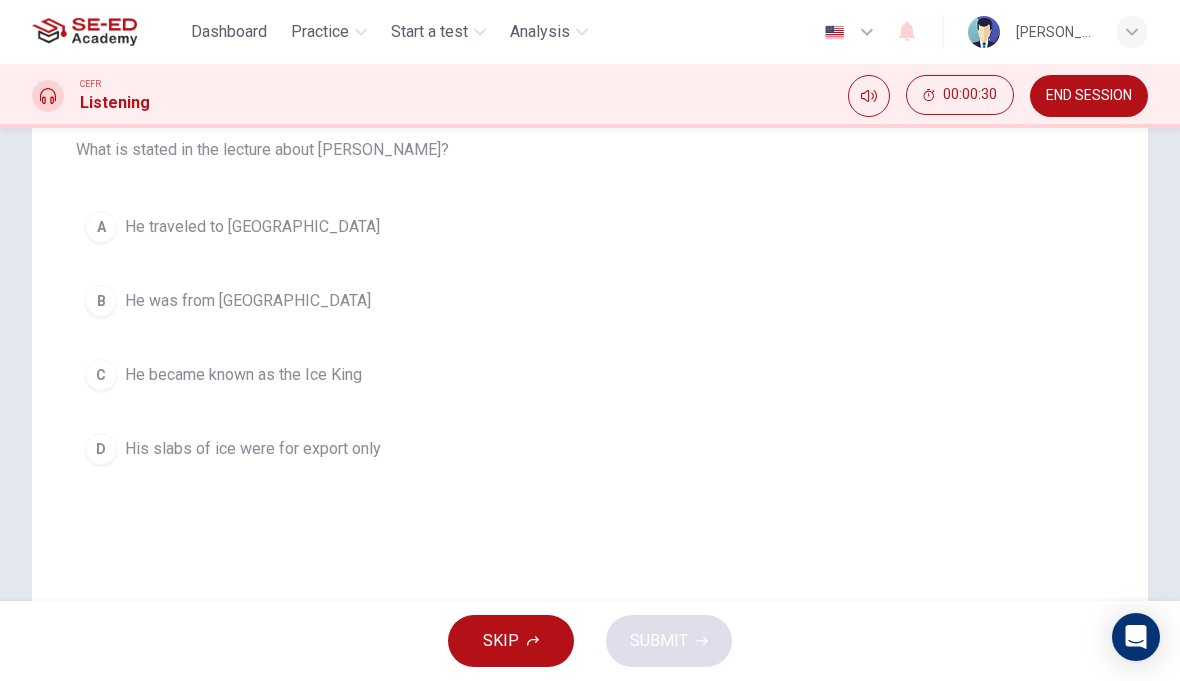 click on "D His slabs of ice were for export only" at bounding box center (590, 449) 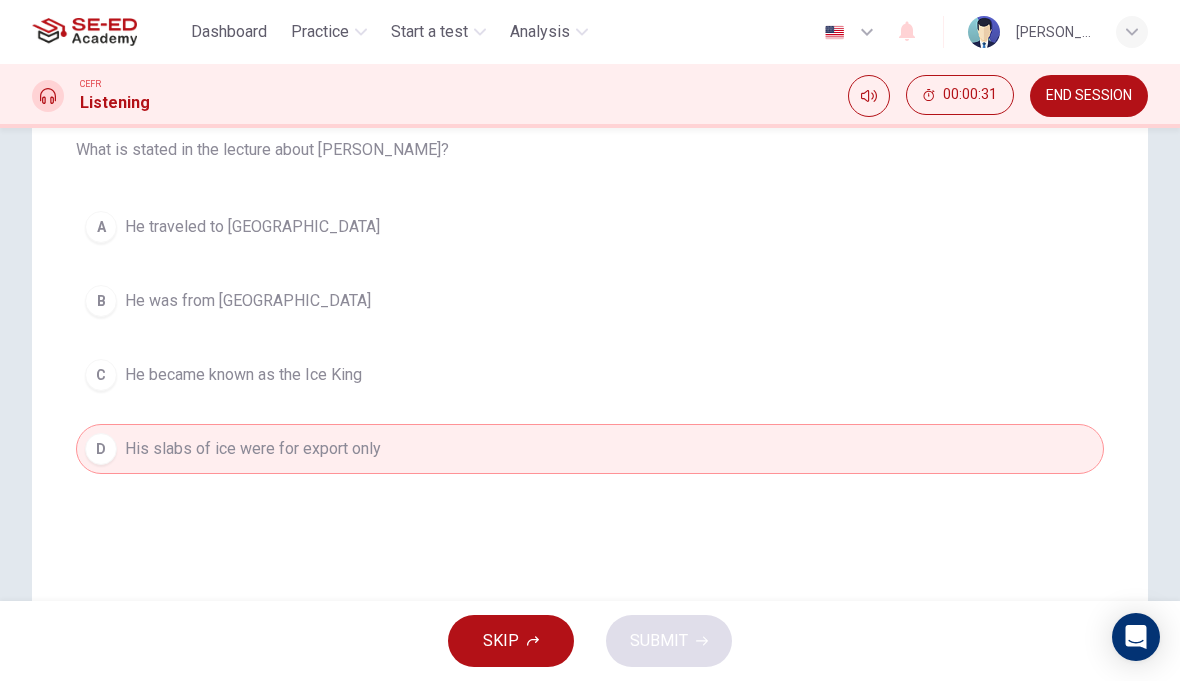 click on "He was from [GEOGRAPHIC_DATA]" at bounding box center (248, 301) 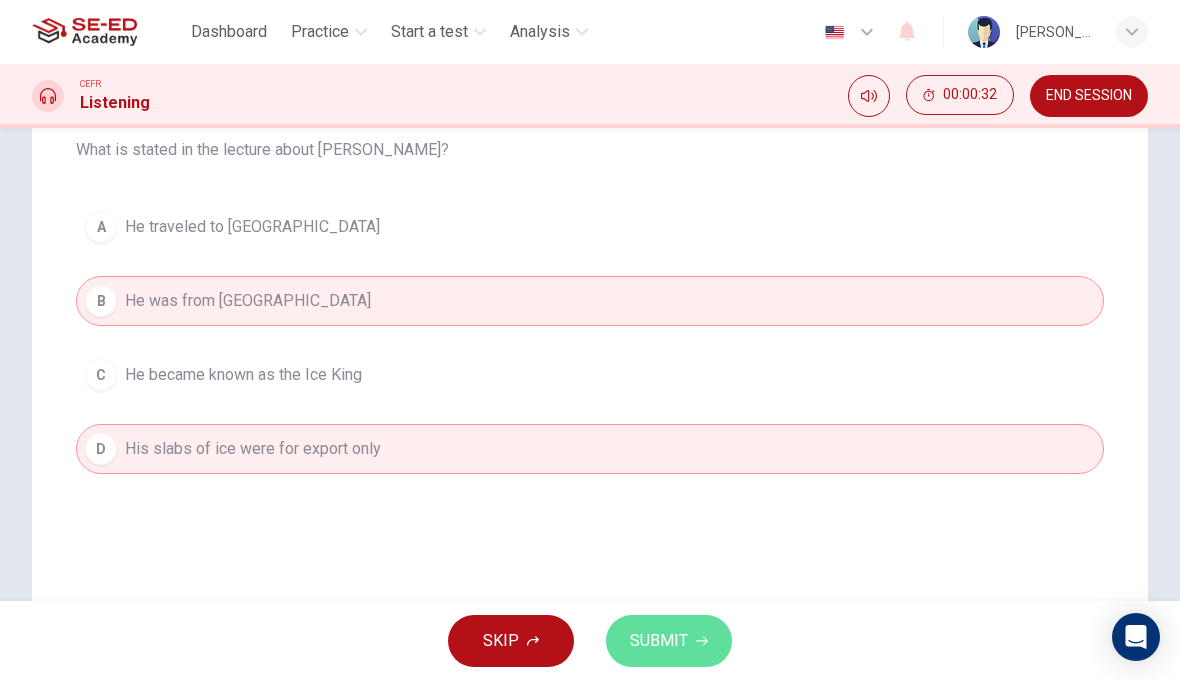 click 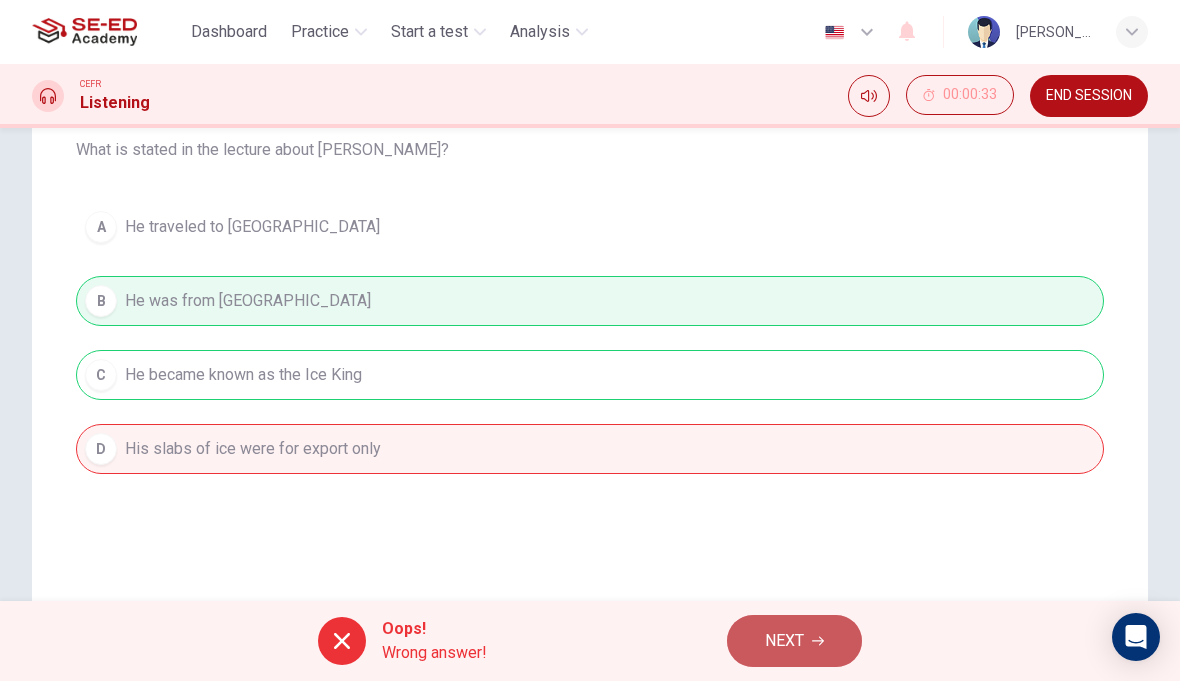 click on "NEXT" at bounding box center [784, 641] 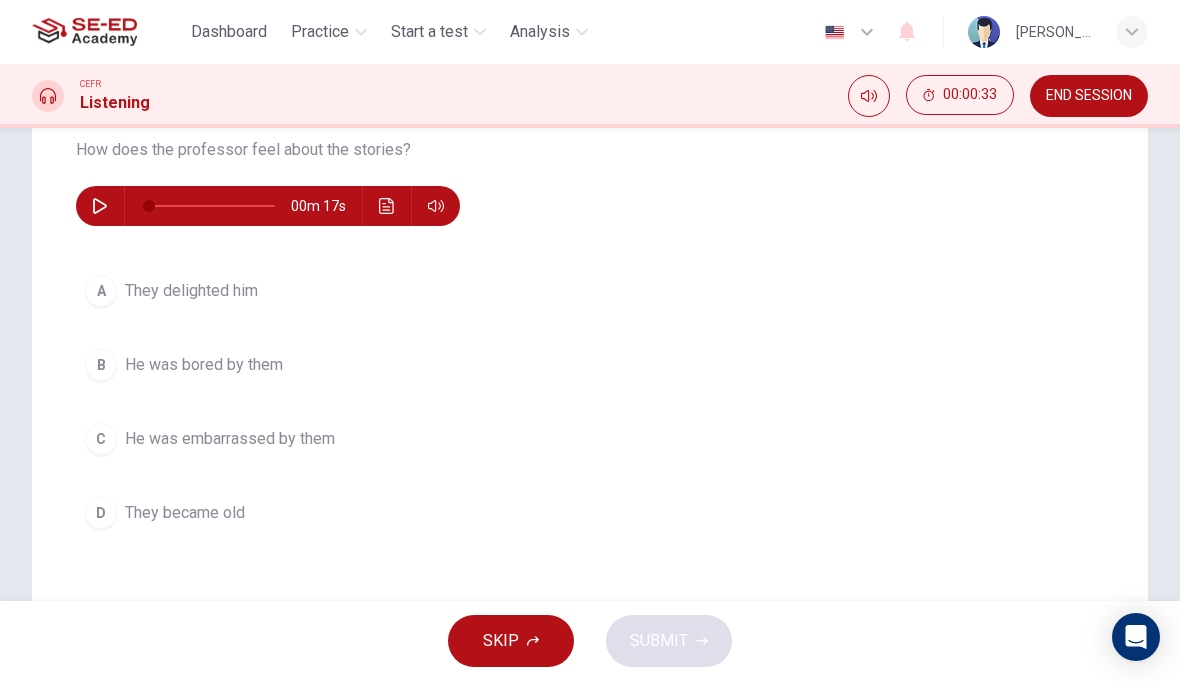 click on "They delighted him" at bounding box center [191, 291] 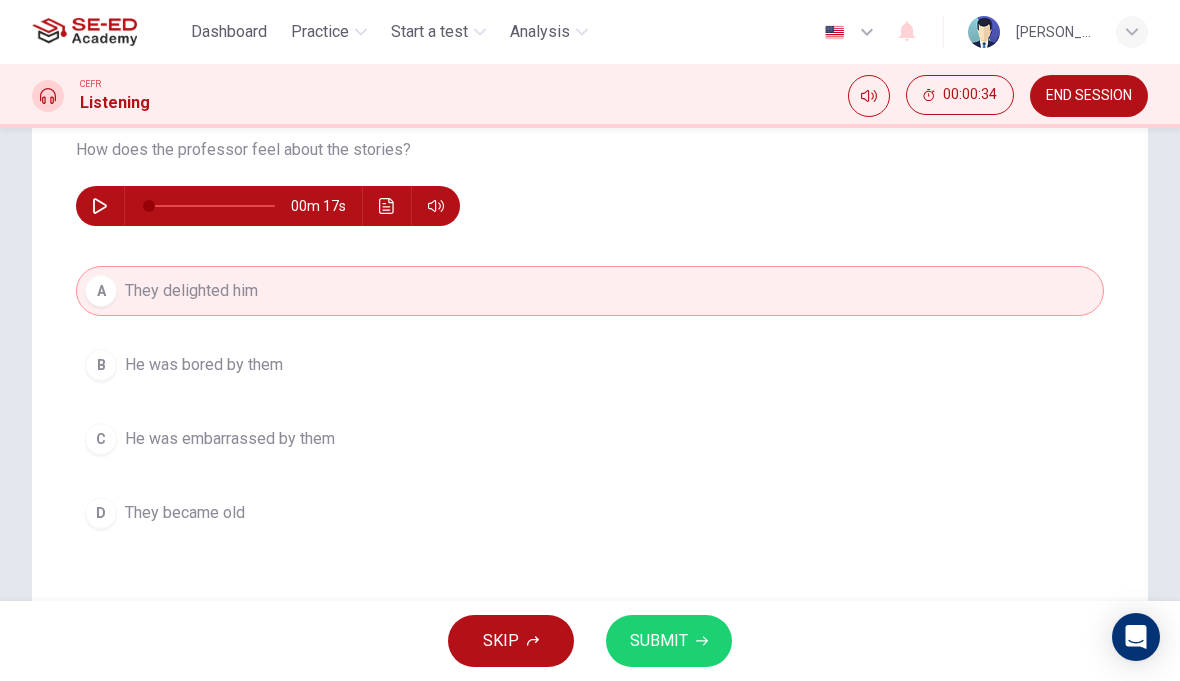 click on "He was embarrassed by them" at bounding box center (230, 439) 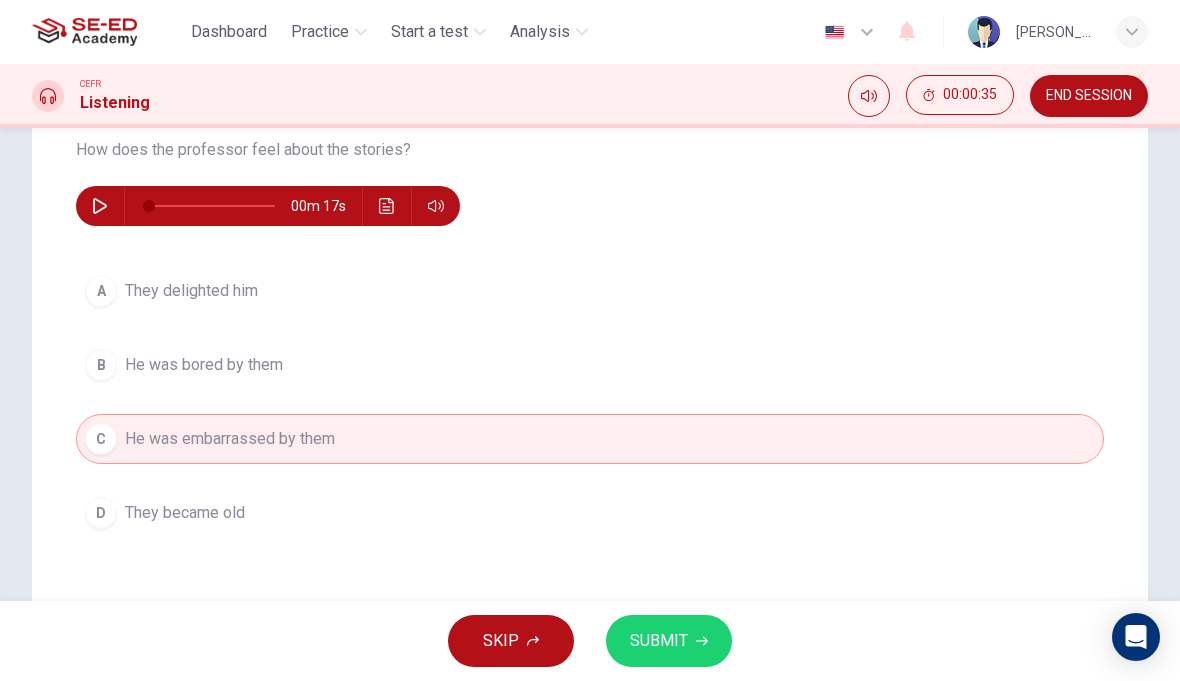 click on "They became old" at bounding box center [185, 513] 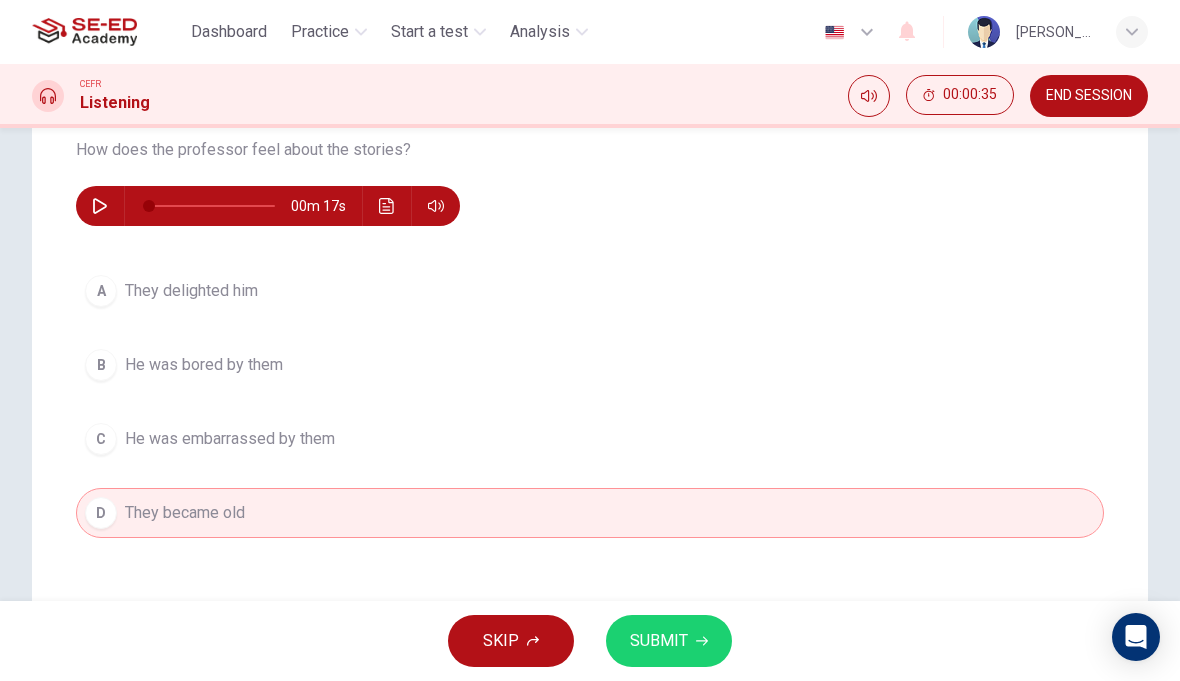 click on "They delighted him" at bounding box center (191, 291) 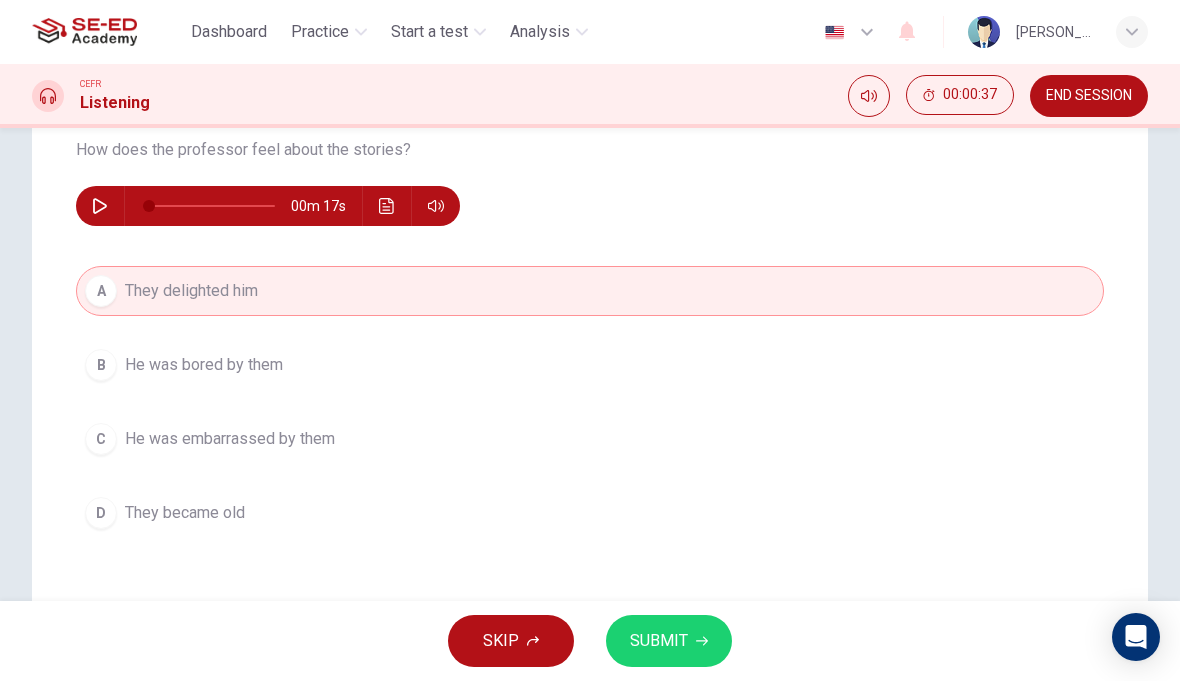 click on "SUBMIT" at bounding box center (669, 641) 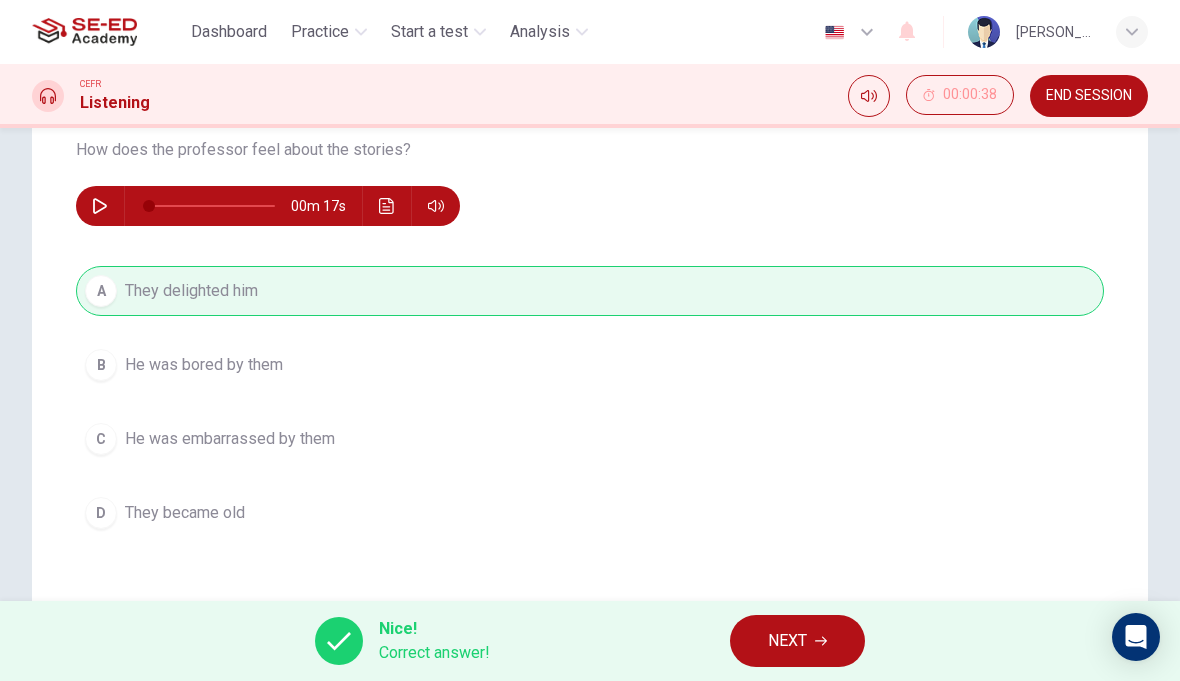 click on "NEXT" at bounding box center [787, 641] 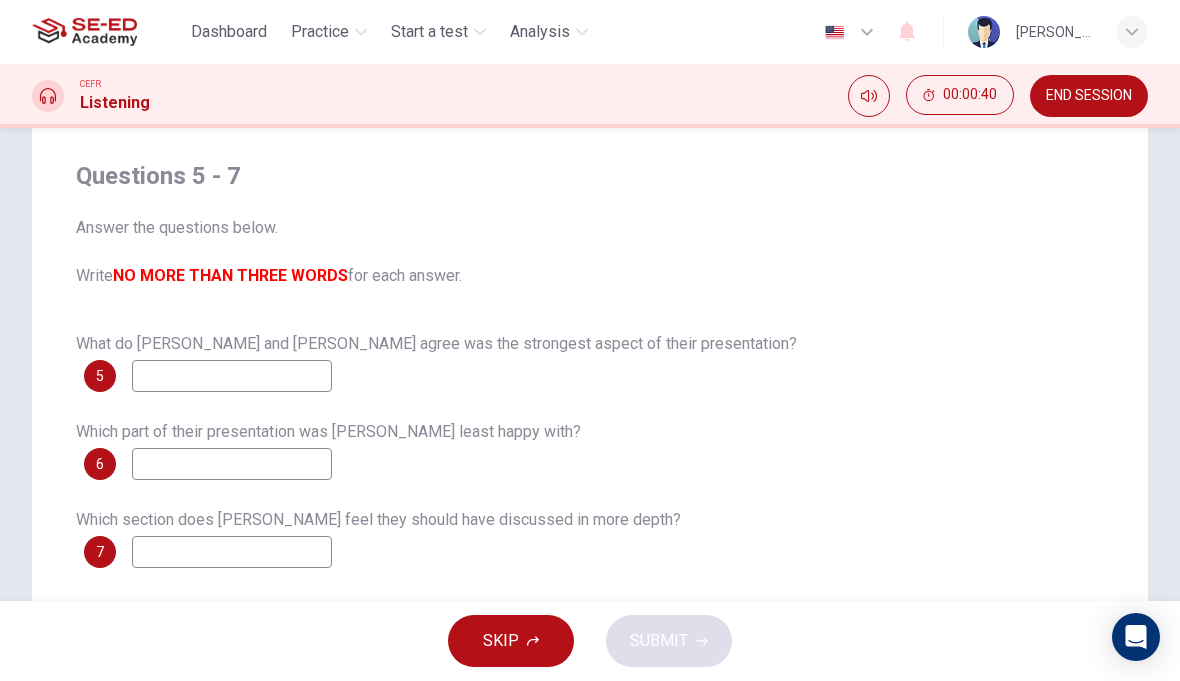 scroll, scrollTop: 142, scrollLeft: 0, axis: vertical 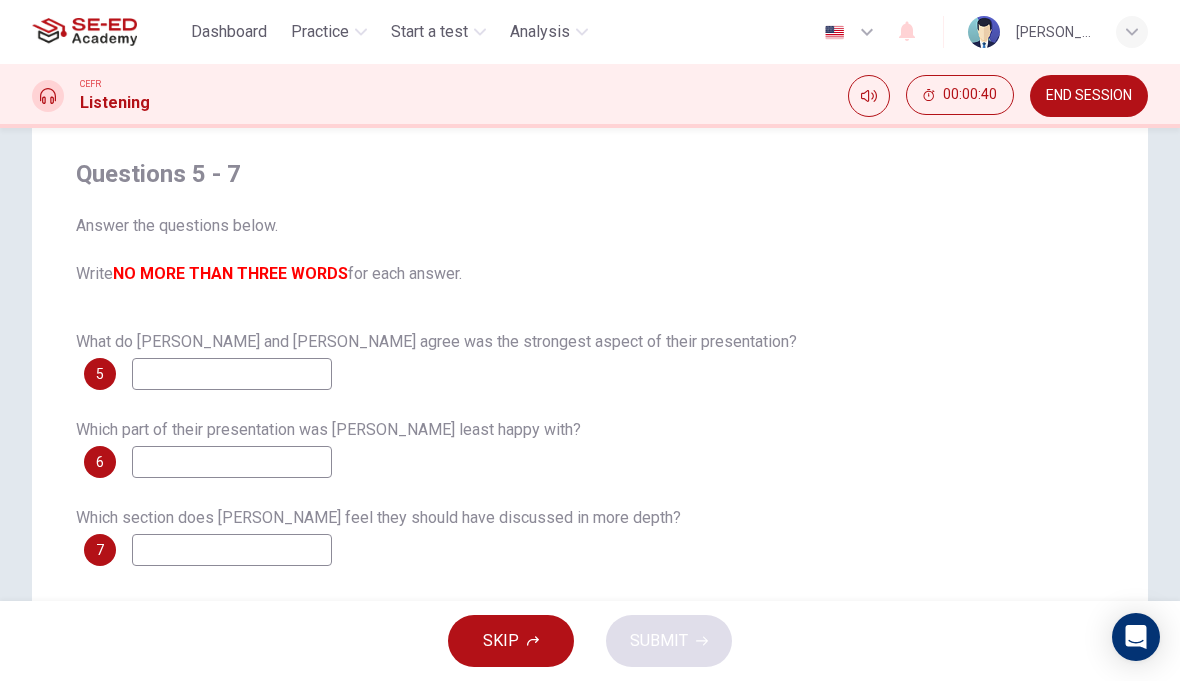 click at bounding box center [232, 374] 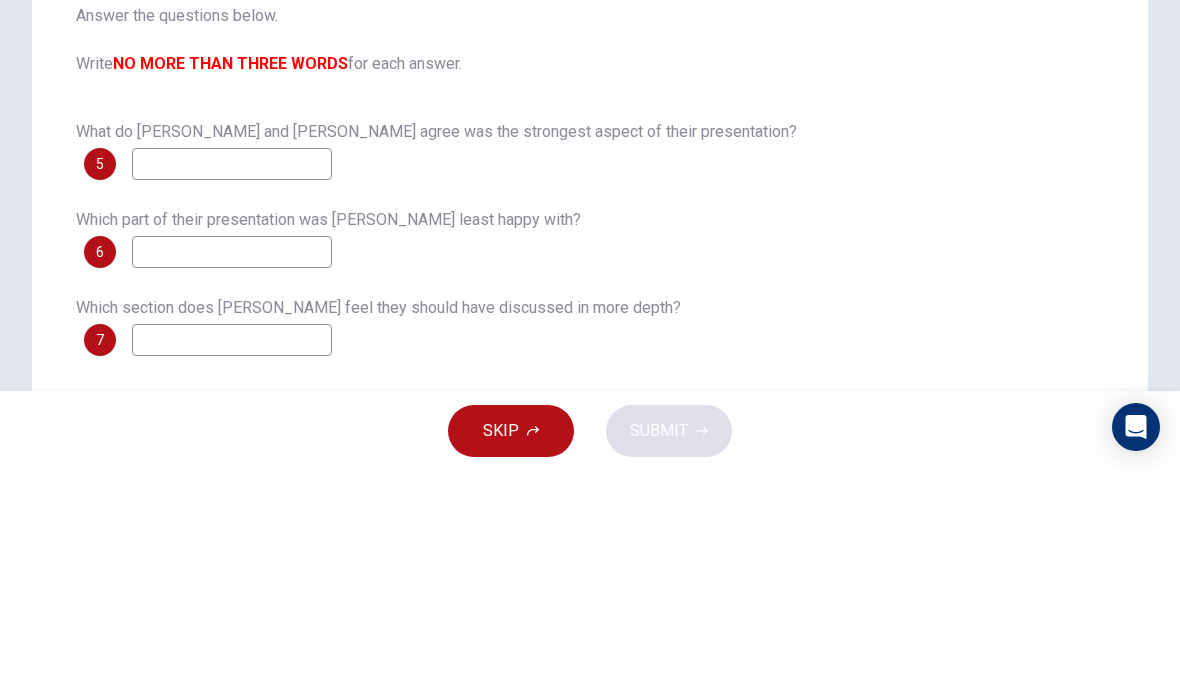 click on "Which part of their presentation was [PERSON_NAME] least happy with? 6" at bounding box center [590, 446] 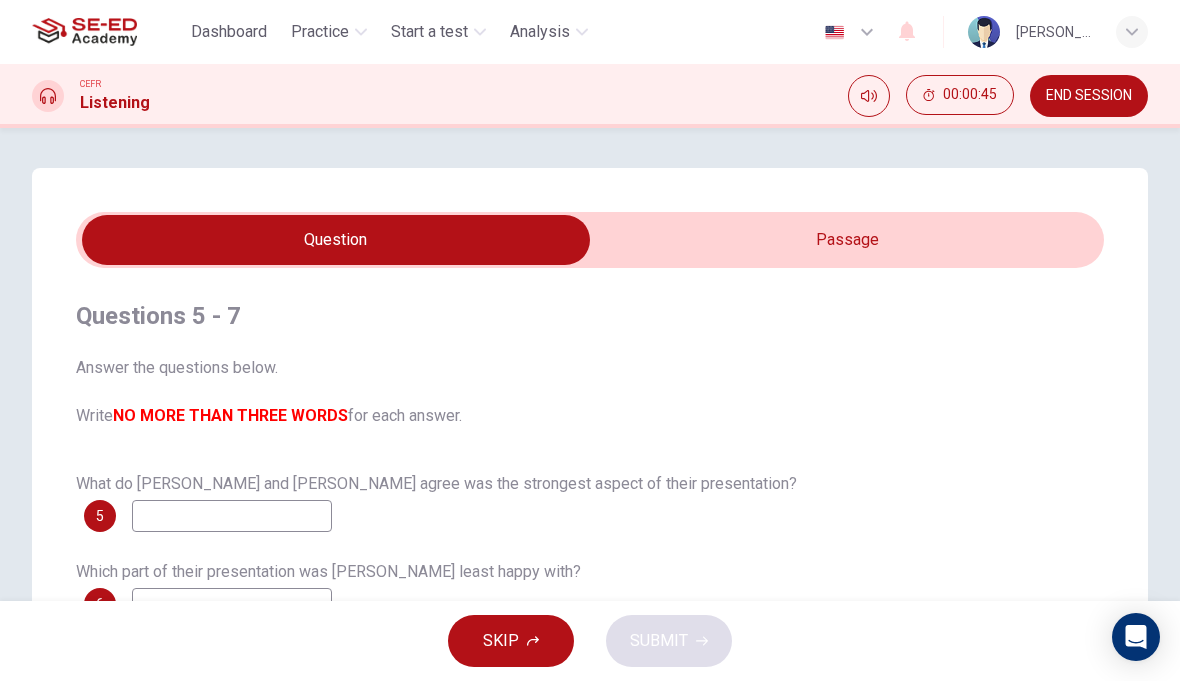 scroll, scrollTop: 0, scrollLeft: 0, axis: both 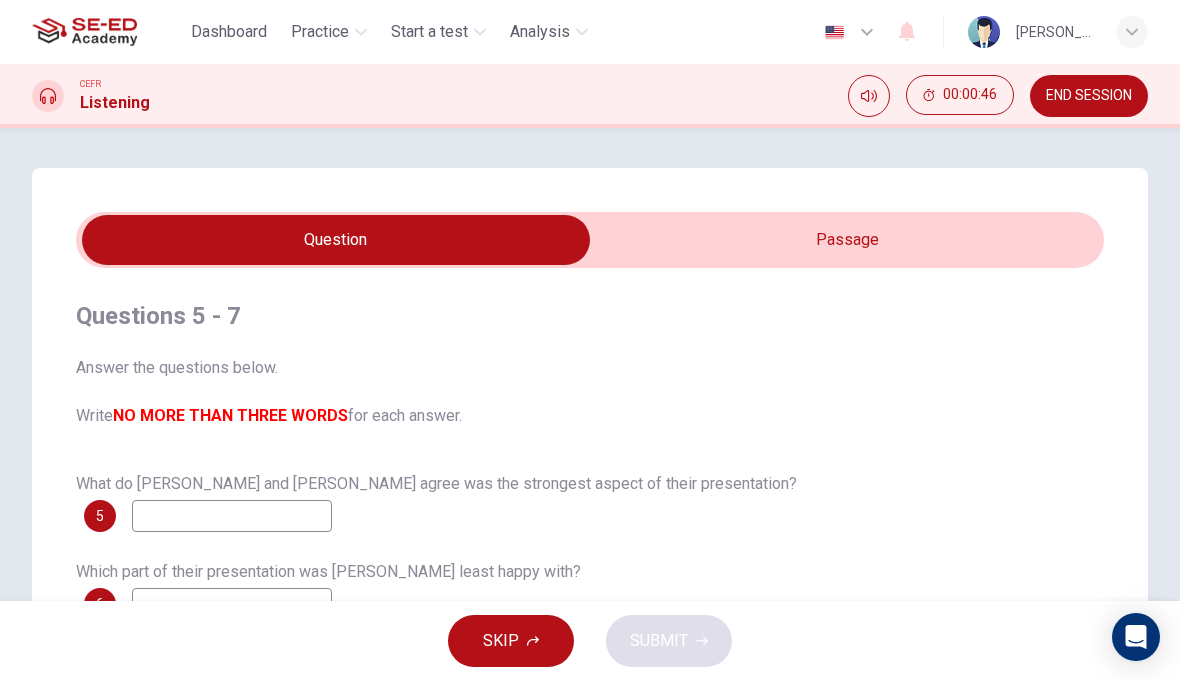 click at bounding box center (336, 240) 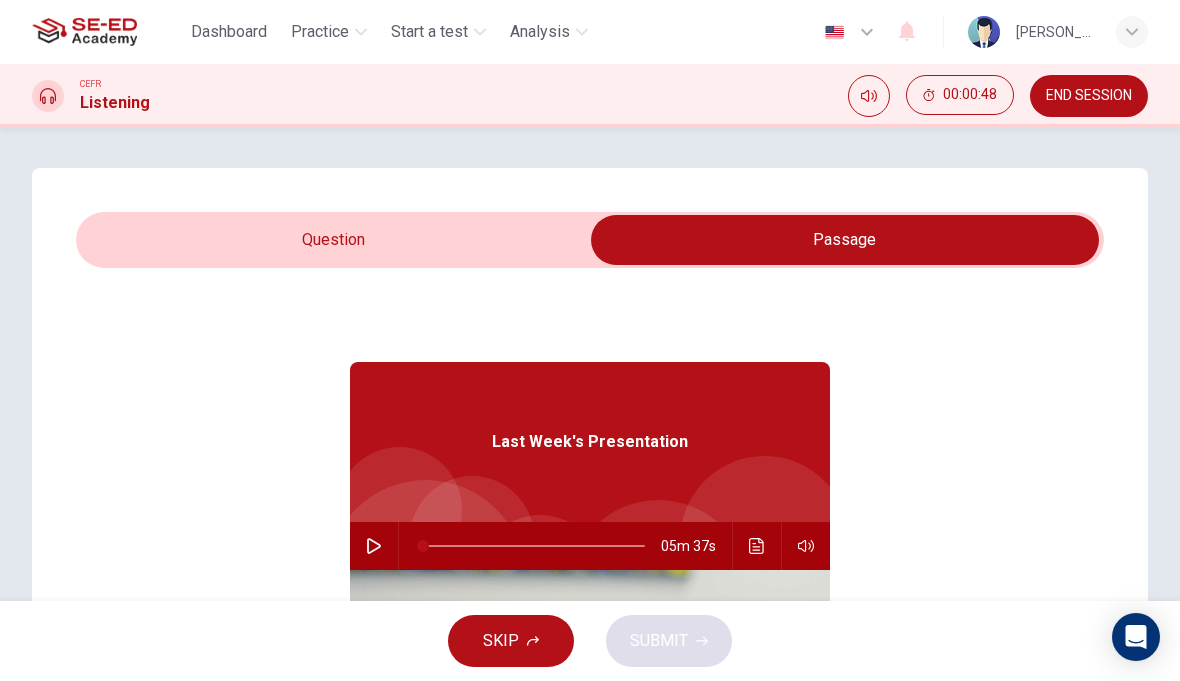 click 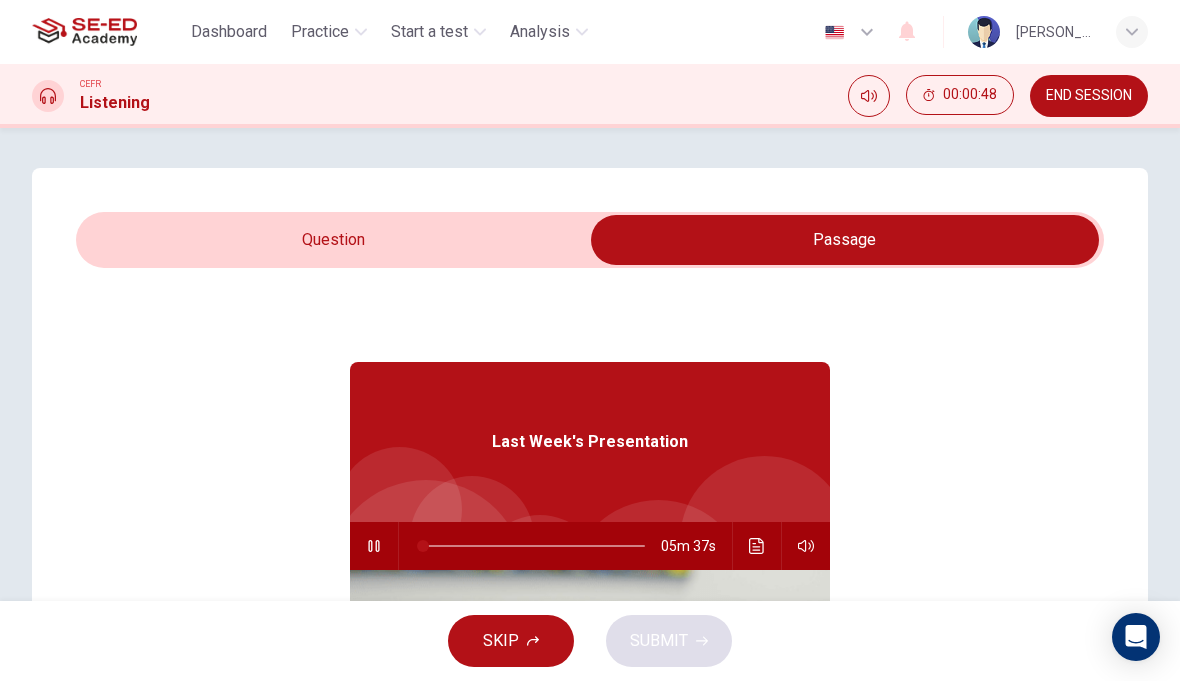 click at bounding box center [845, 240] 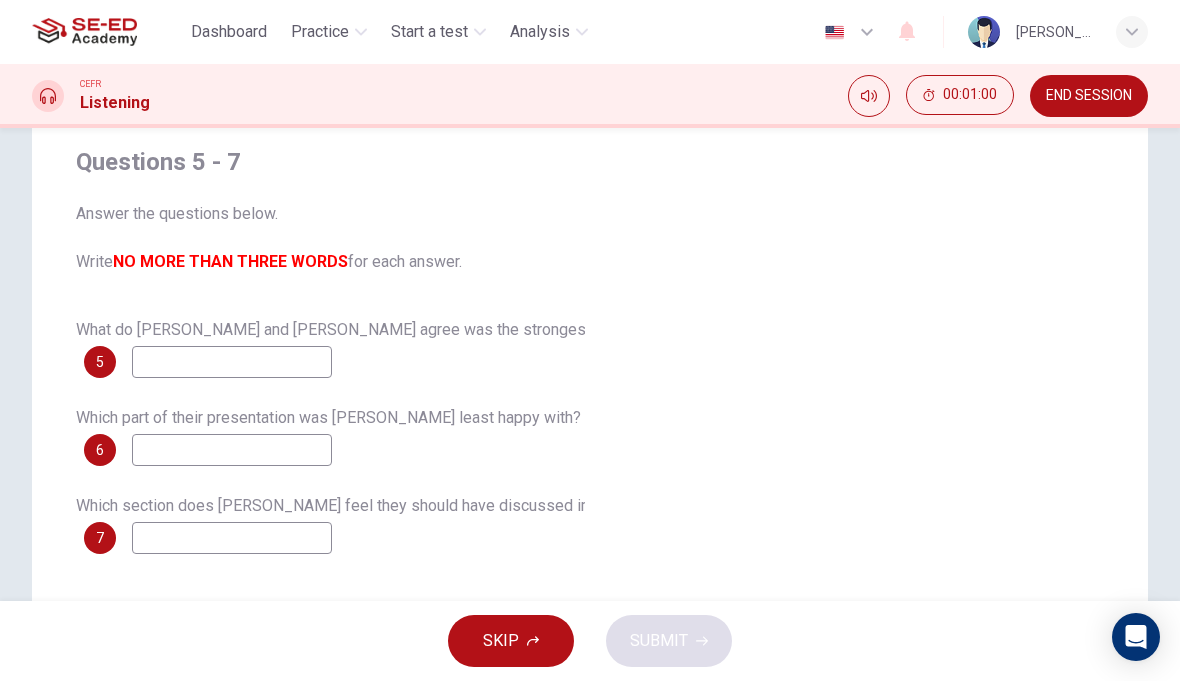 scroll, scrollTop: 143, scrollLeft: 0, axis: vertical 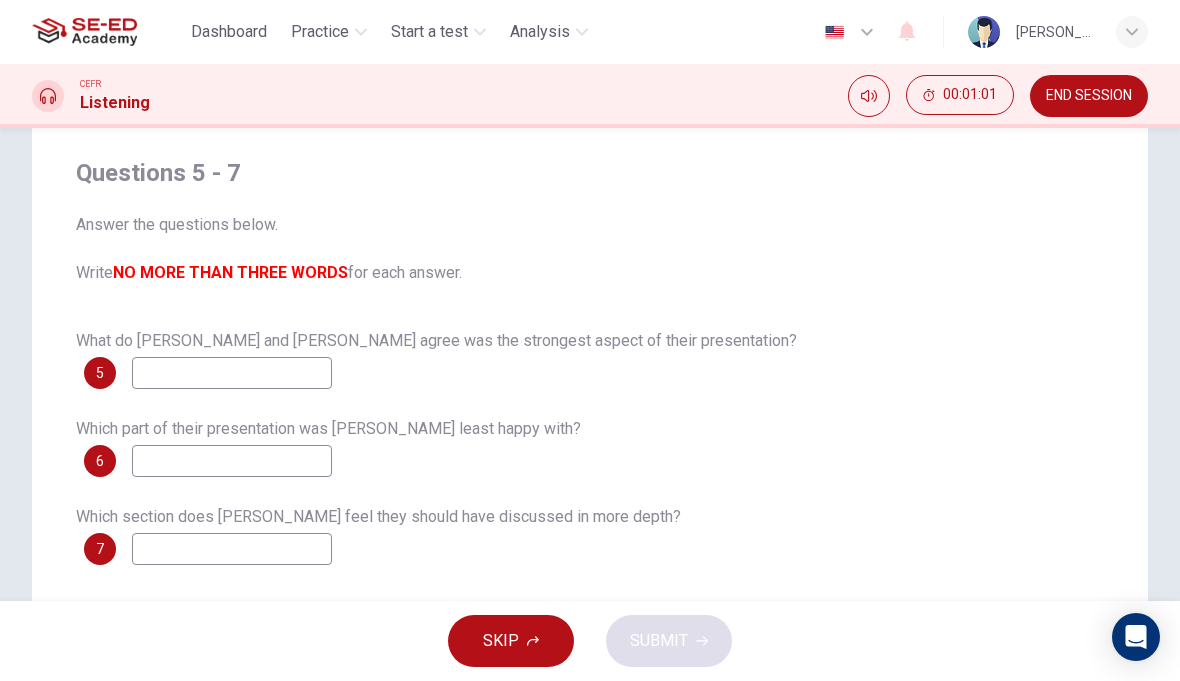 click on "END SESSION" at bounding box center (1089, 96) 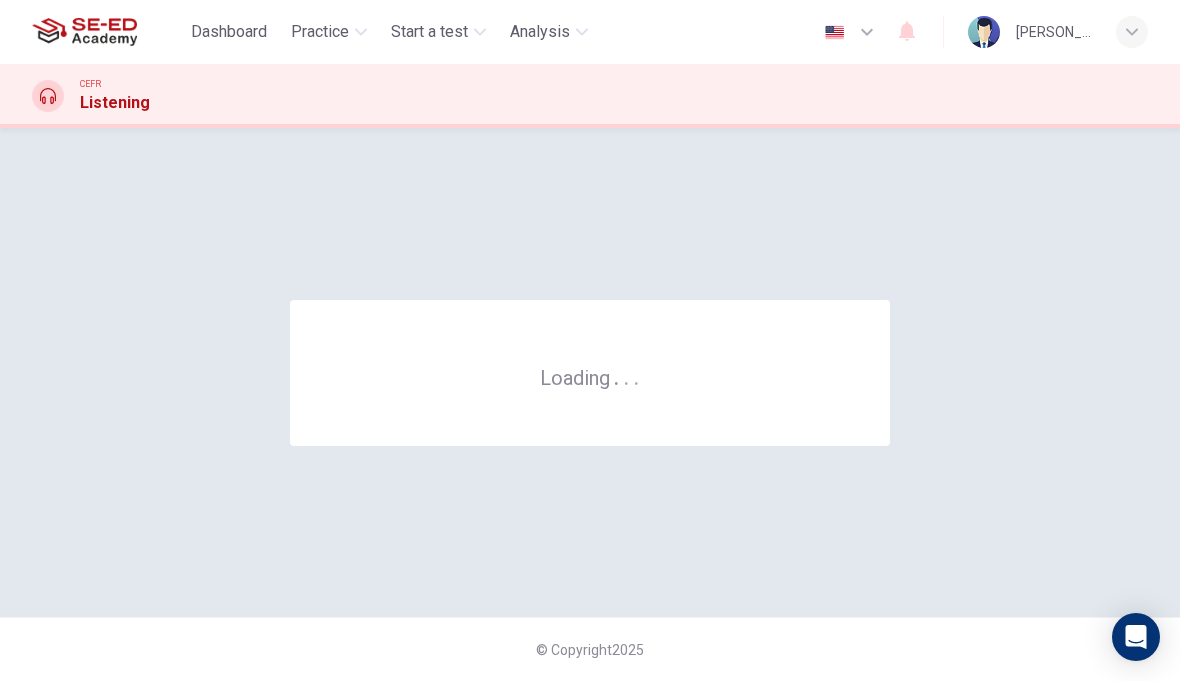 scroll, scrollTop: 0, scrollLeft: 0, axis: both 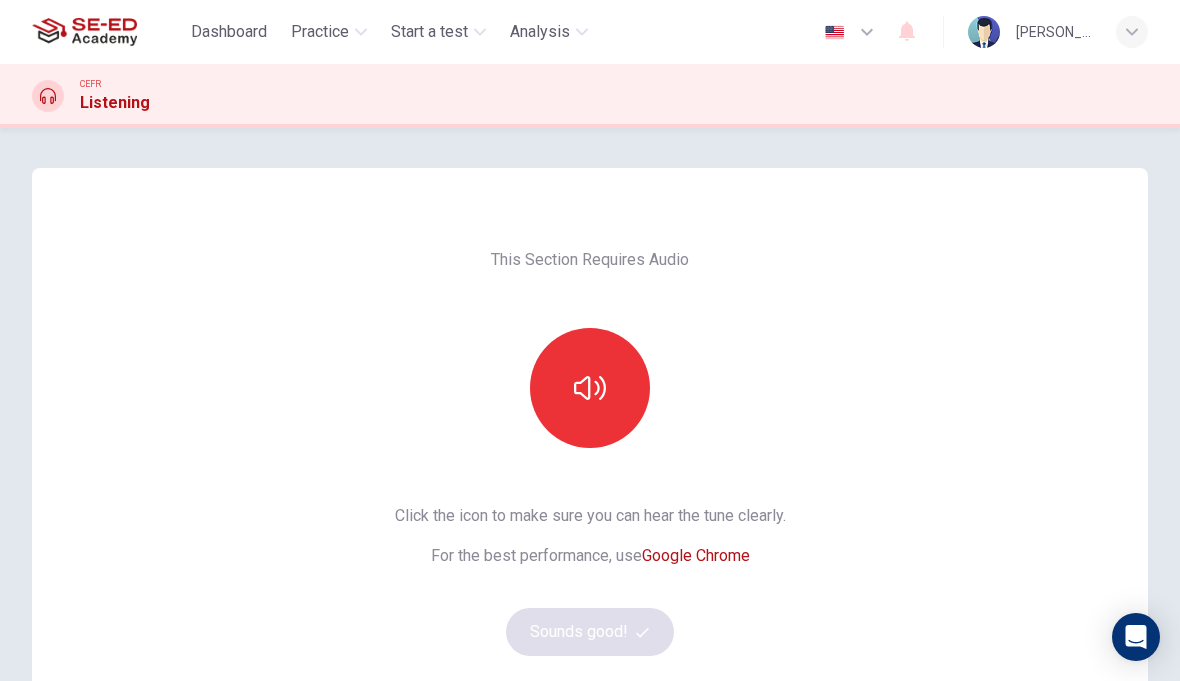 click at bounding box center (590, 388) 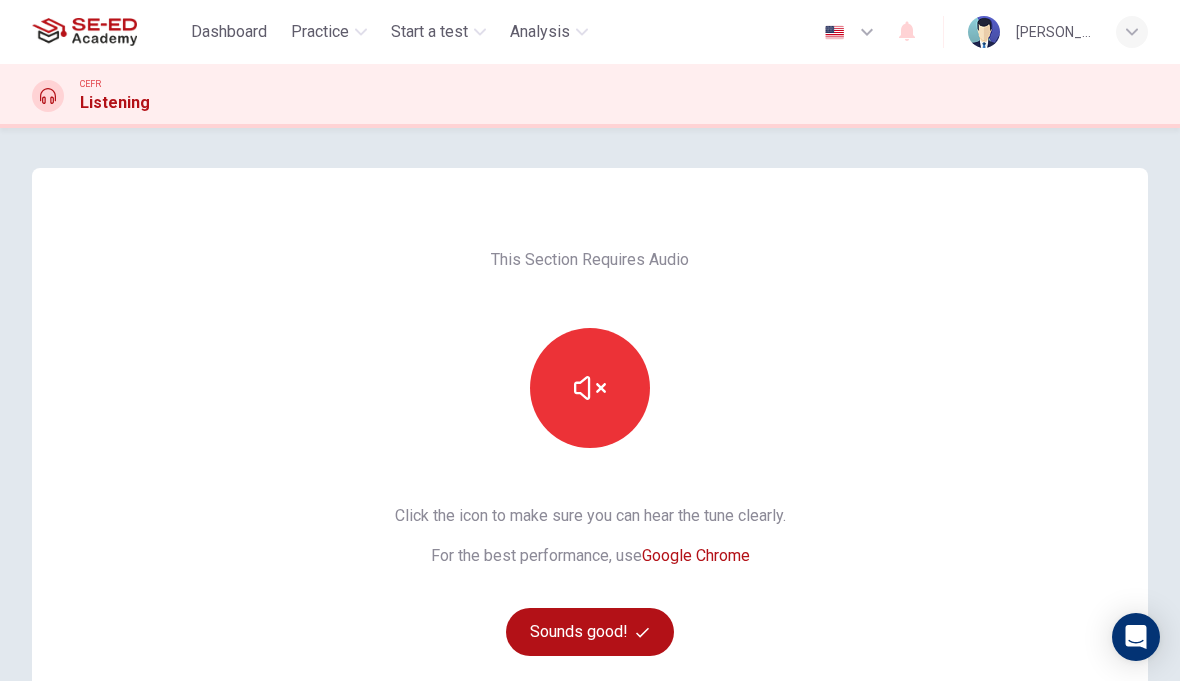 click on "Sounds good!" at bounding box center [590, 632] 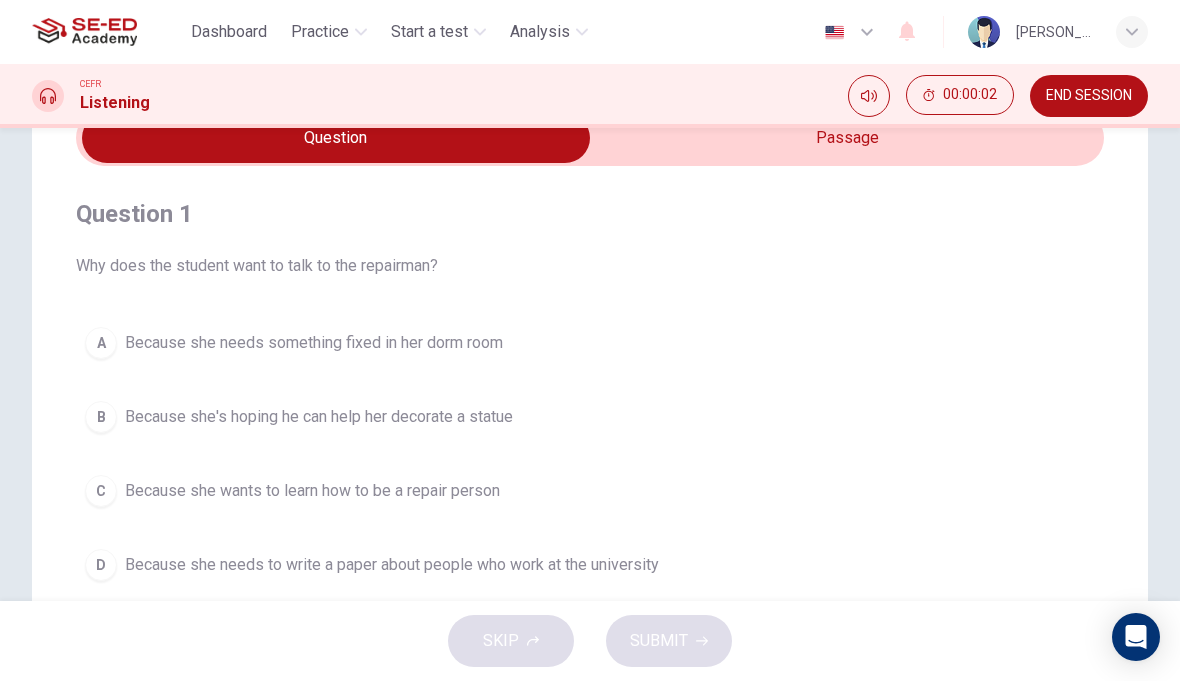scroll, scrollTop: 108, scrollLeft: 0, axis: vertical 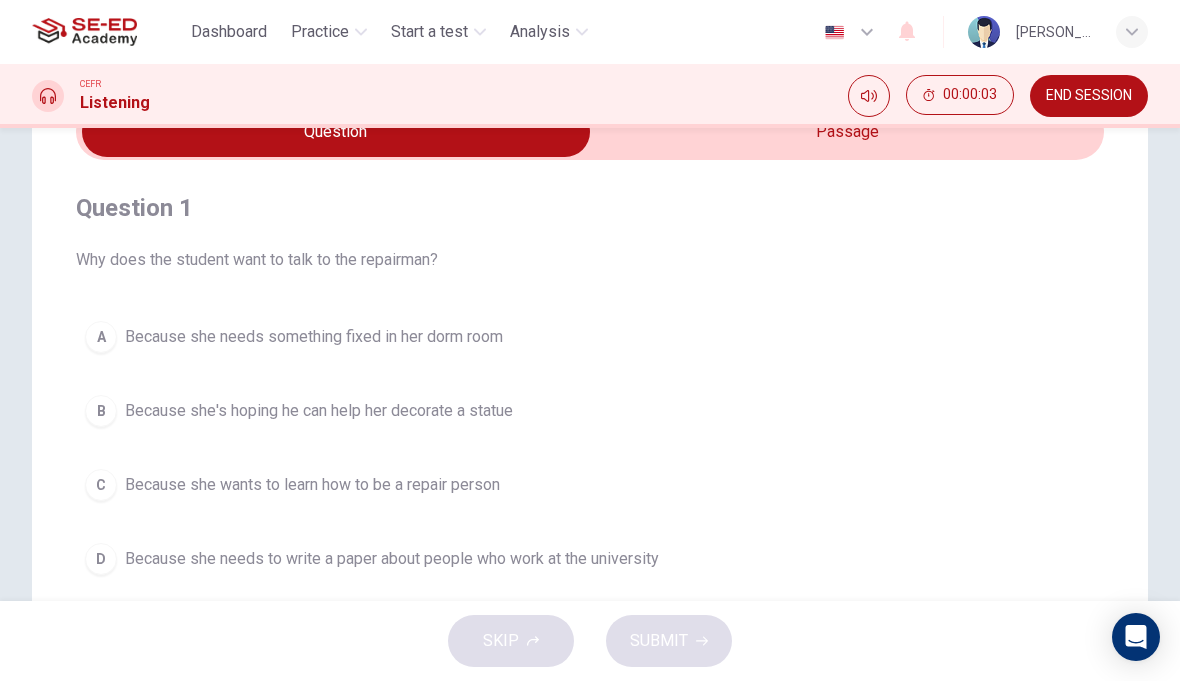 click on "A Because she needs something fixed in her dorm room" at bounding box center [590, 337] 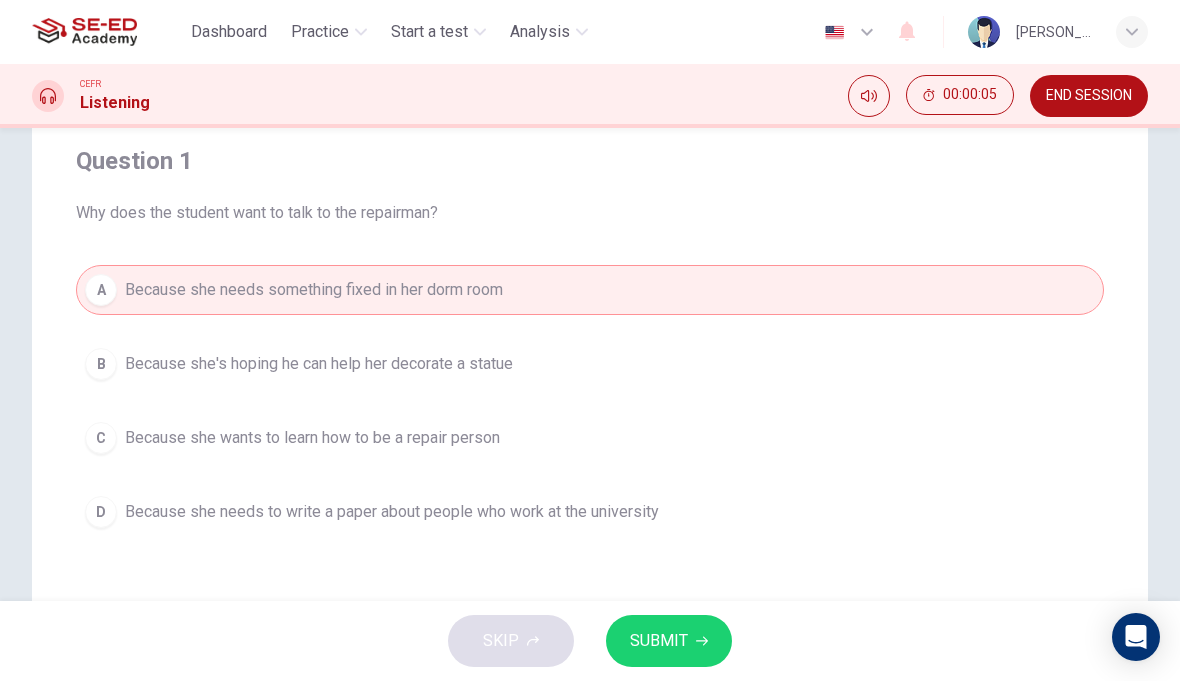 scroll, scrollTop: 156, scrollLeft: 0, axis: vertical 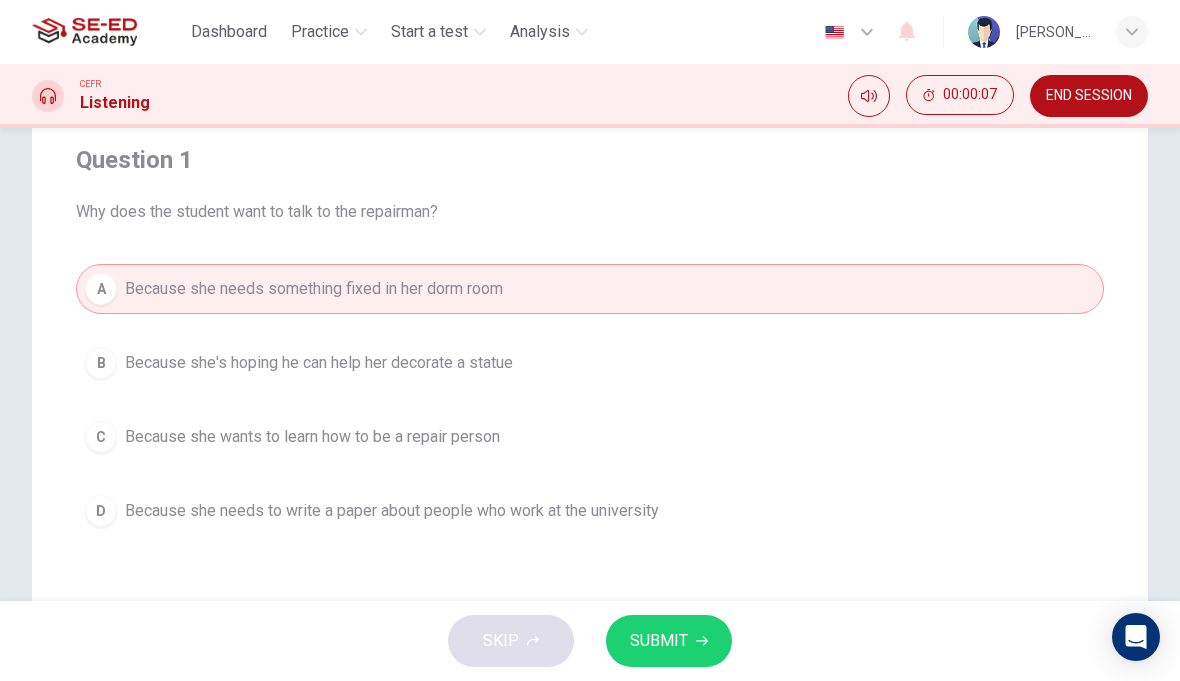 click on "SUBMIT" at bounding box center (659, 641) 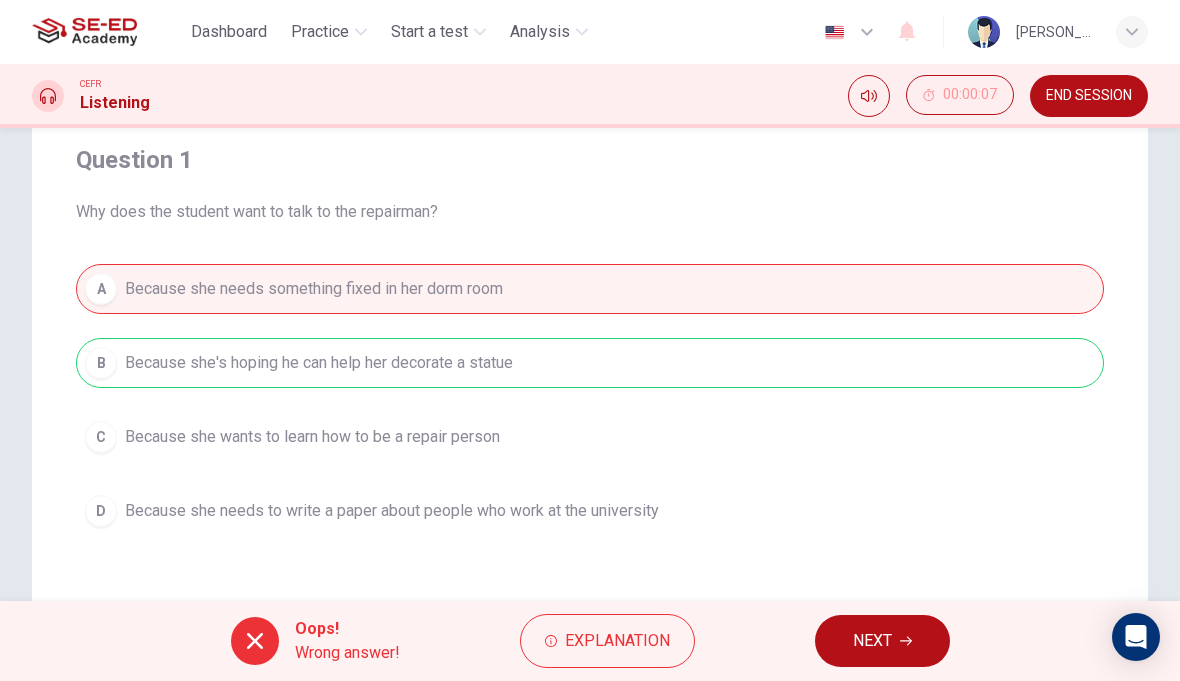 click on "NEXT" at bounding box center (872, 641) 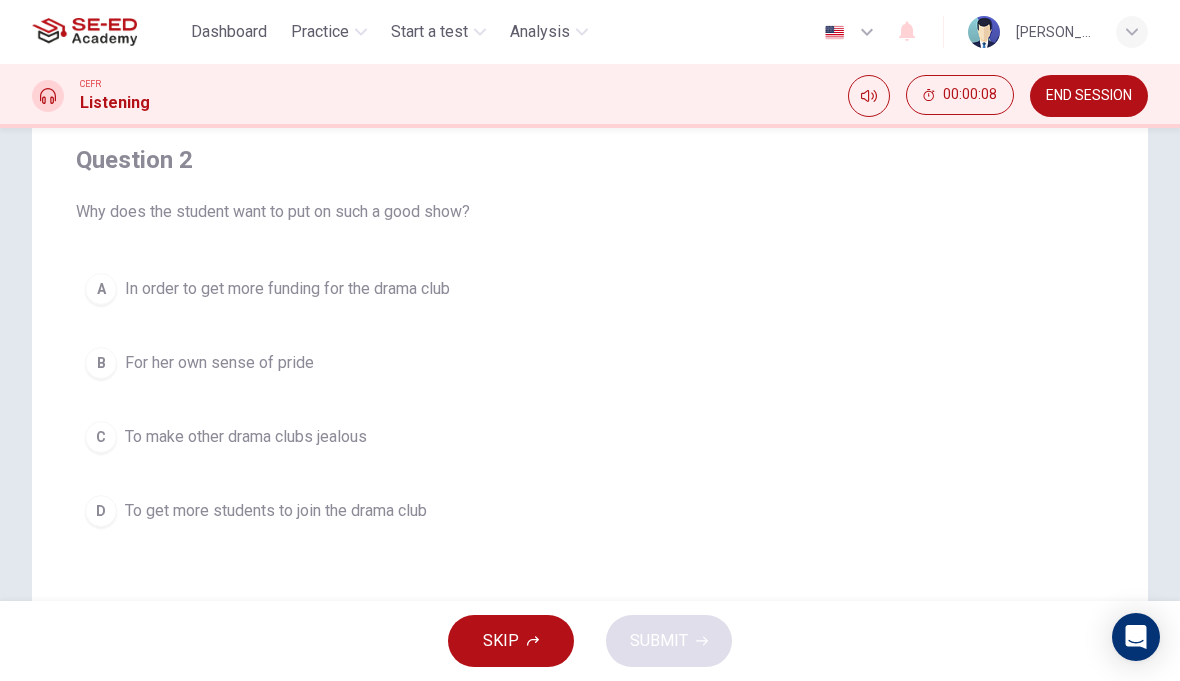 click on "B" at bounding box center [101, 363] 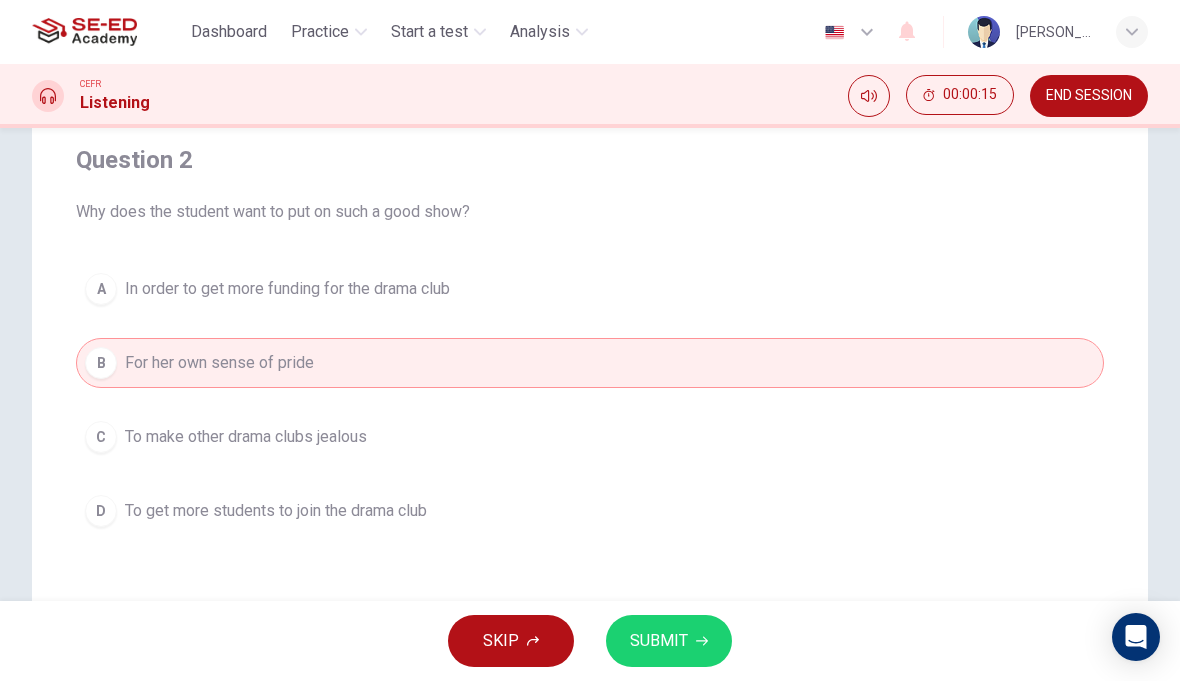 click on "D To get more students to join the drama club" at bounding box center [590, 511] 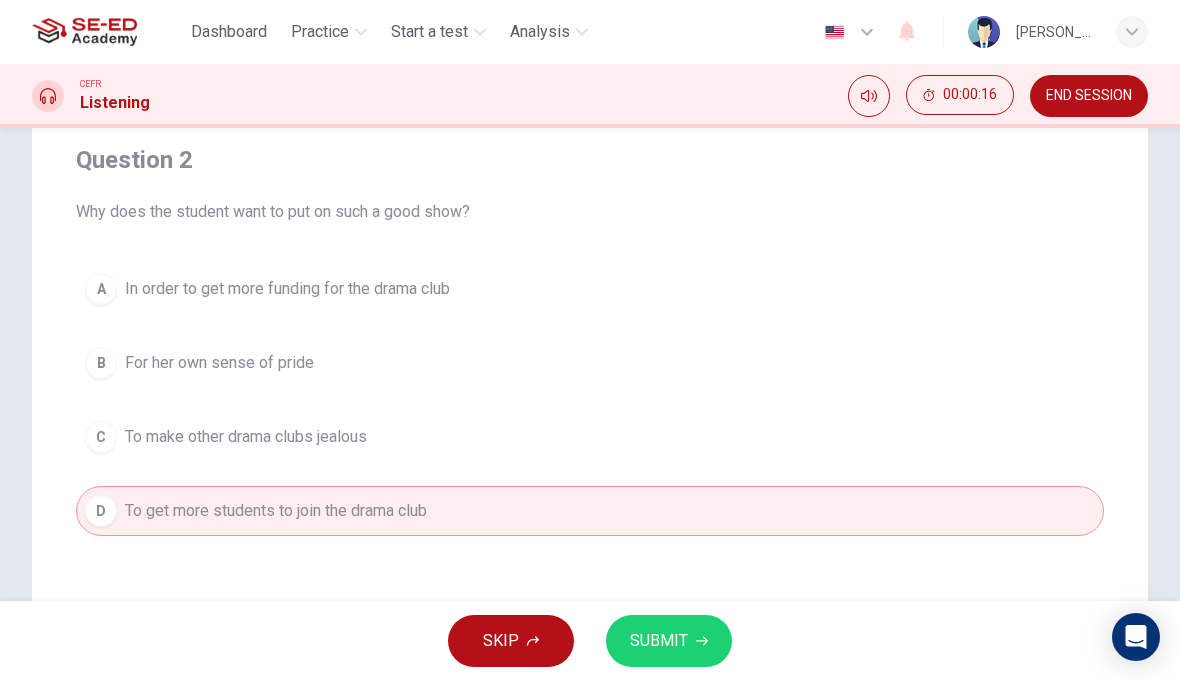 click on "SUBMIT" at bounding box center [659, 641] 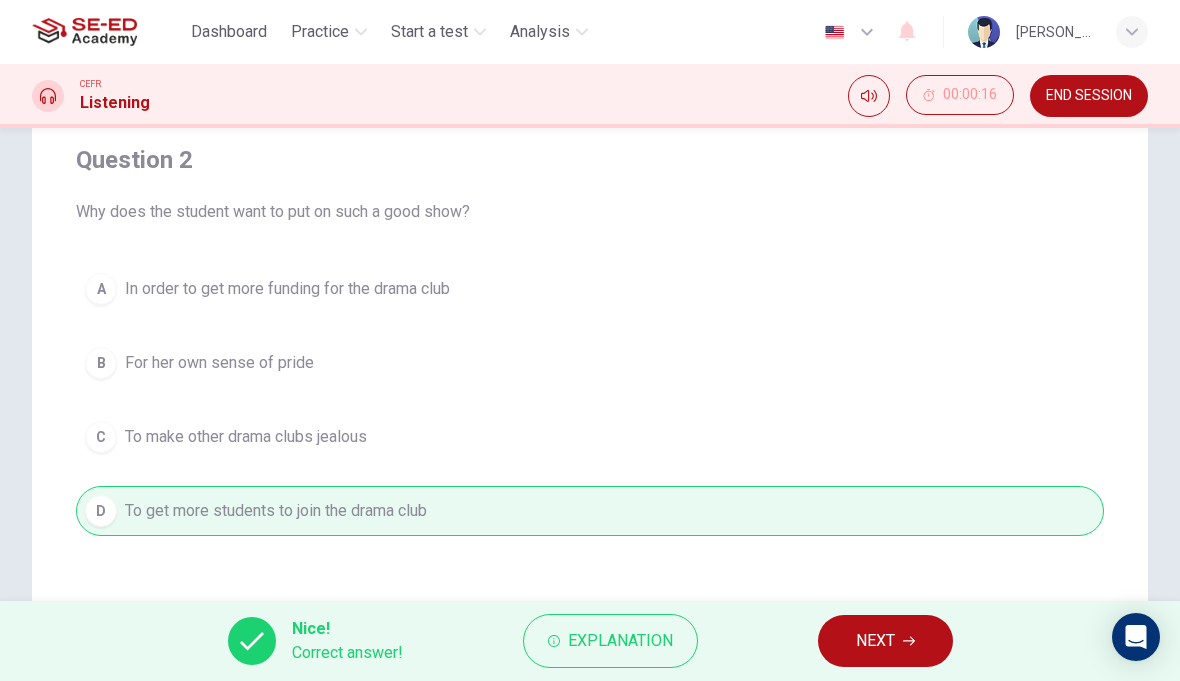 click on "NEXT" at bounding box center [885, 641] 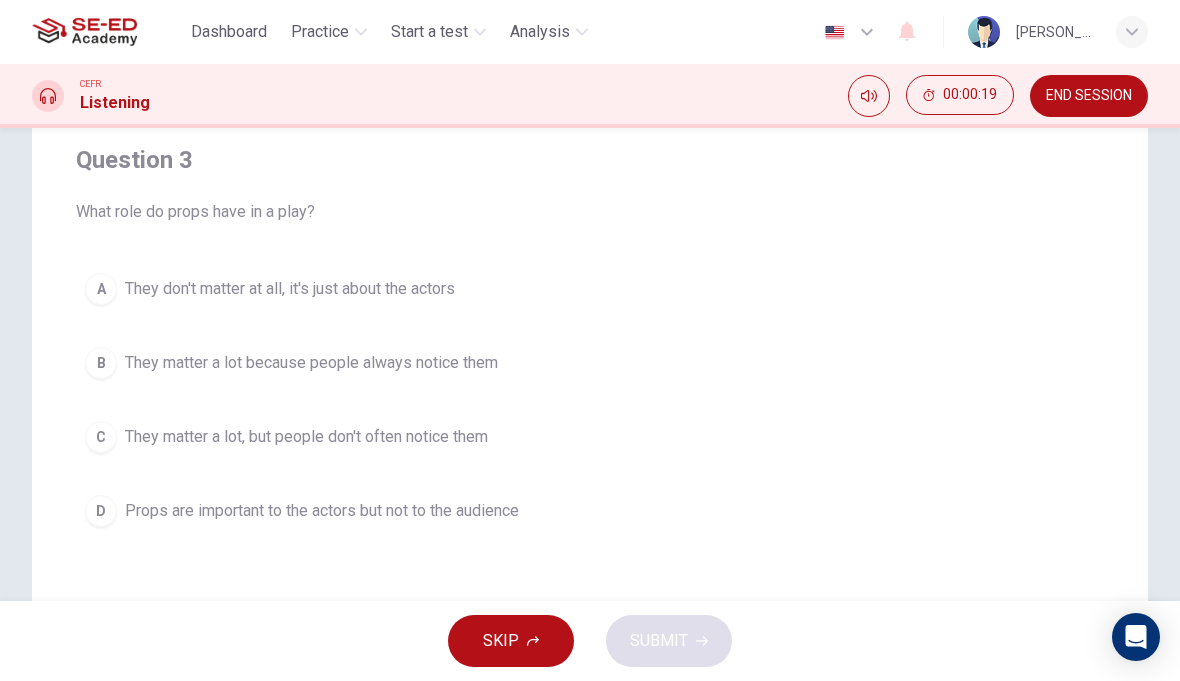 click on "B They matter a lot because people always notice them" at bounding box center [590, 363] 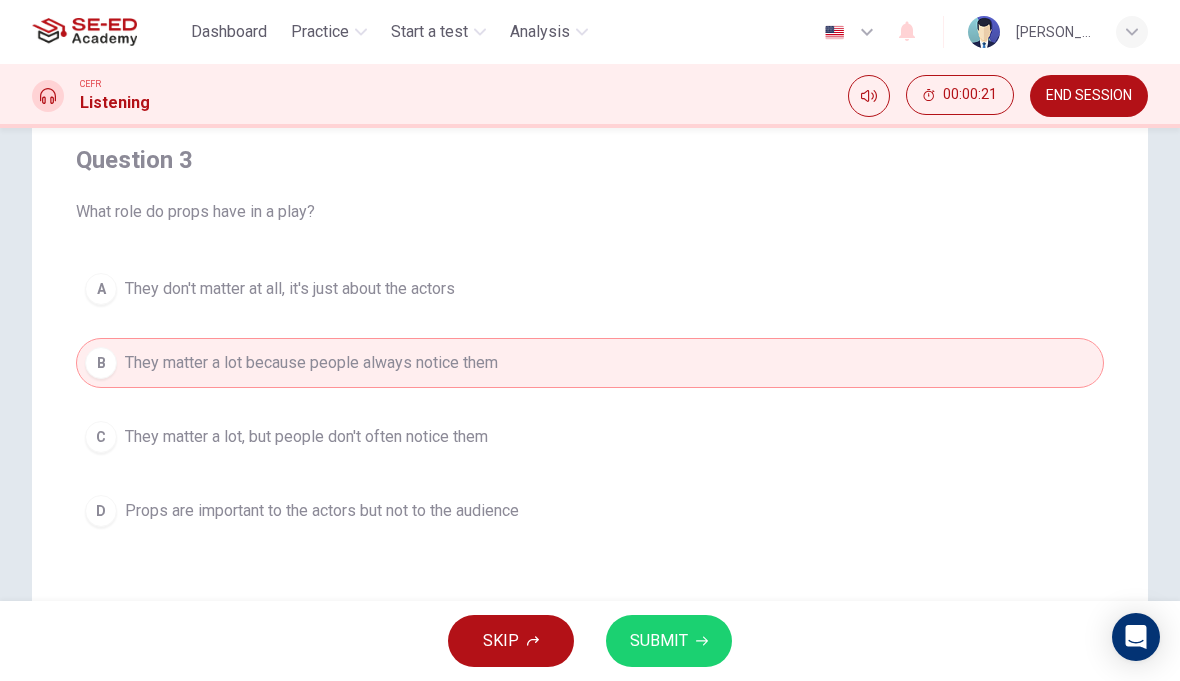 click on "C They matter a lot, but people don't often notice them" at bounding box center (590, 437) 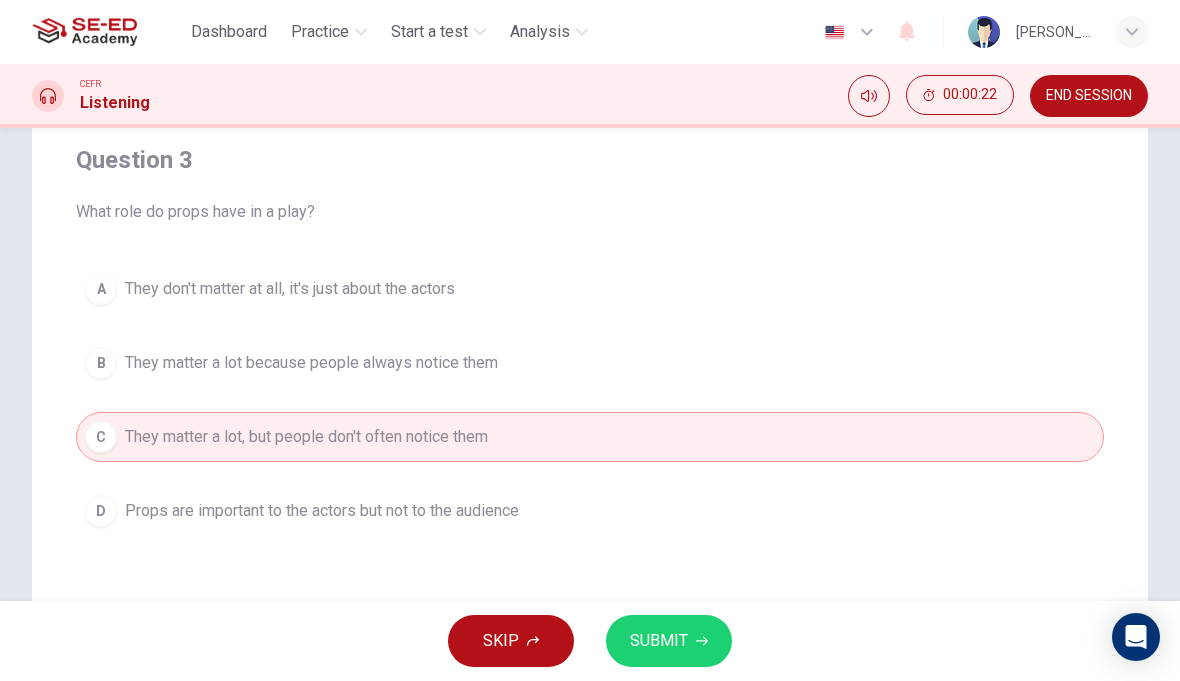click on "D Props are important to the actors but not to the audience" at bounding box center (590, 511) 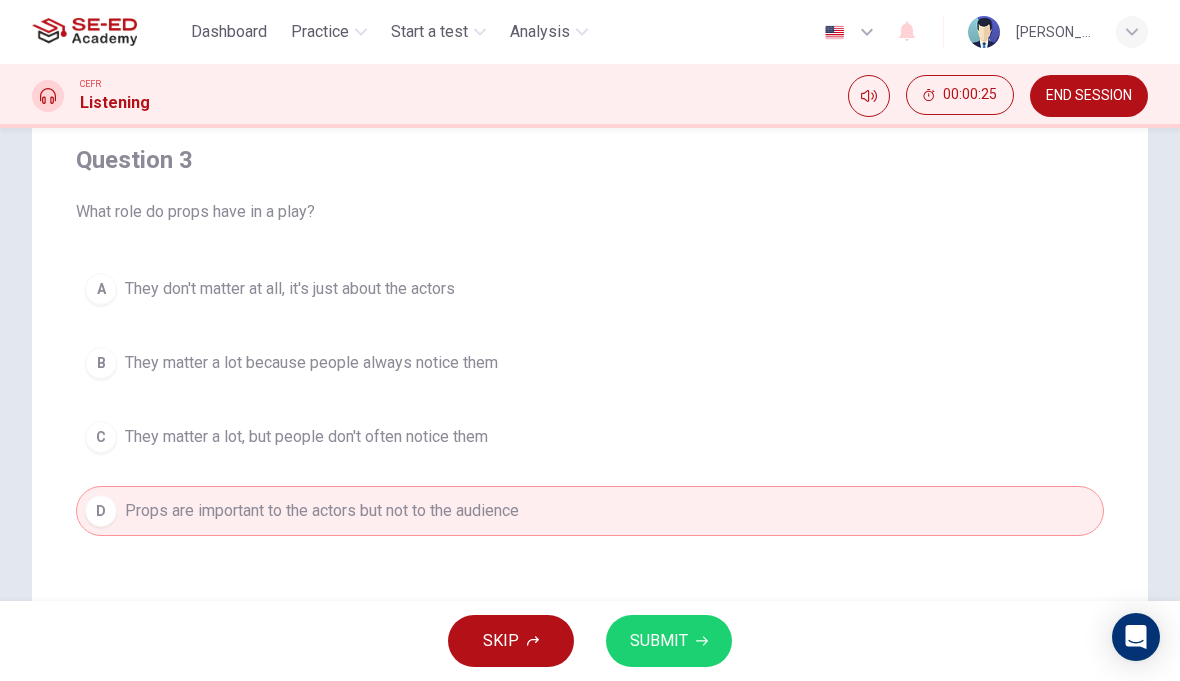 click on "C They matter a lot, but people don't often notice them" at bounding box center [590, 437] 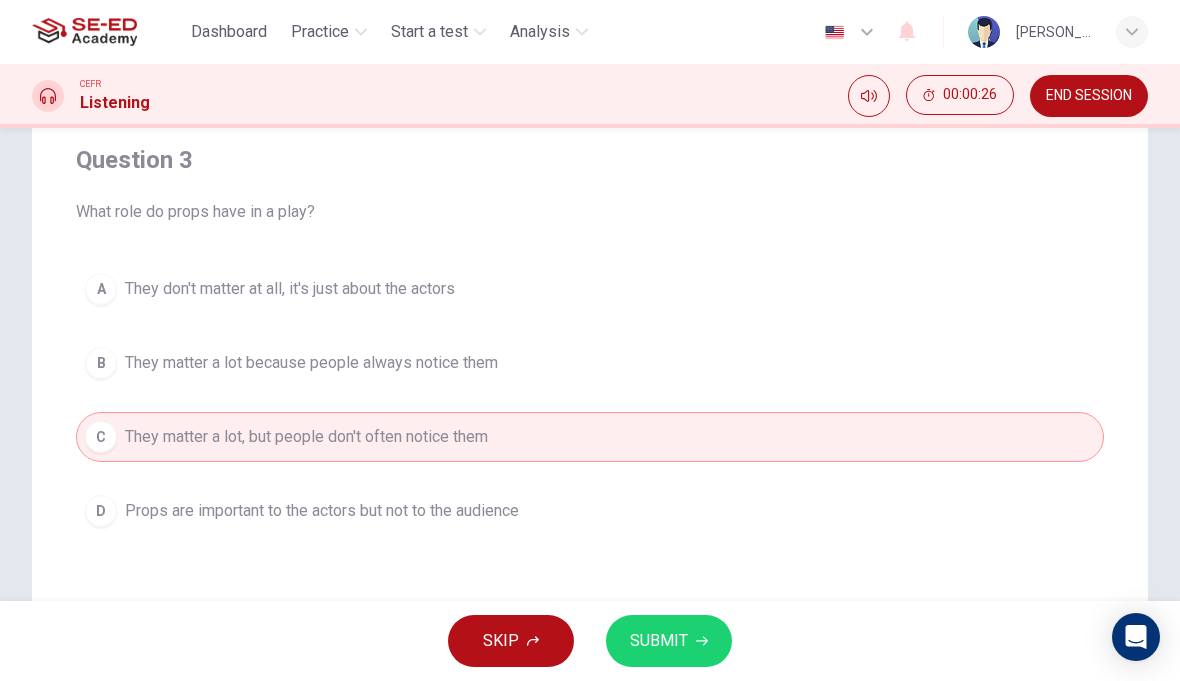 click on "SUBMIT" at bounding box center (669, 641) 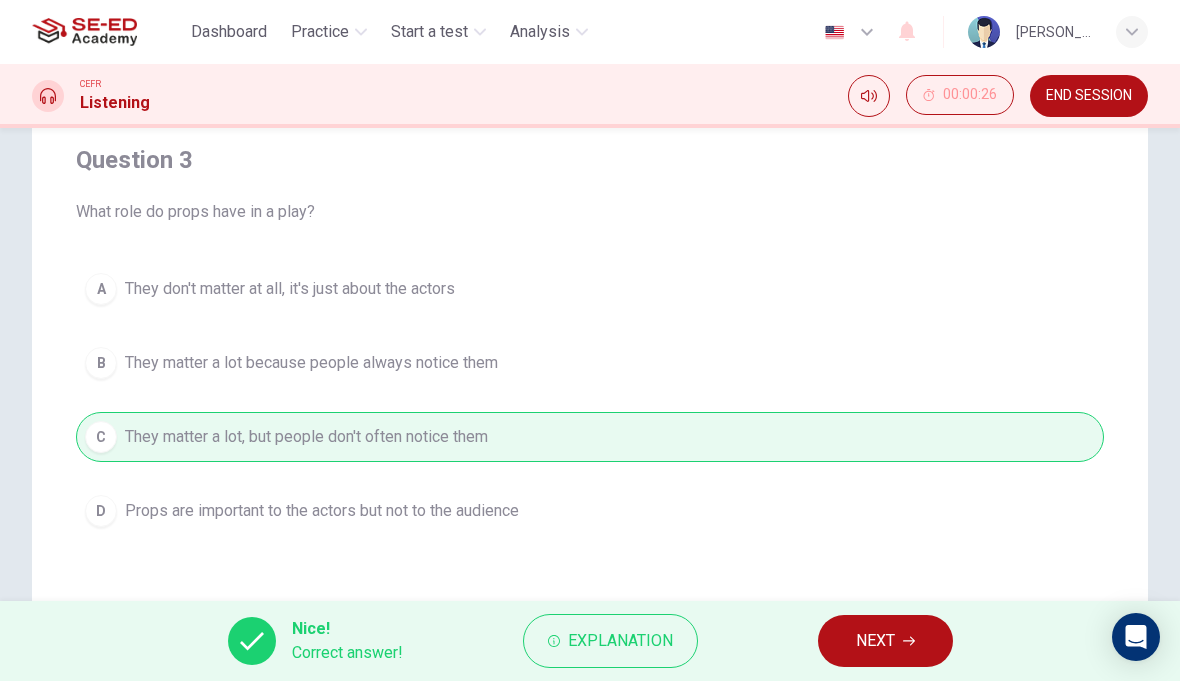 click on "NEXT" at bounding box center (885, 641) 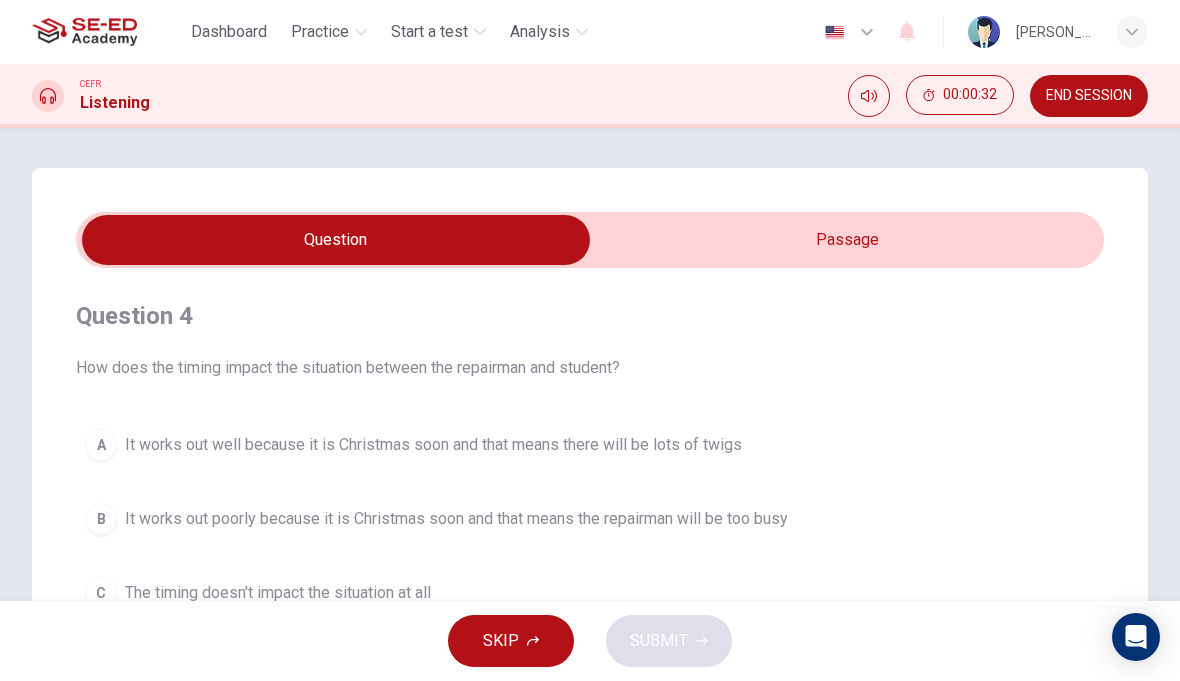 scroll, scrollTop: 0, scrollLeft: 0, axis: both 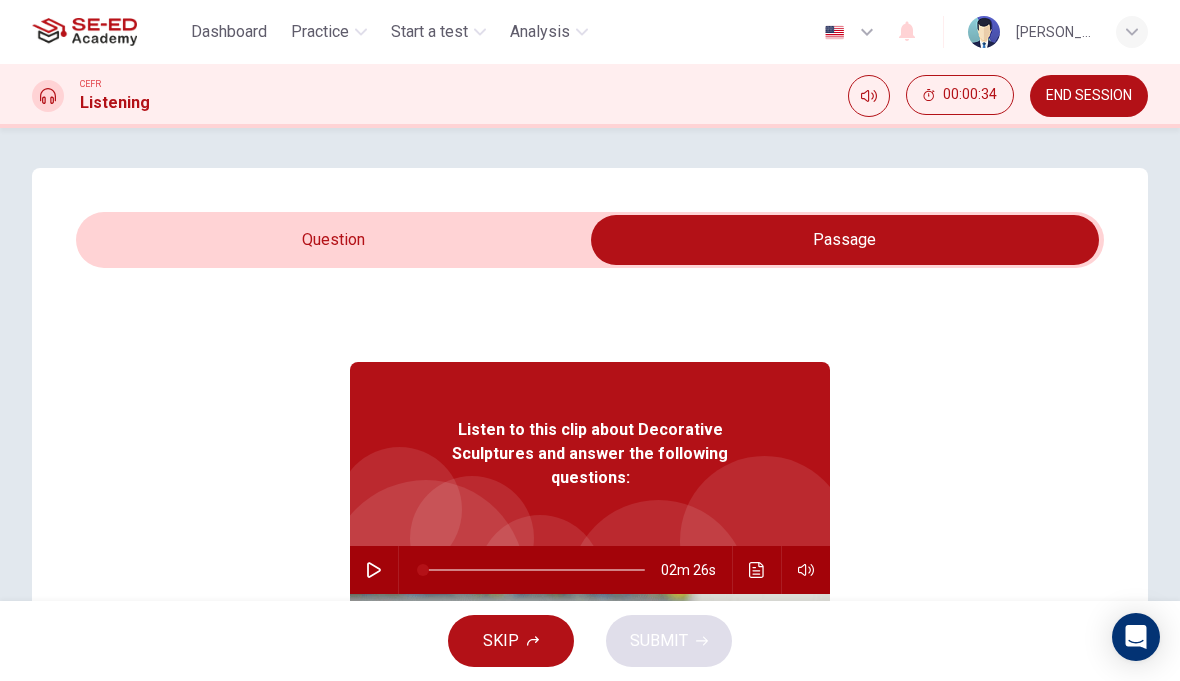 click at bounding box center (374, 570) 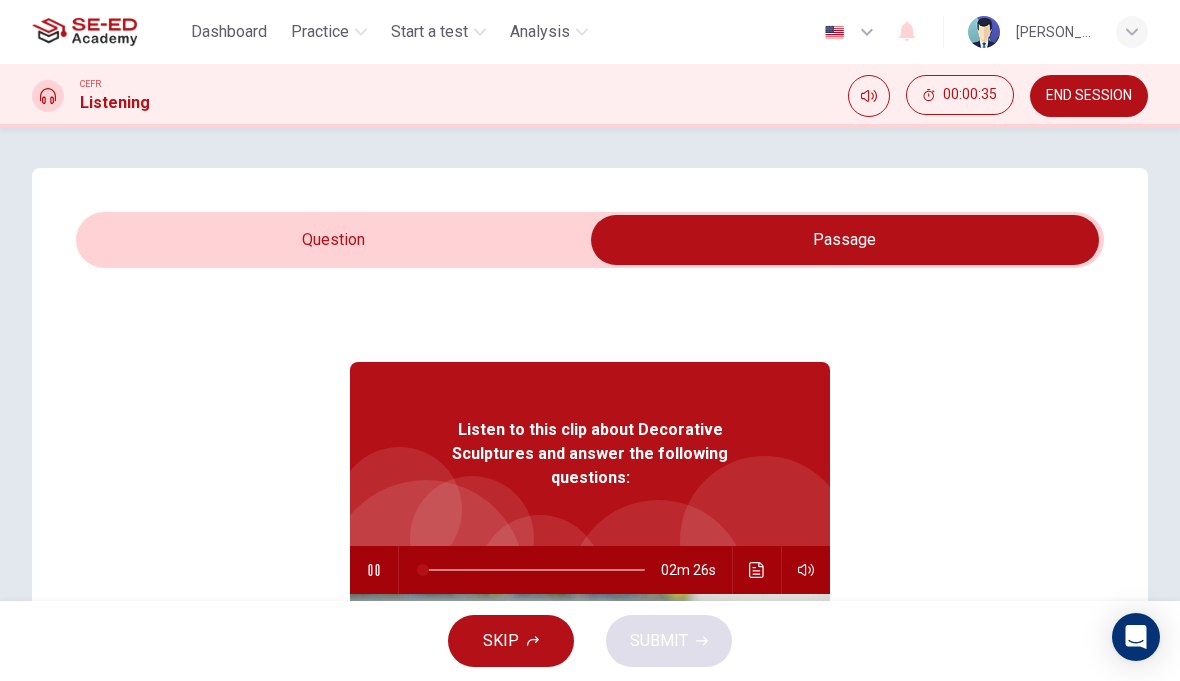 type on "1" 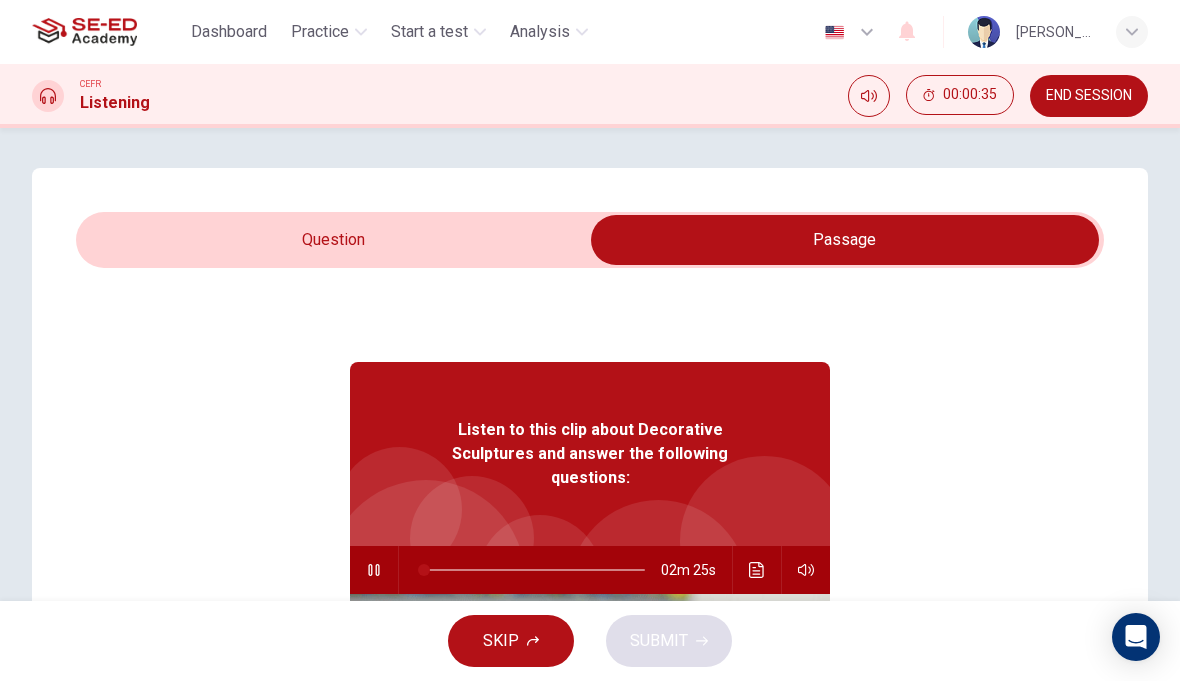 click at bounding box center [845, 240] 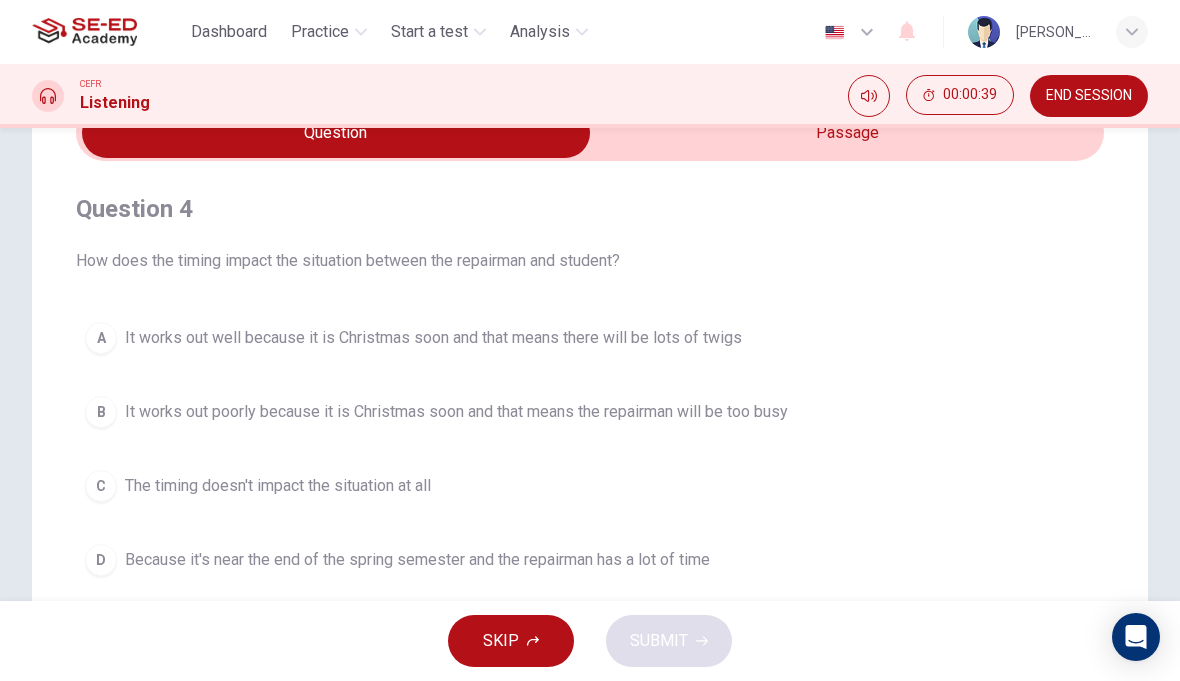 scroll, scrollTop: 108, scrollLeft: 0, axis: vertical 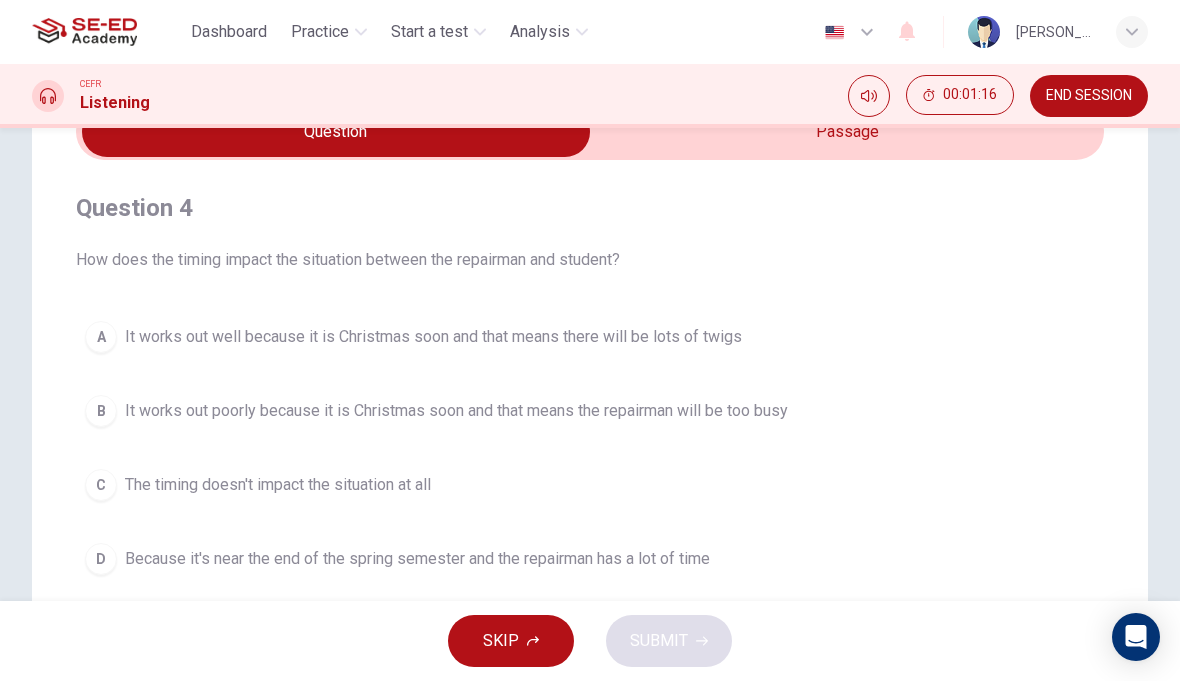 click on "It works out well because it is Christmas soon and that means there will be lots of twigs" at bounding box center [433, 337] 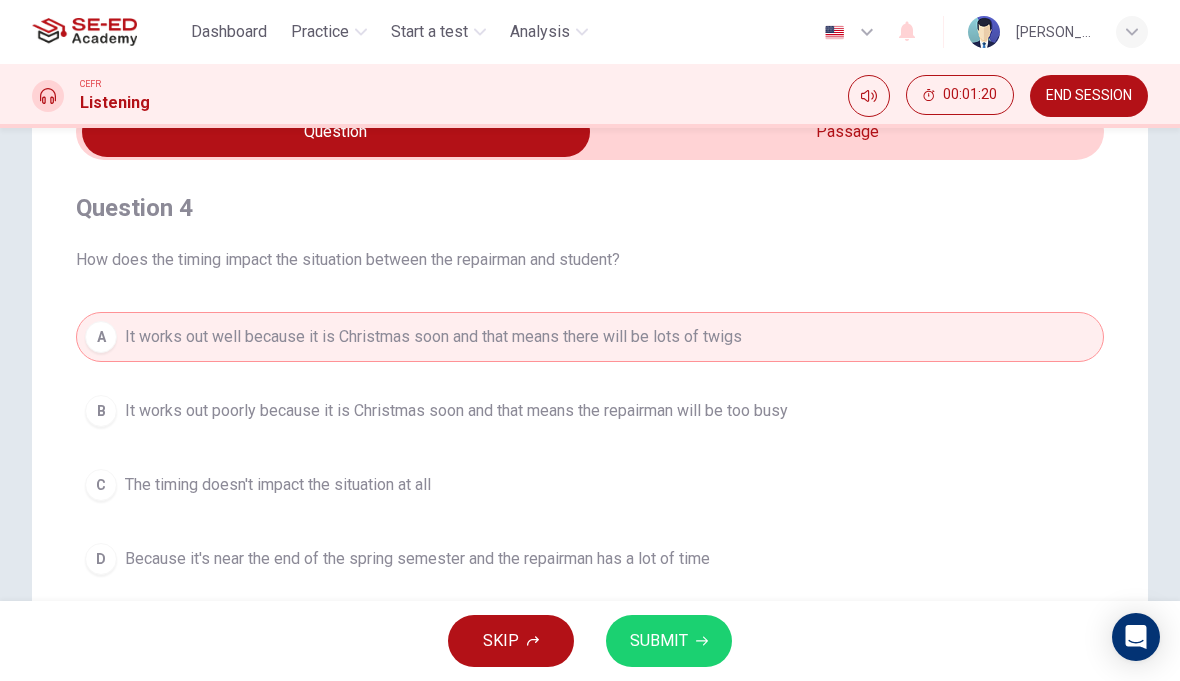 click on "SUBMIT" at bounding box center (669, 641) 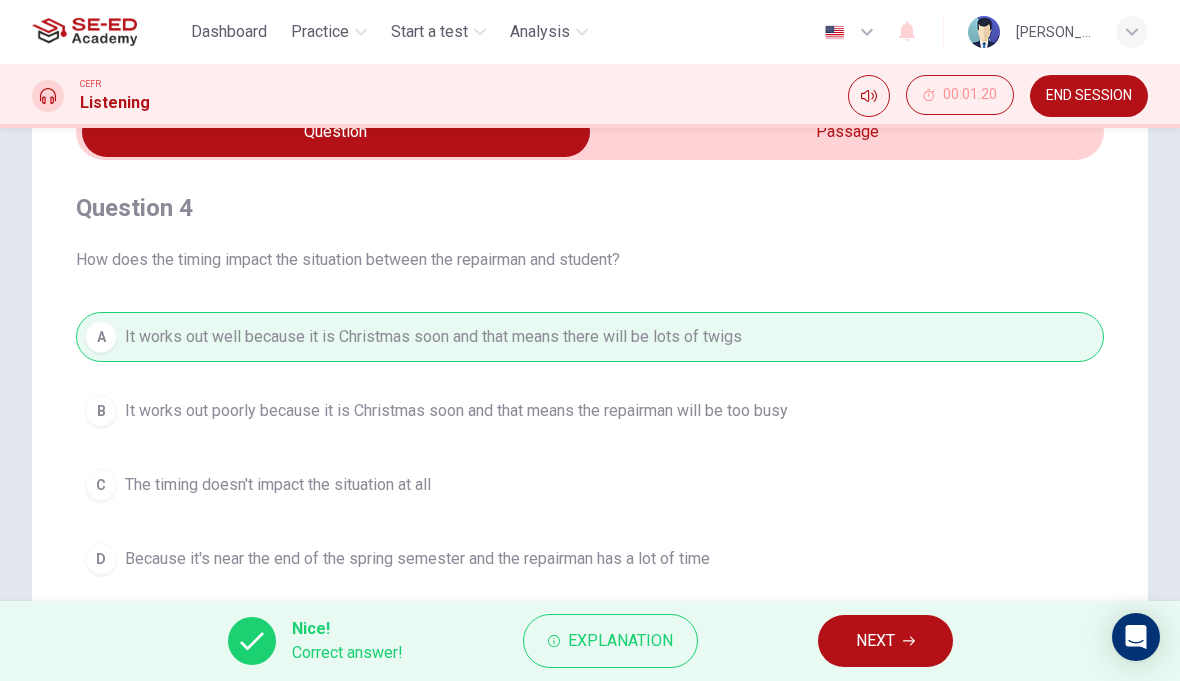 click 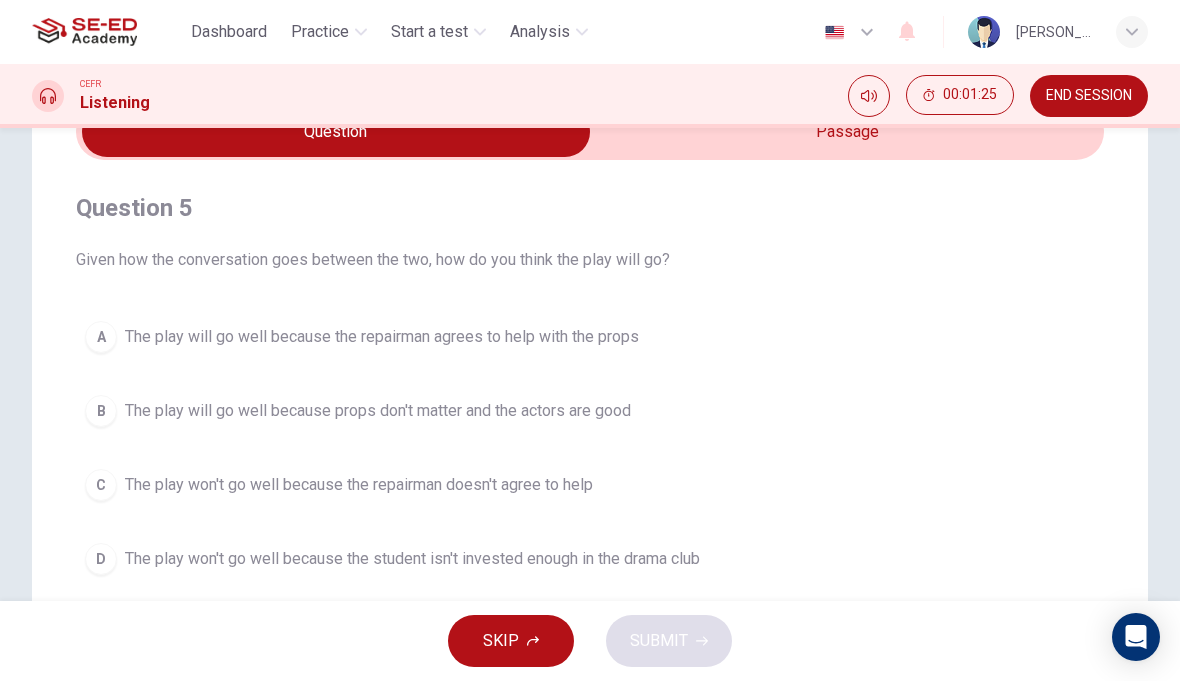 click on "The play will go well because the repairman agrees to help with the props" at bounding box center (382, 337) 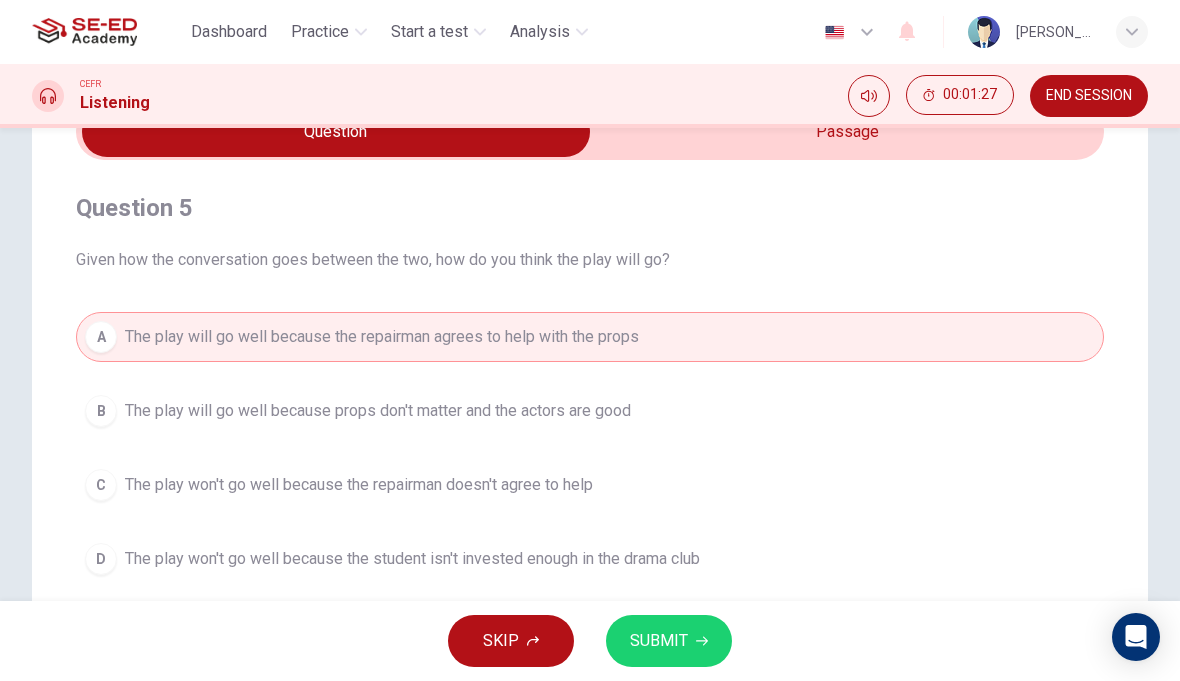 click on "SUBMIT" at bounding box center (659, 641) 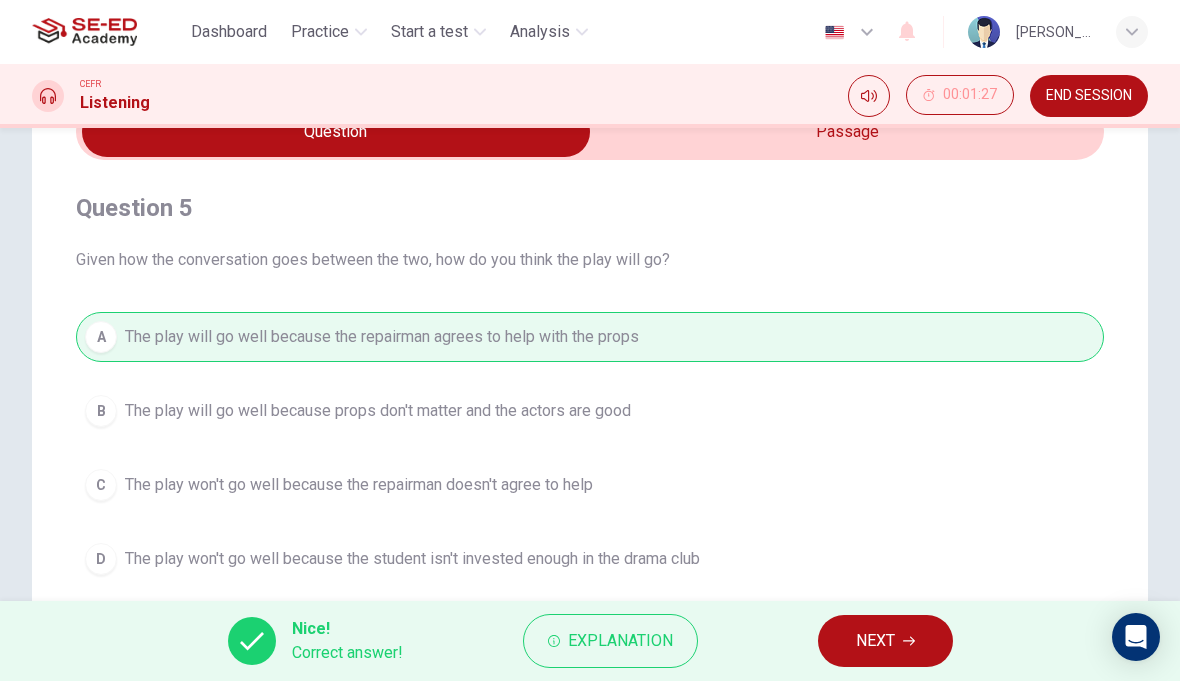 click on "NEXT" at bounding box center [875, 641] 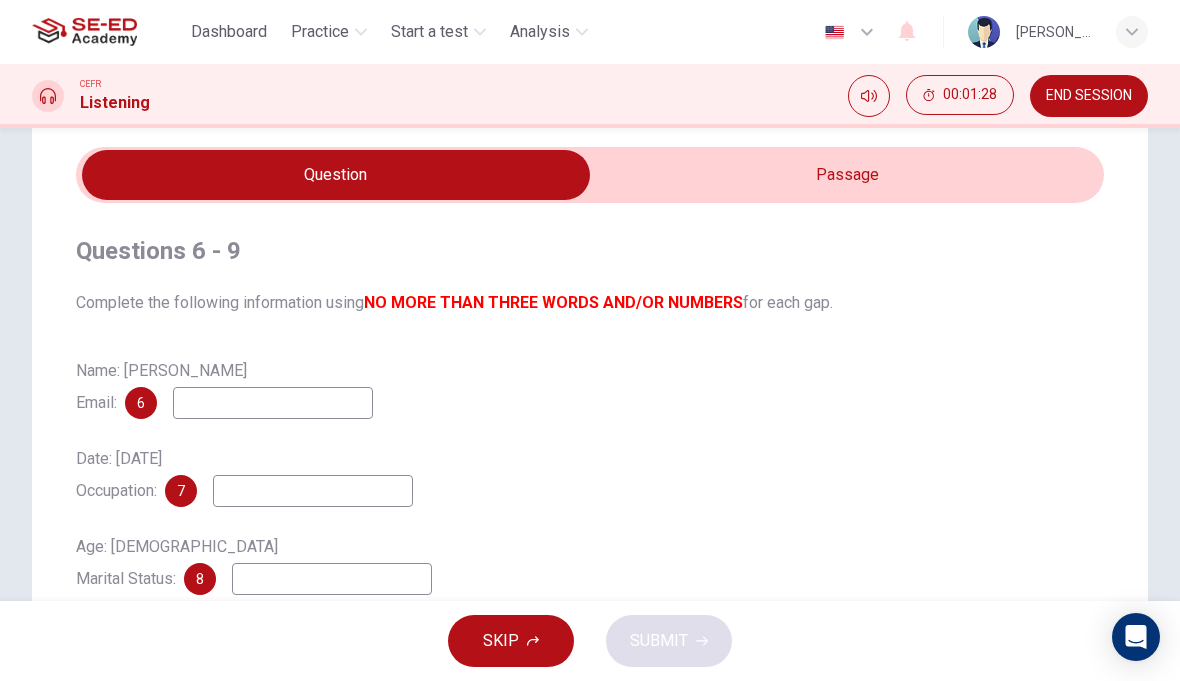scroll, scrollTop: 70, scrollLeft: 0, axis: vertical 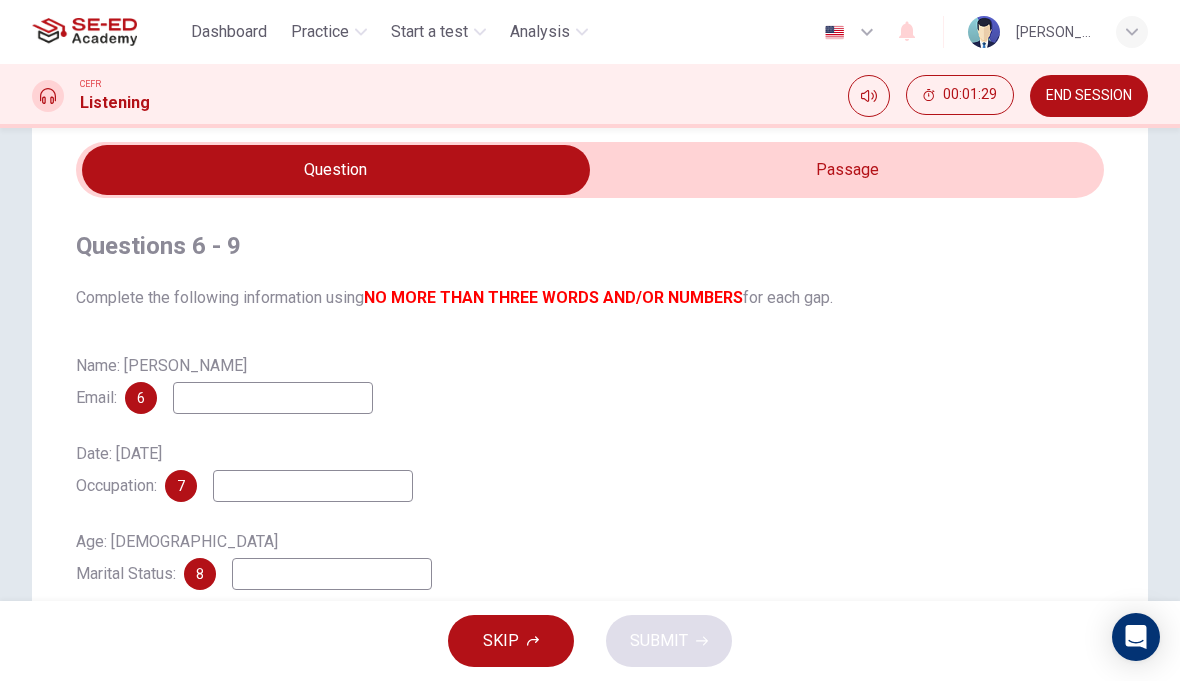 click at bounding box center [336, 170] 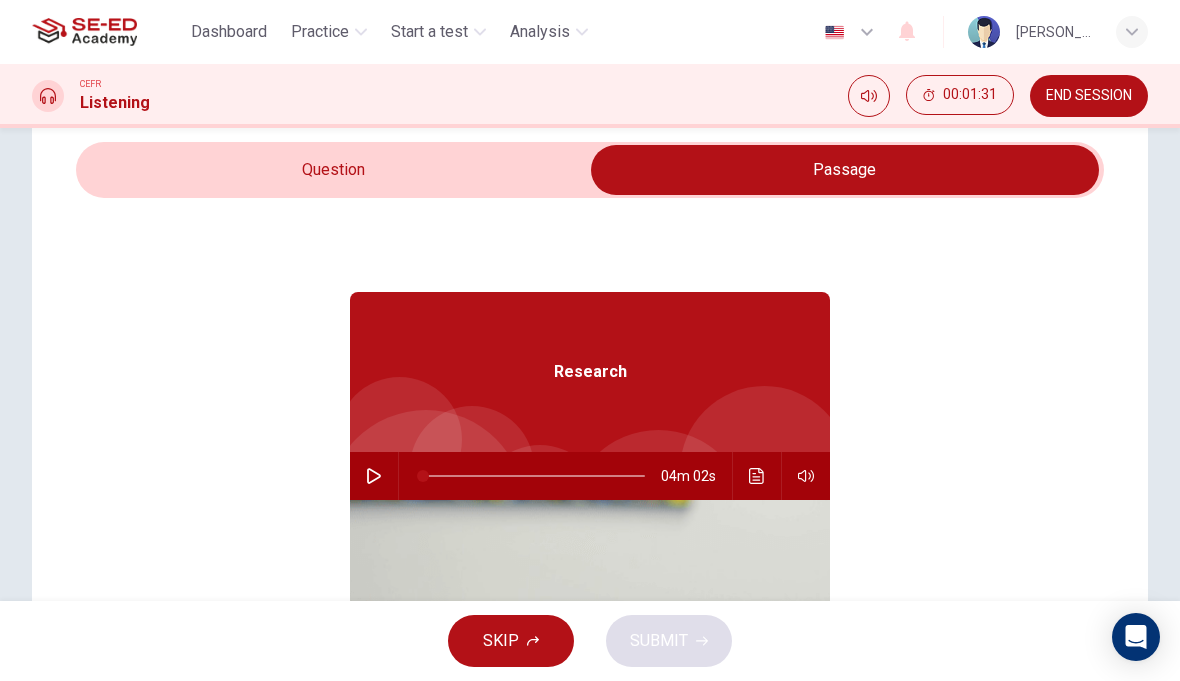 click at bounding box center (374, 476) 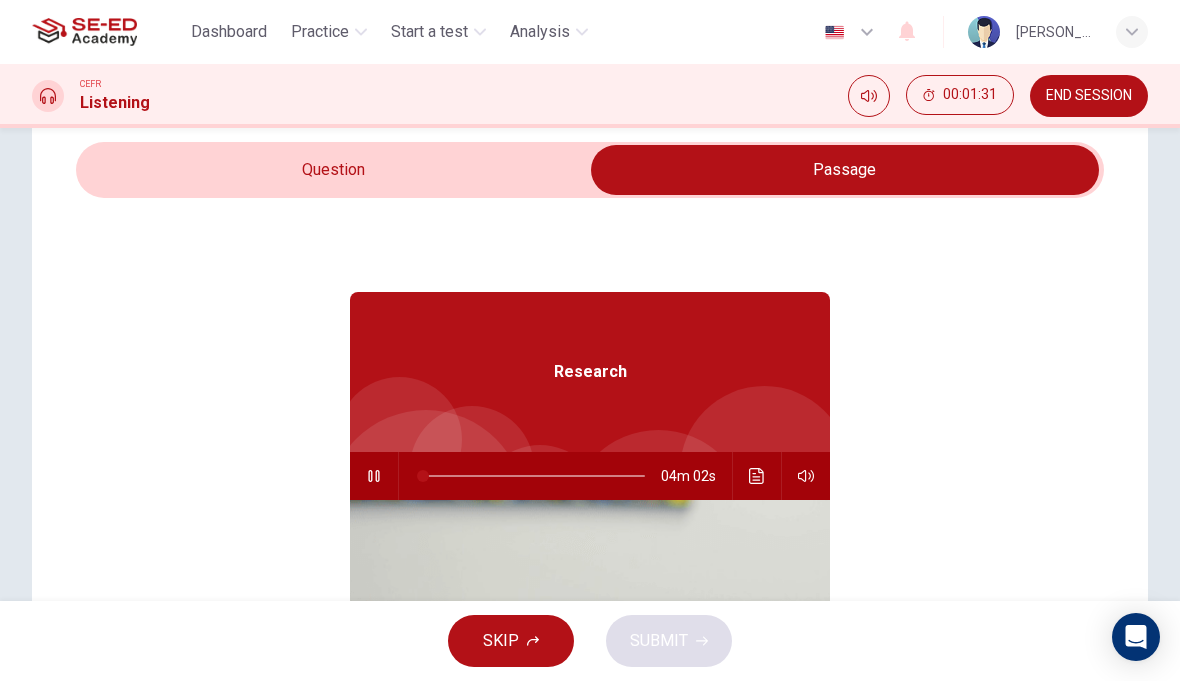 click at bounding box center [845, 170] 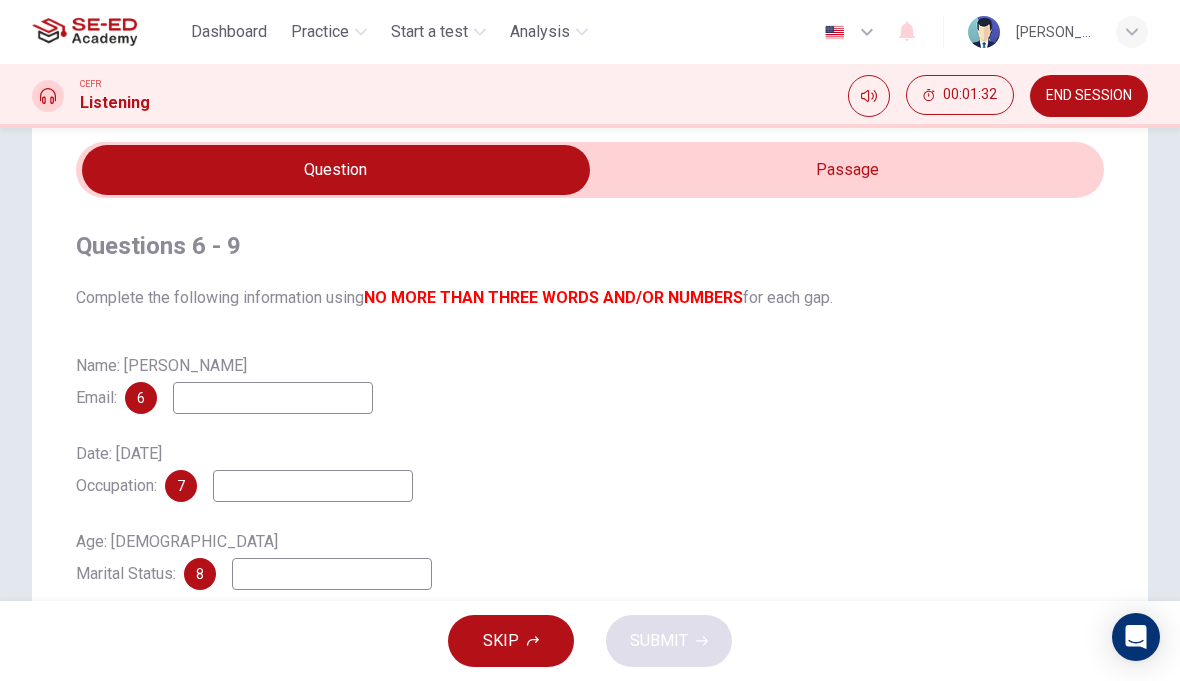 click on "Questions 6 - 9 Complete the following information using  NO MORE THAN THREE WORDS AND/OR NUMBERS  for each gap. Name: William Glass
Email:  6 Date: 26th February, 2007
Occupation:  7 Age: 29
Marital Status:  8 Children: no
Salary:  9  thousand/year" at bounding box center (590, 454) 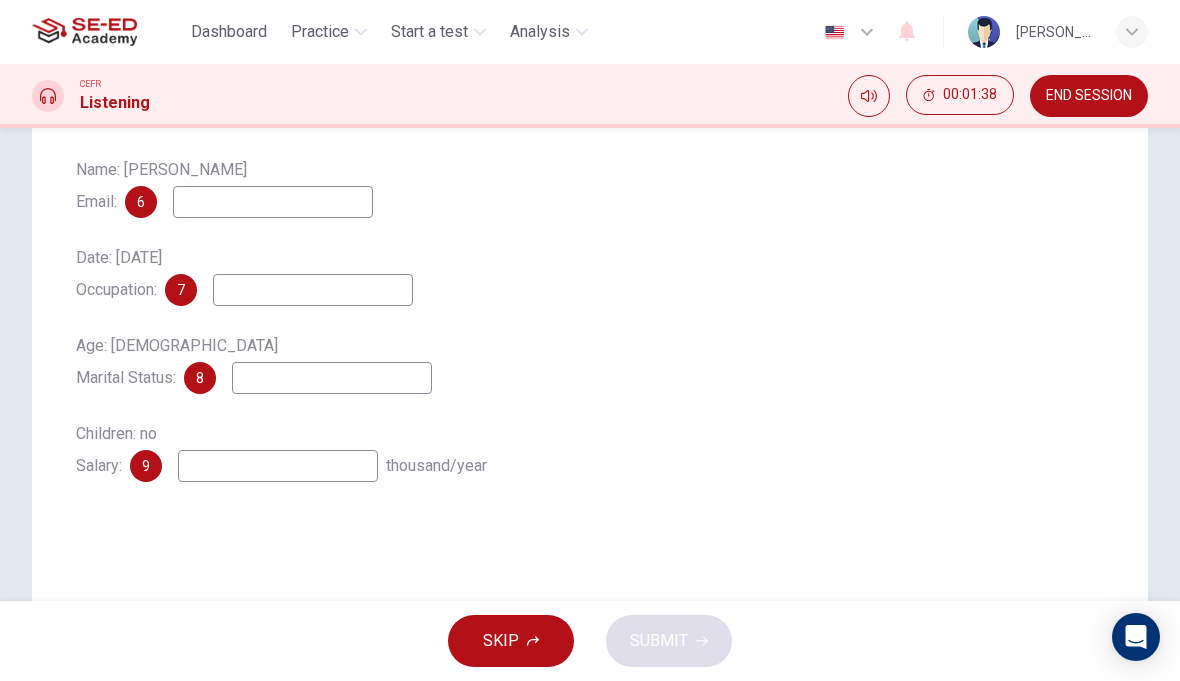 scroll, scrollTop: 271, scrollLeft: 0, axis: vertical 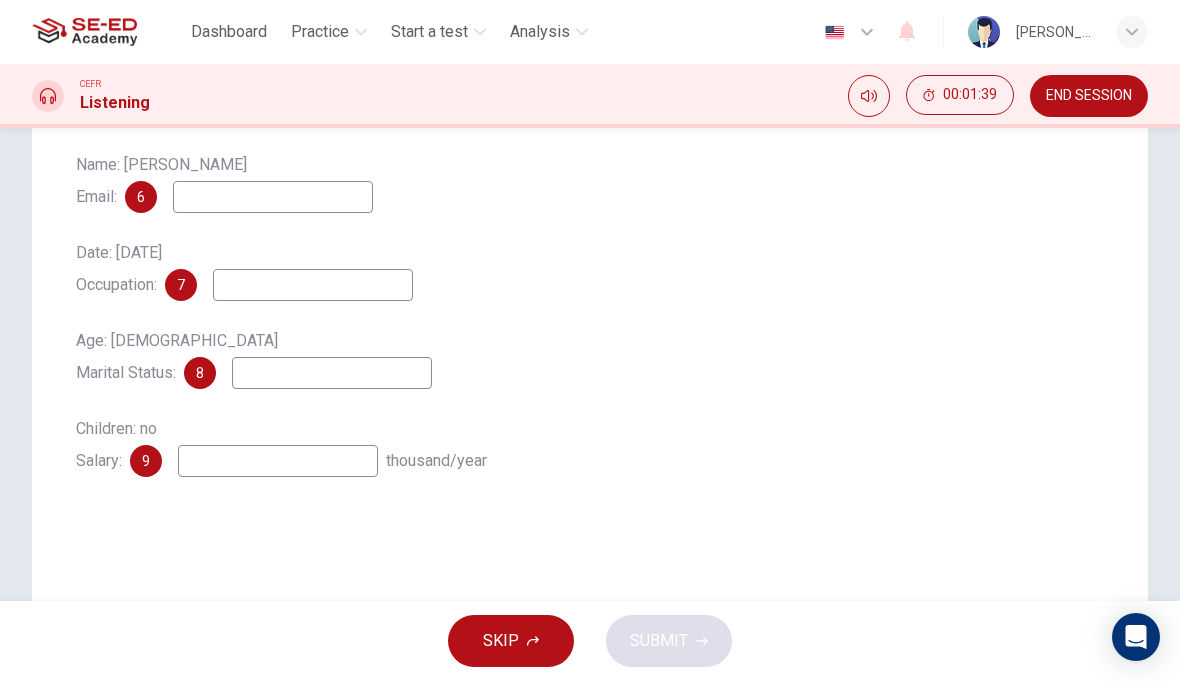 click at bounding box center (332, 373) 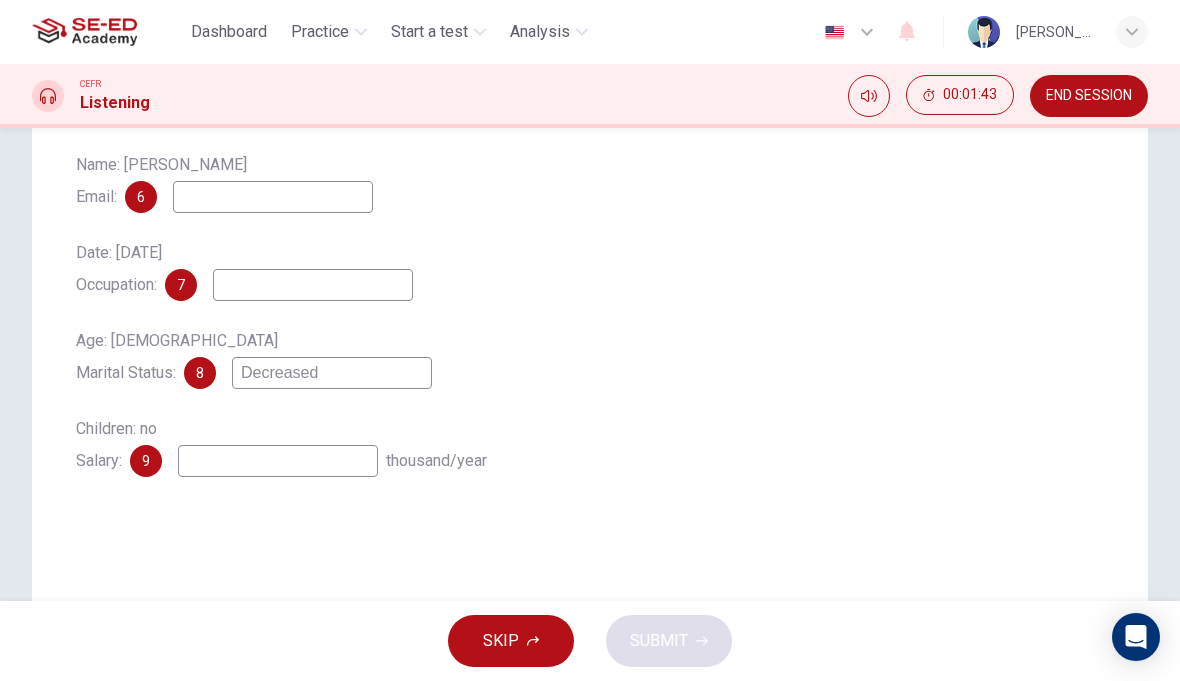 type on "Decreased" 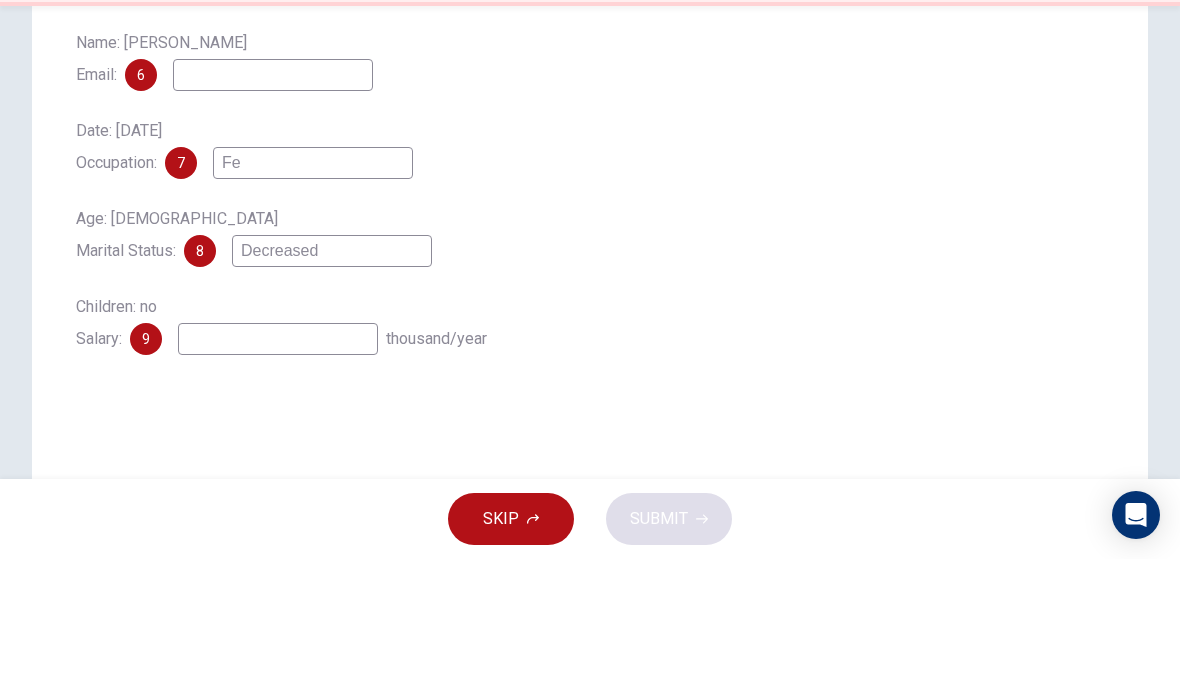 type on "F" 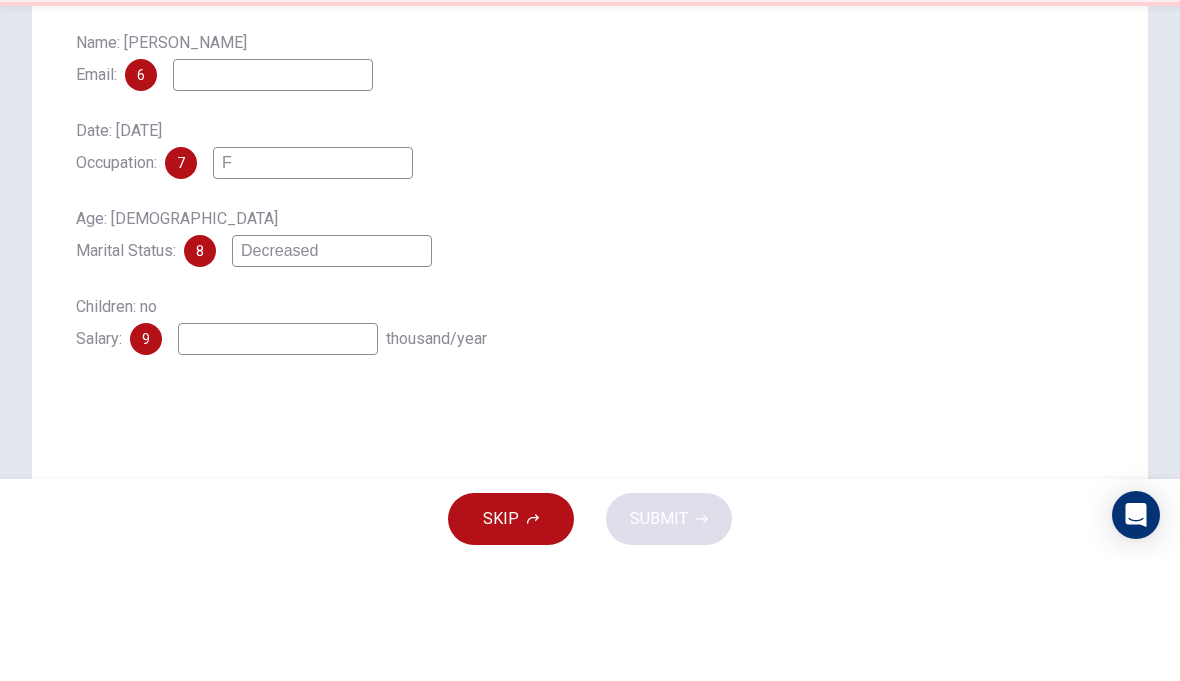 type 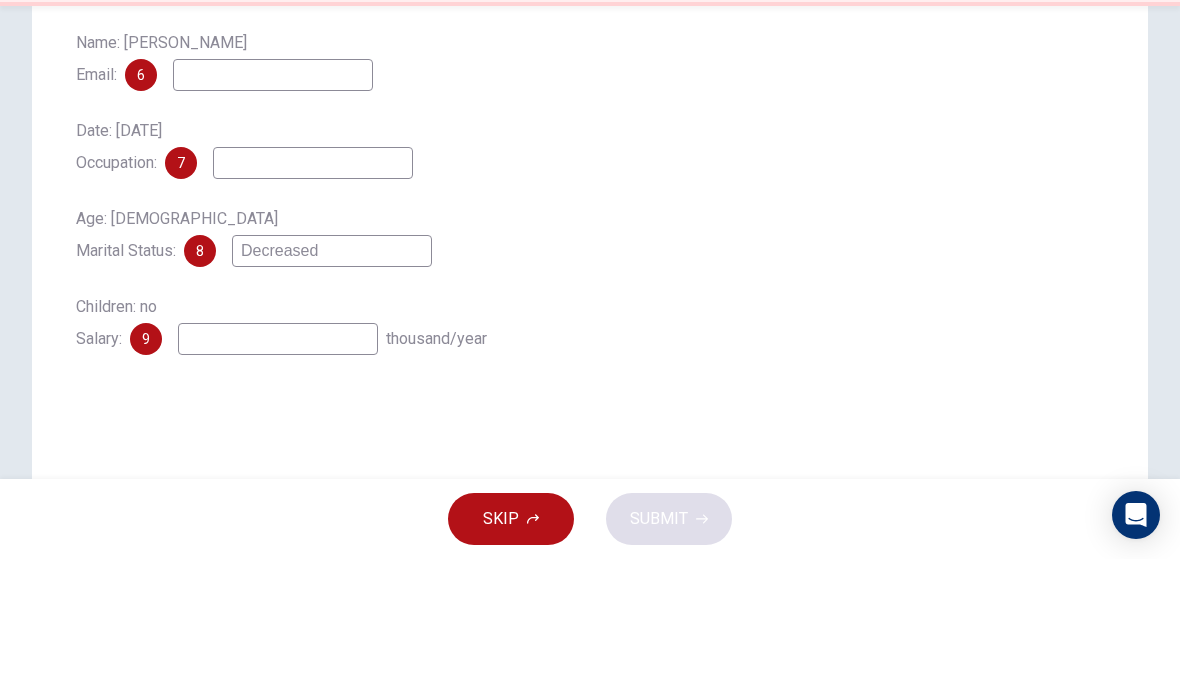 click on "Decreased" at bounding box center (332, 373) 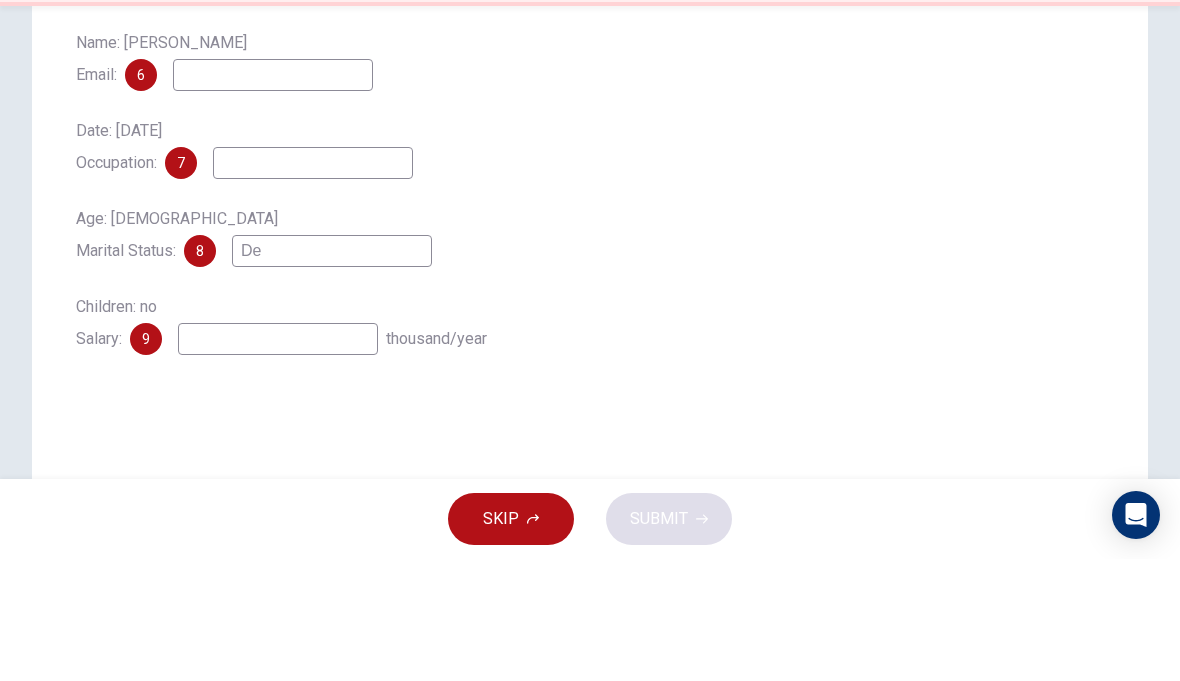 type on "D" 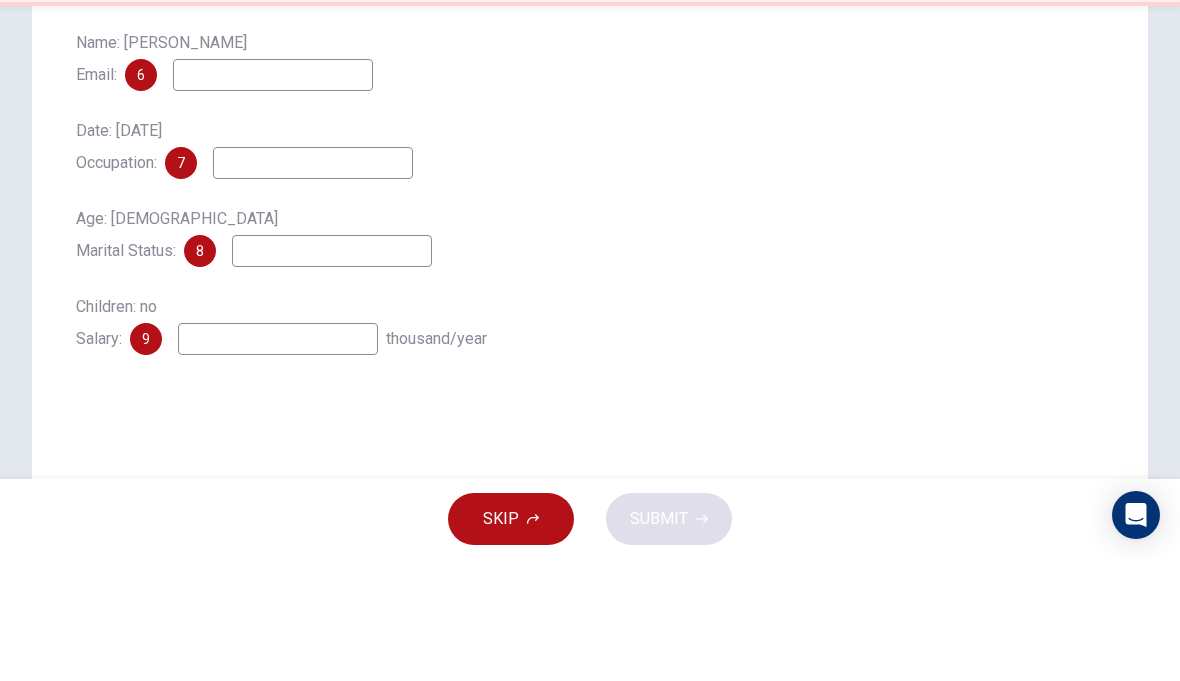 type 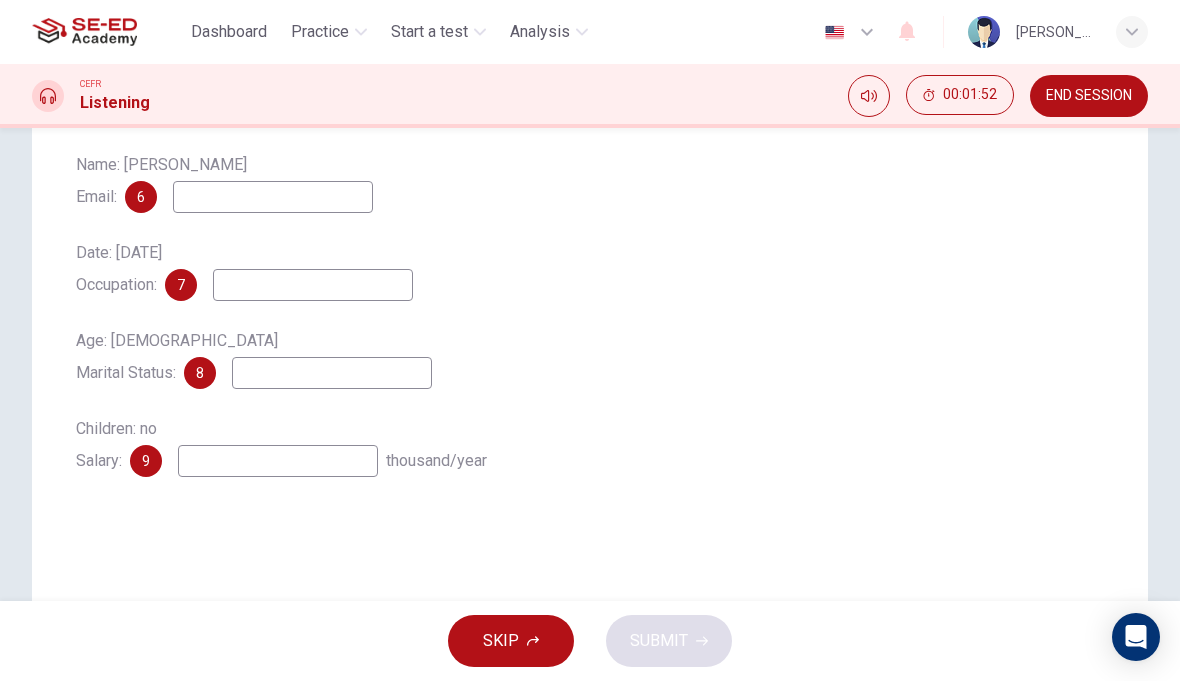 click at bounding box center (273, 197) 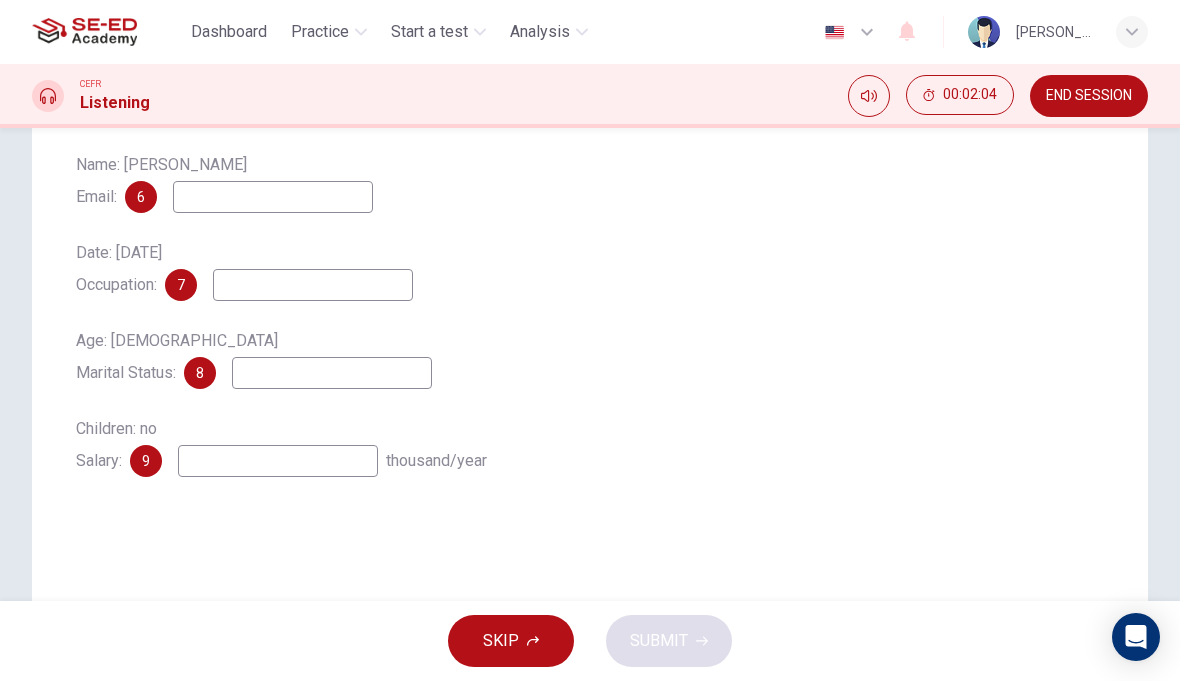scroll, scrollTop: 119, scrollLeft: 0, axis: vertical 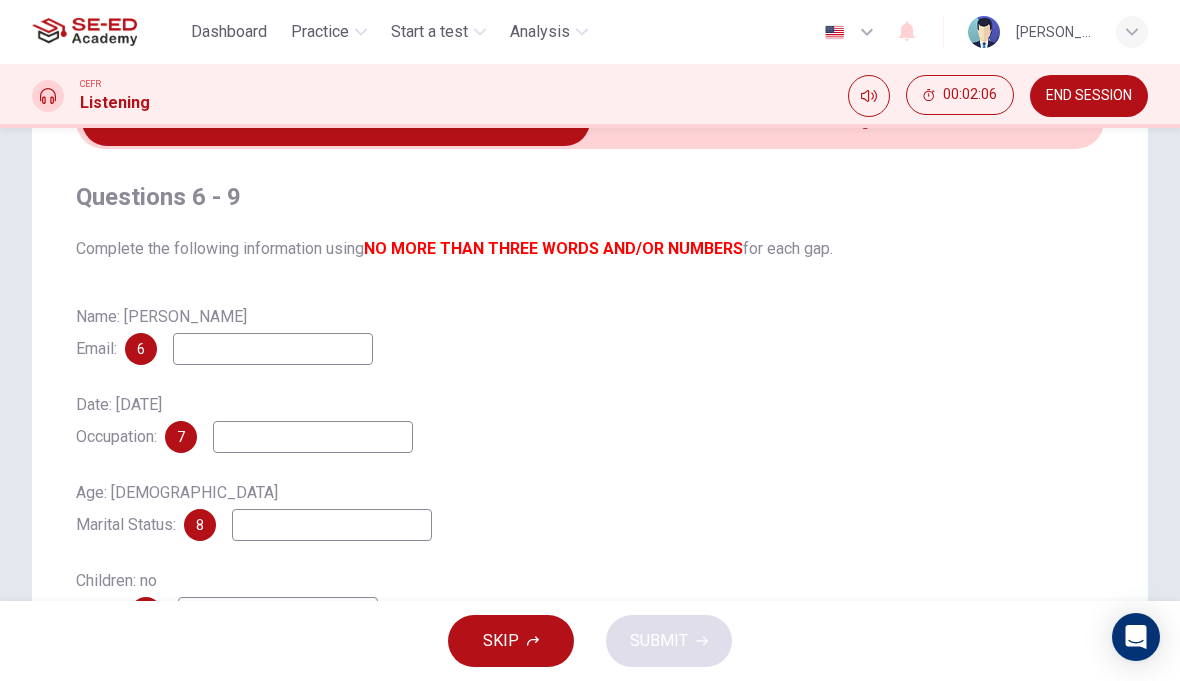 type on "14" 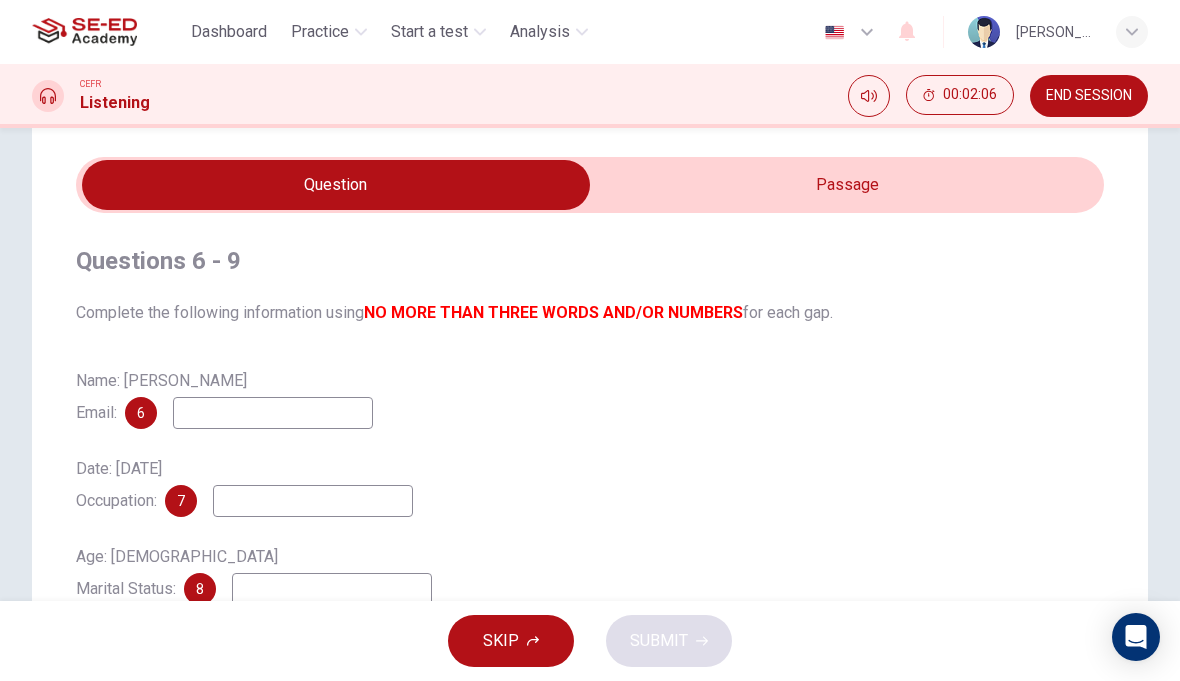 scroll, scrollTop: 52, scrollLeft: 0, axis: vertical 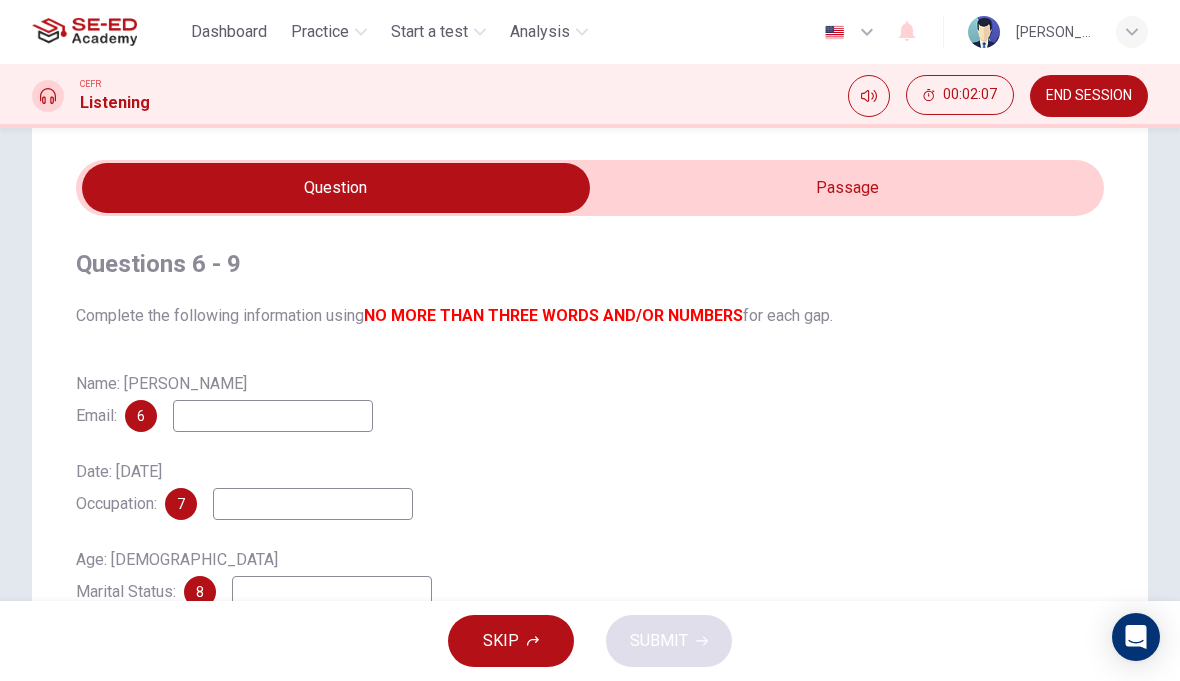 click at bounding box center (336, 188) 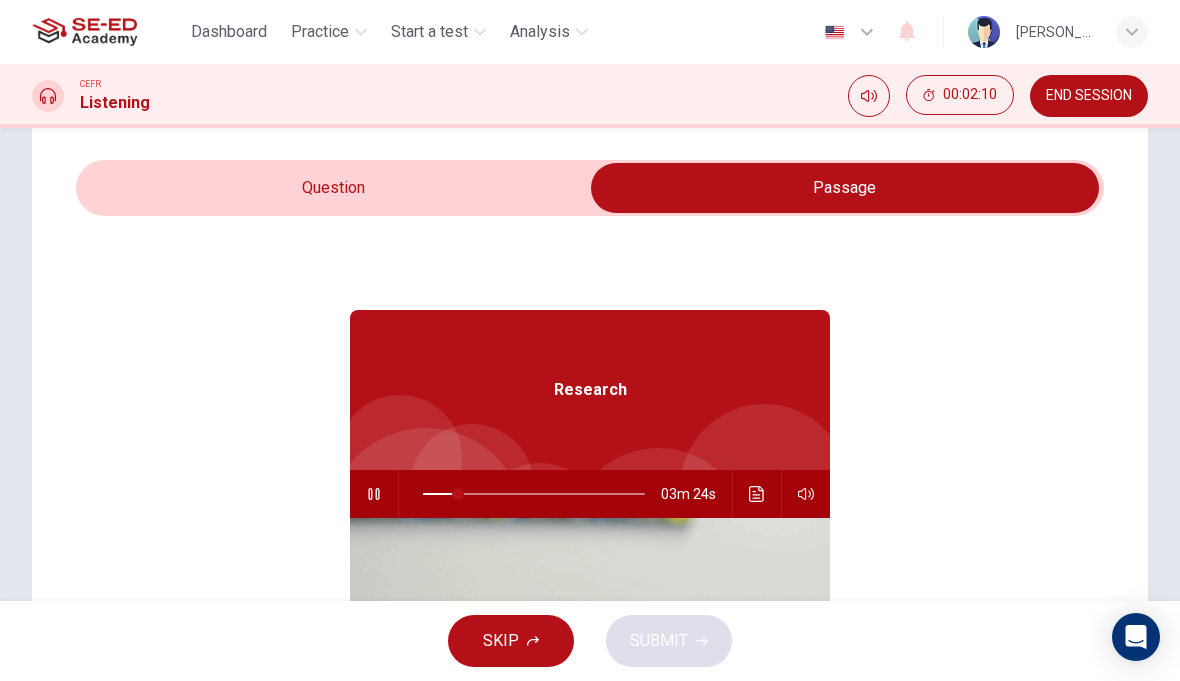 type on "16" 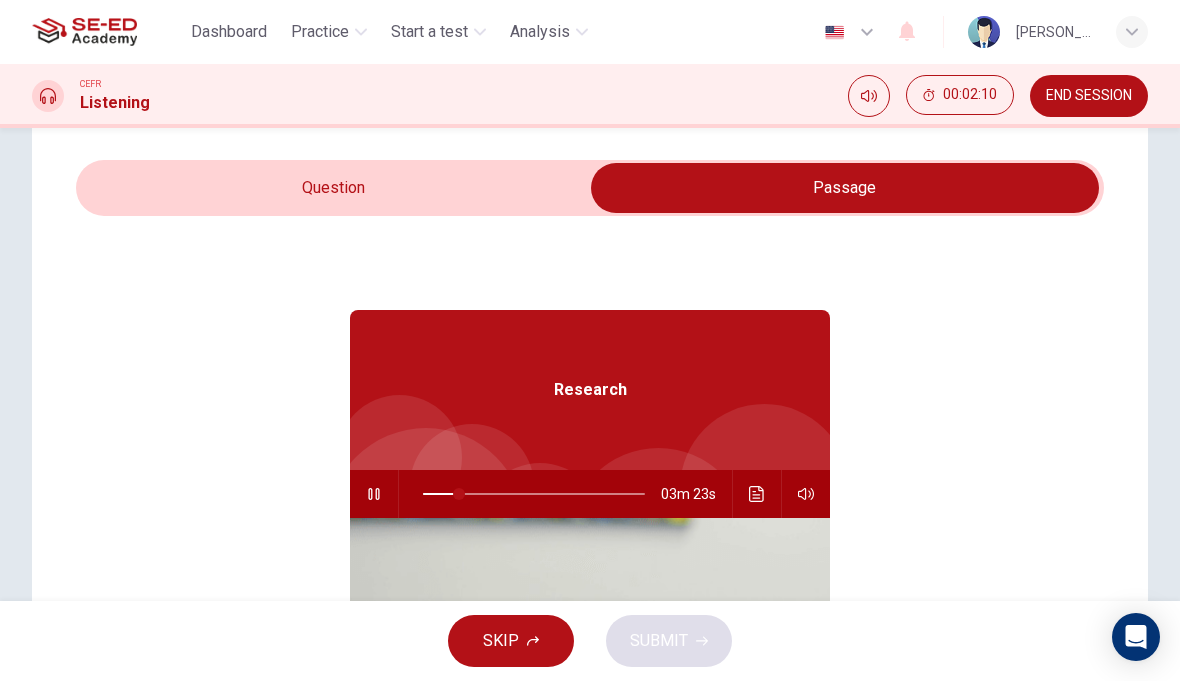 click at bounding box center [845, 188] 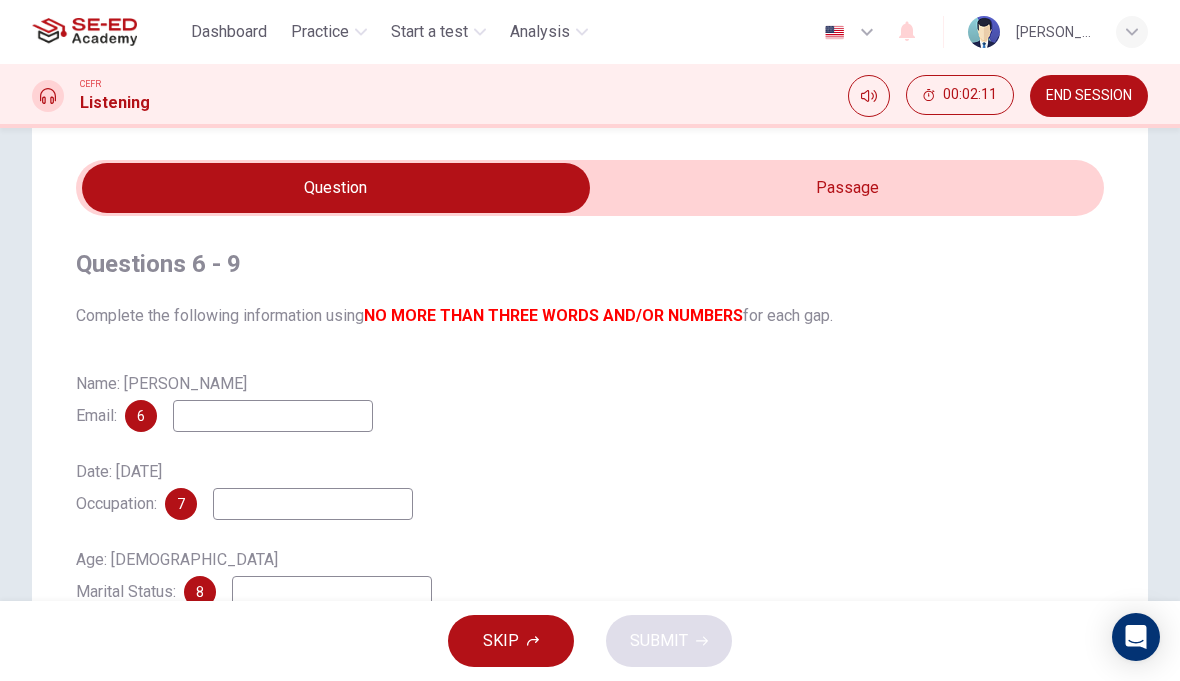 type on "16" 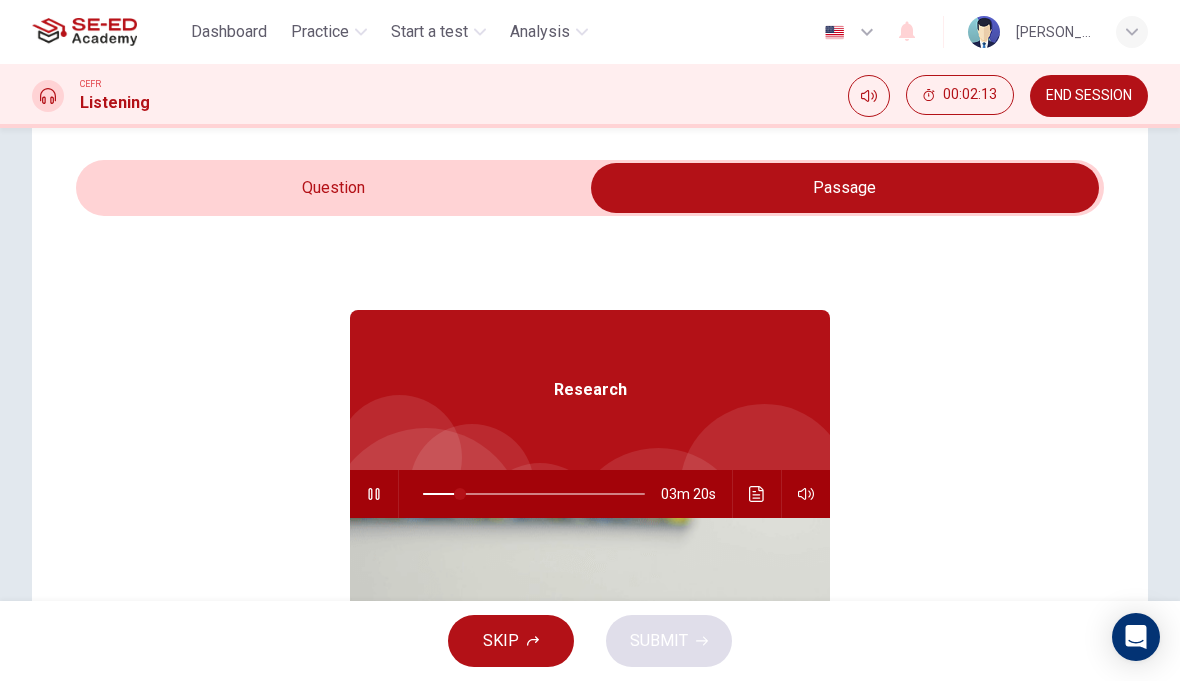 type on "17" 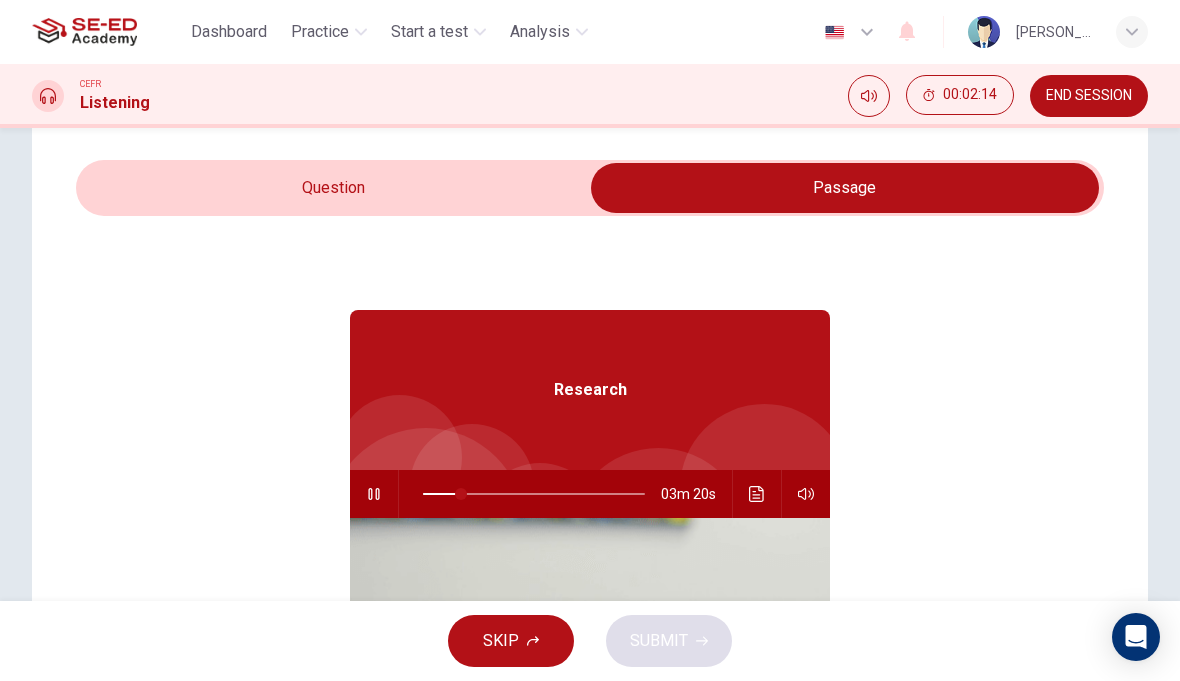 click at bounding box center (845, 188) 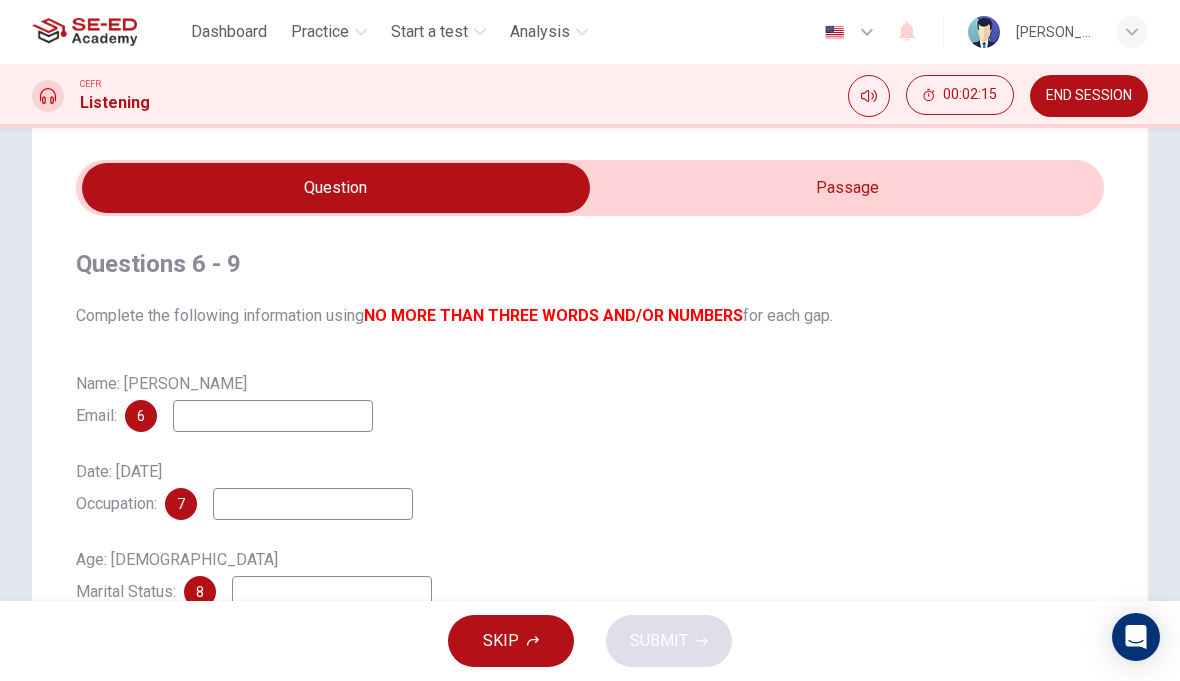 click at bounding box center [336, 188] 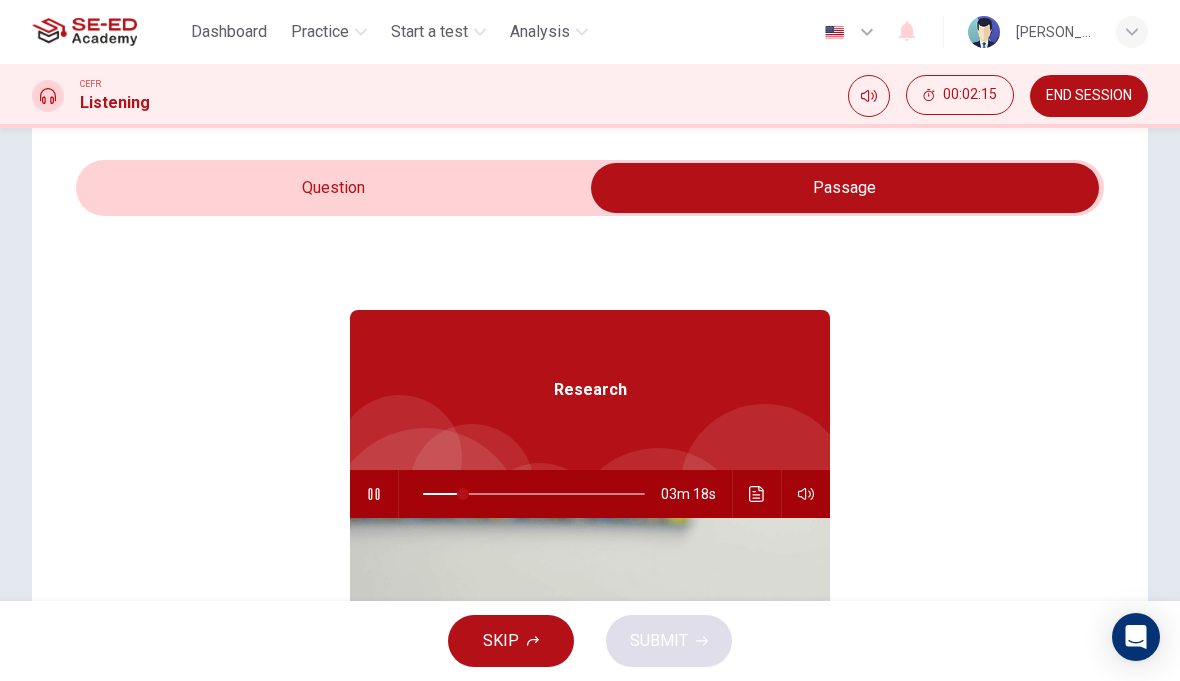 type on "18" 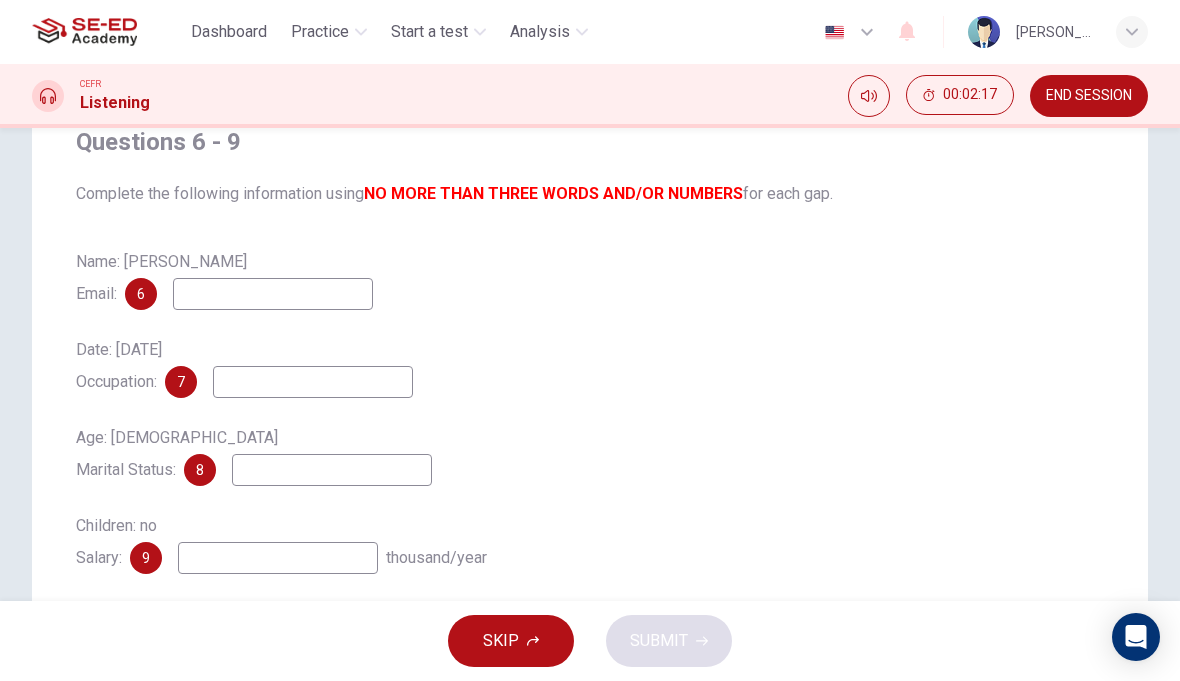 scroll, scrollTop: 176, scrollLeft: 0, axis: vertical 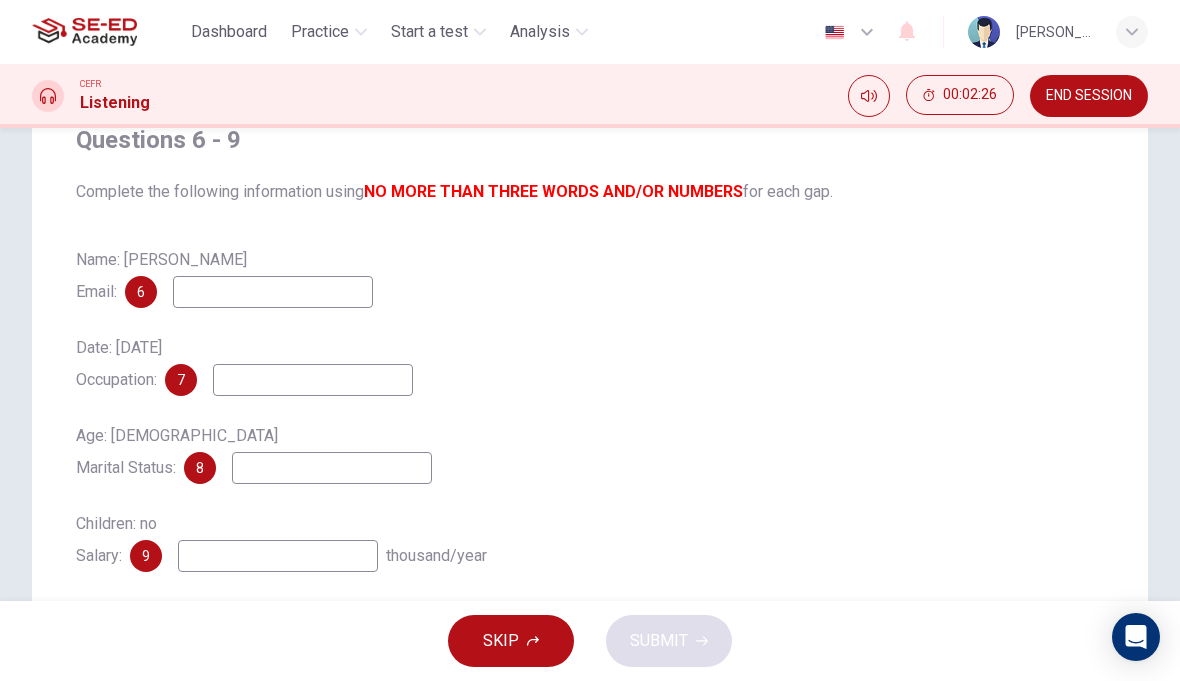 click at bounding box center (273, 292) 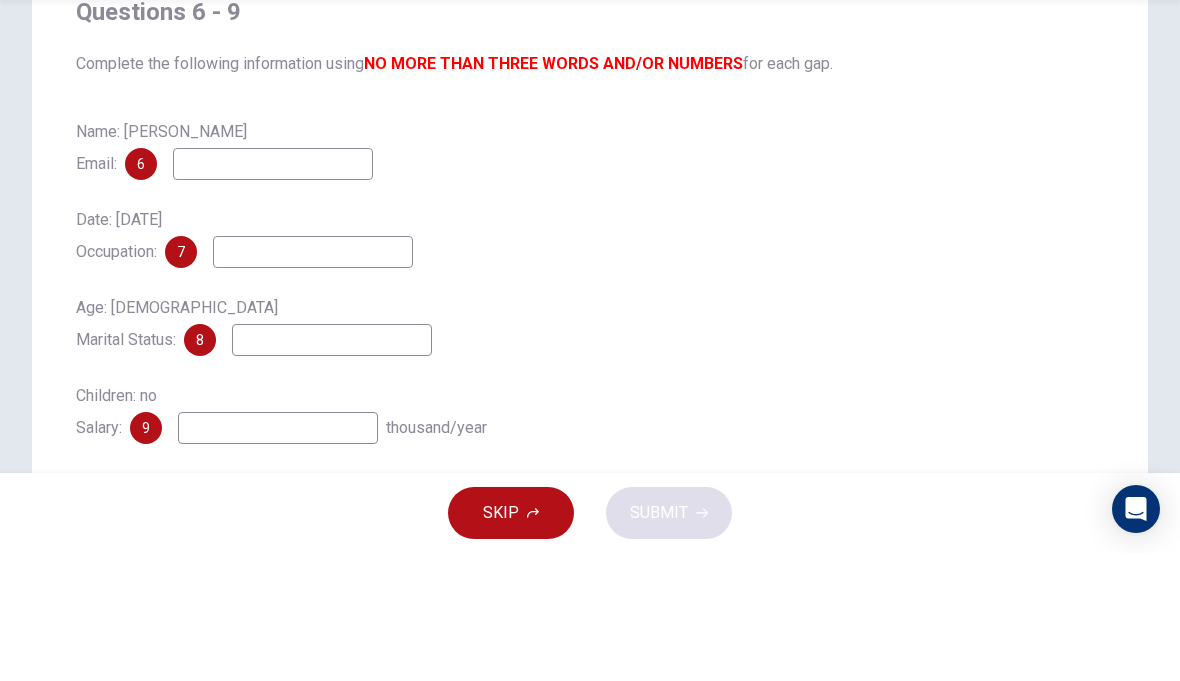 click on "Name: William Glass
Email:  6 Date: 26th February, 2007
Occupation:  7 Age: 29
Marital Status:  8 Children: no
Salary:  9  thousand/year" at bounding box center (590, 408) 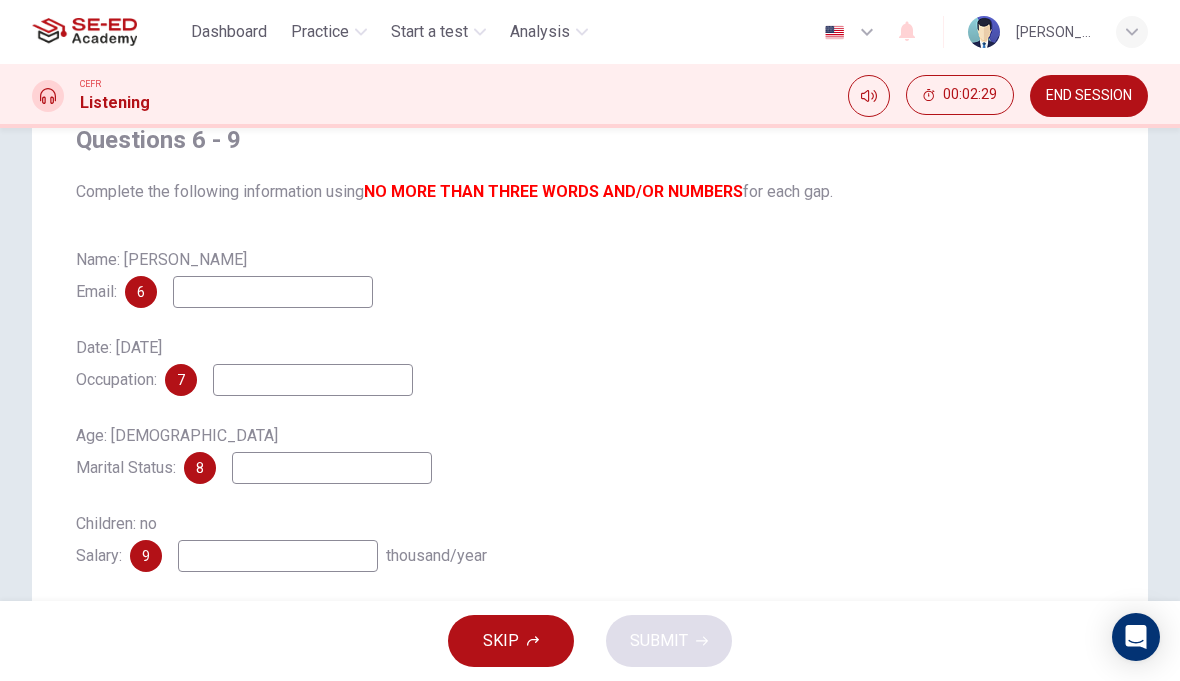 click at bounding box center (273, 292) 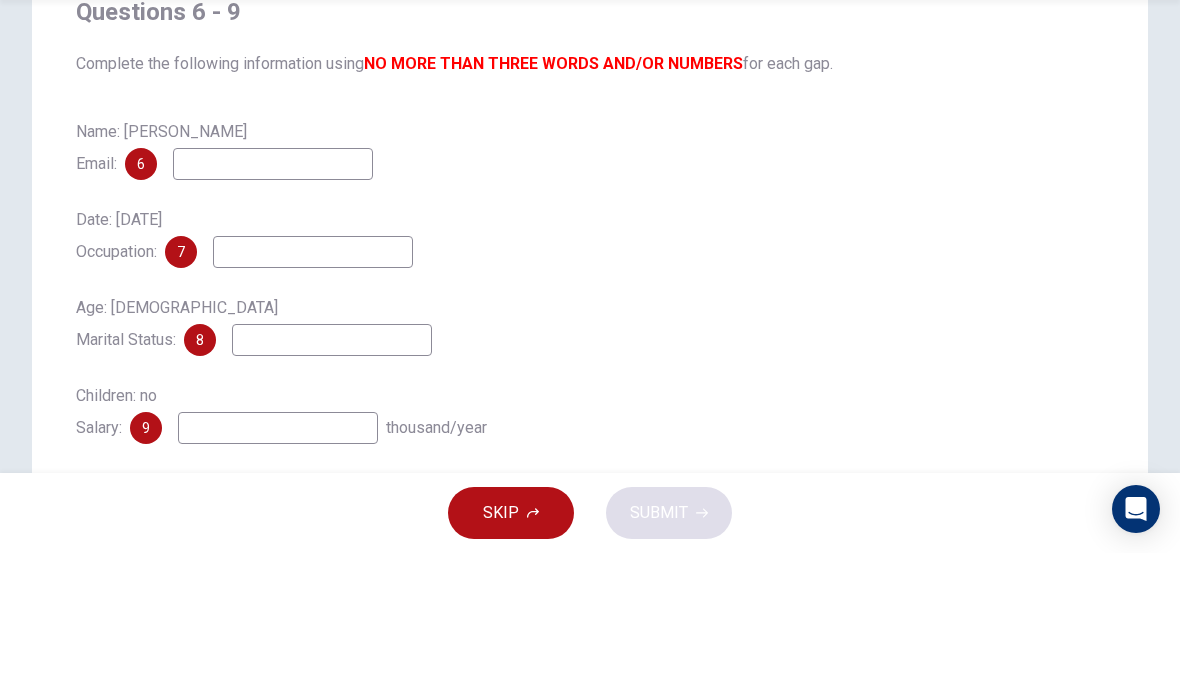 type on "W" 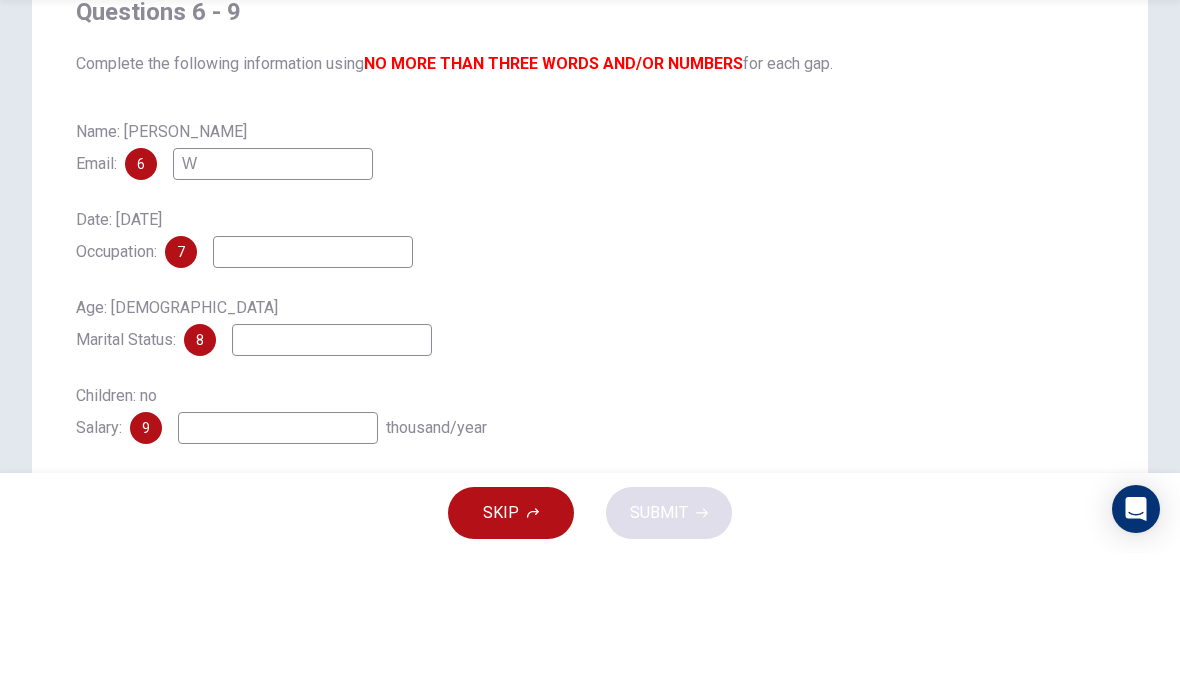 type on "24" 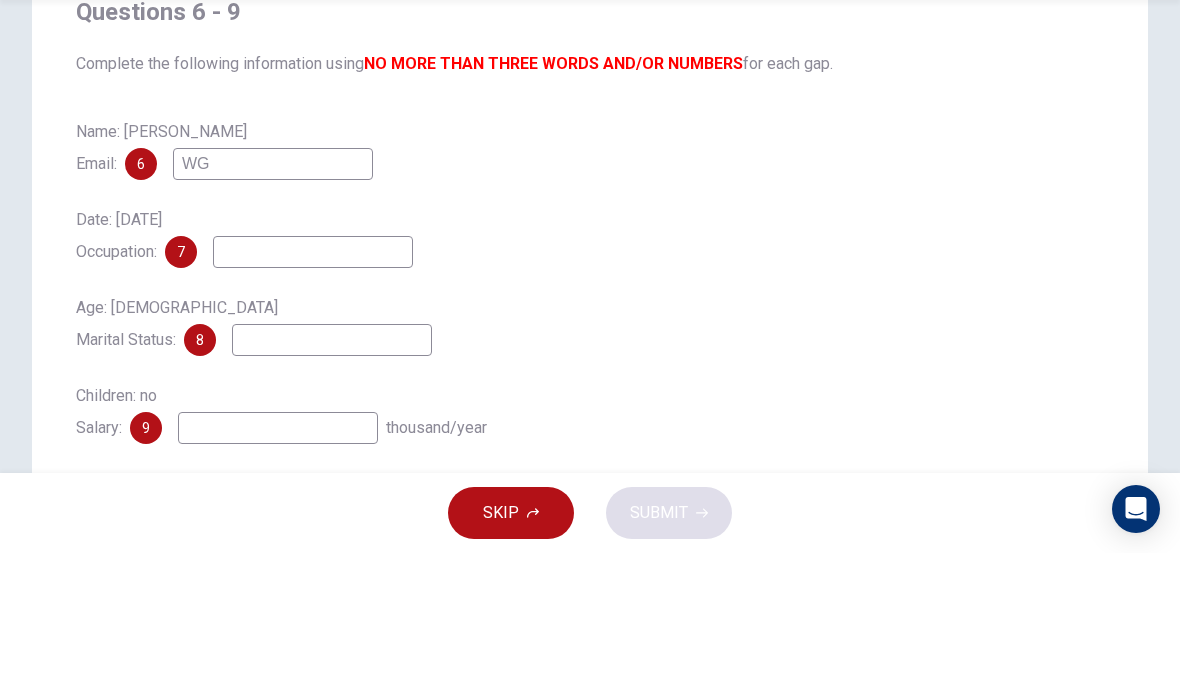 type on "WGl" 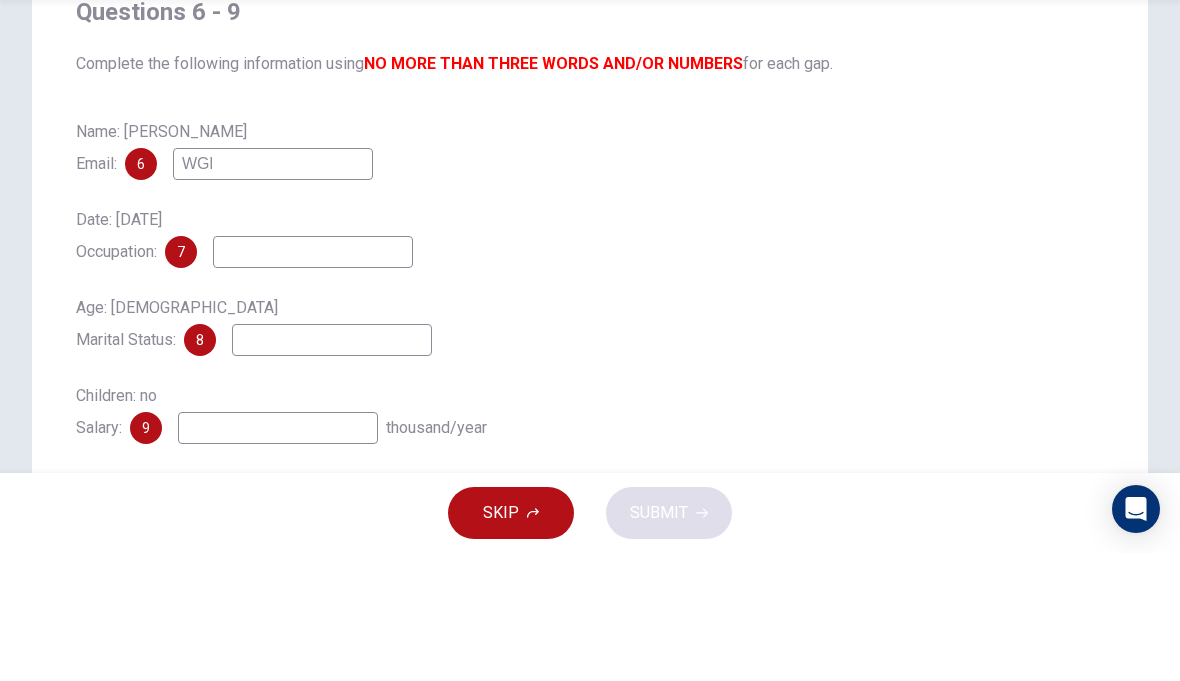 type on "25" 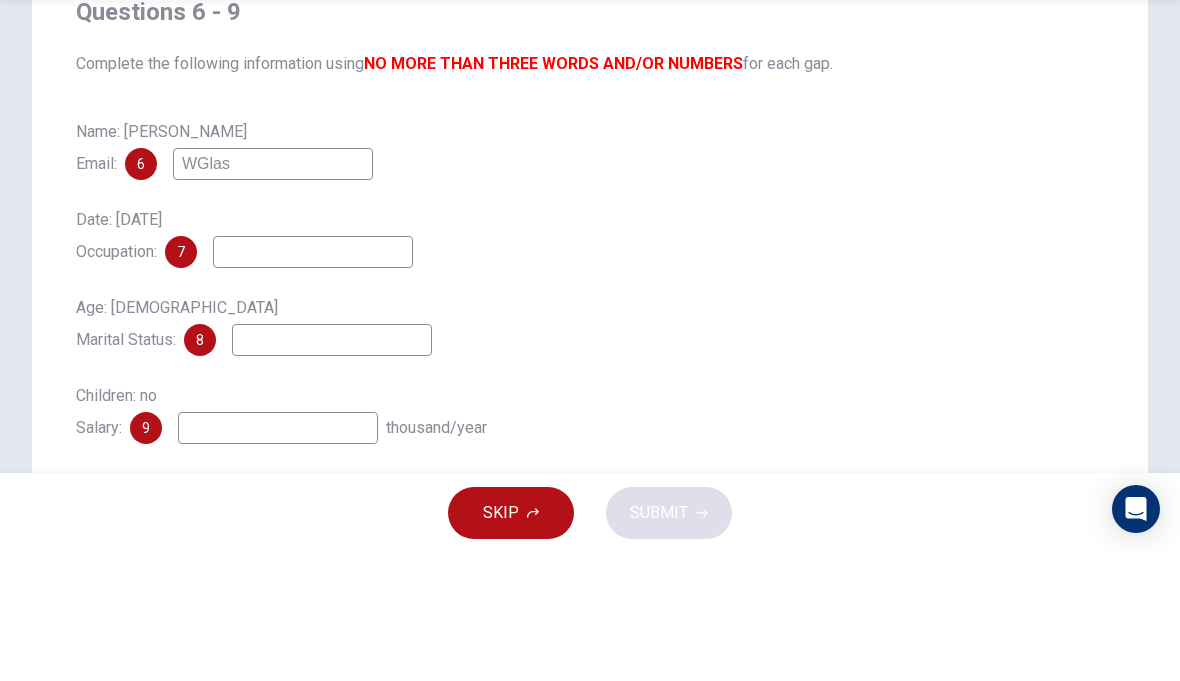 type on "WGlass" 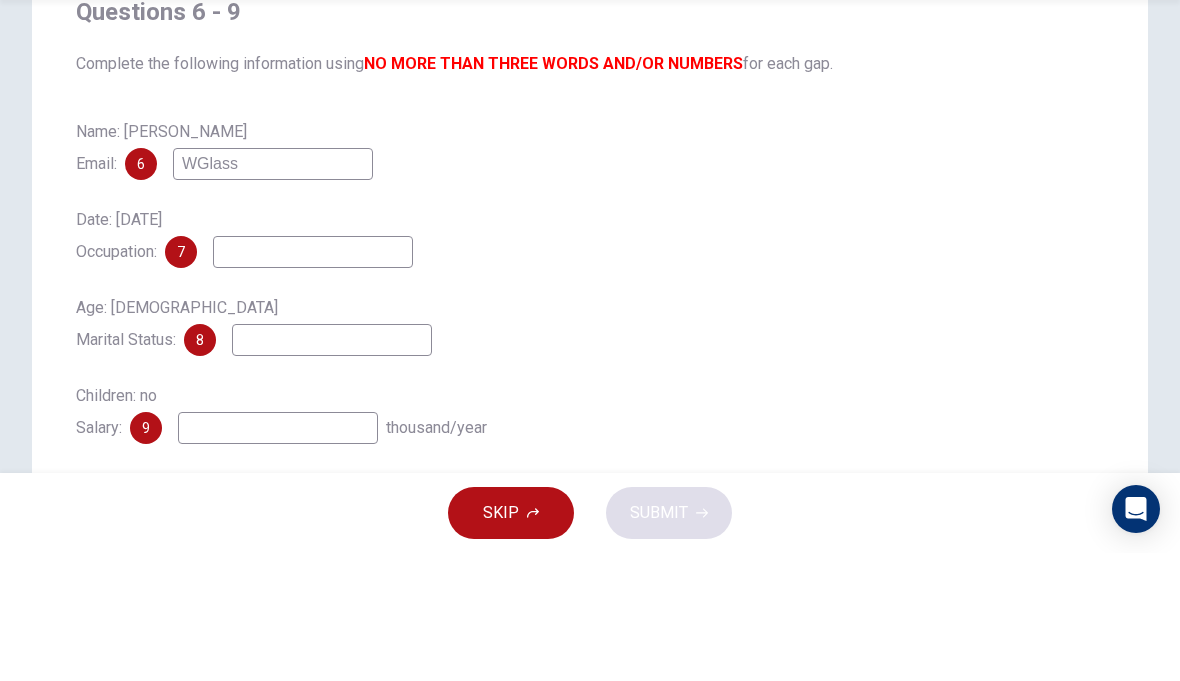 type on "25" 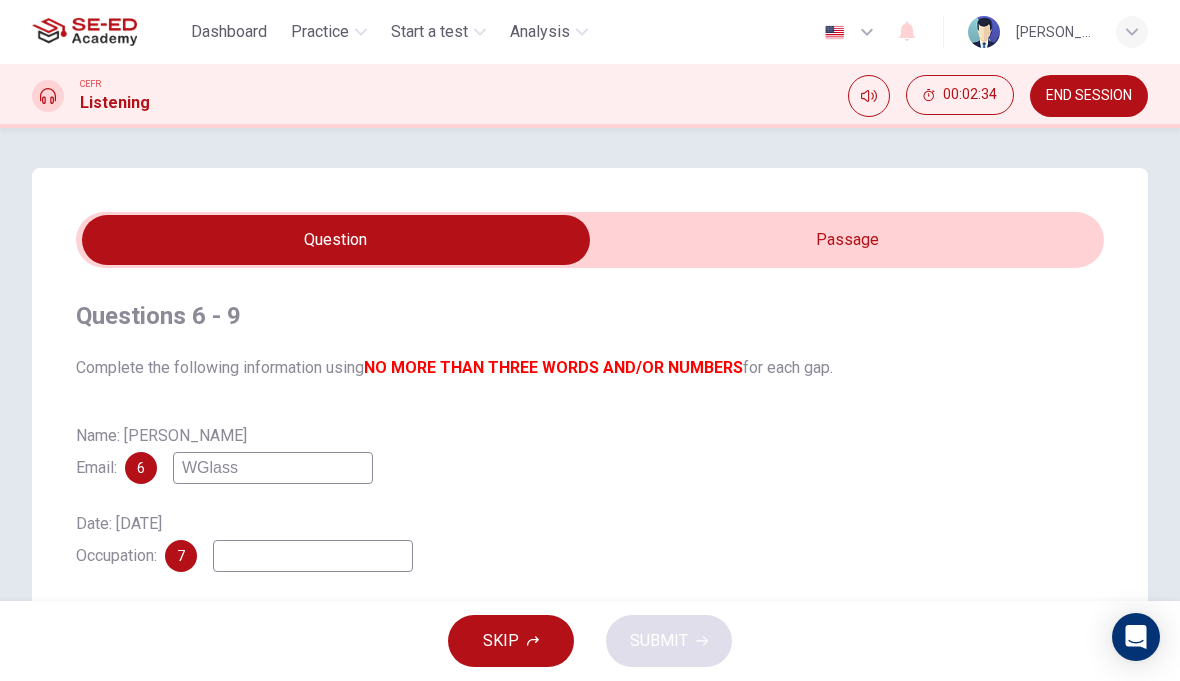 scroll, scrollTop: 0, scrollLeft: 0, axis: both 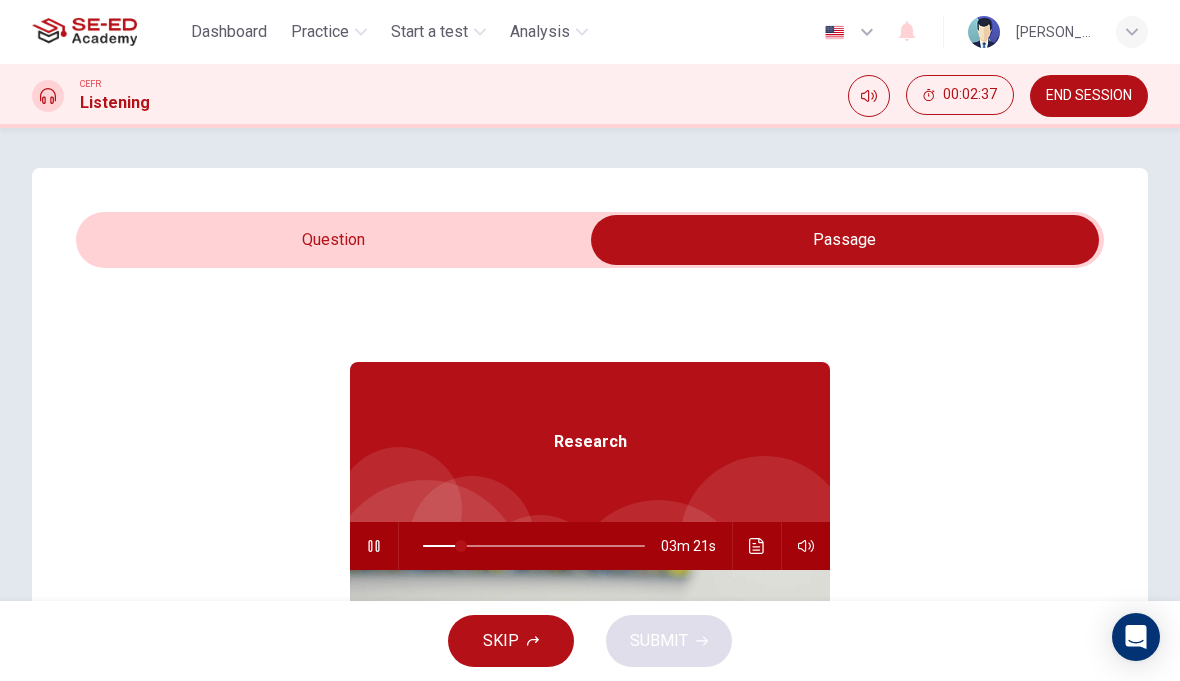 click at bounding box center [461, 546] 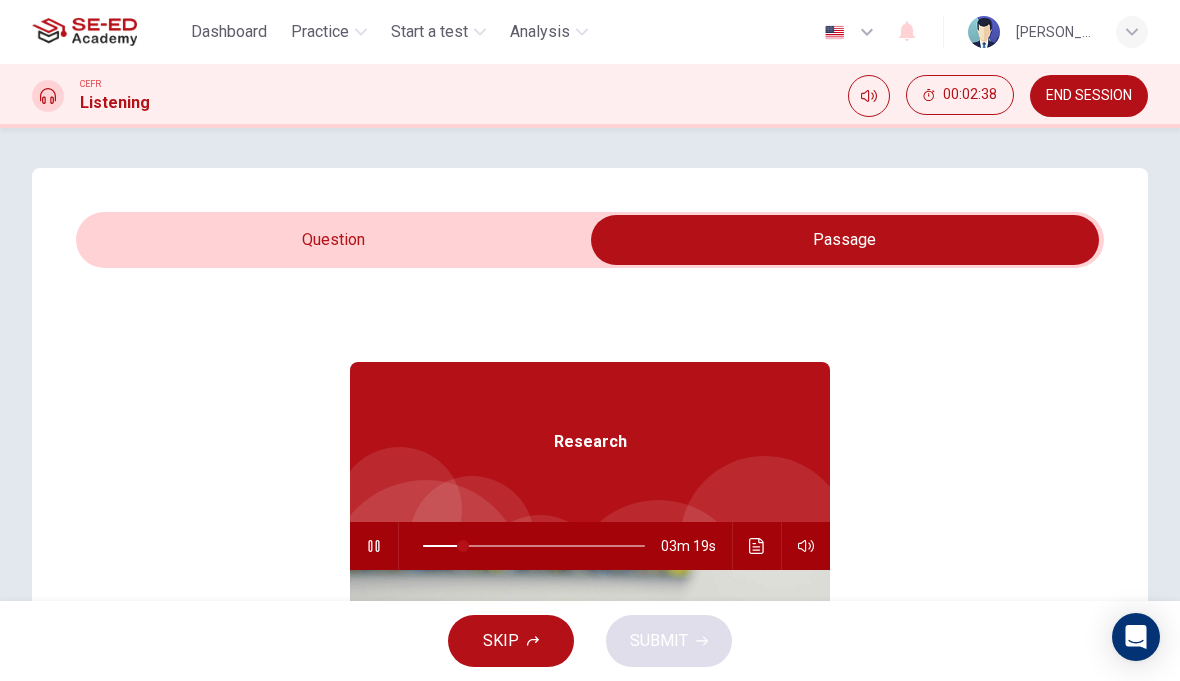 click at bounding box center [845, 240] 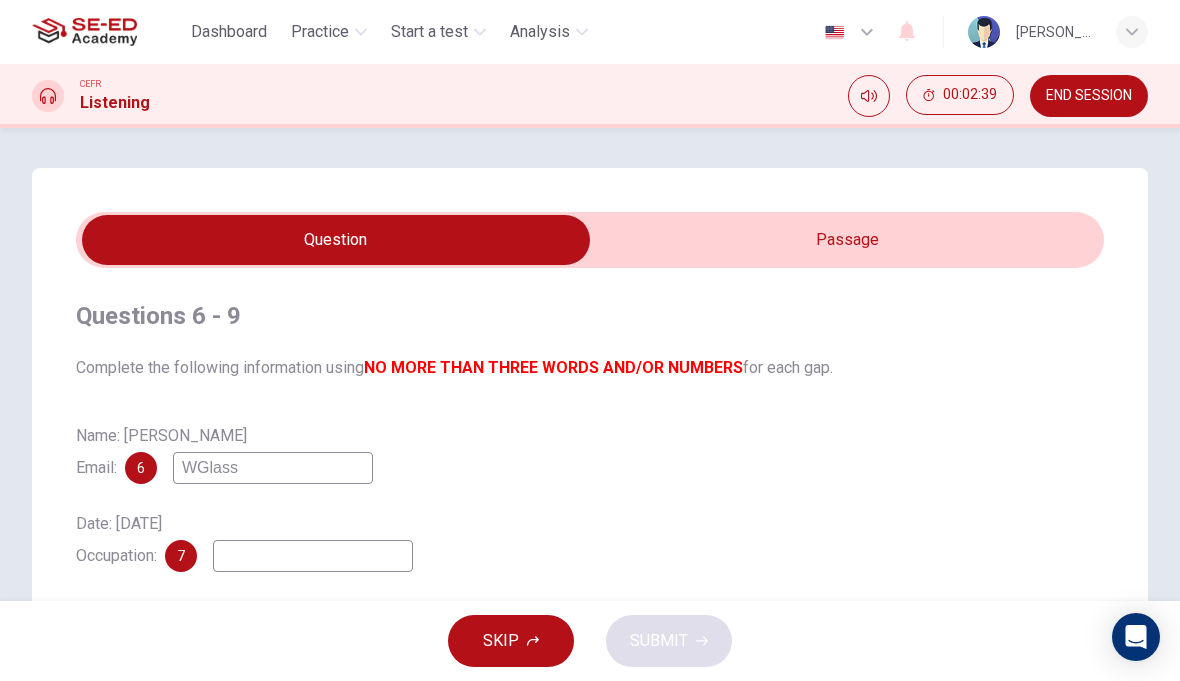 click on "WGlass" at bounding box center (273, 468) 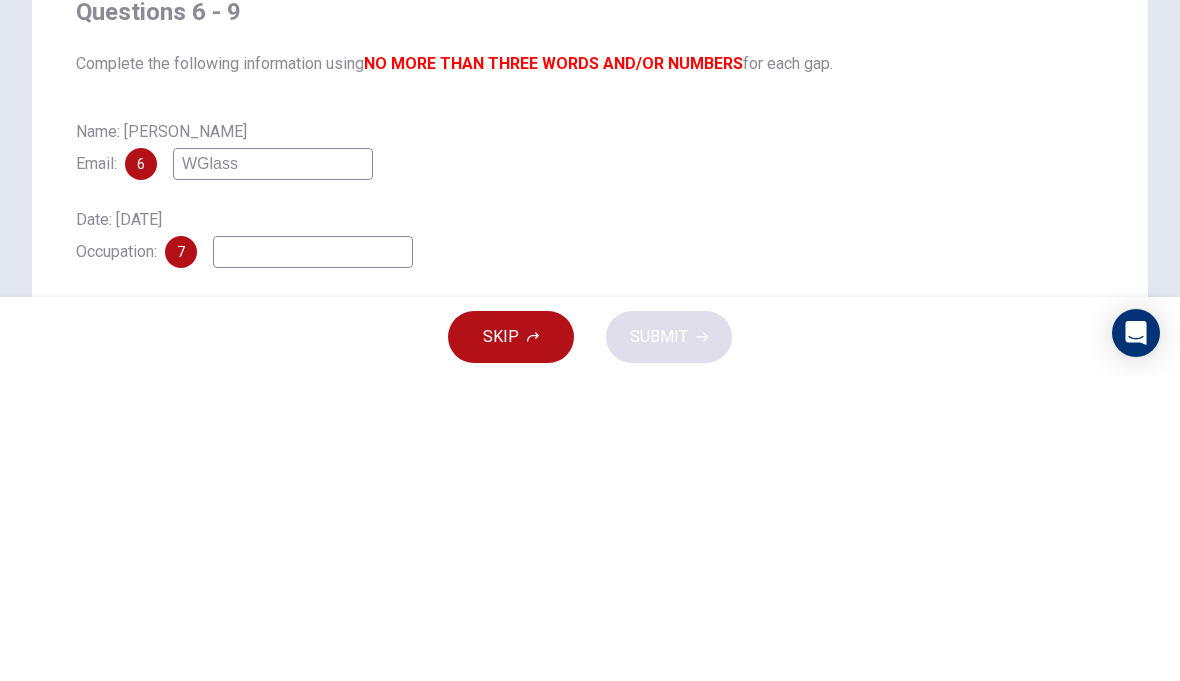 click on "WGlass" at bounding box center (273, 468) 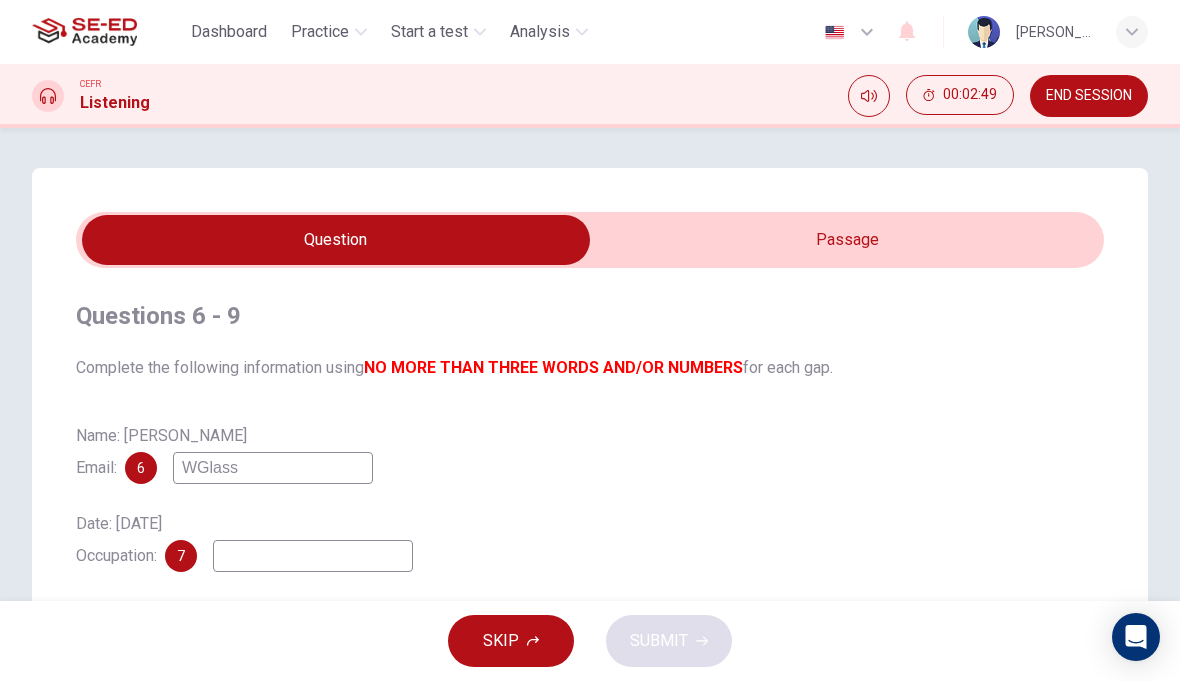 click on "WGlass" at bounding box center [273, 468] 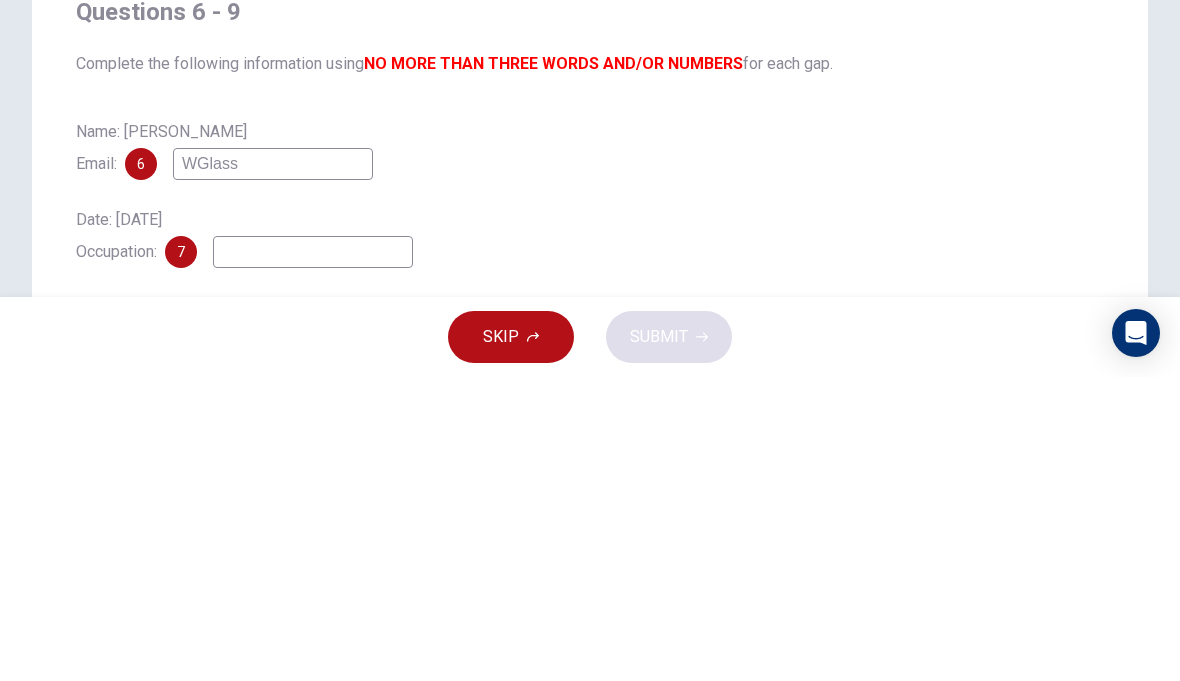 click on "WGlass" at bounding box center [273, 468] 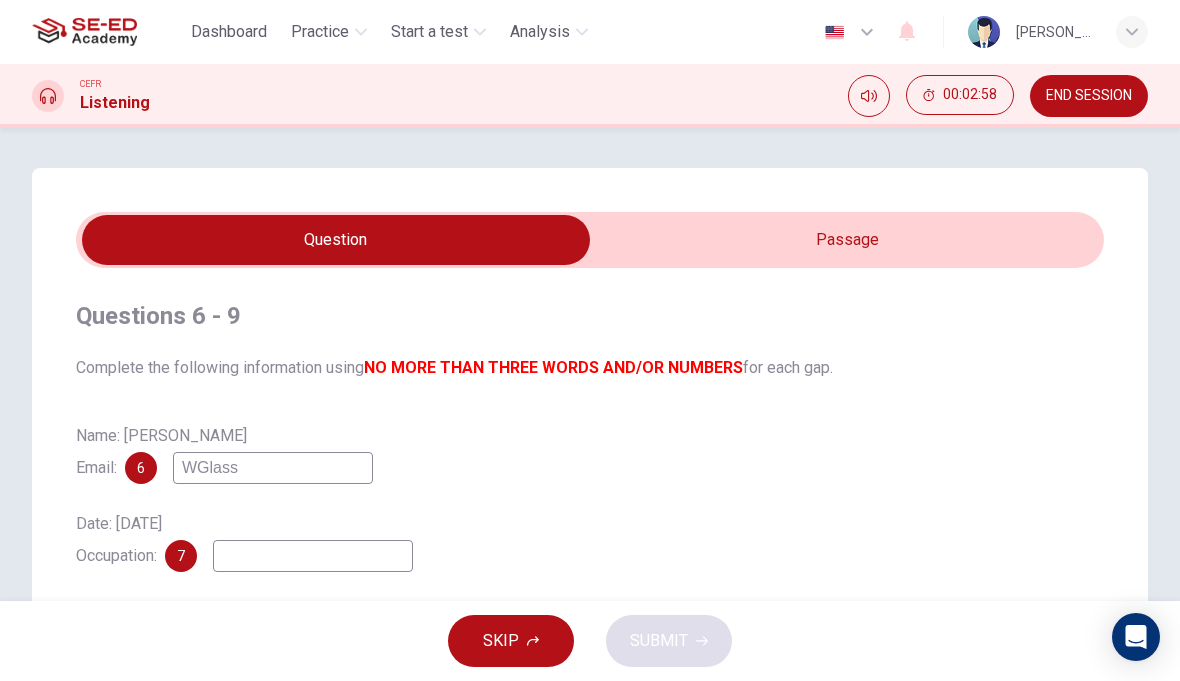click on "WGlass" at bounding box center (273, 468) 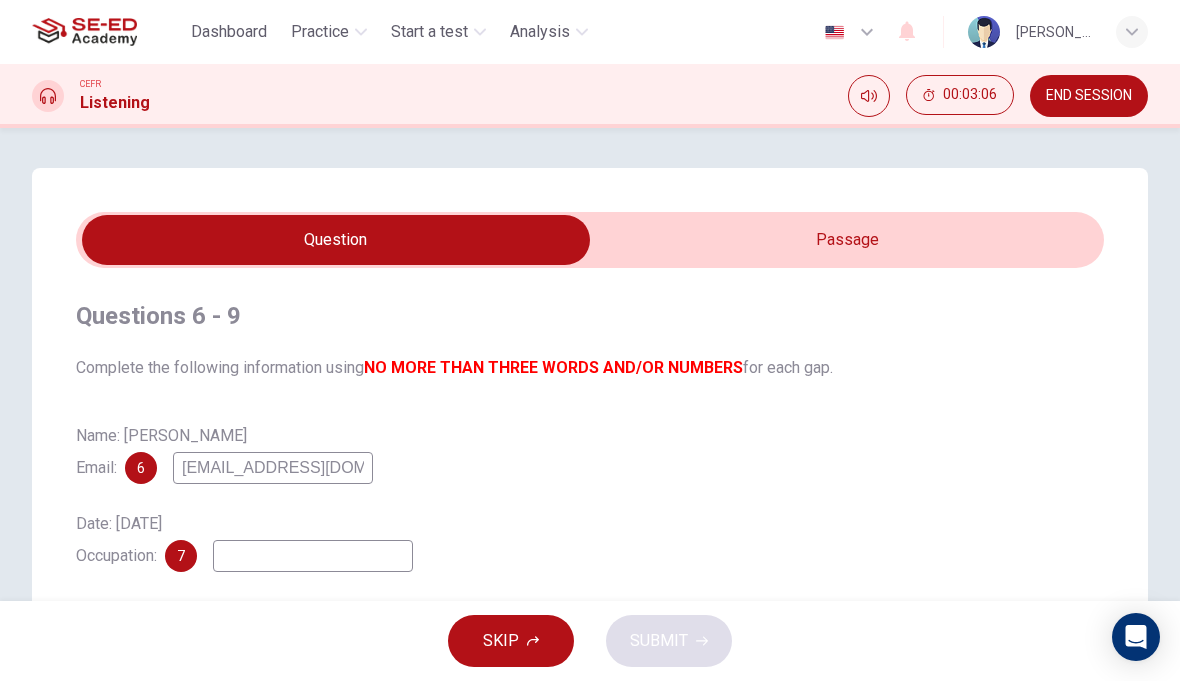 type on "WGlass@gmail.com" 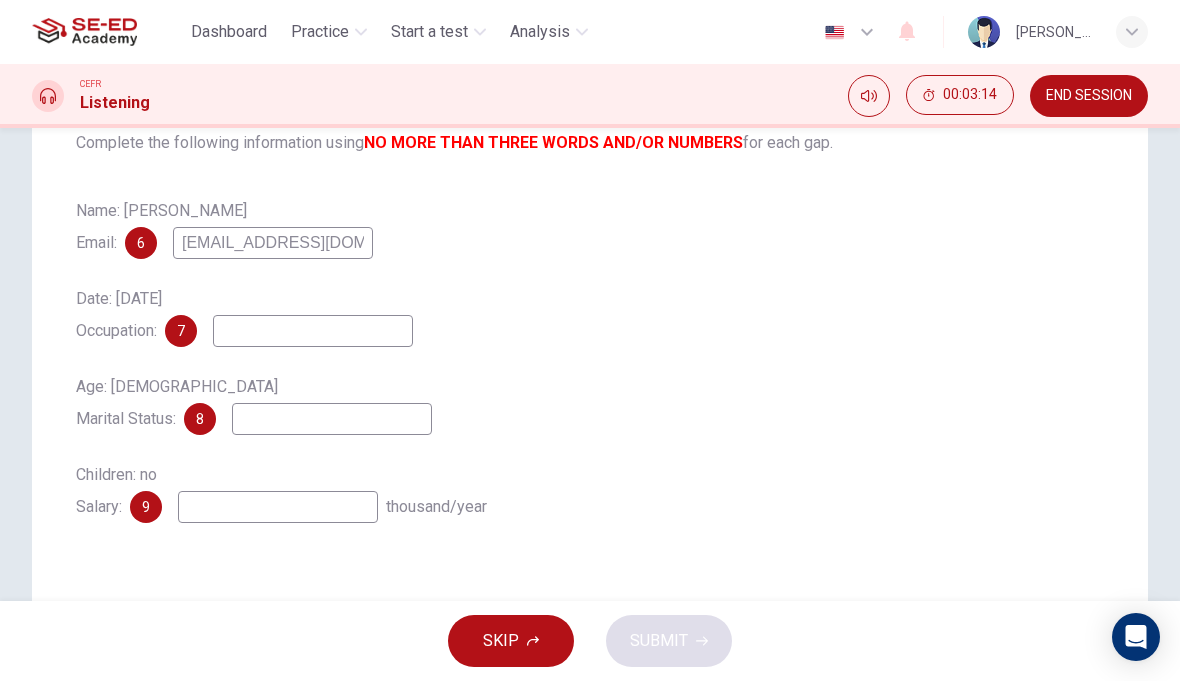 scroll, scrollTop: 227, scrollLeft: 0, axis: vertical 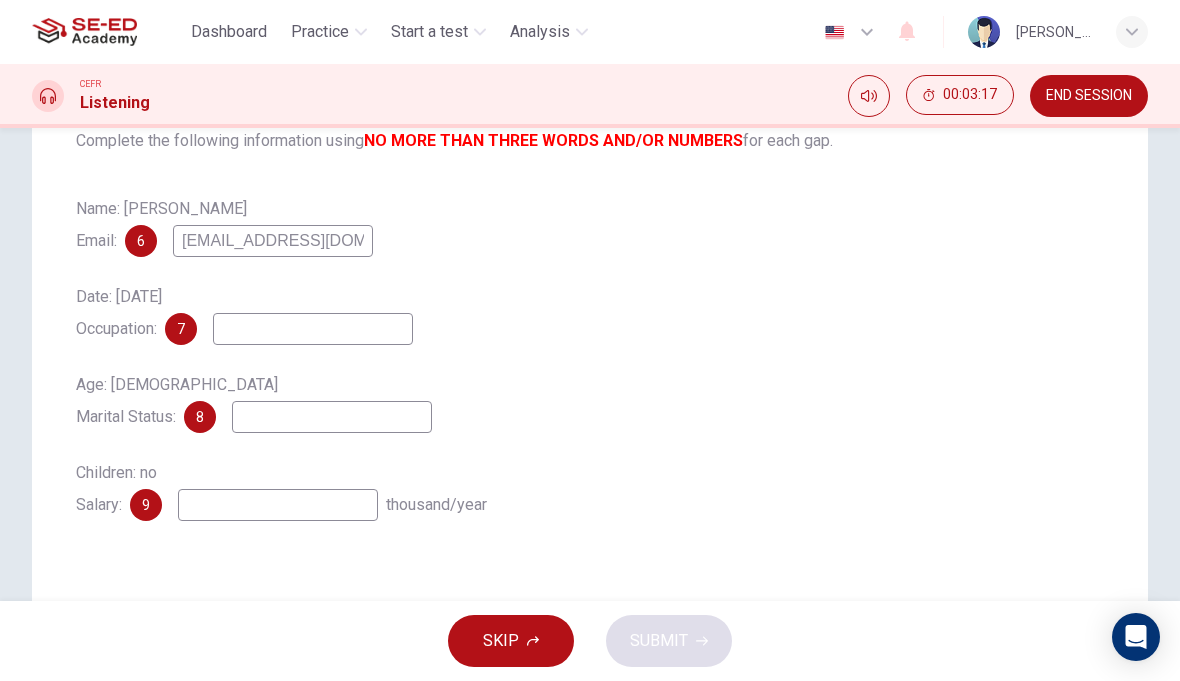 click at bounding box center (278, 505) 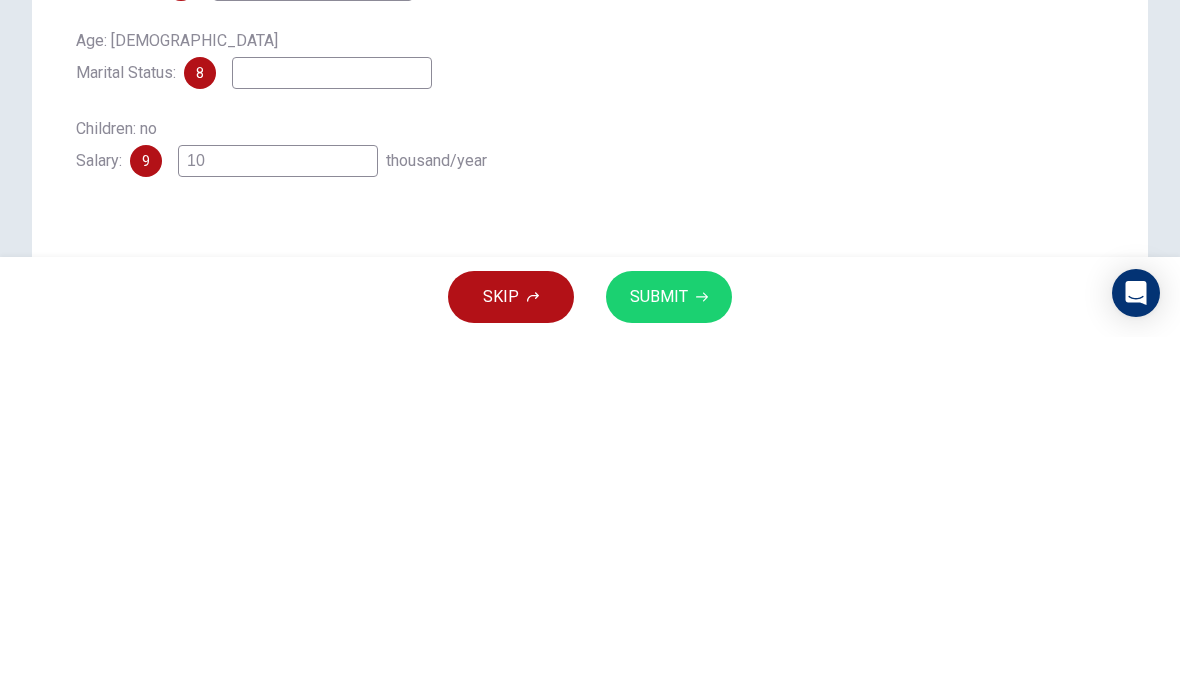 type on "1" 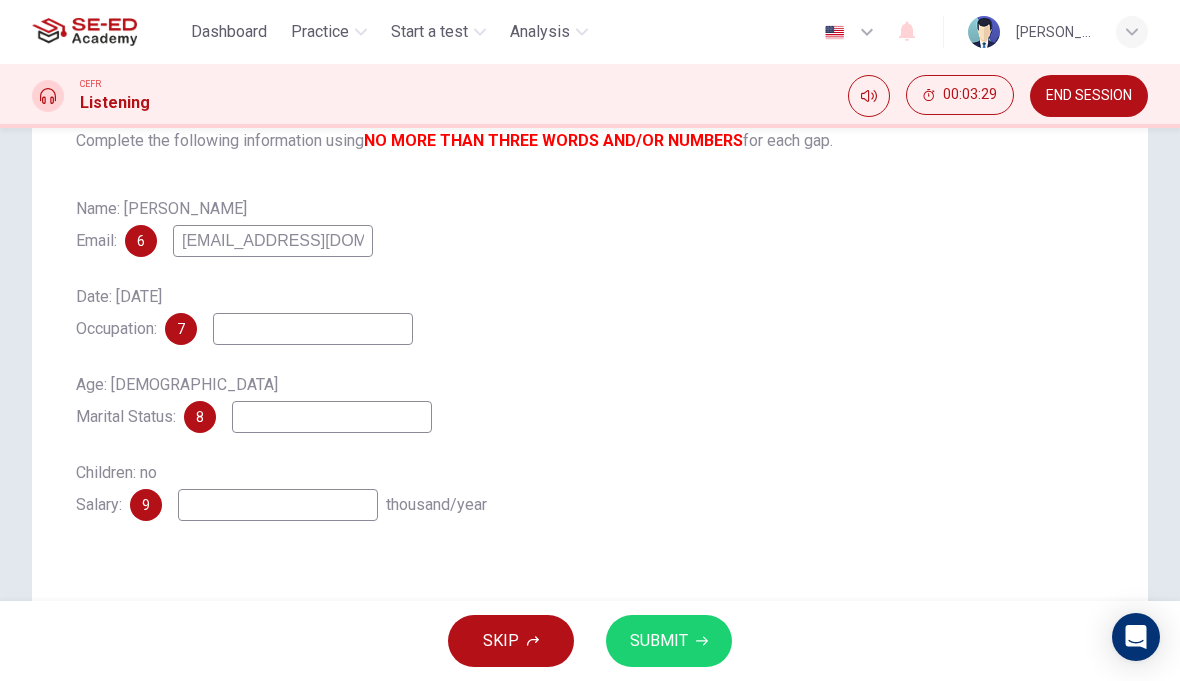 click at bounding box center (278, 505) 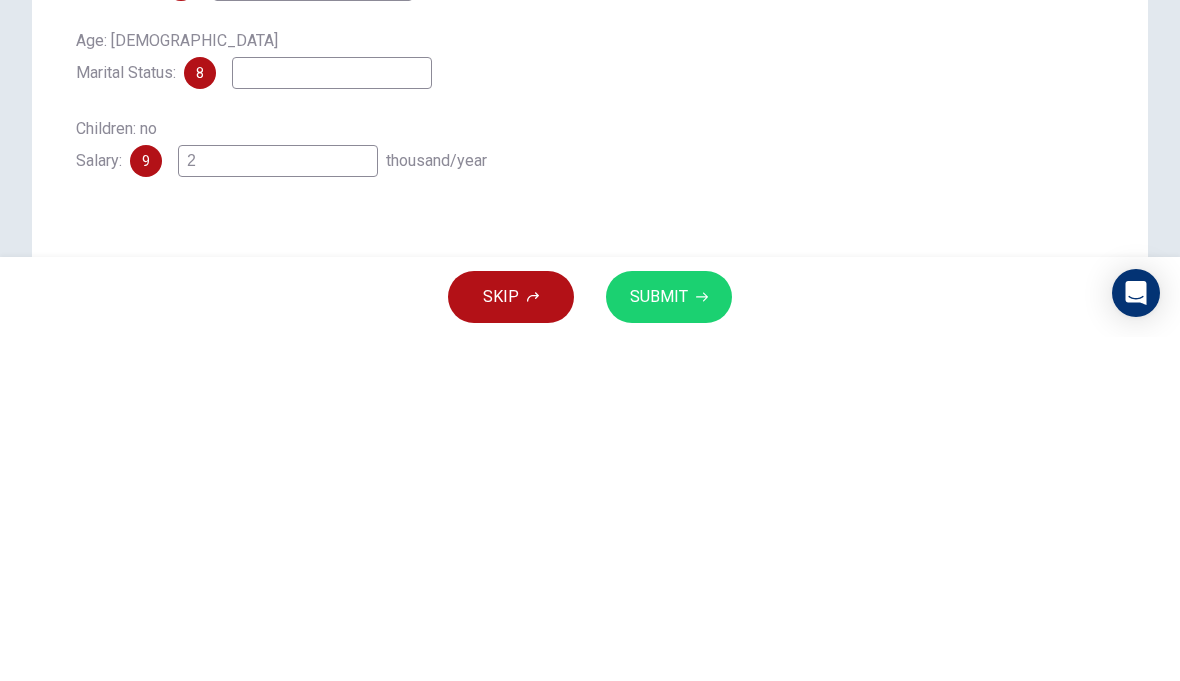 type on "2k" 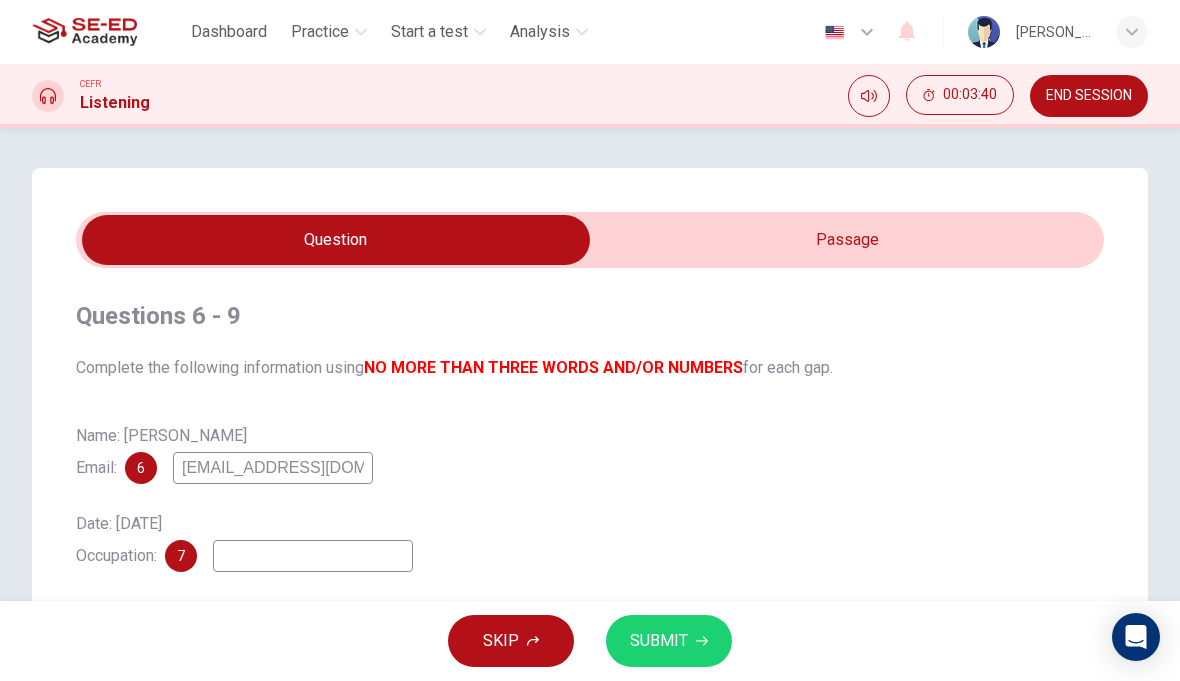scroll, scrollTop: 0, scrollLeft: 0, axis: both 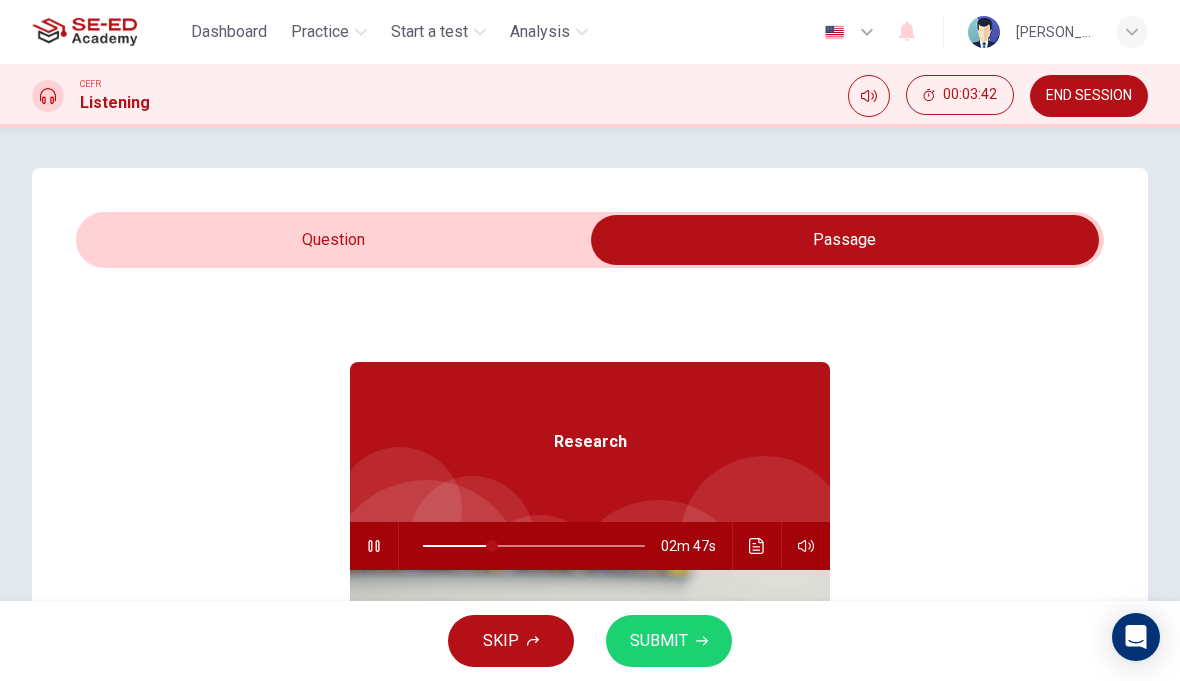 type on "27" 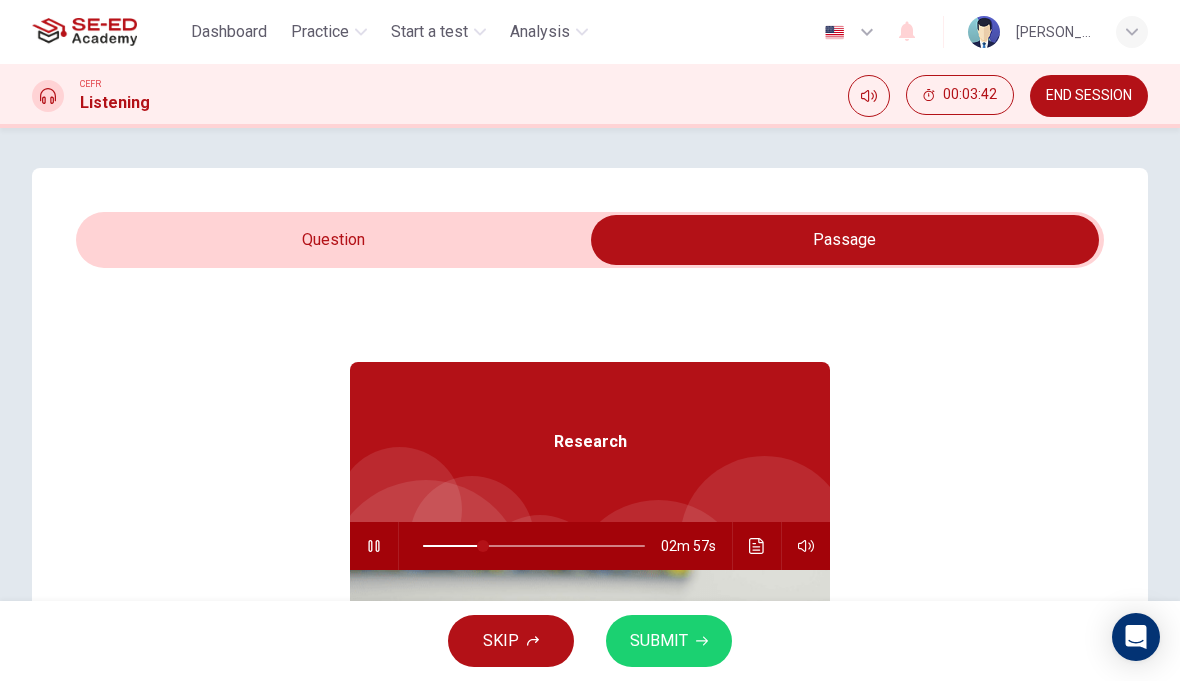 click at bounding box center [845, 240] 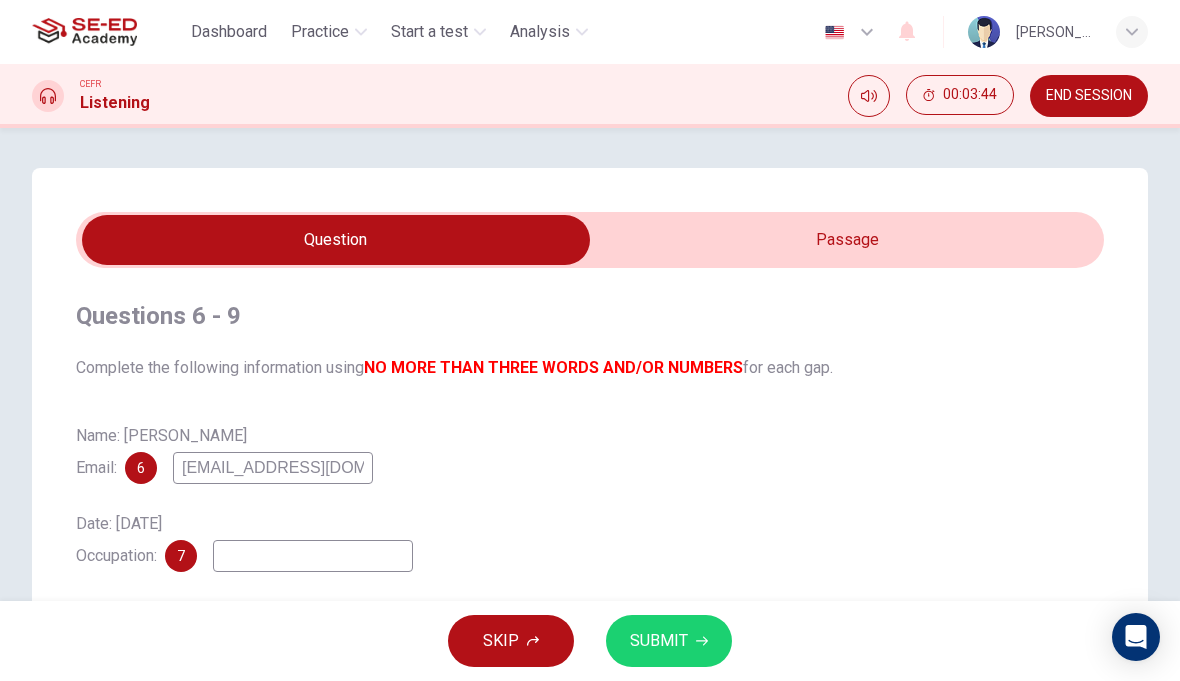 scroll, scrollTop: -5, scrollLeft: 0, axis: vertical 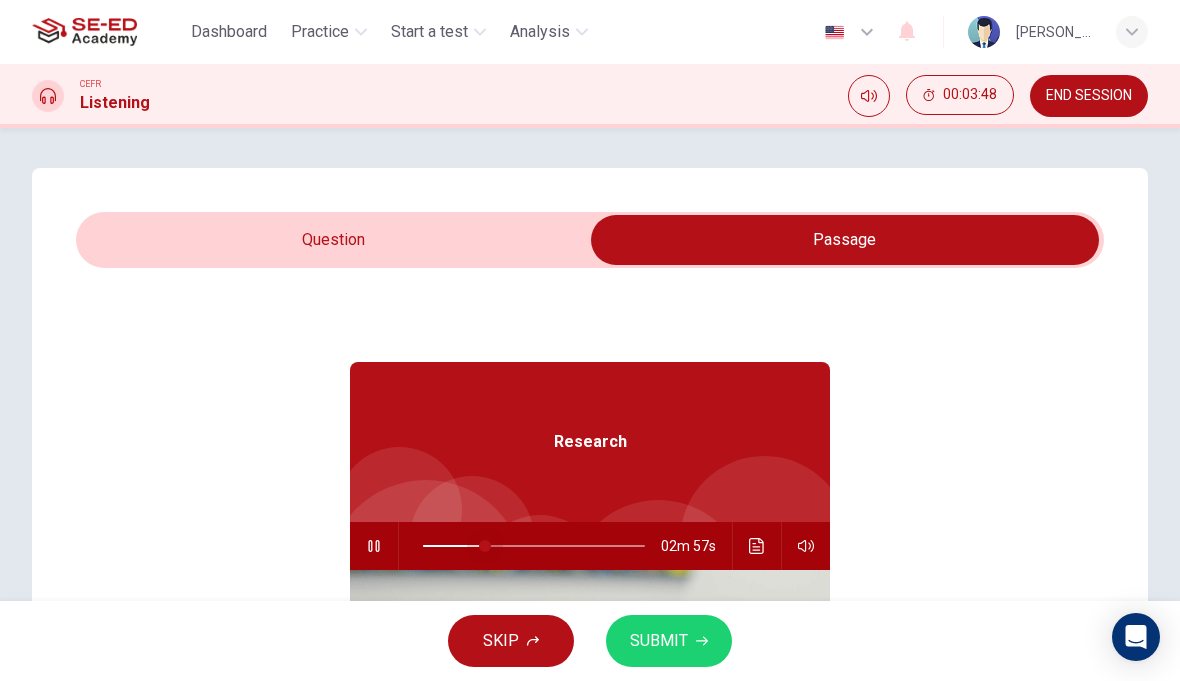 click at bounding box center [534, 546] 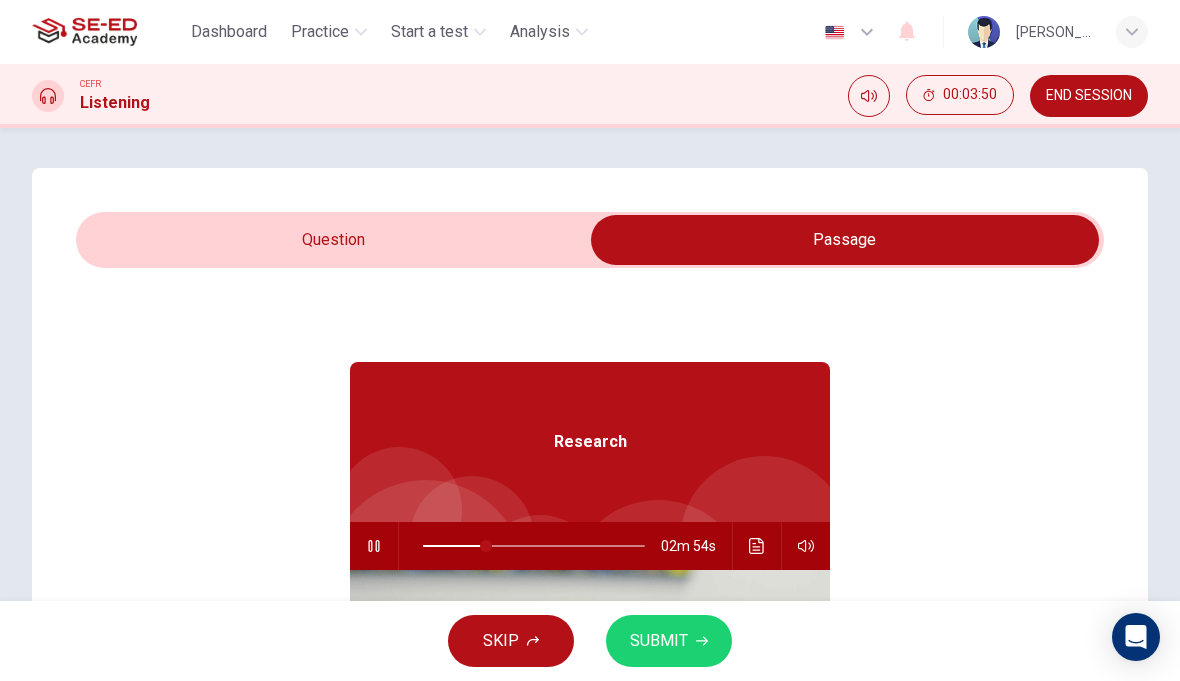 type on "29" 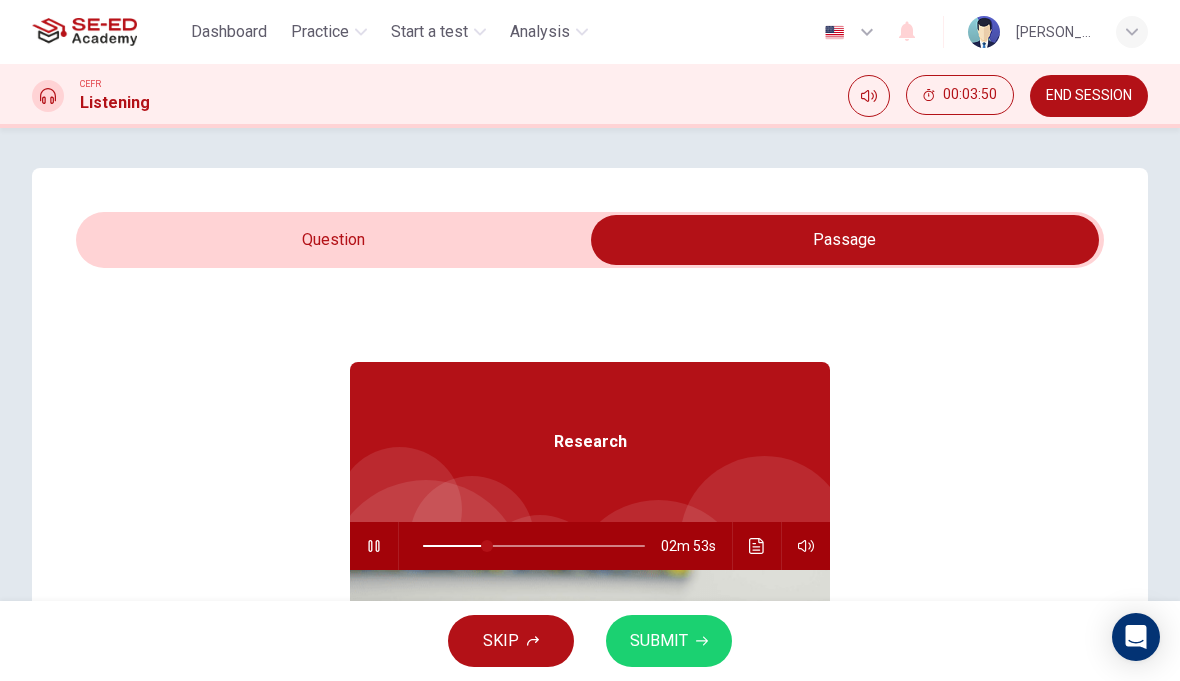 click at bounding box center [845, 240] 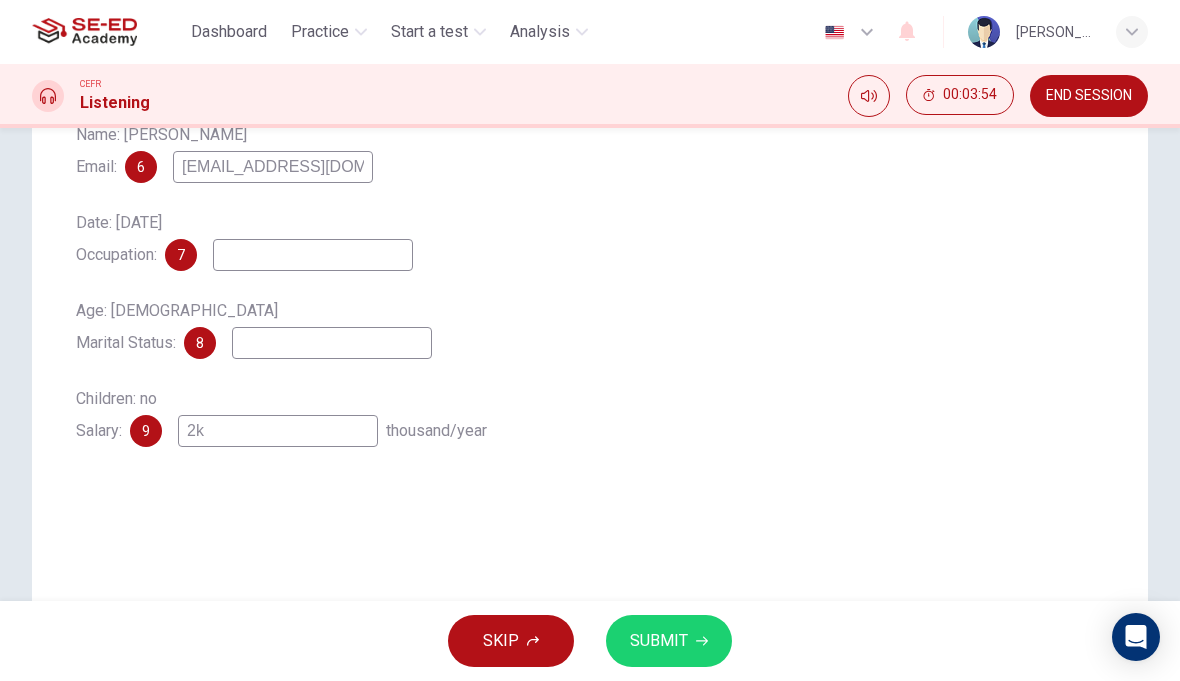 scroll, scrollTop: 309, scrollLeft: 0, axis: vertical 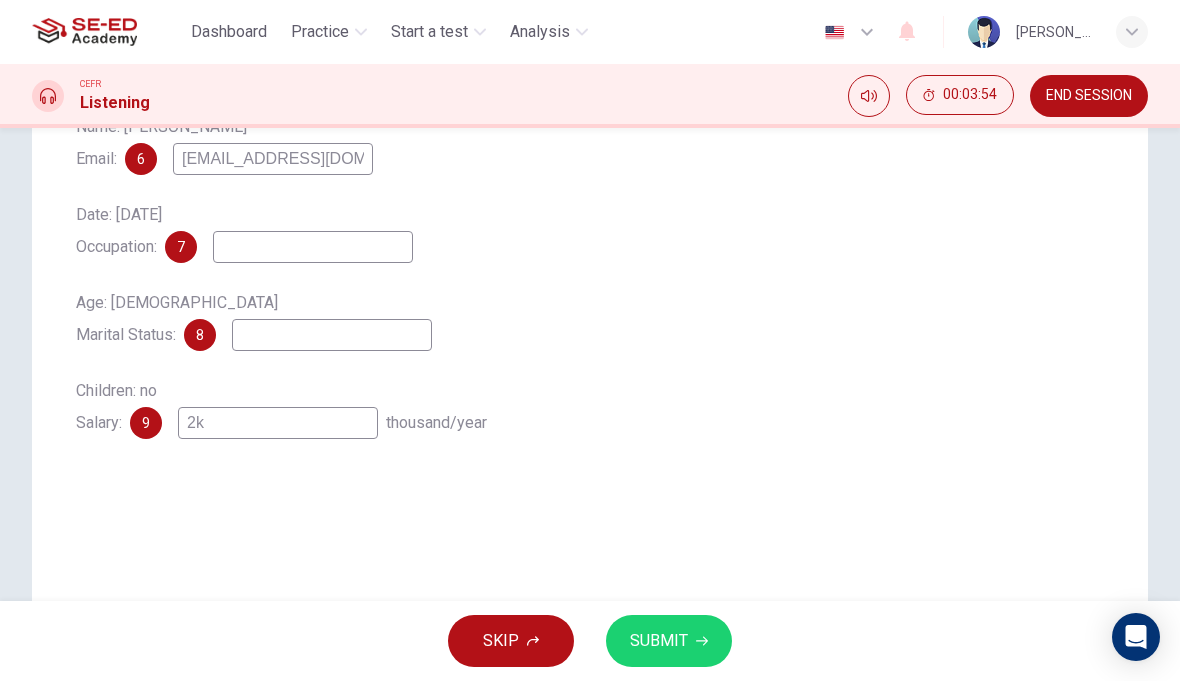 click on "2k" at bounding box center (278, 423) 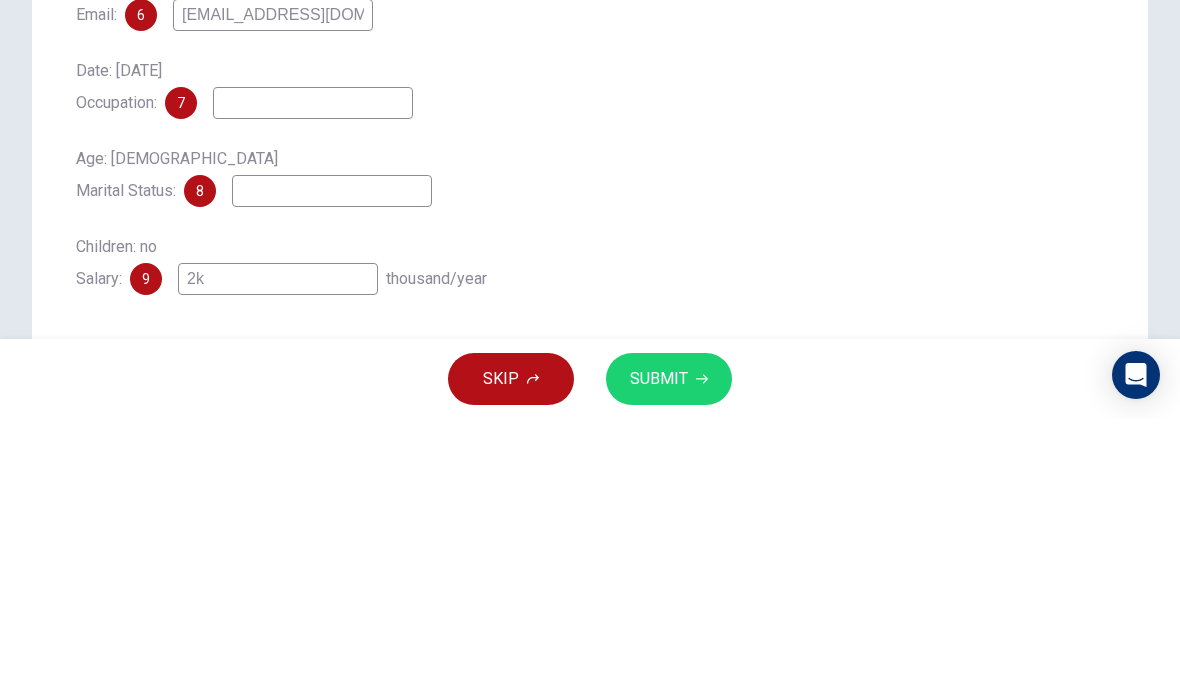 scroll, scrollTop: 234, scrollLeft: 0, axis: vertical 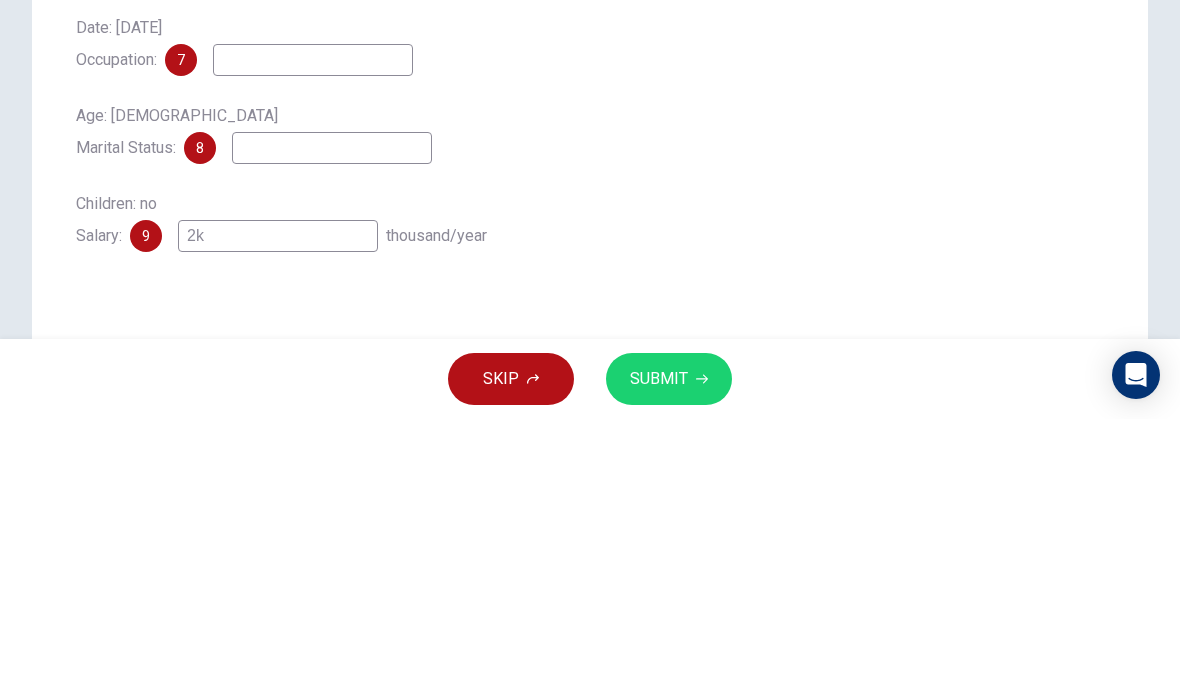 type on "2" 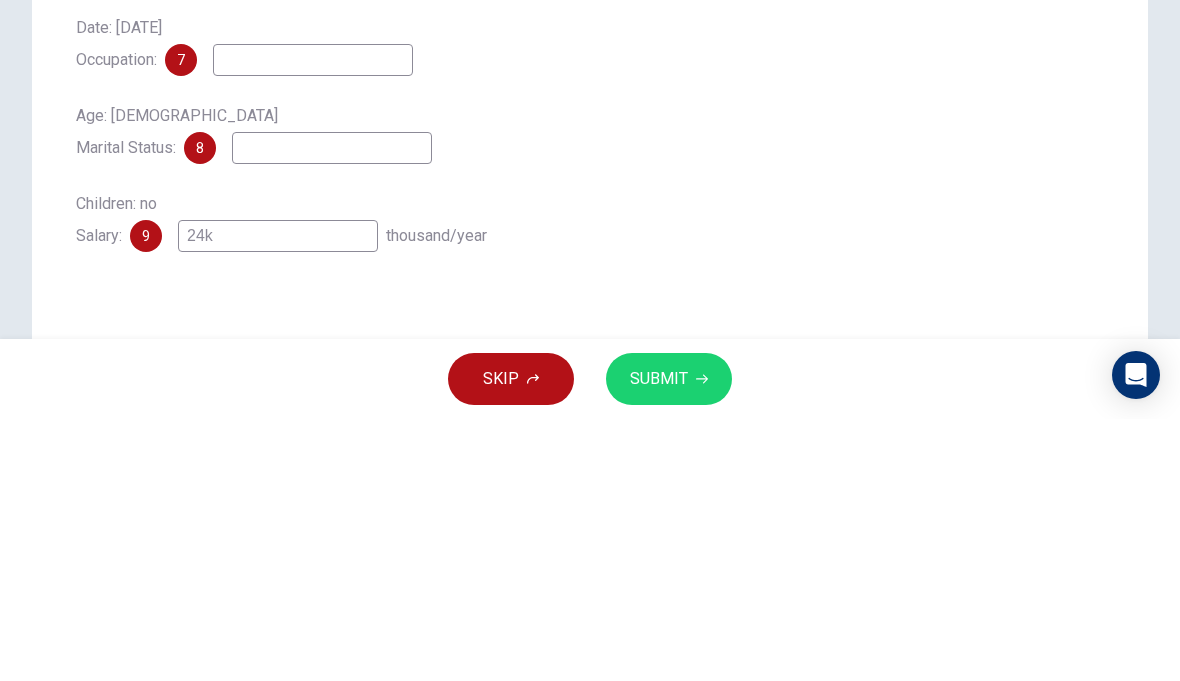 type on "24k-" 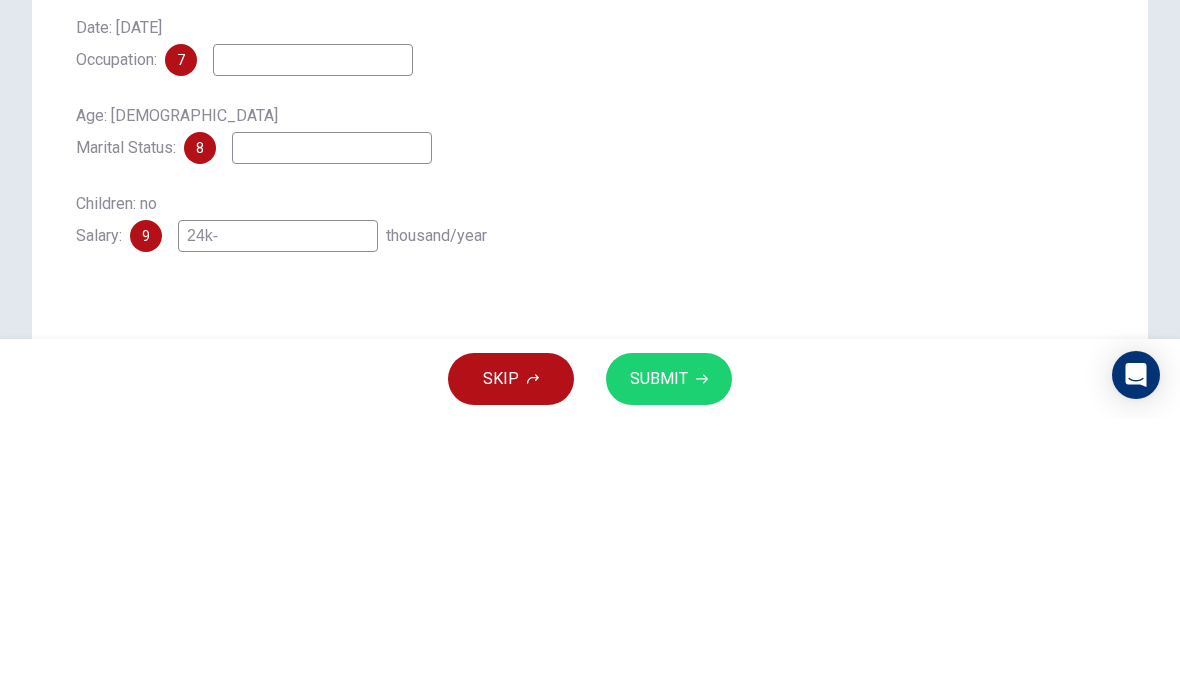 type on "43" 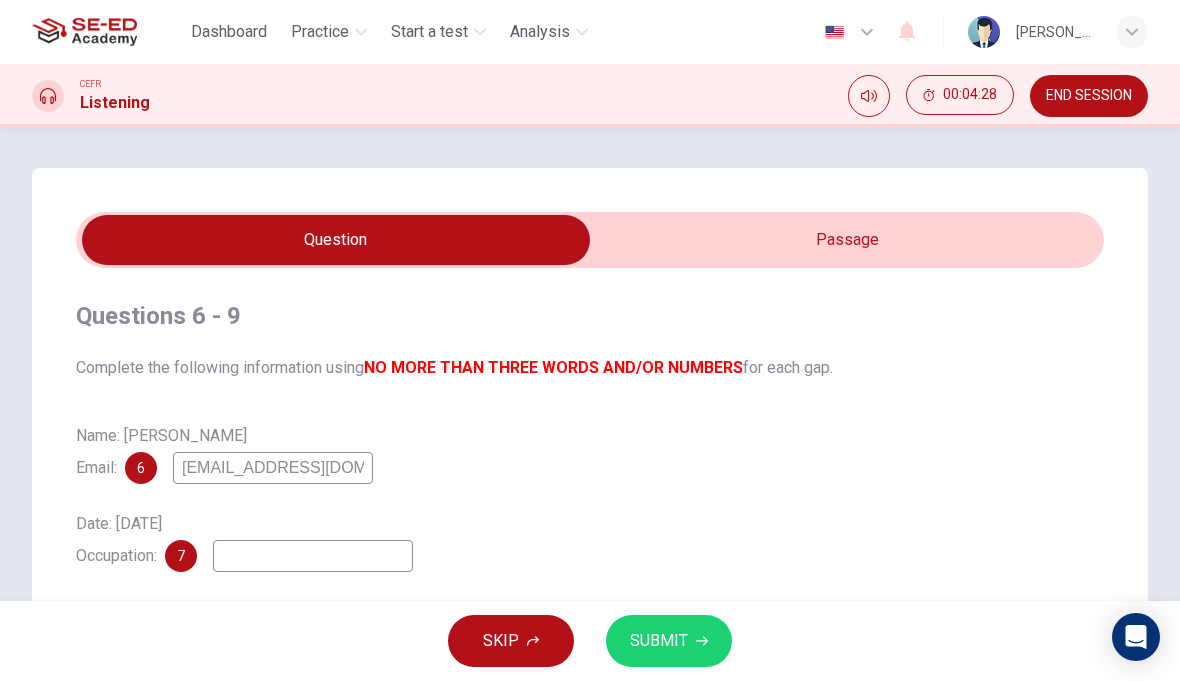 scroll, scrollTop: -1, scrollLeft: 0, axis: vertical 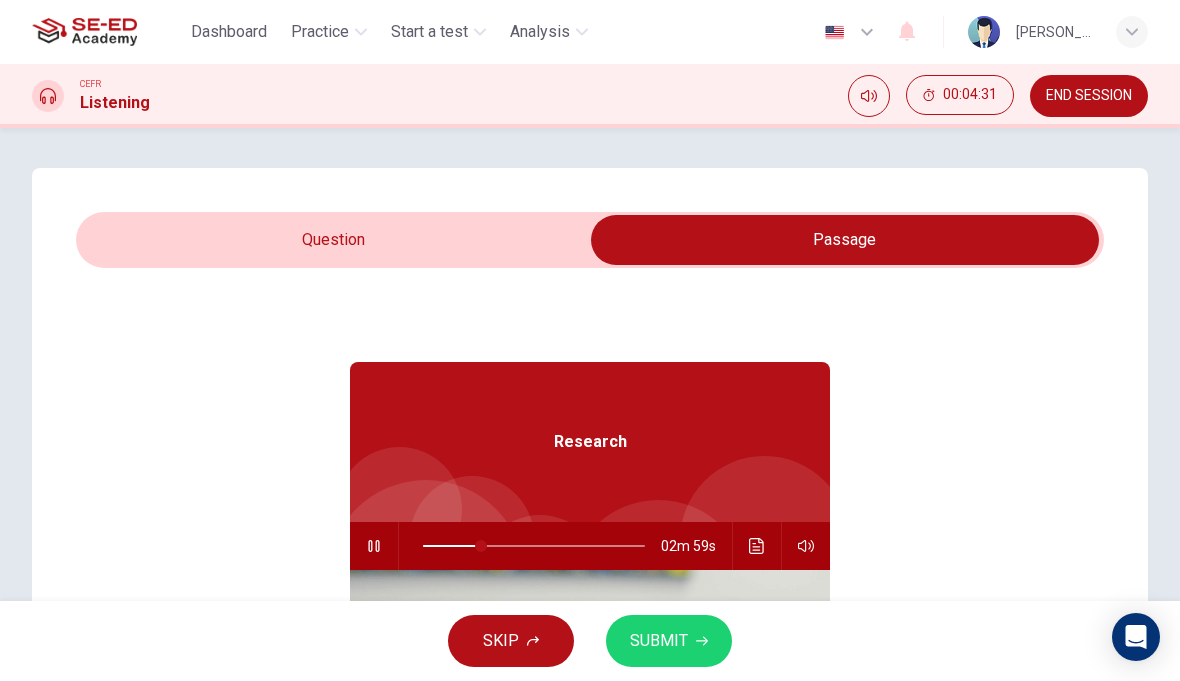 type on "27" 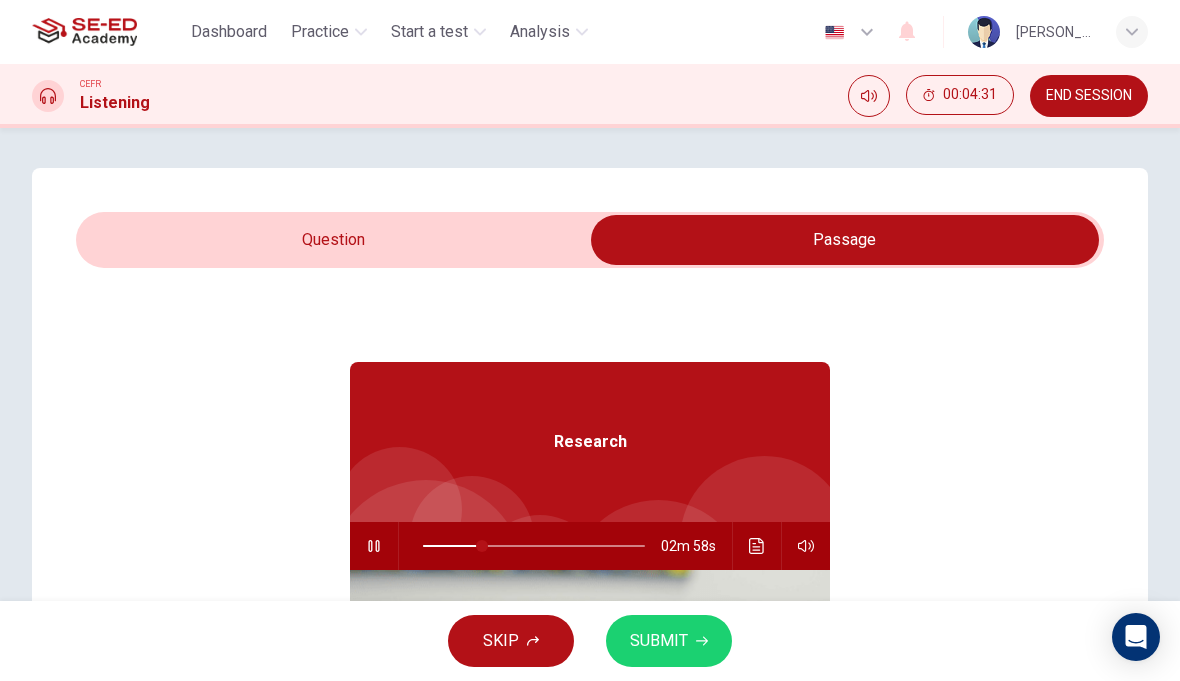 click at bounding box center (845, 240) 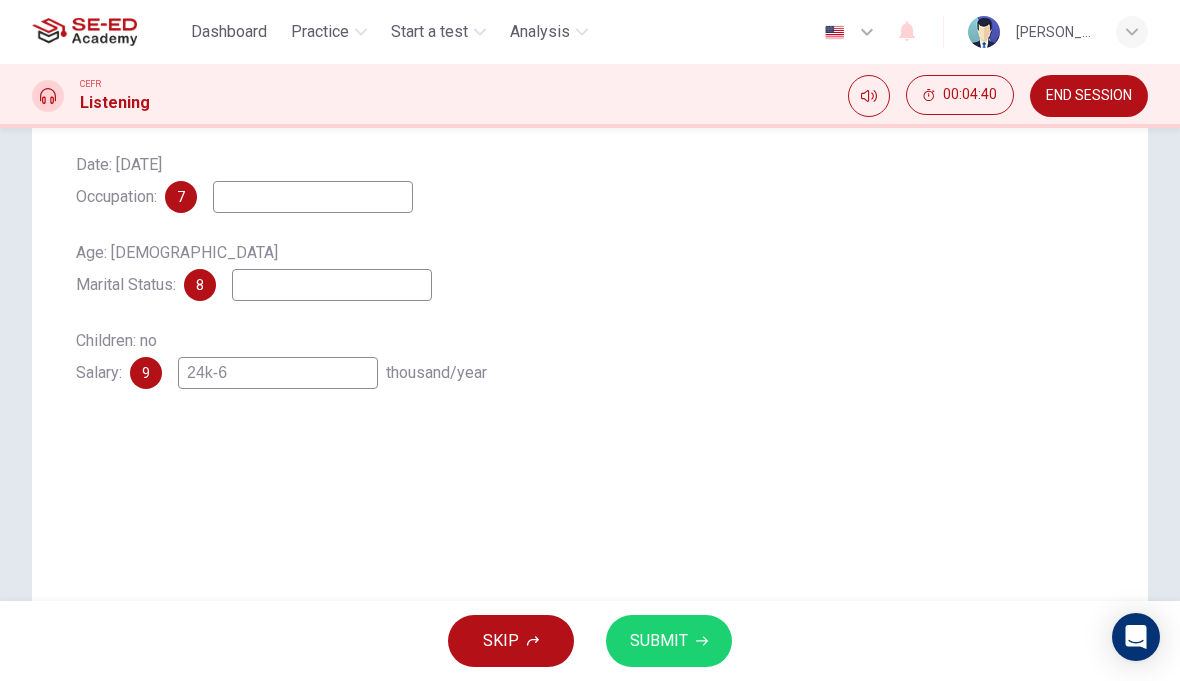 scroll, scrollTop: 360, scrollLeft: 0, axis: vertical 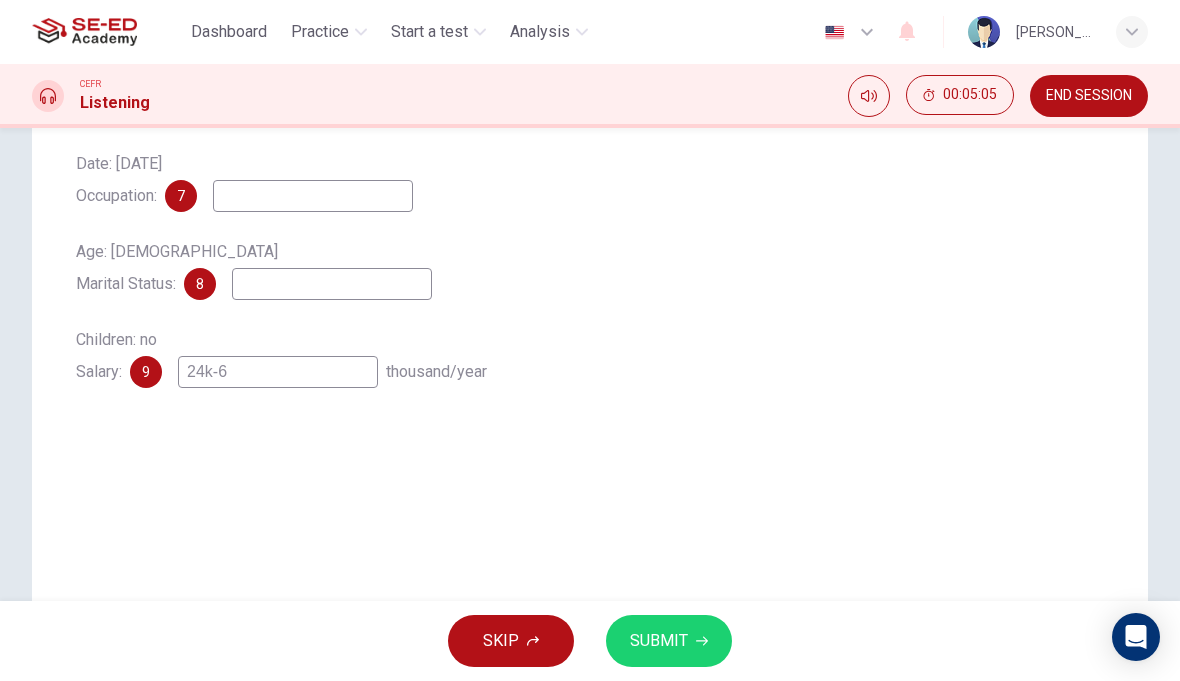 click on "24k-6" at bounding box center [278, 372] 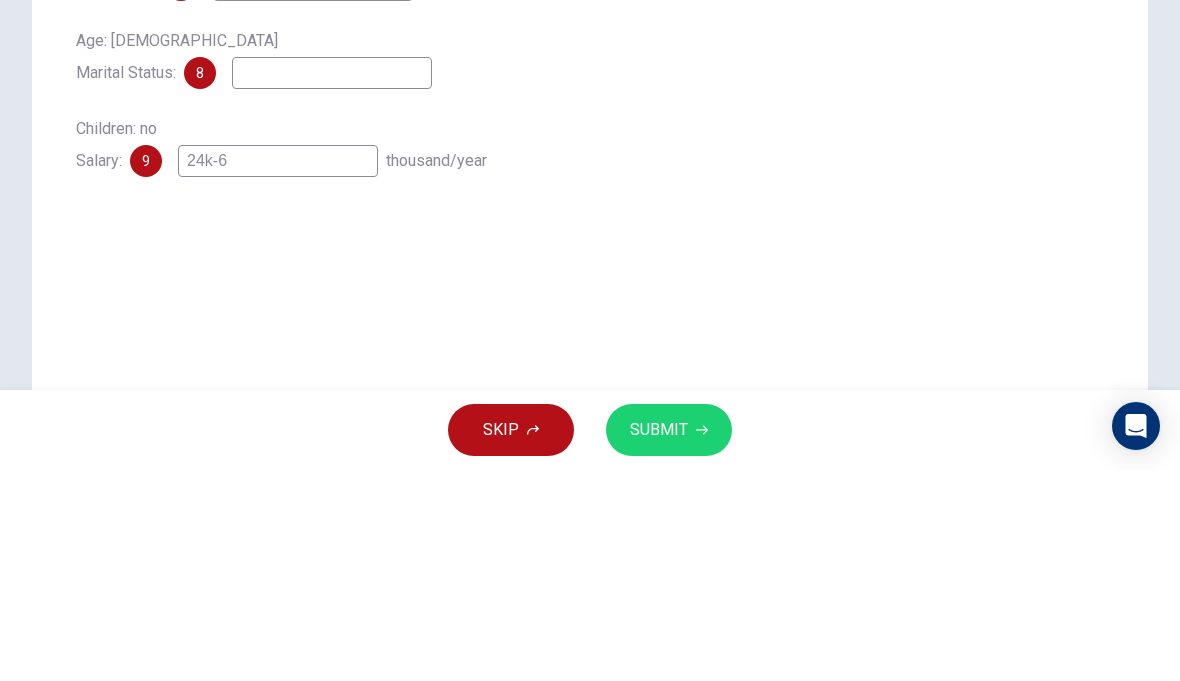 click on "24k-6" at bounding box center [278, 372] 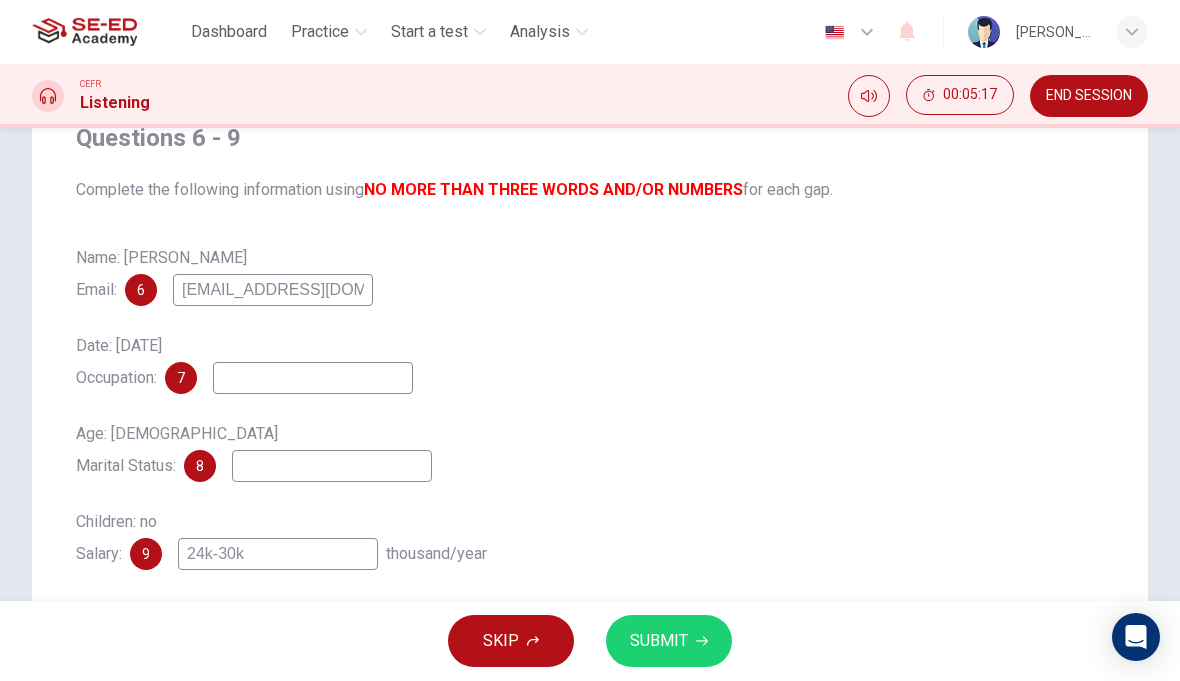 scroll, scrollTop: 179, scrollLeft: 0, axis: vertical 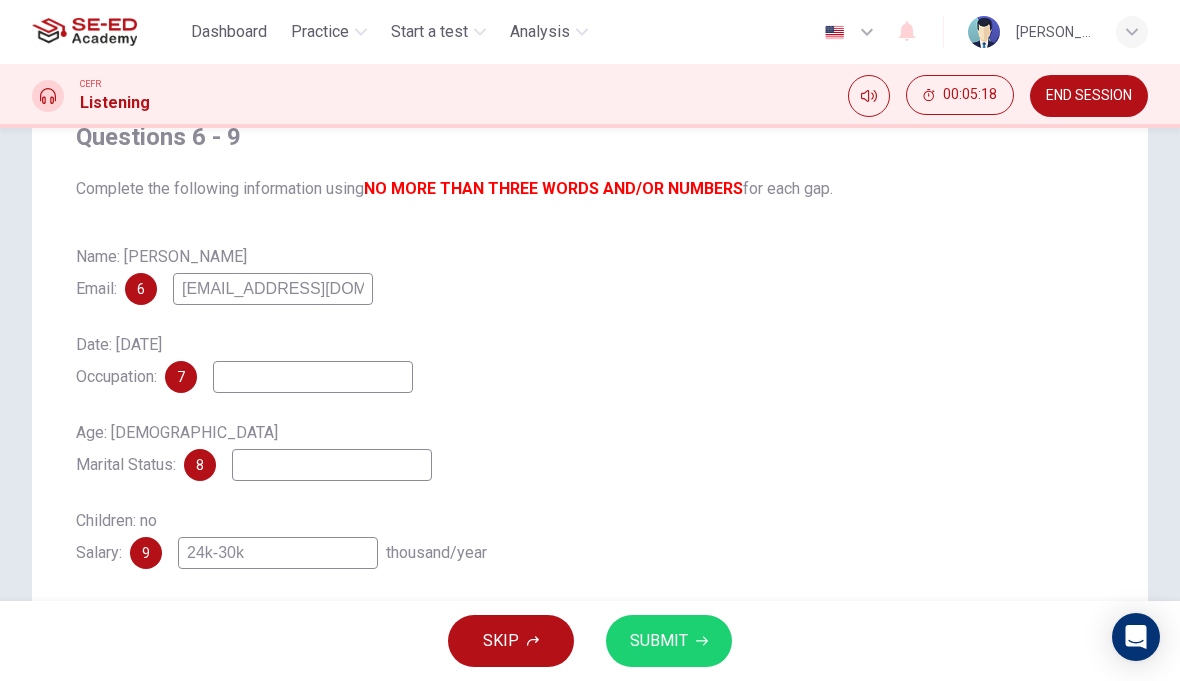 type on "24k-30k" 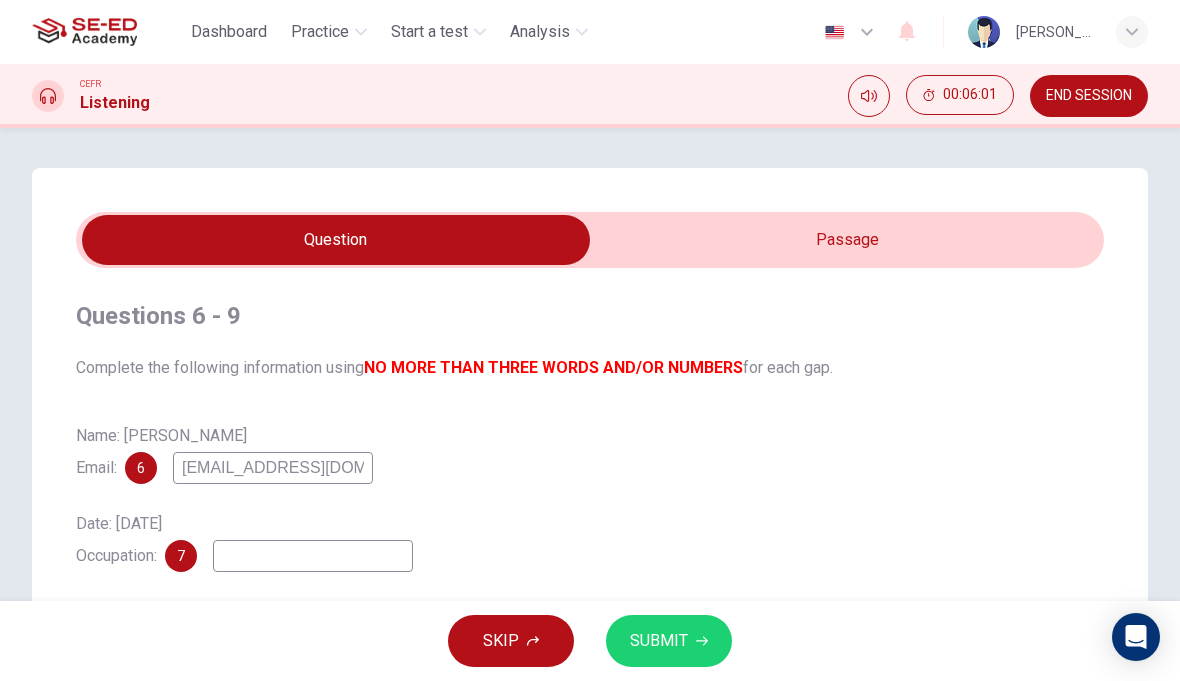 scroll, scrollTop: 0, scrollLeft: 0, axis: both 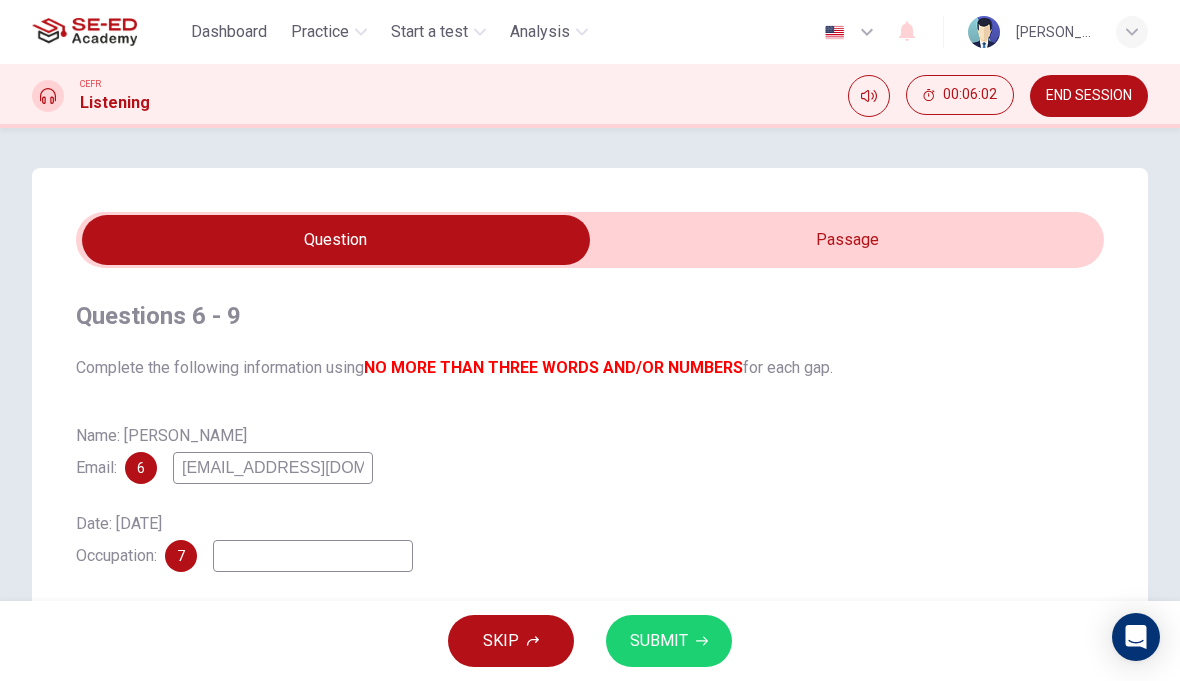click at bounding box center (336, 240) 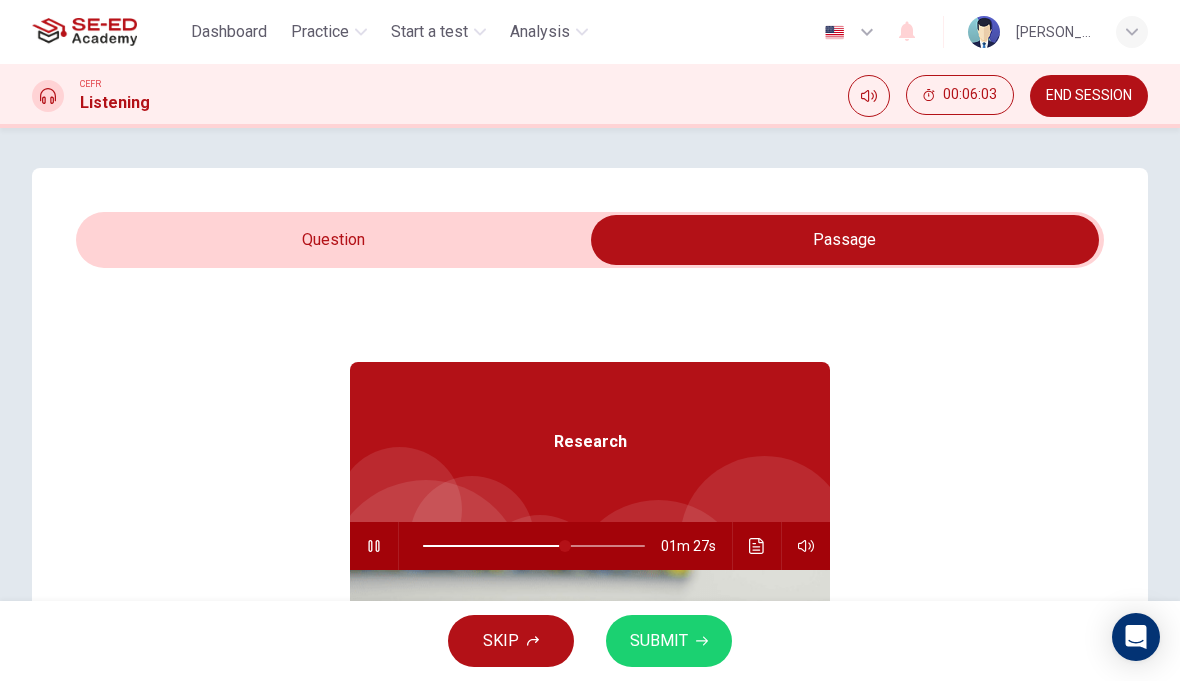 type on "65" 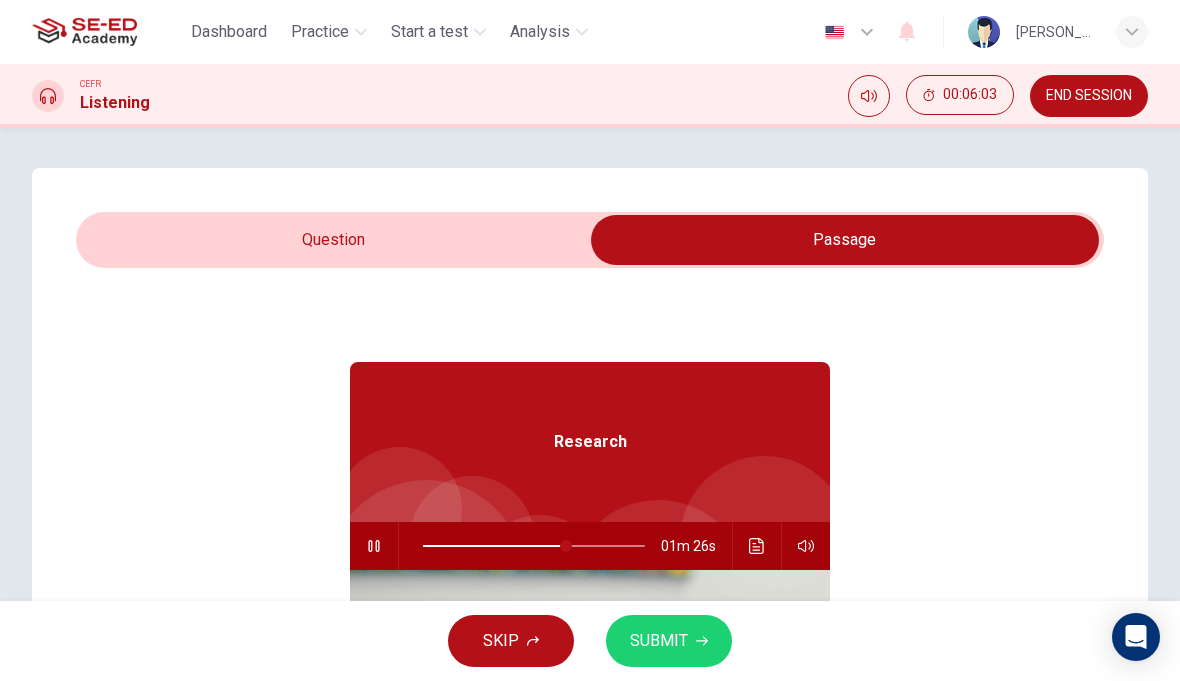 click at bounding box center [845, 240] 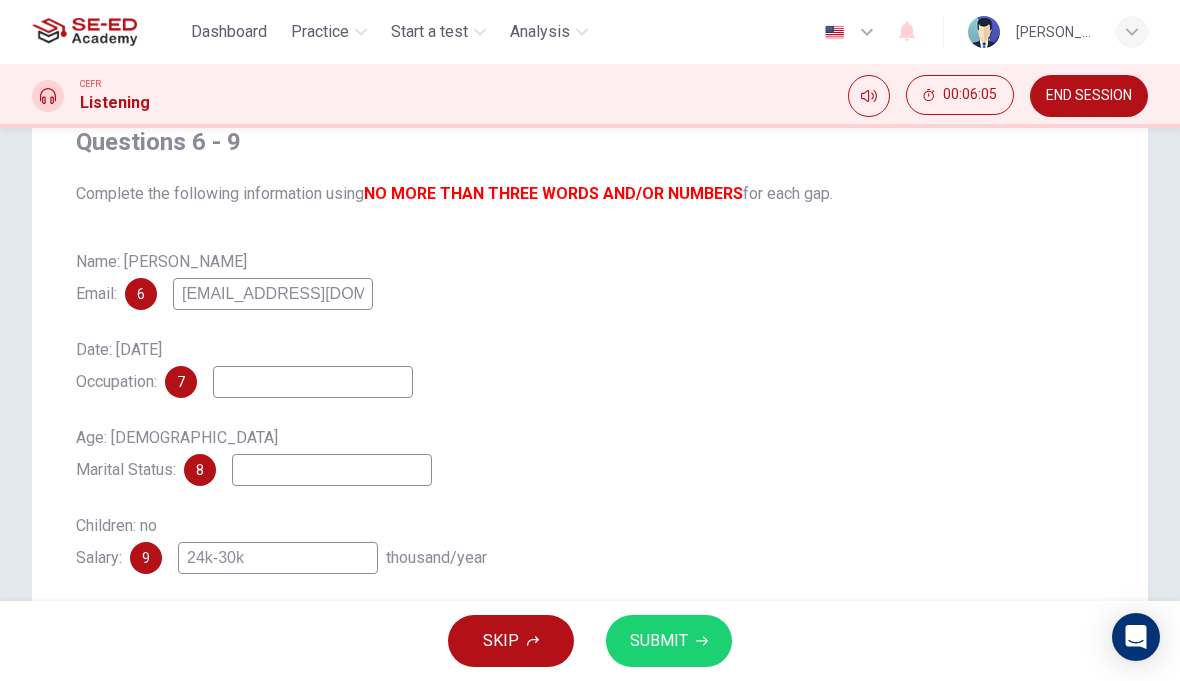 type on "65" 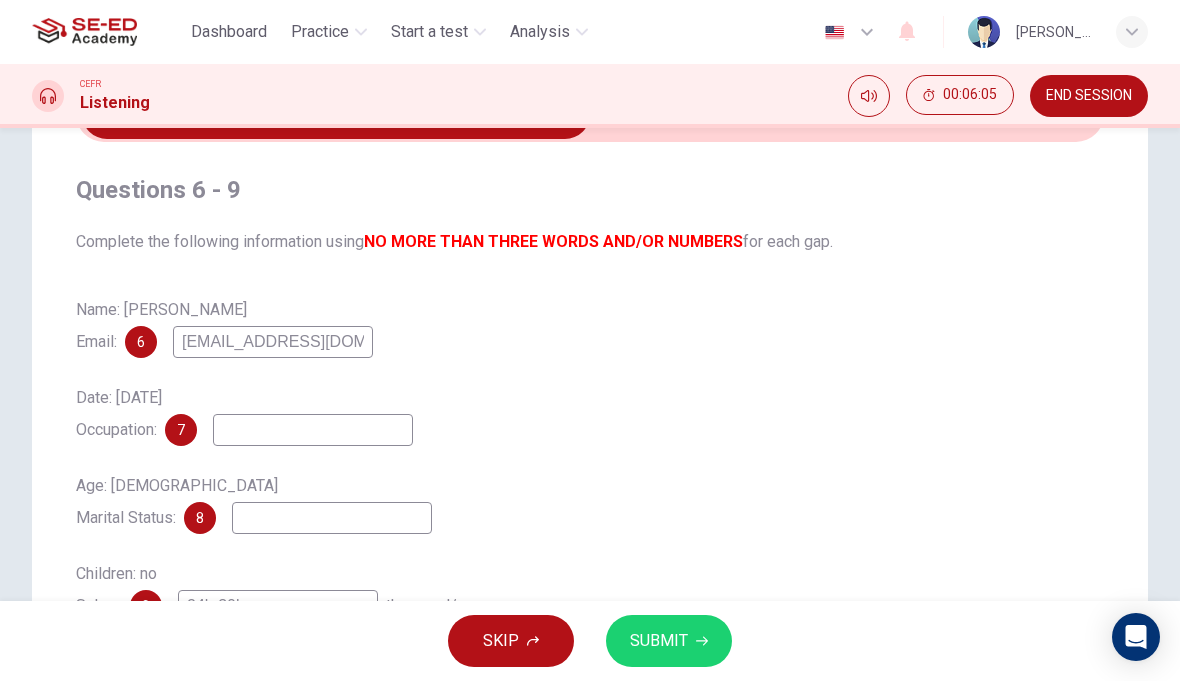 scroll, scrollTop: 118, scrollLeft: 0, axis: vertical 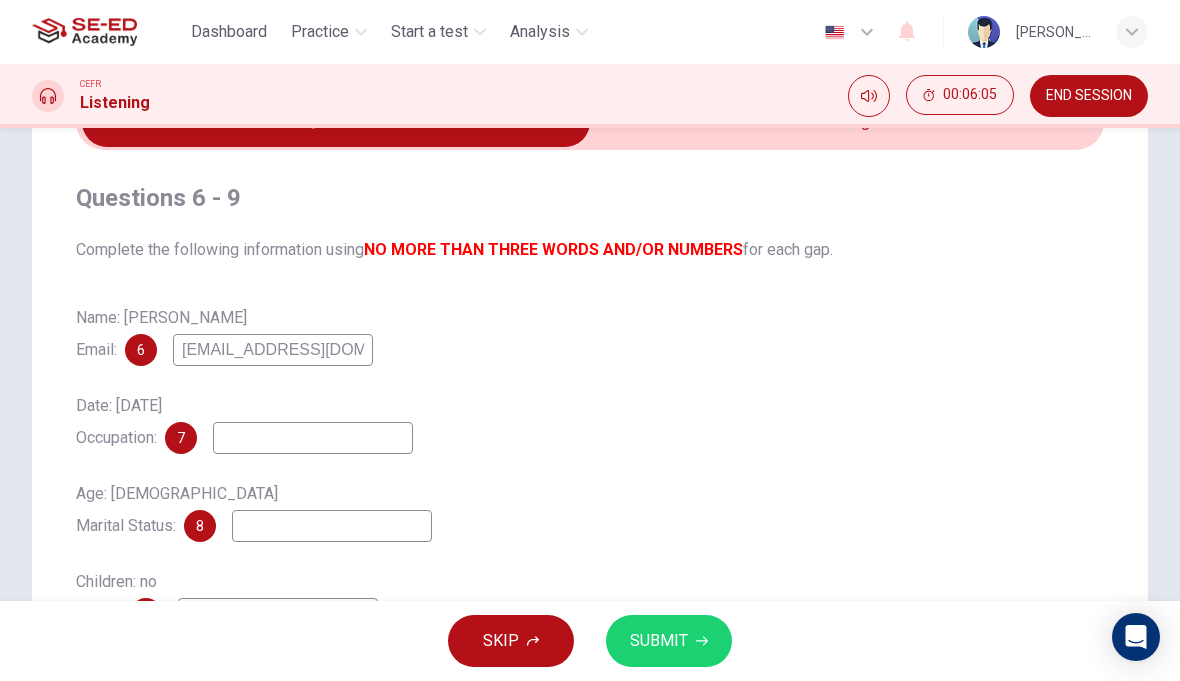click at bounding box center [336, 122] 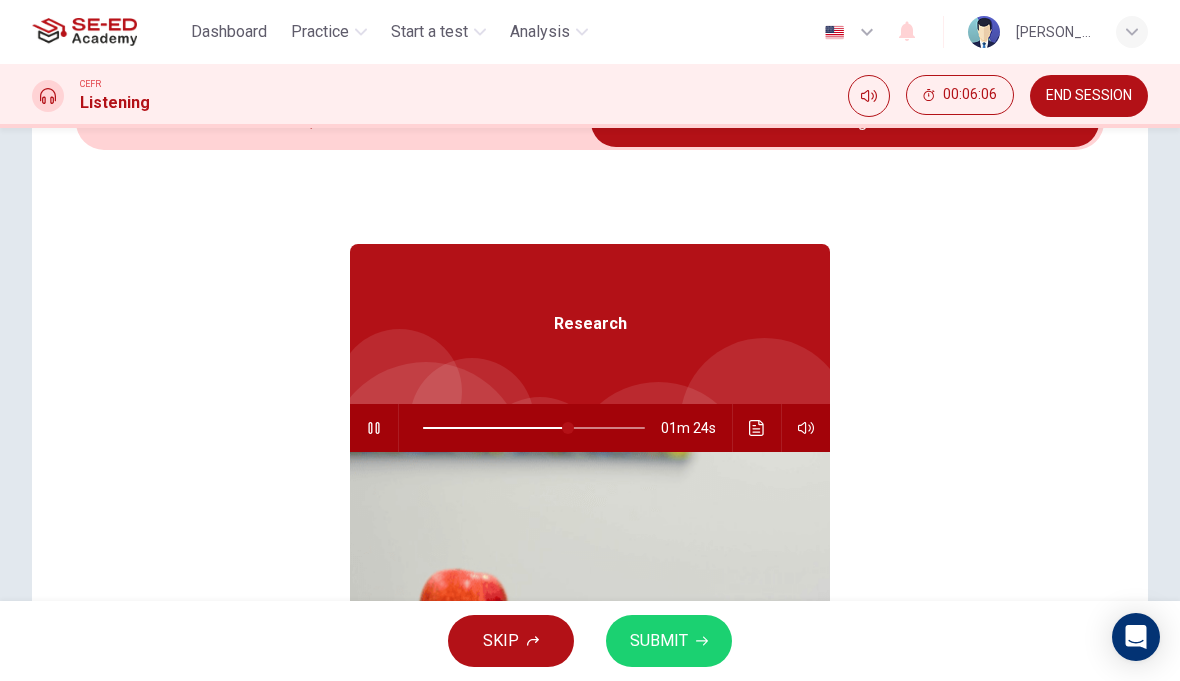 type on "66" 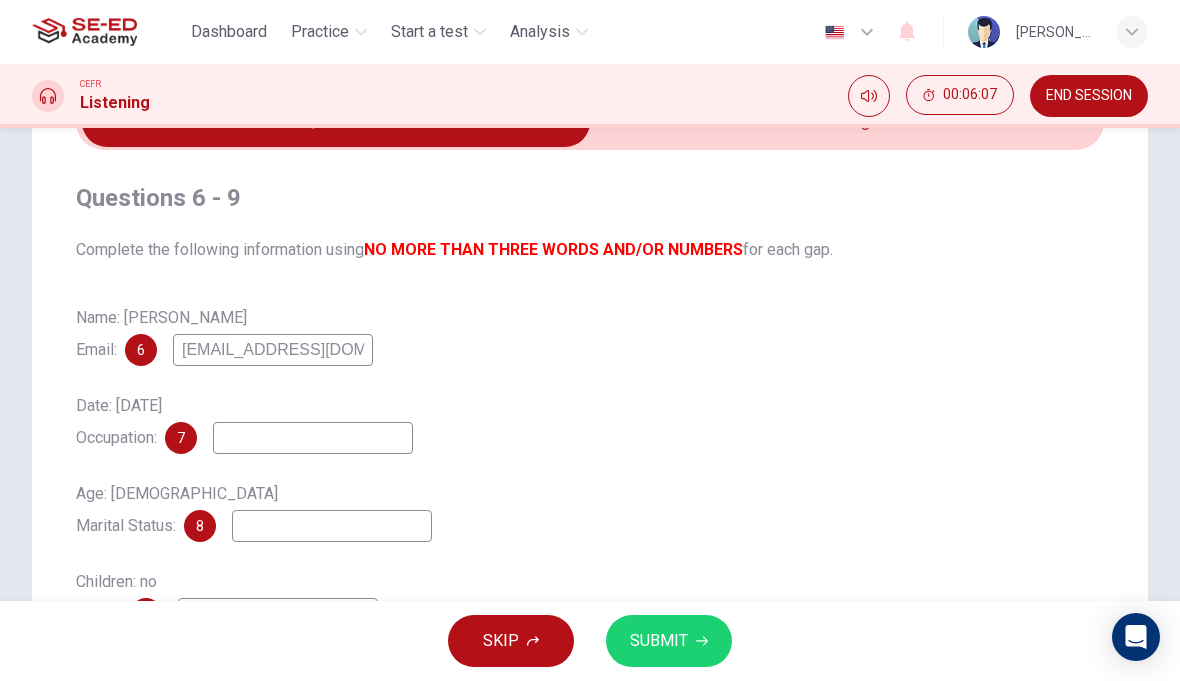checkbox on "false" 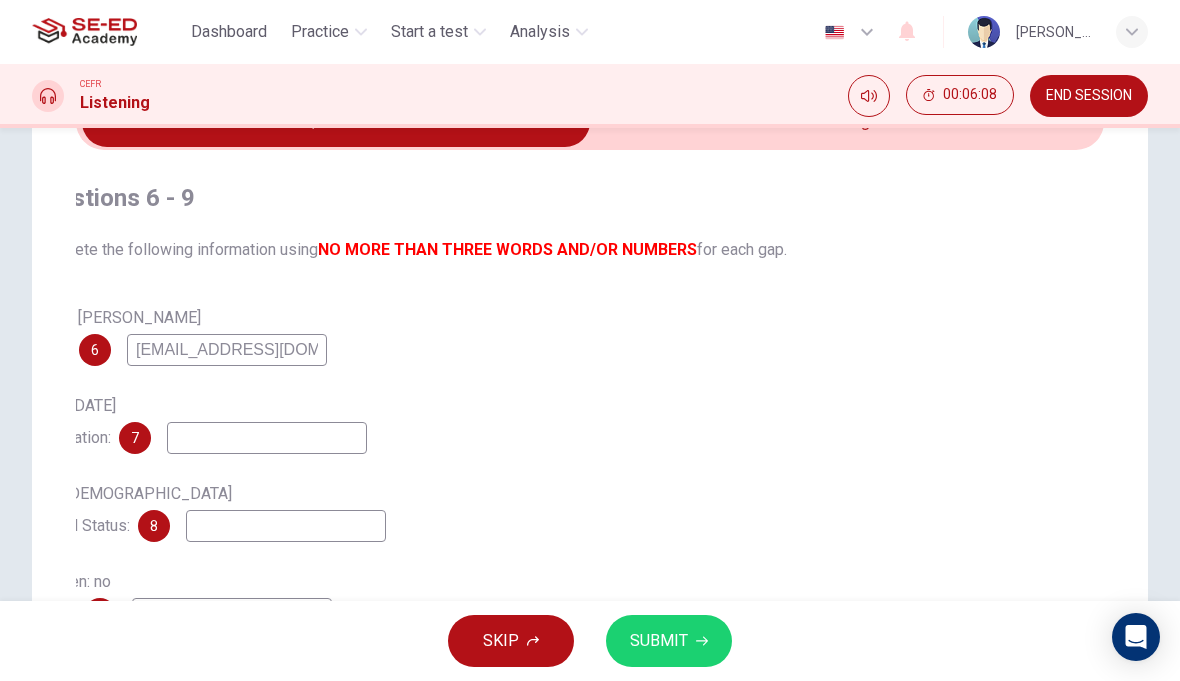 checkbox on "true" 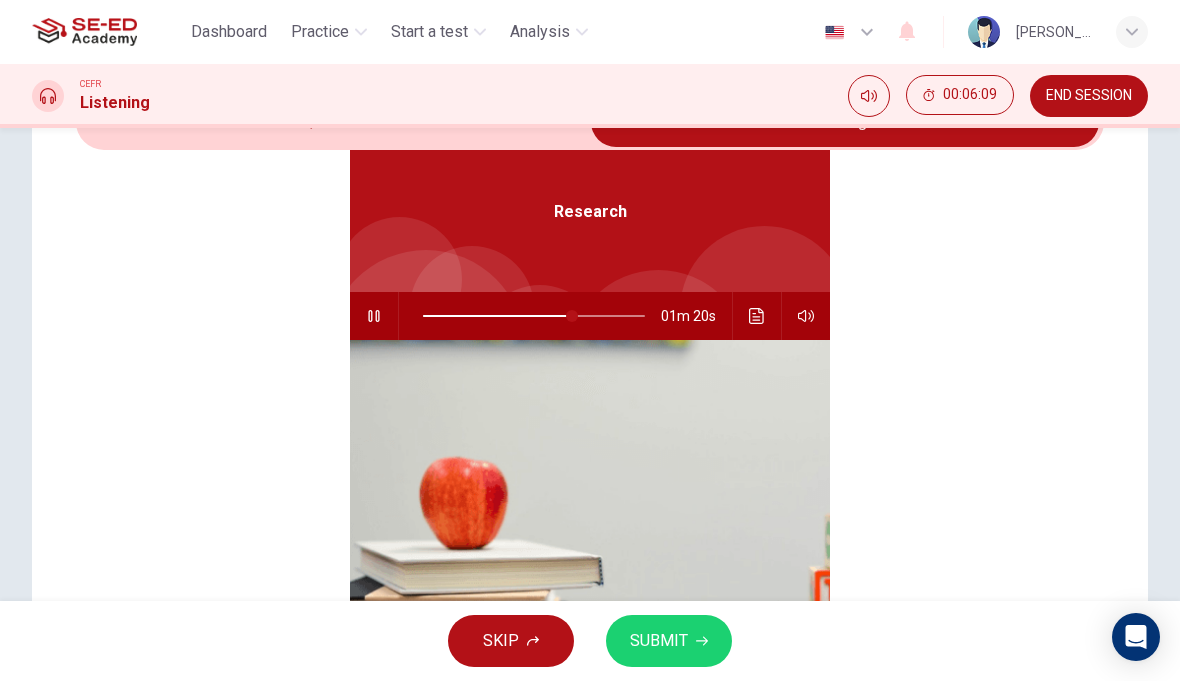scroll, scrollTop: 112, scrollLeft: 0, axis: vertical 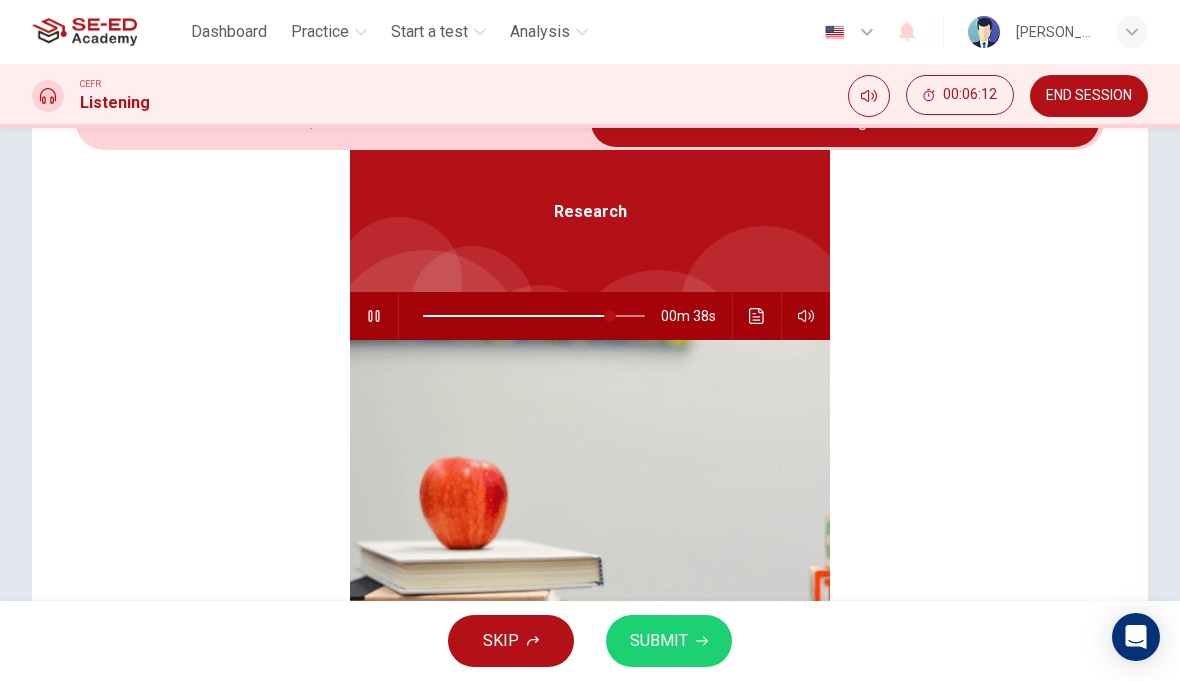 click at bounding box center [610, 316] 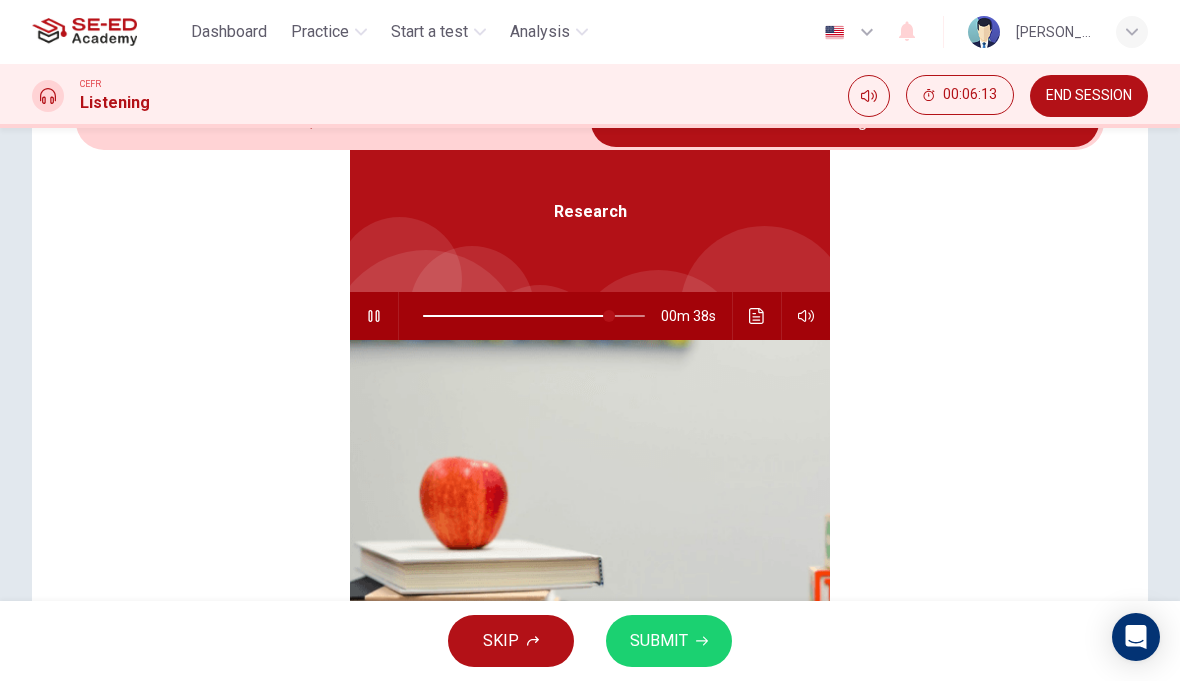 click at bounding box center (609, 316) 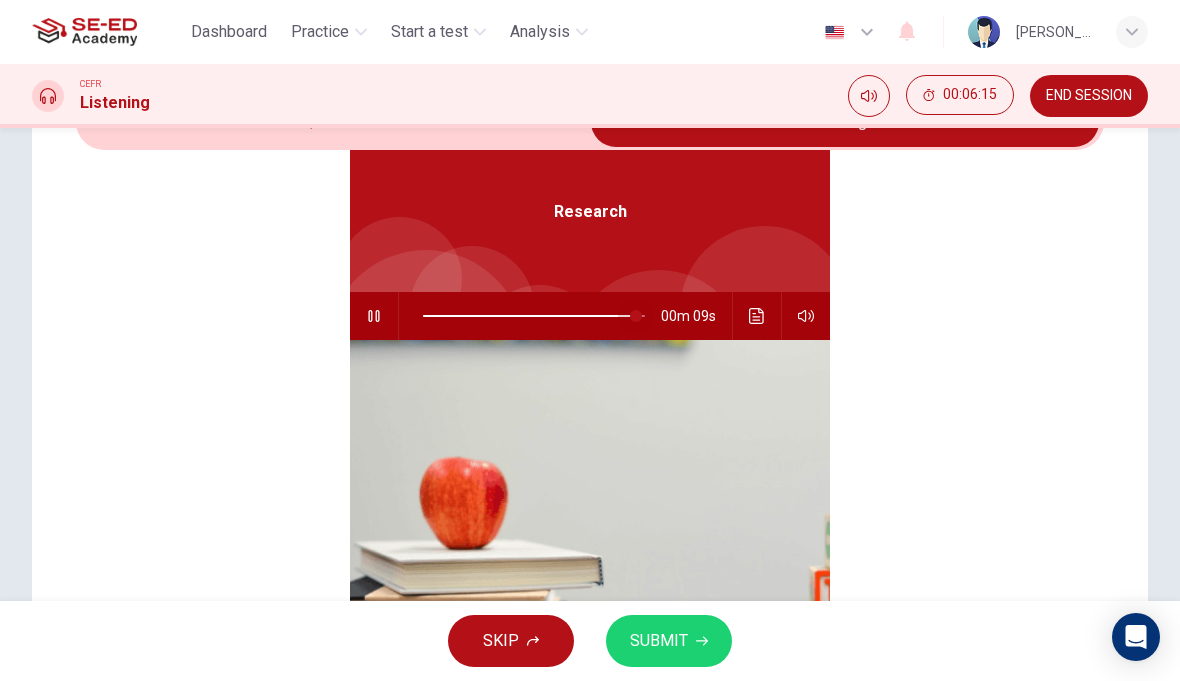 click at bounding box center (636, 316) 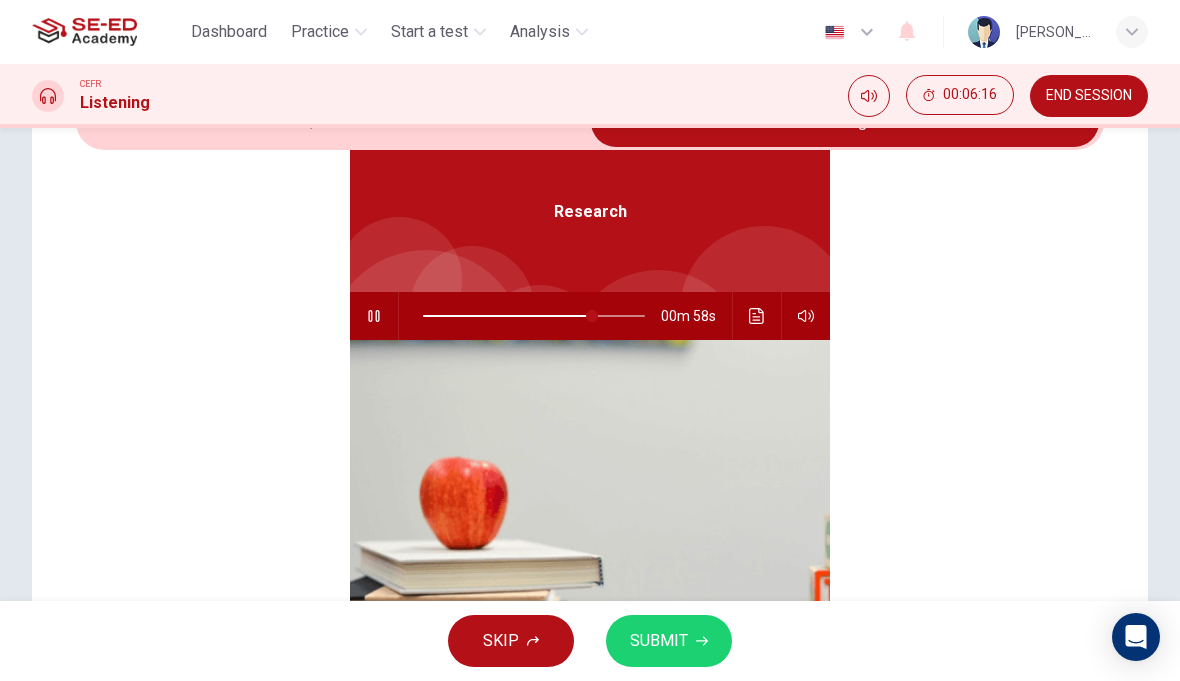click at bounding box center (592, 316) 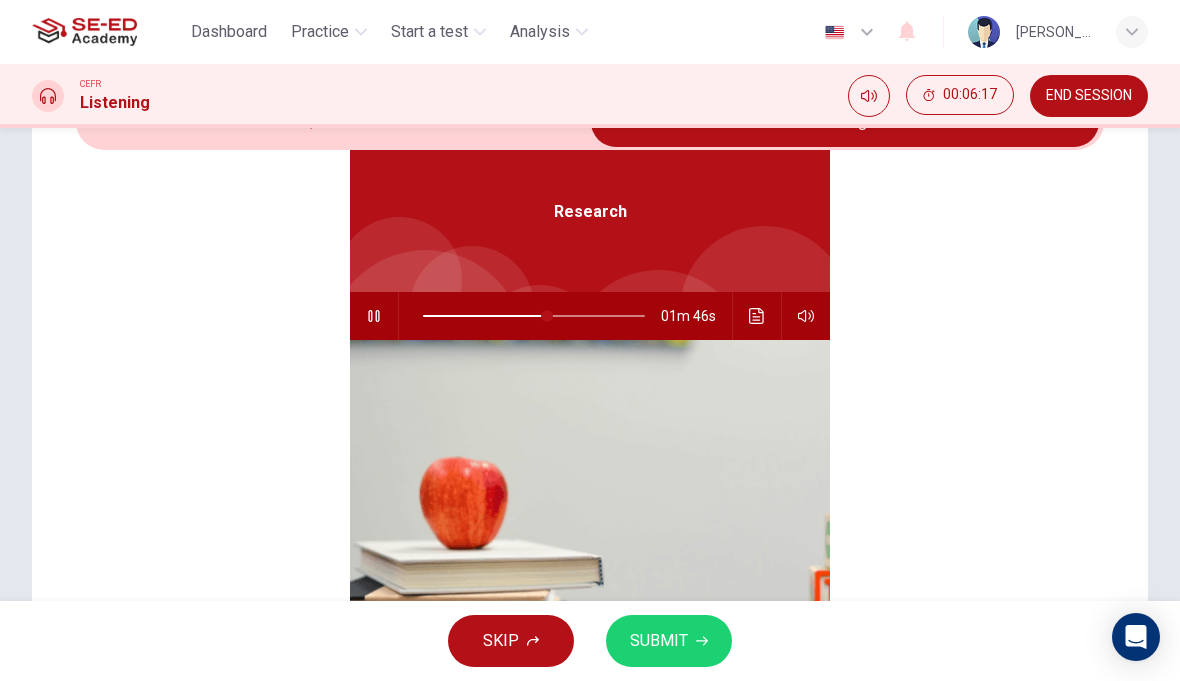 click at bounding box center [547, 316] 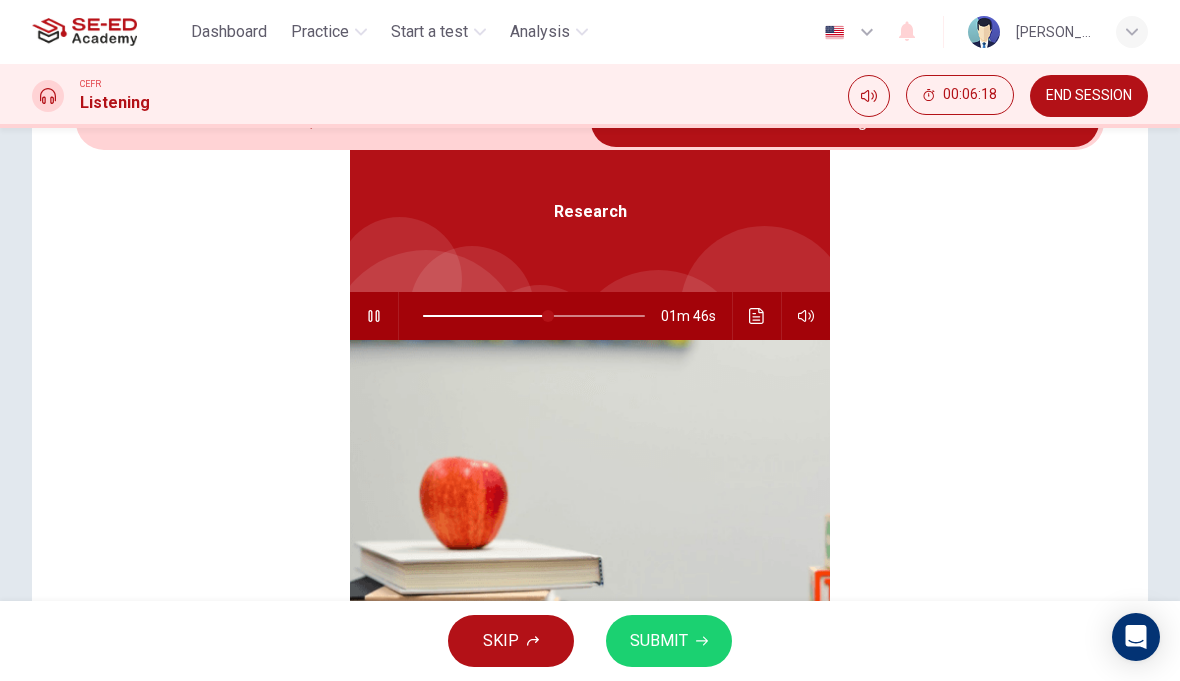 click at bounding box center [548, 316] 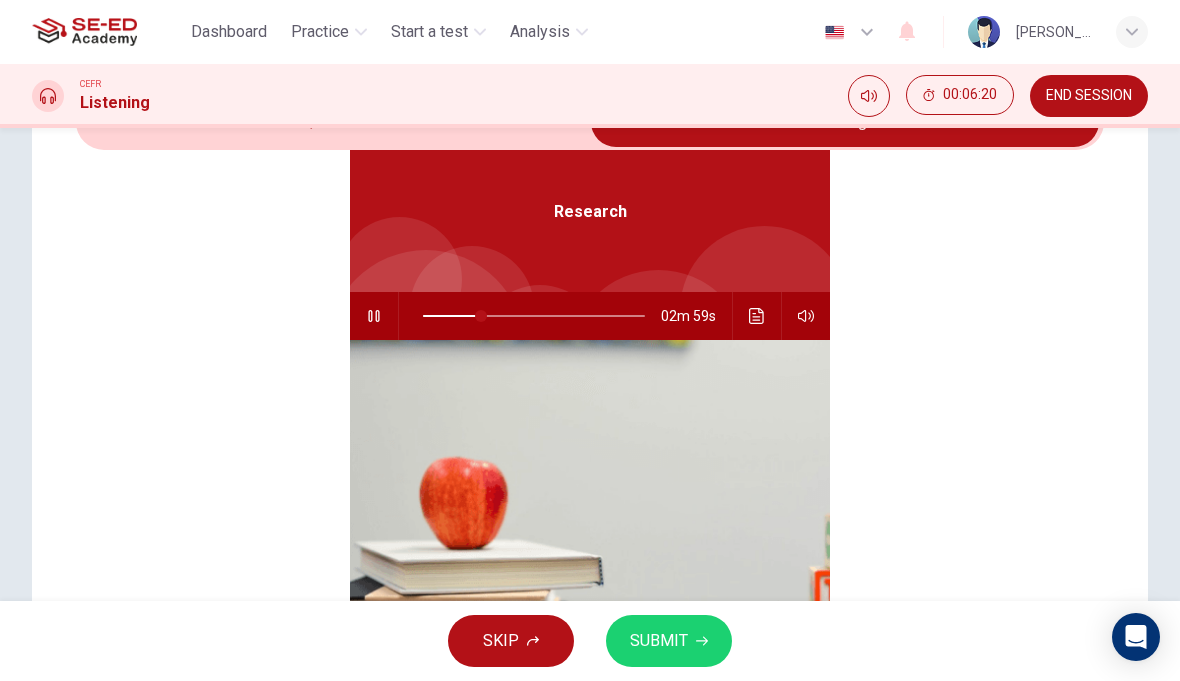click at bounding box center [481, 316] 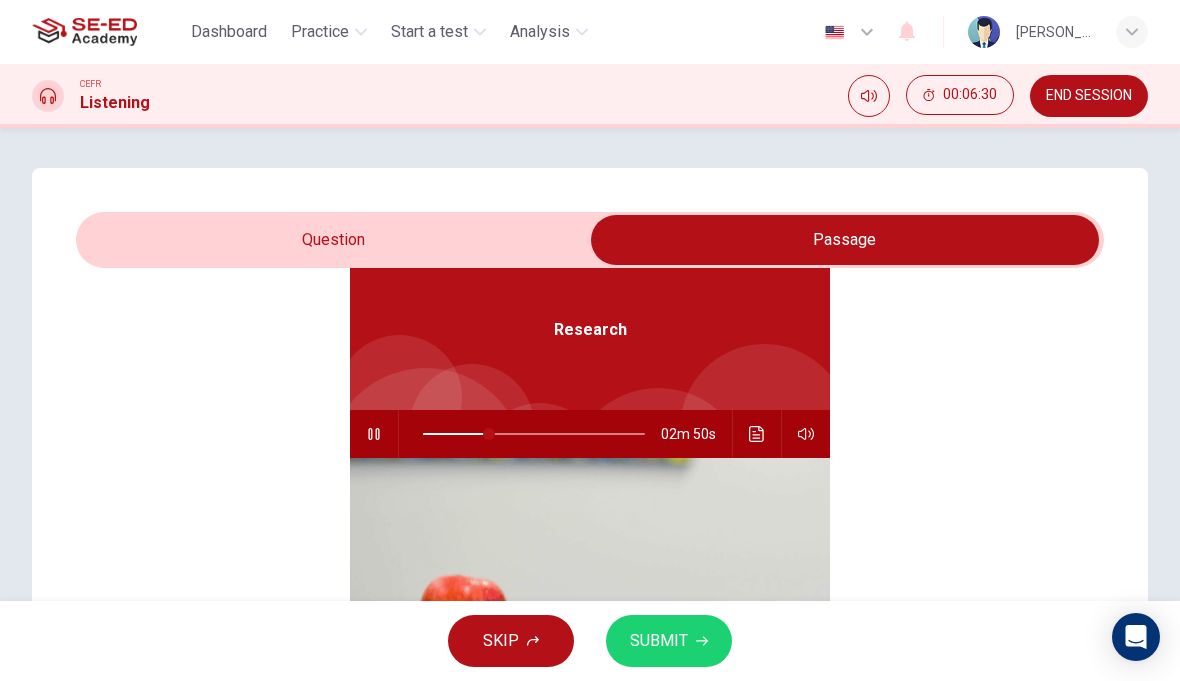 scroll, scrollTop: -2, scrollLeft: 0, axis: vertical 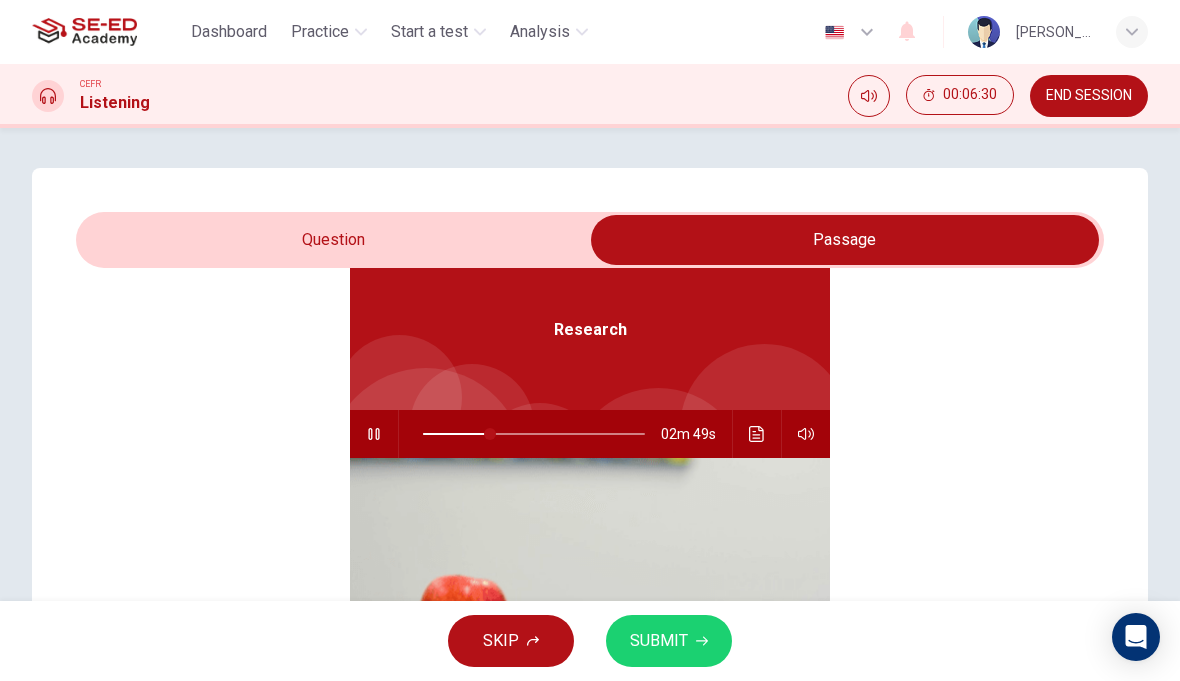 click at bounding box center (845, 240) 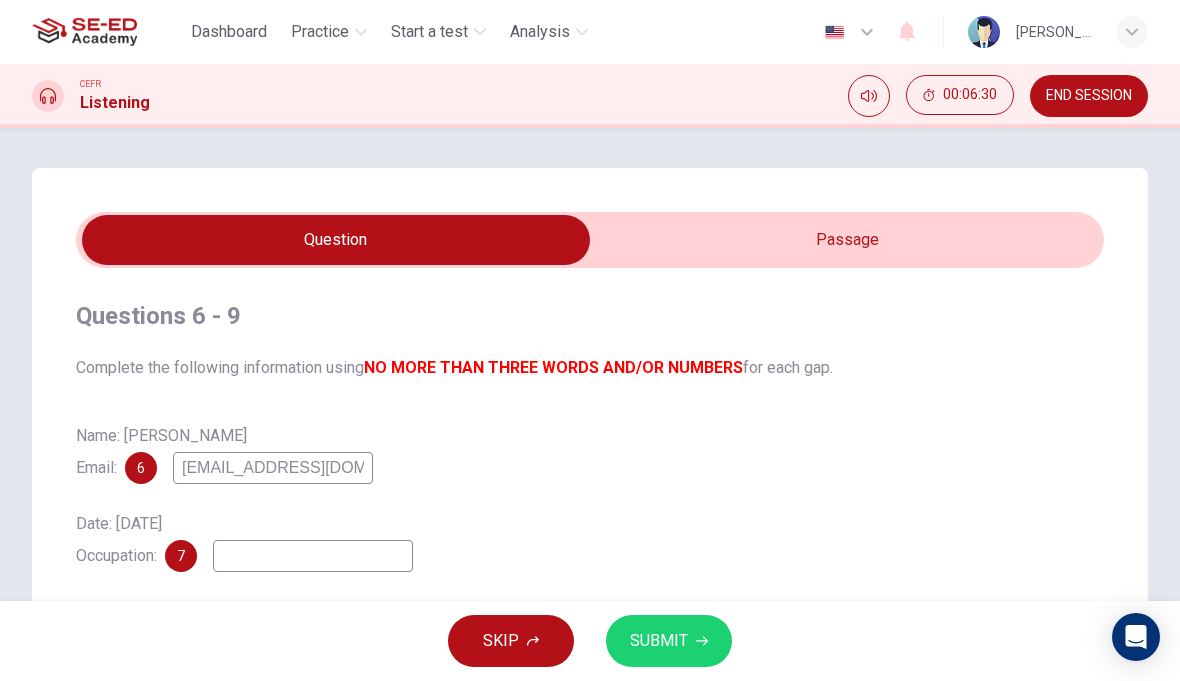scroll, scrollTop: 0, scrollLeft: 0, axis: both 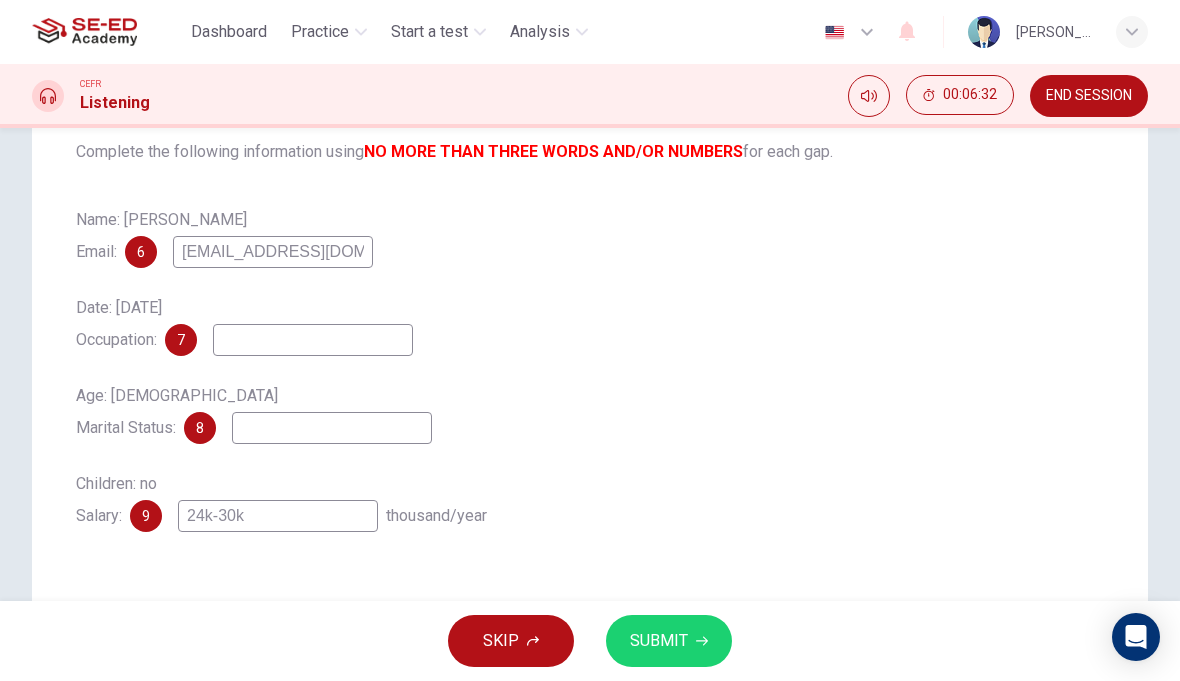 click on "24k-30k" at bounding box center [278, 516] 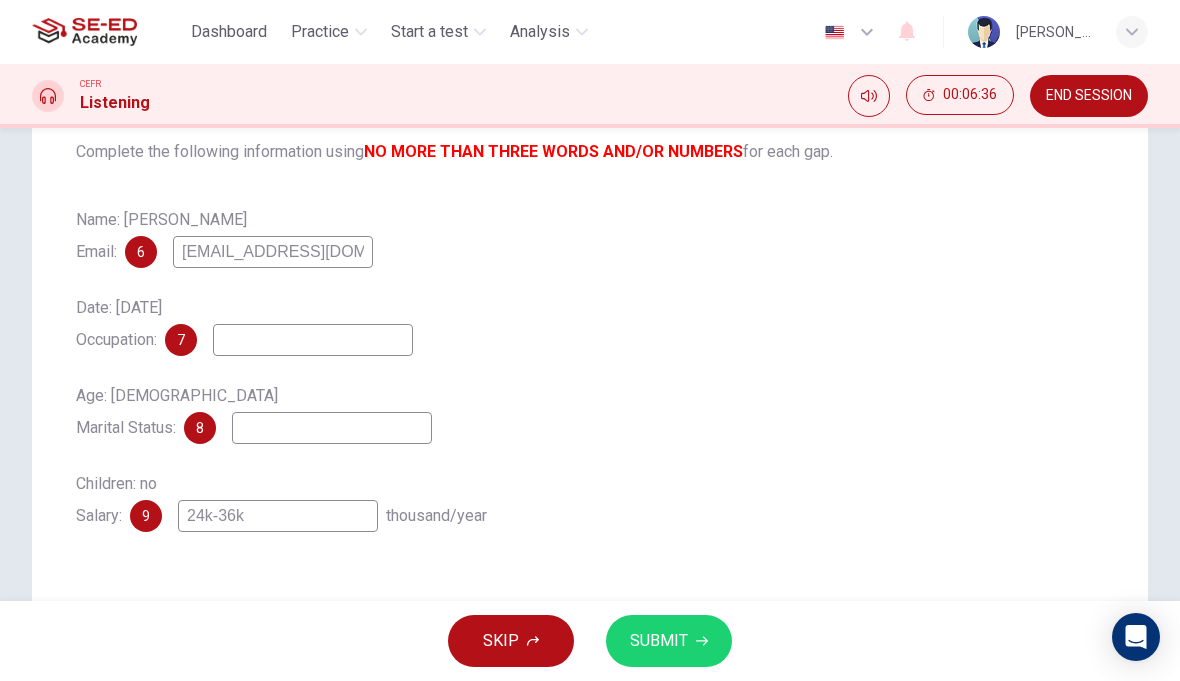 type on "24k-36k" 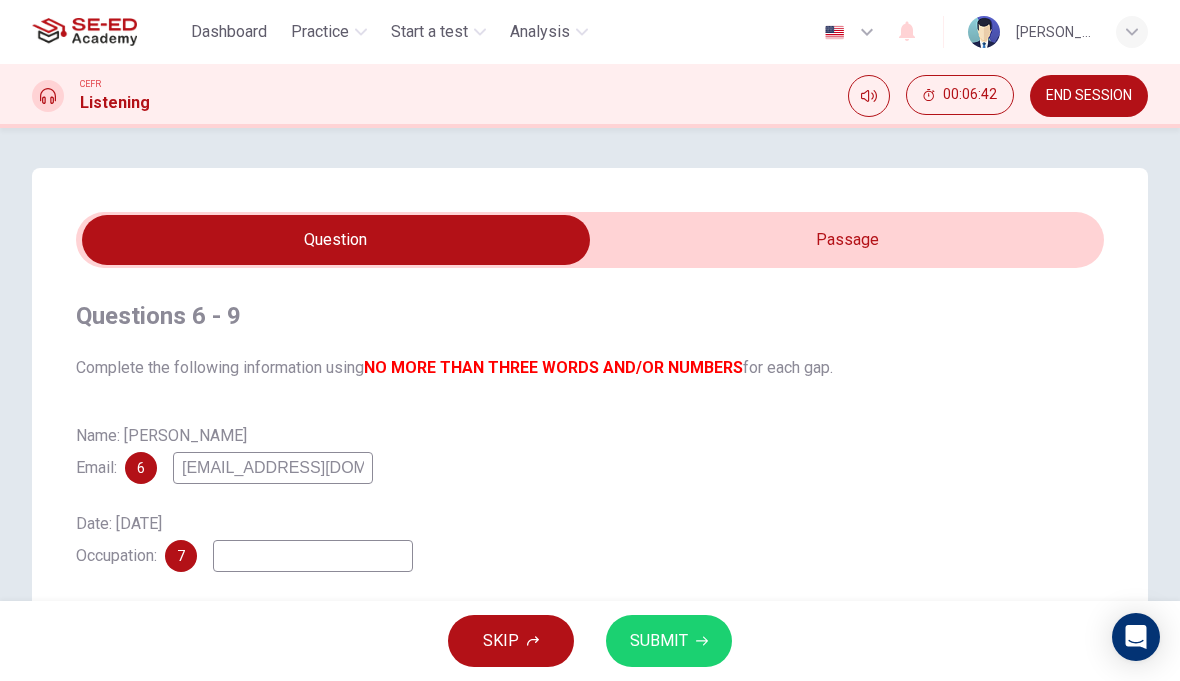 scroll, scrollTop: -1, scrollLeft: 0, axis: vertical 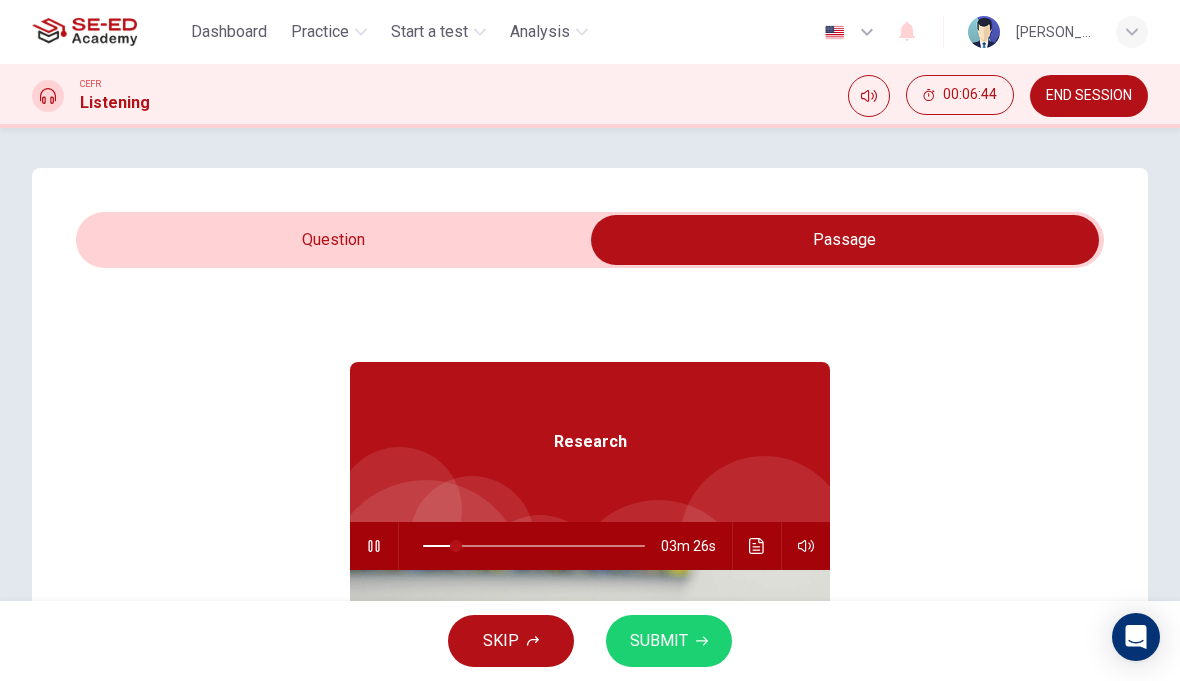 type on "15" 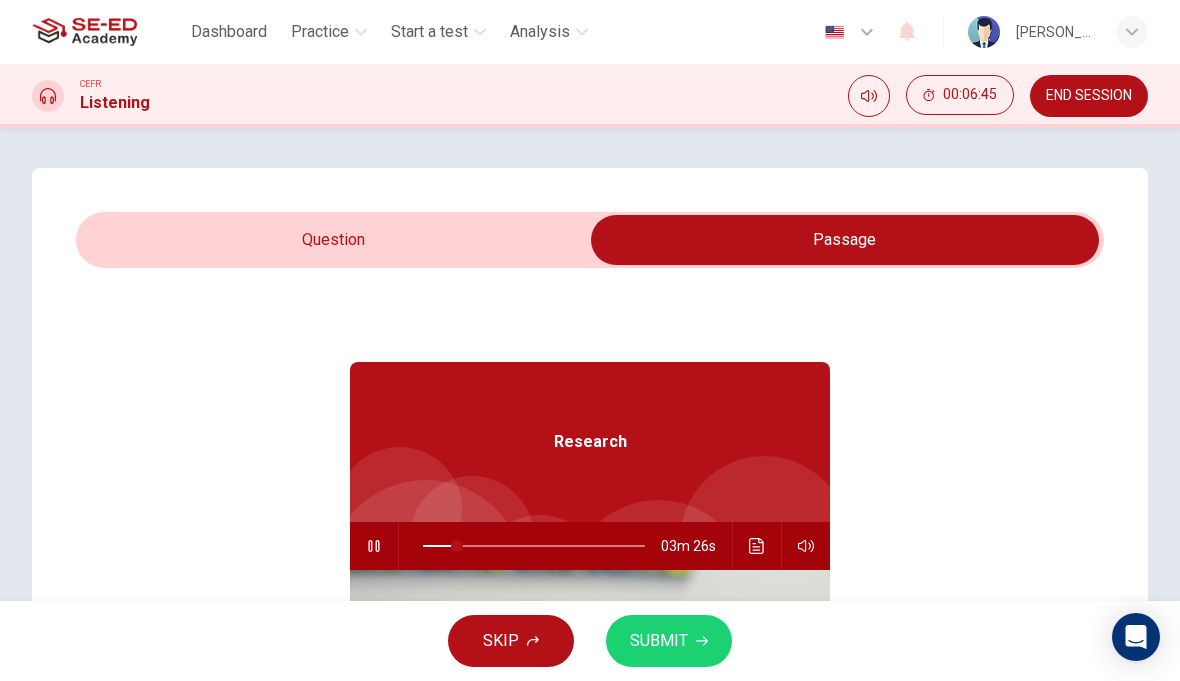 click at bounding box center [845, 240] 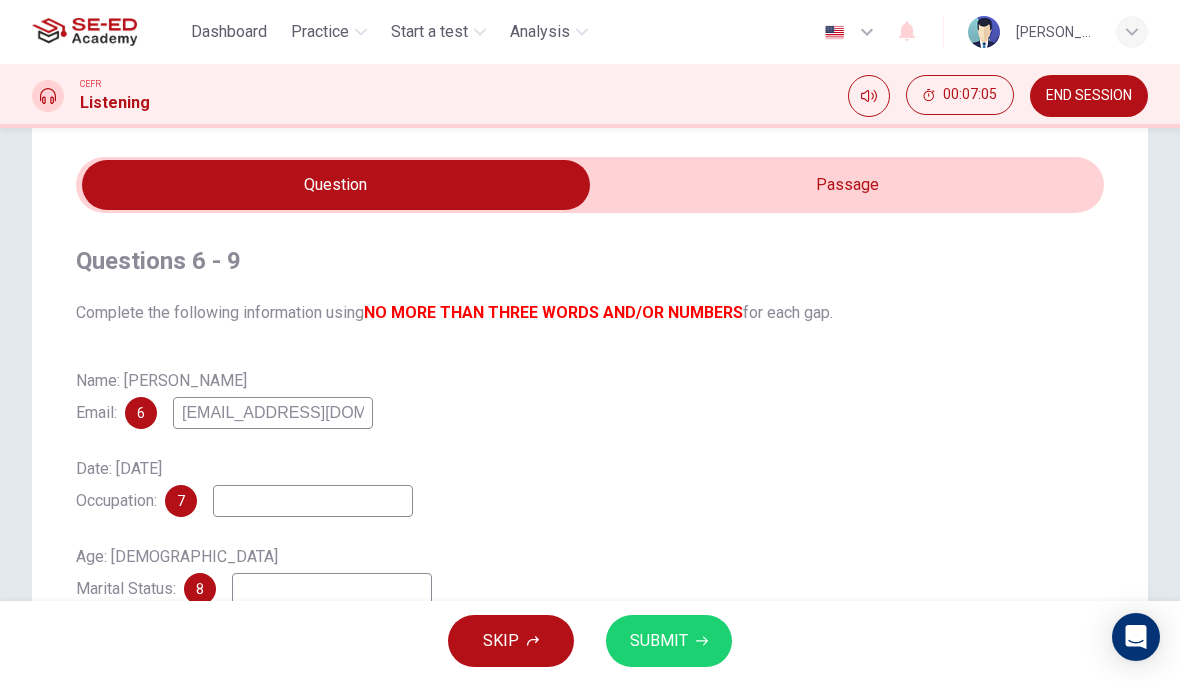 scroll, scrollTop: 54, scrollLeft: 0, axis: vertical 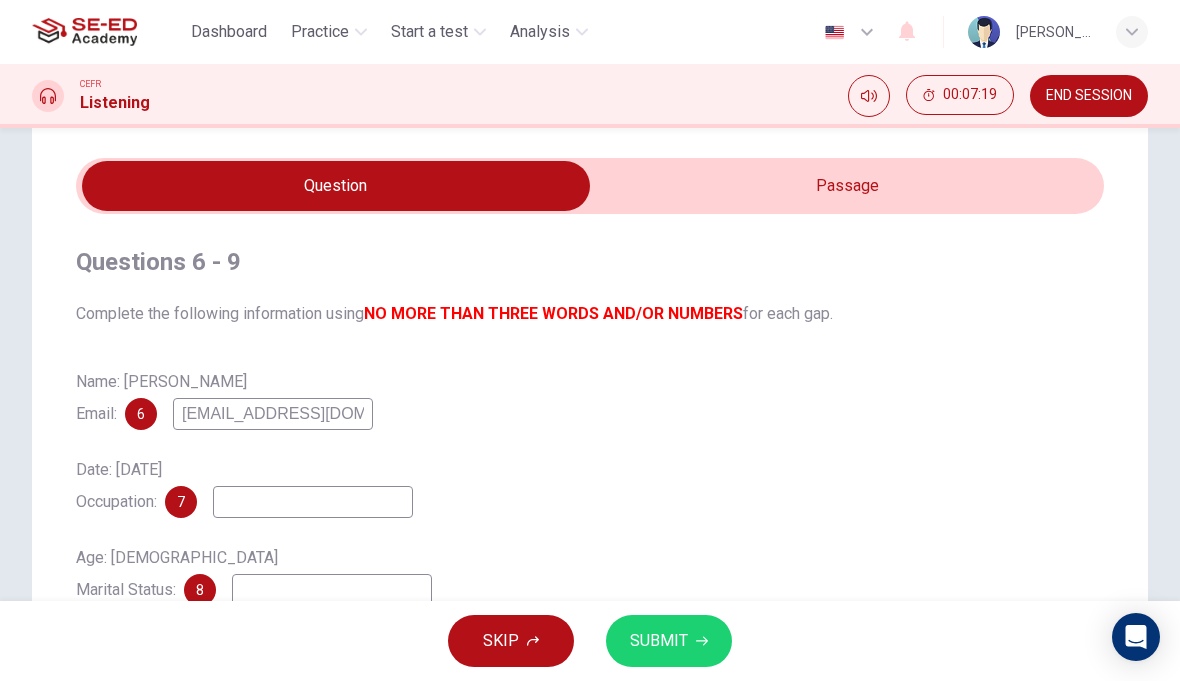 type on "29" 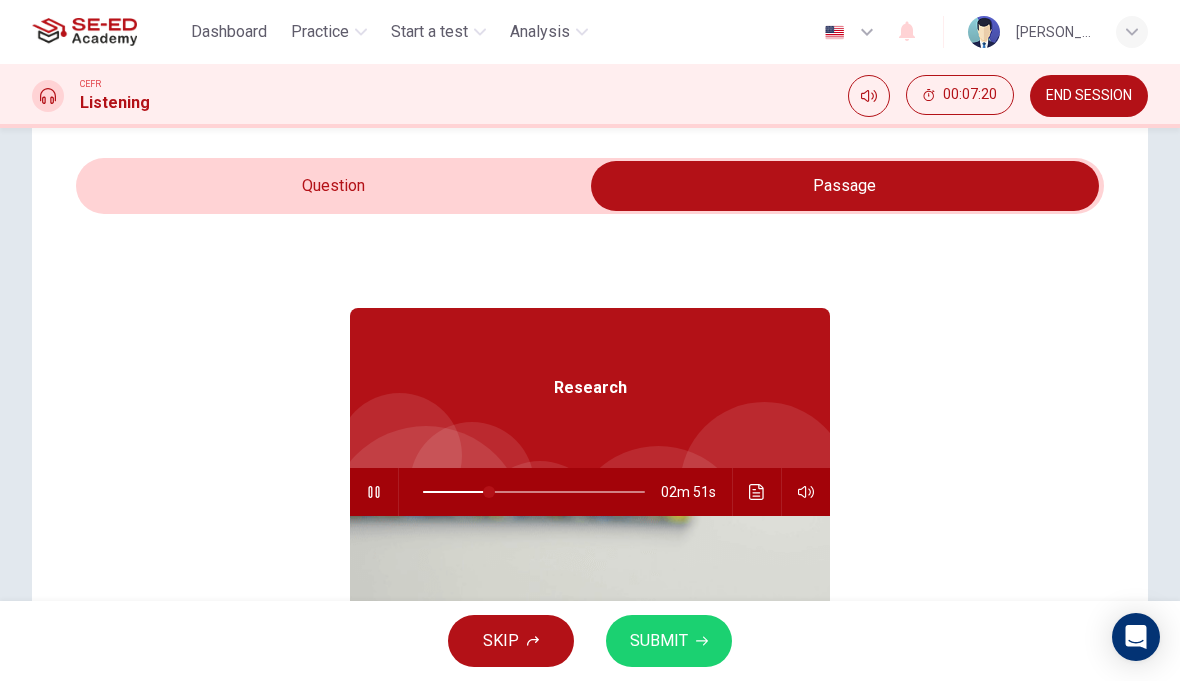 click 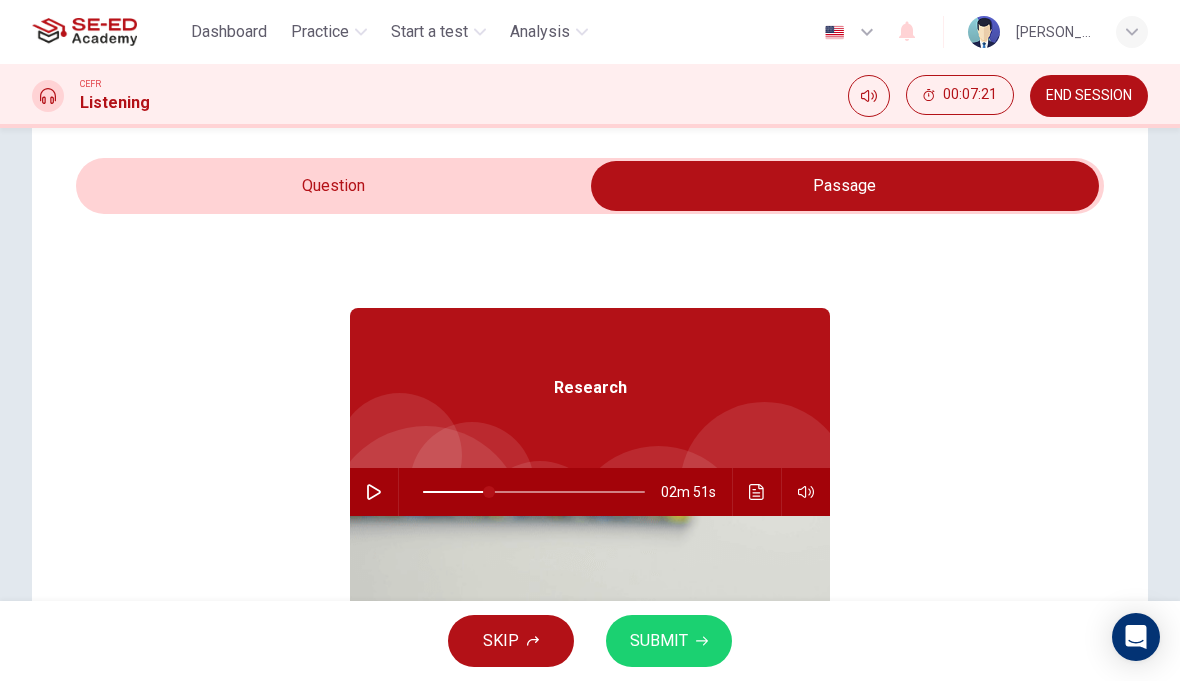 type on "30" 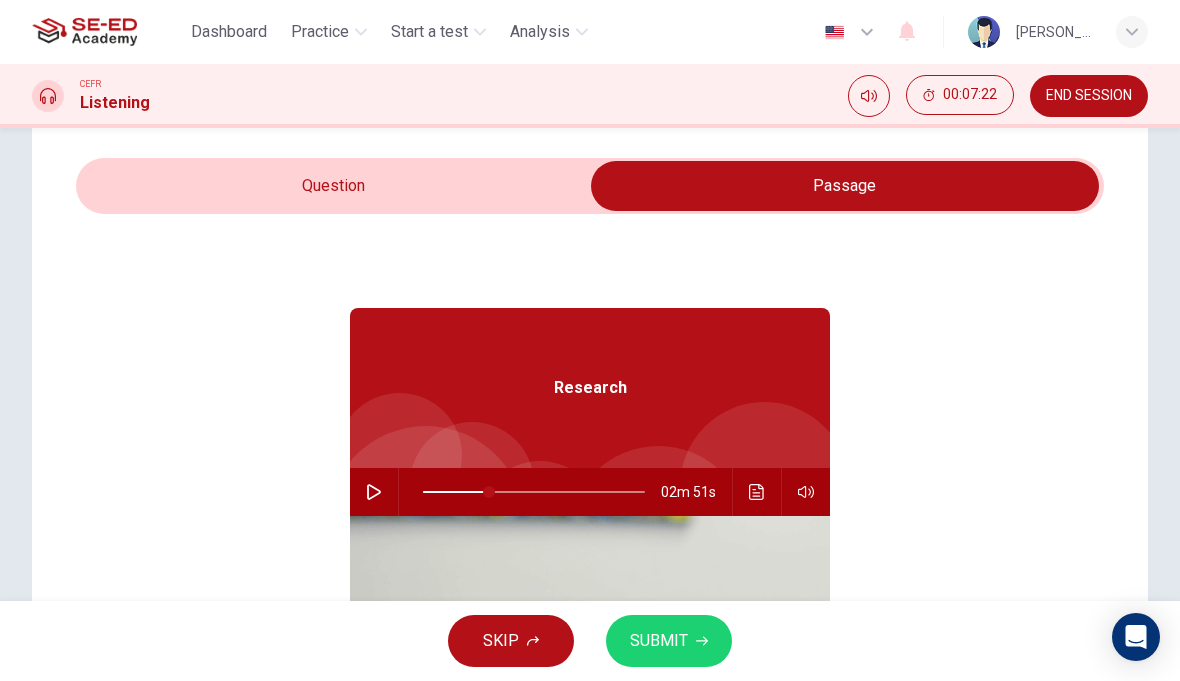 click at bounding box center [845, 186] 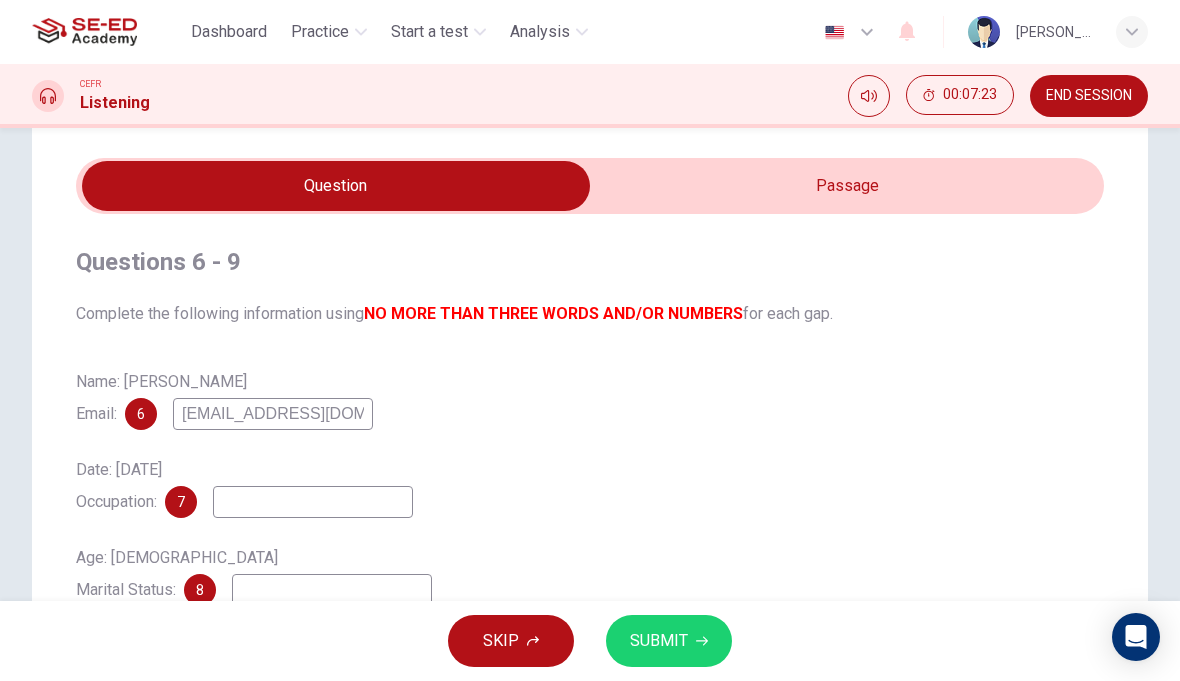 scroll, scrollTop: 85, scrollLeft: 0, axis: vertical 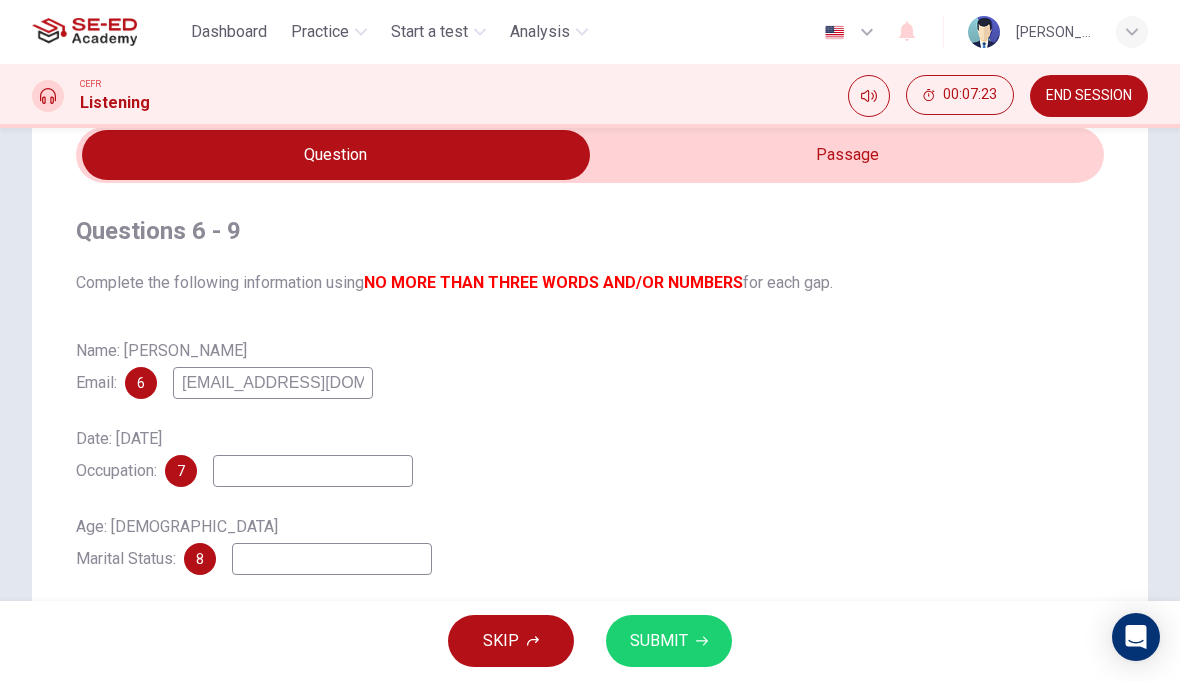 click at bounding box center [313, 471] 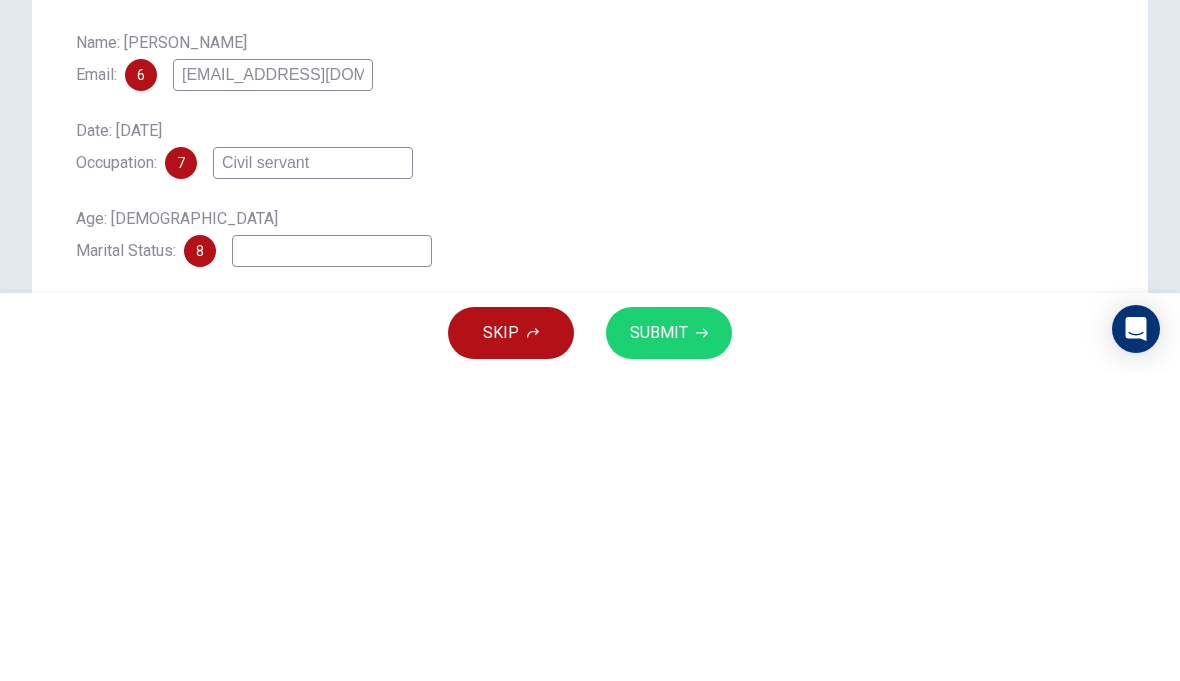 type on "Civil servant" 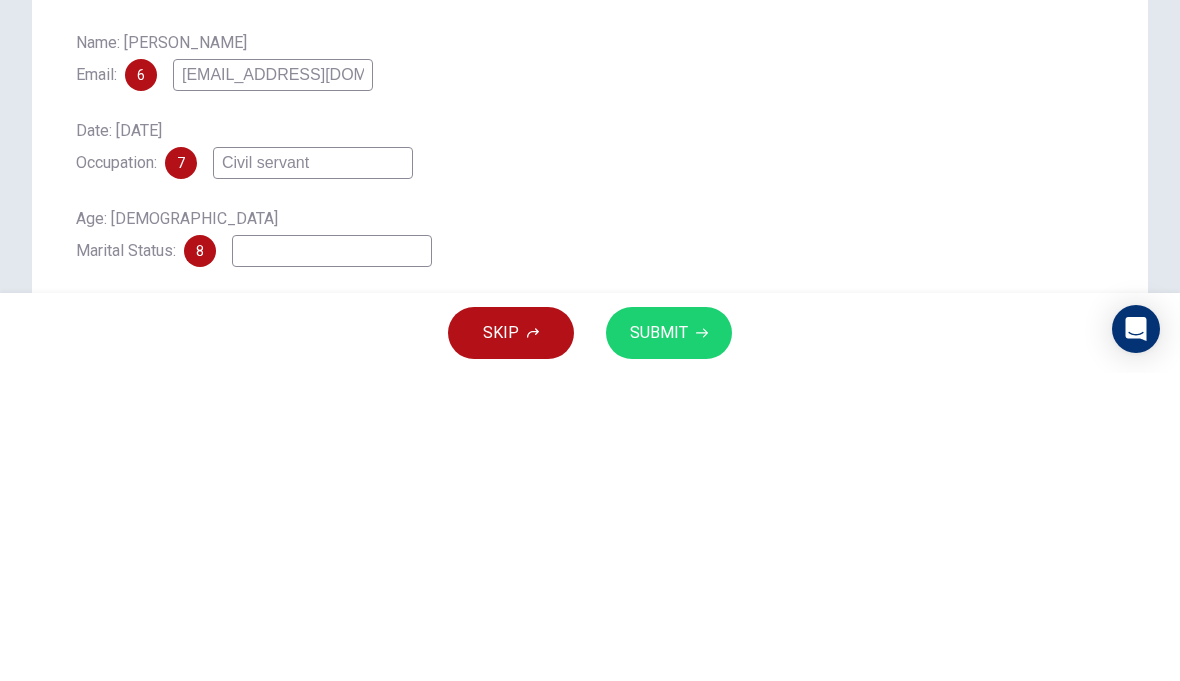 click on "Date: 26th February, 2007
Occupation:  7 Civil servant" at bounding box center (590, 455) 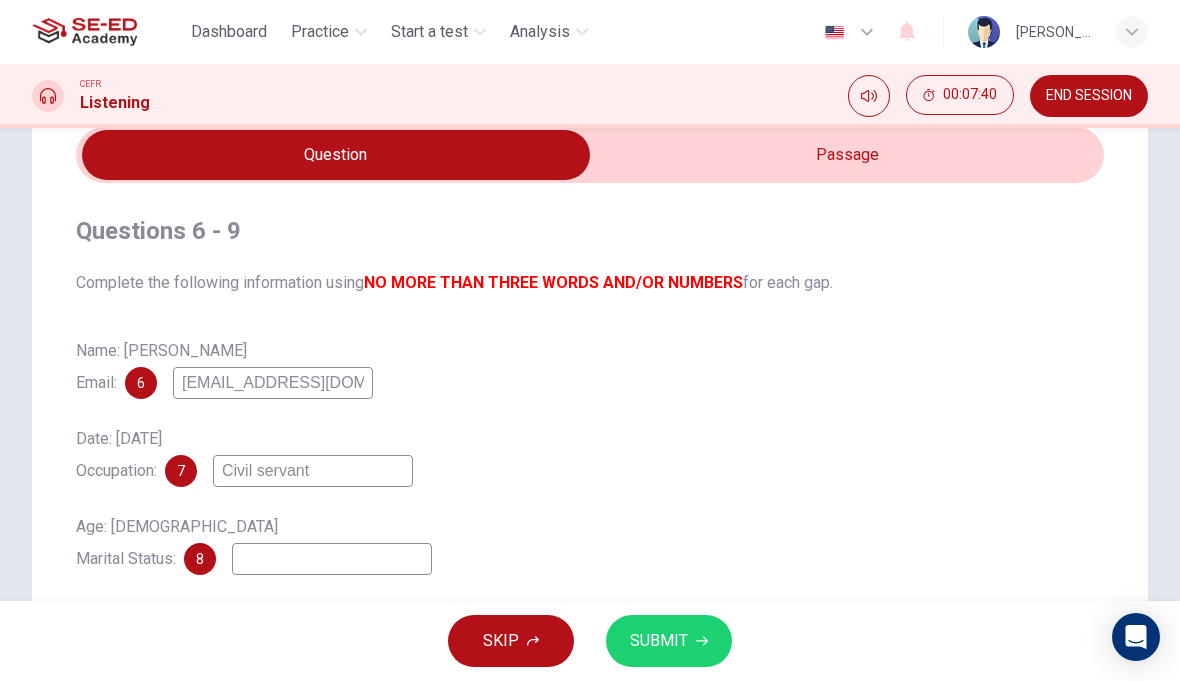 click at bounding box center (336, 155) 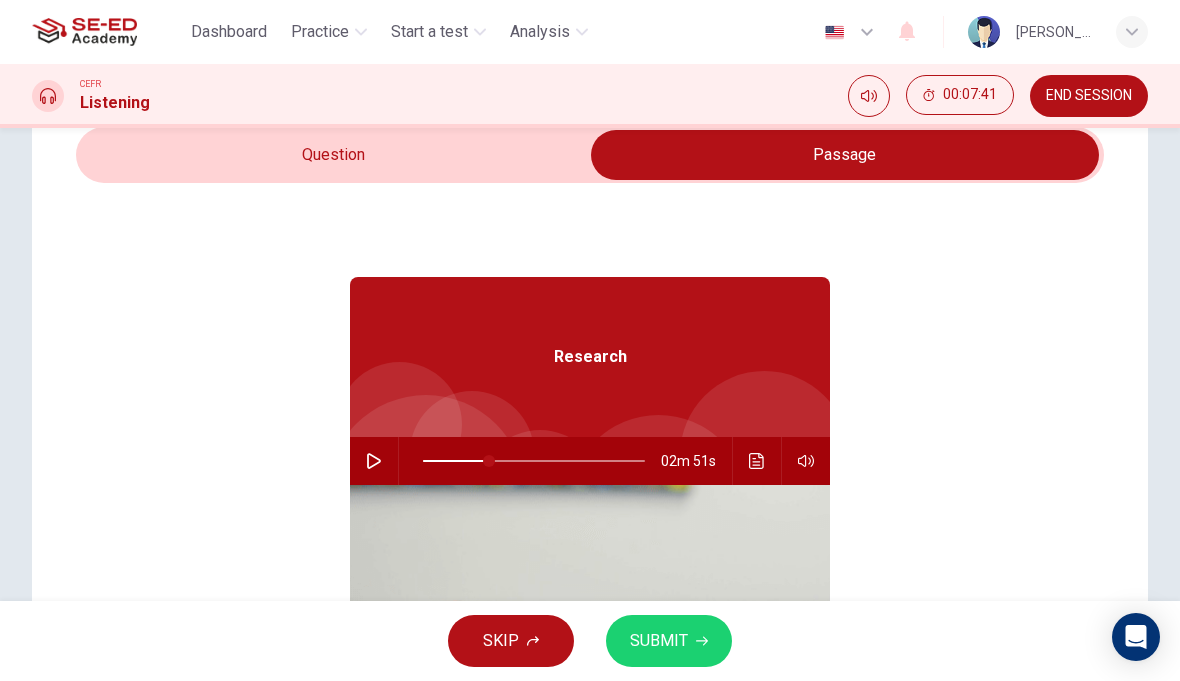 click 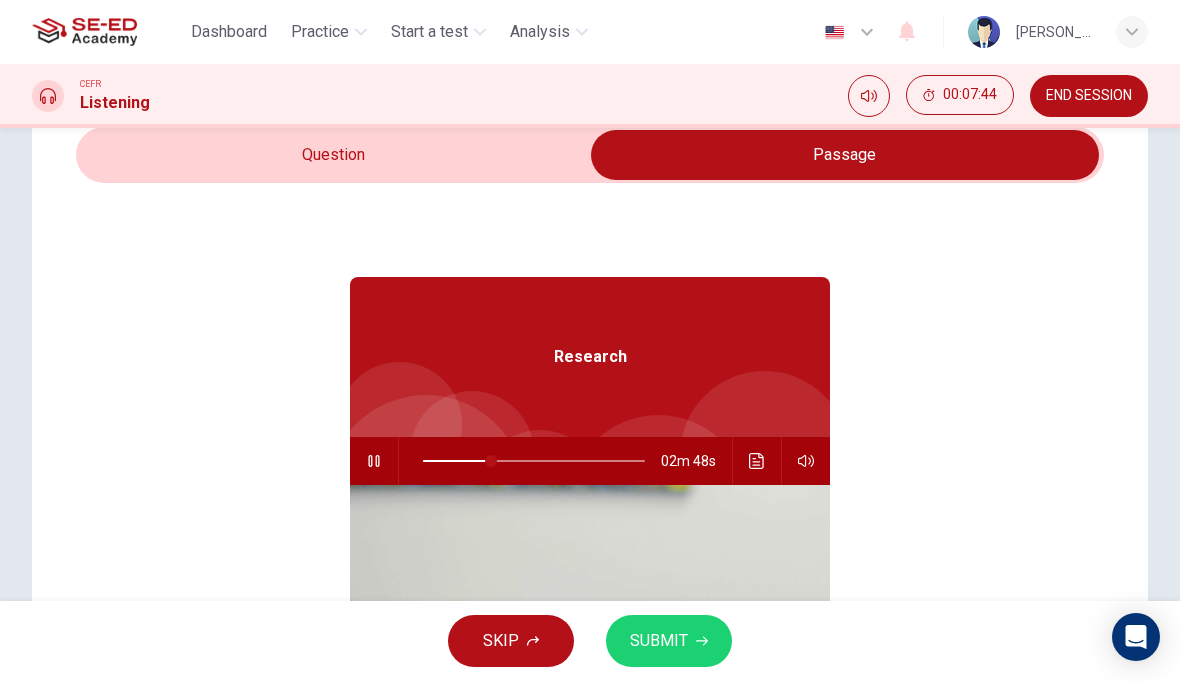 type on "31" 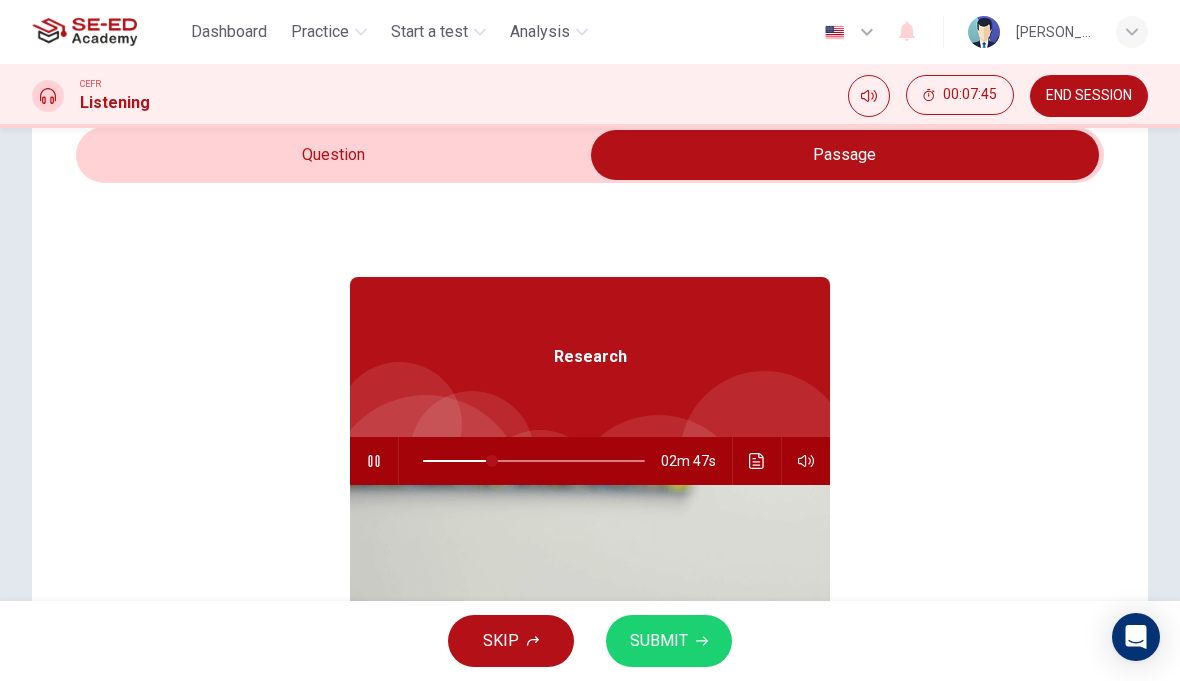 click at bounding box center [845, 155] 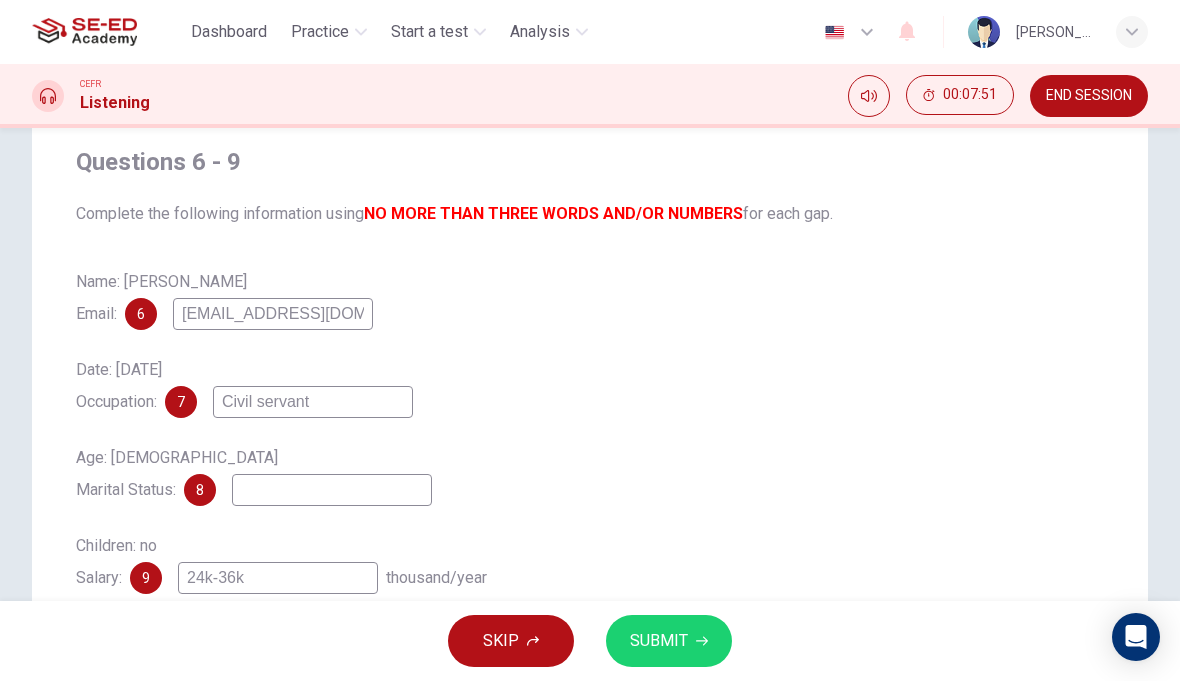 scroll, scrollTop: 153, scrollLeft: 0, axis: vertical 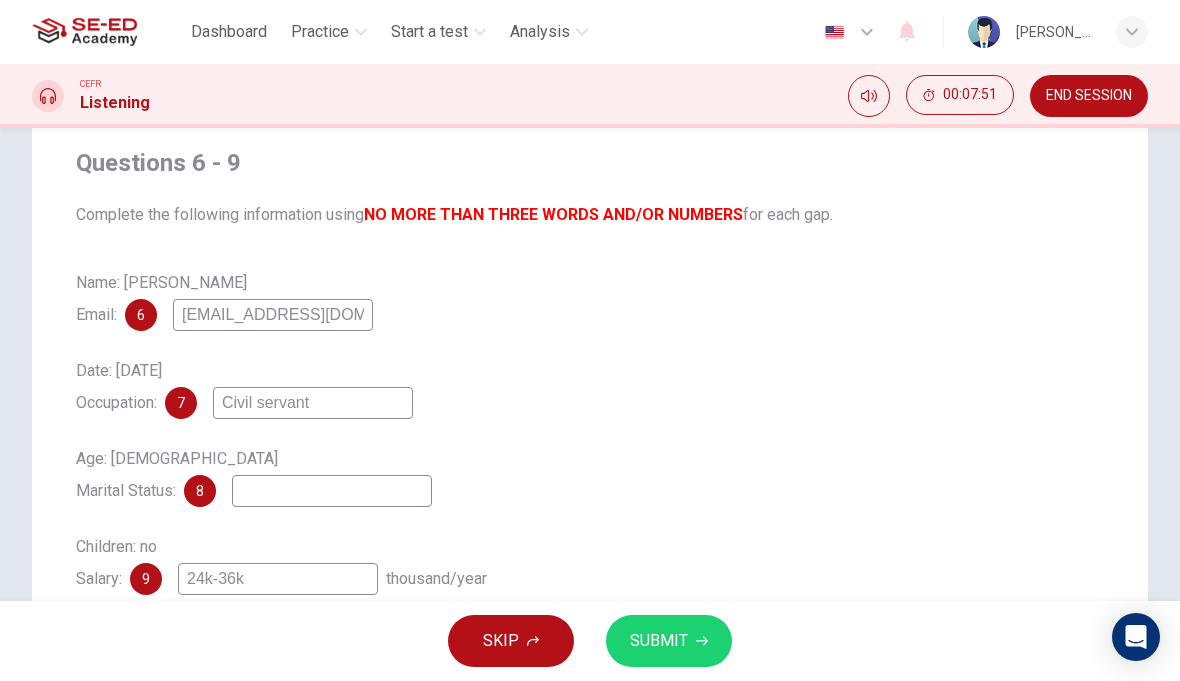 click at bounding box center [332, 491] 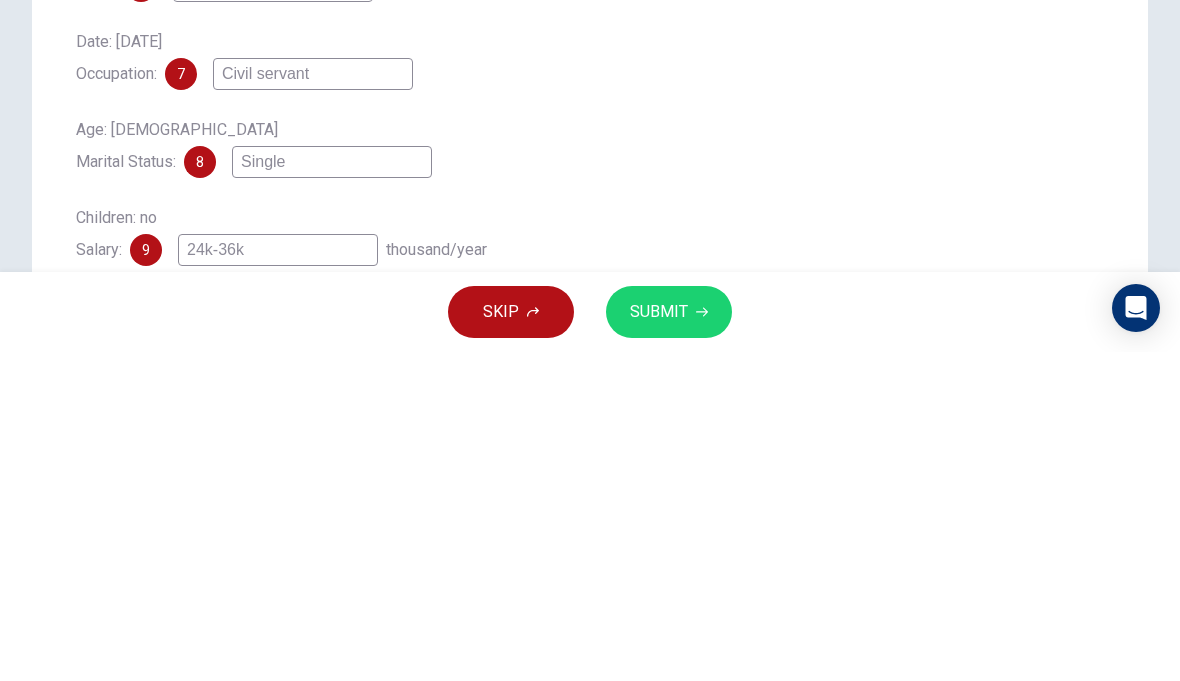 type on "Single" 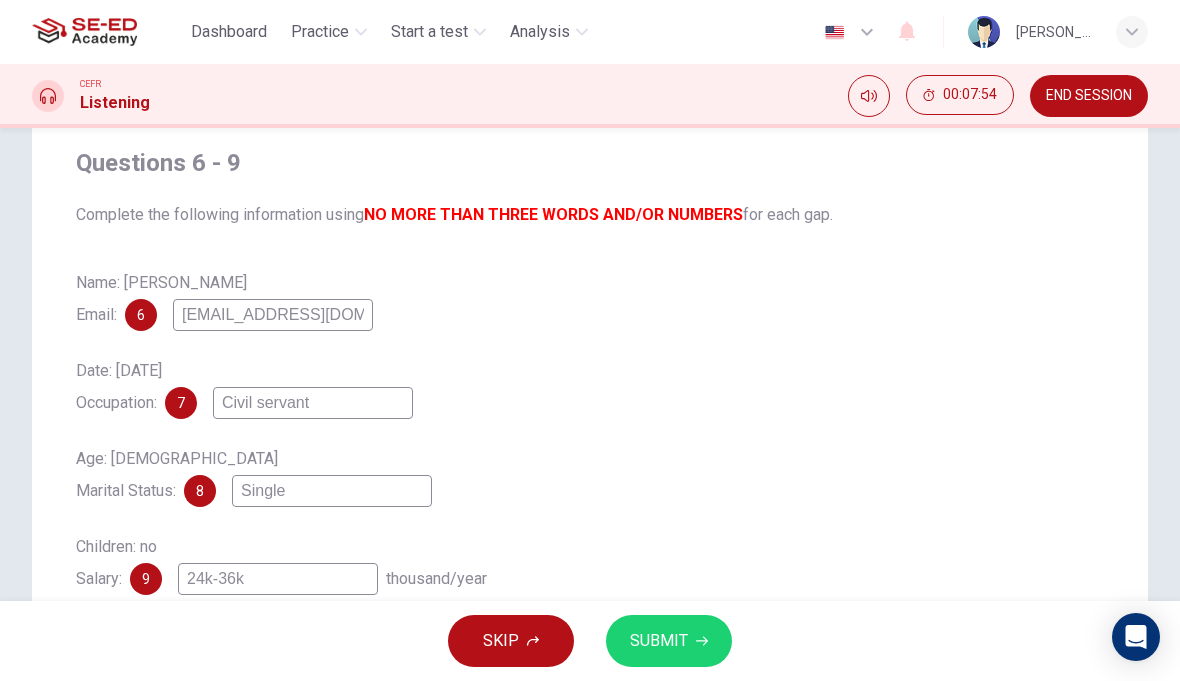 click on "SUBMIT" at bounding box center (669, 641) 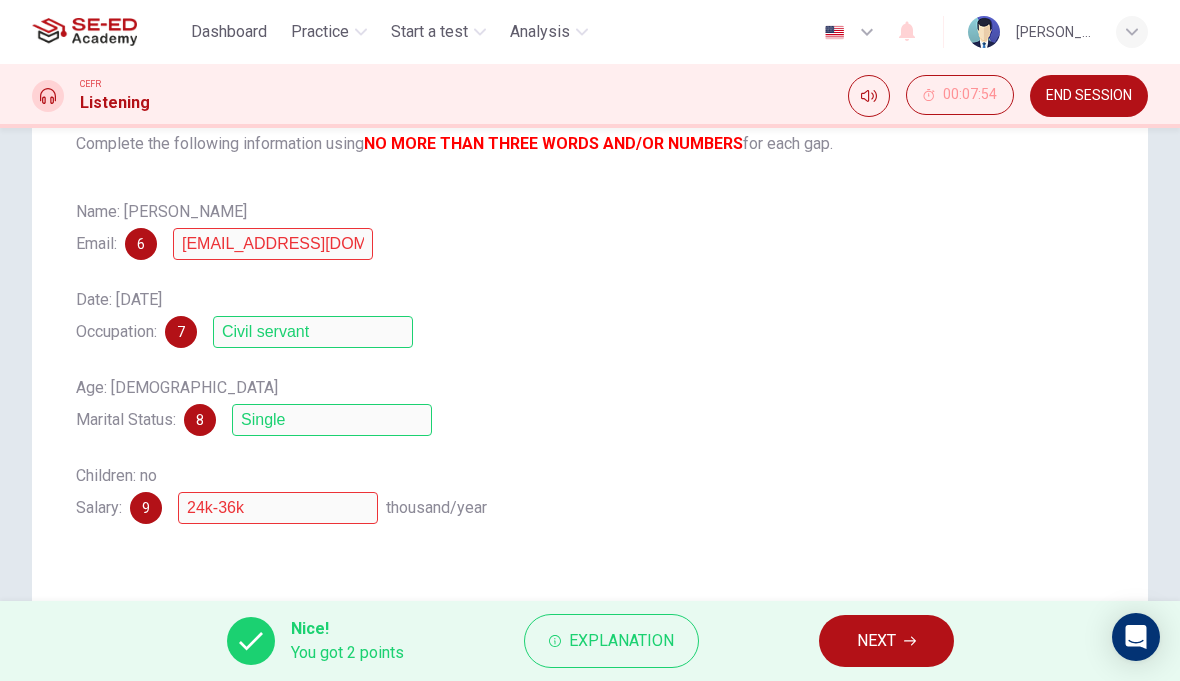 scroll, scrollTop: 225, scrollLeft: 0, axis: vertical 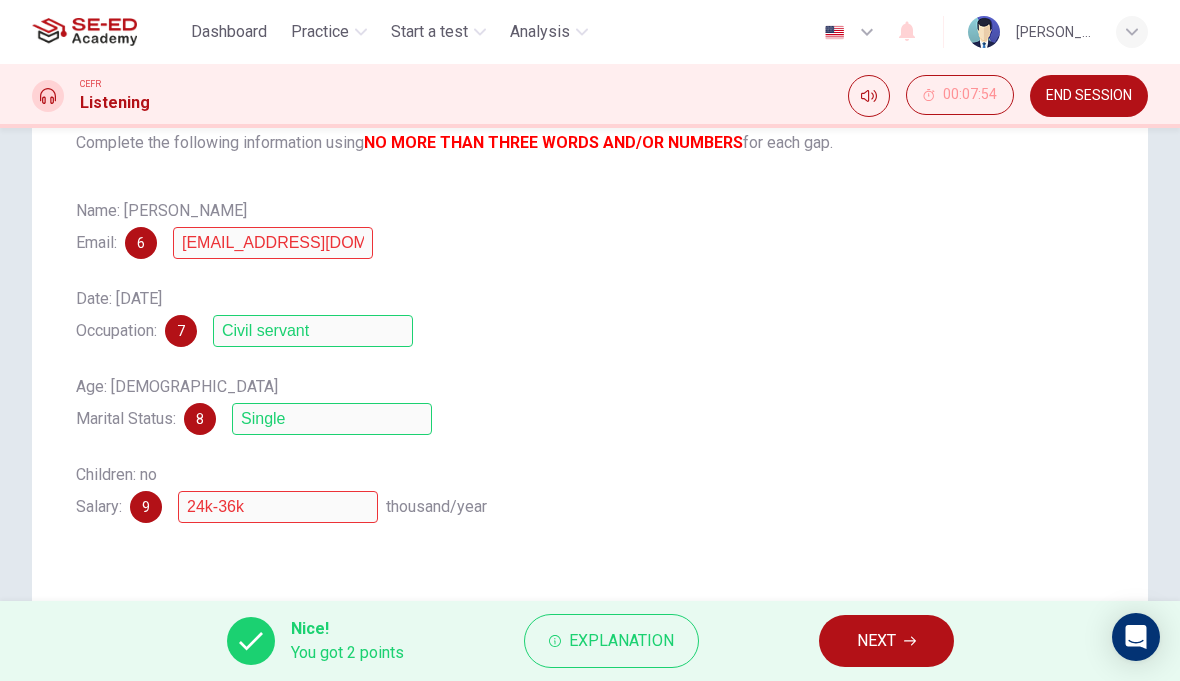click on "NEXT" at bounding box center (886, 641) 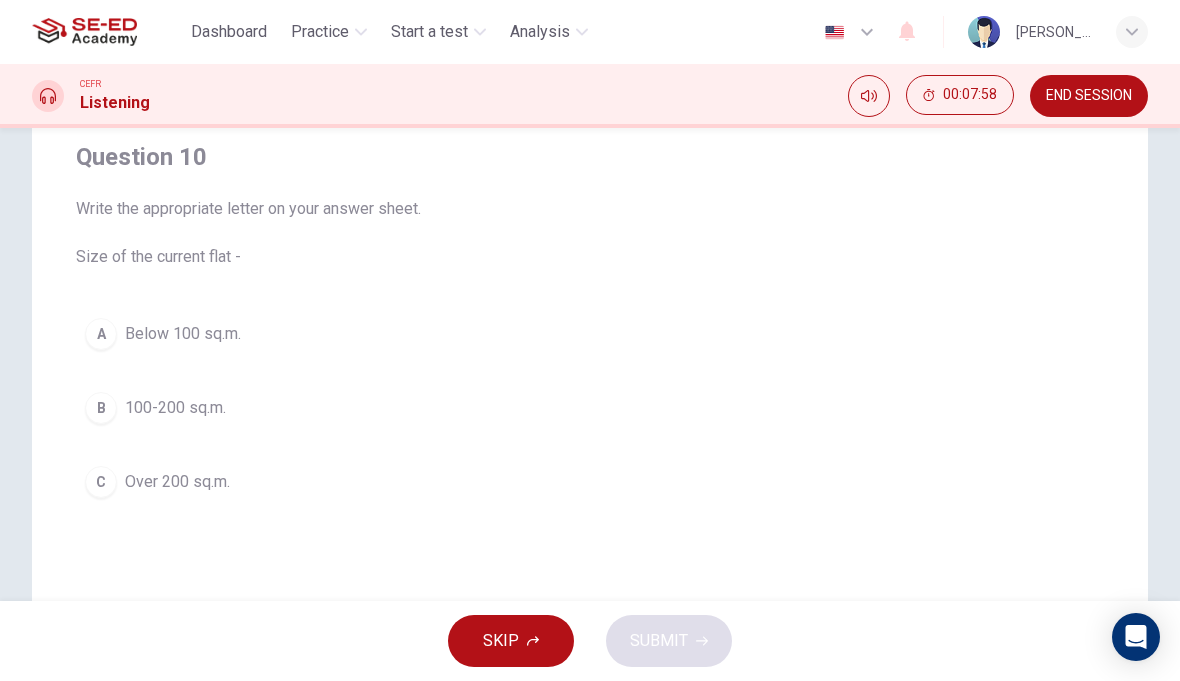 scroll, scrollTop: 156, scrollLeft: 0, axis: vertical 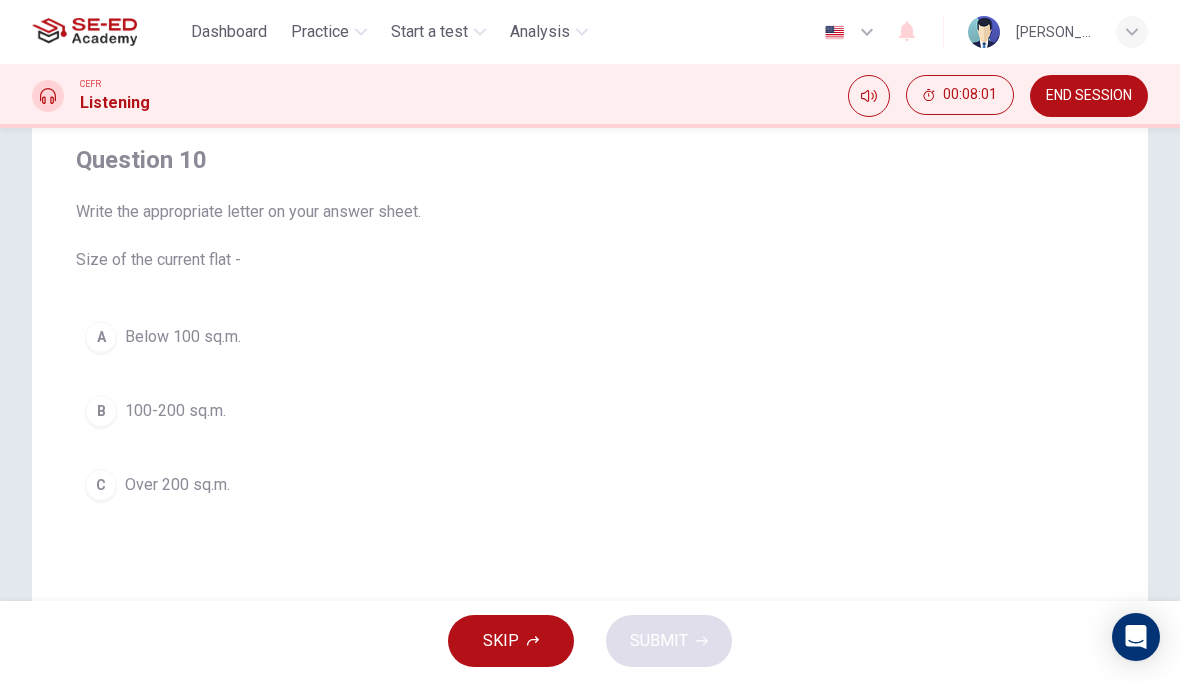 click on "B" at bounding box center (101, 411) 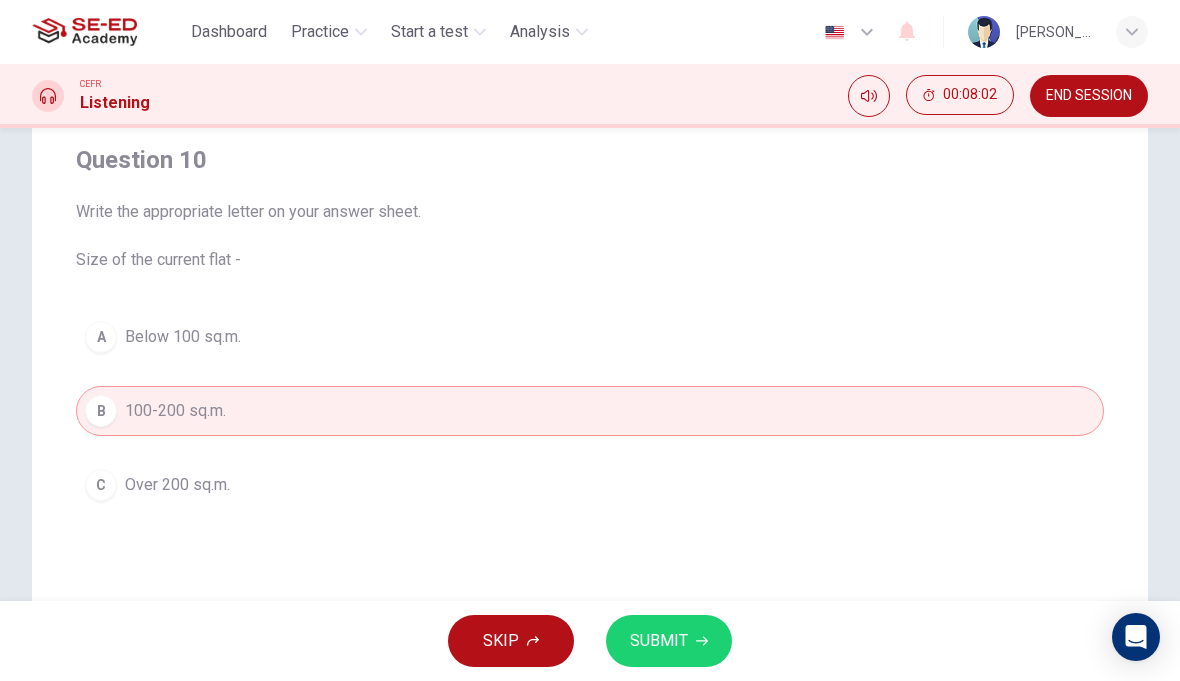 scroll, scrollTop: 191, scrollLeft: 0, axis: vertical 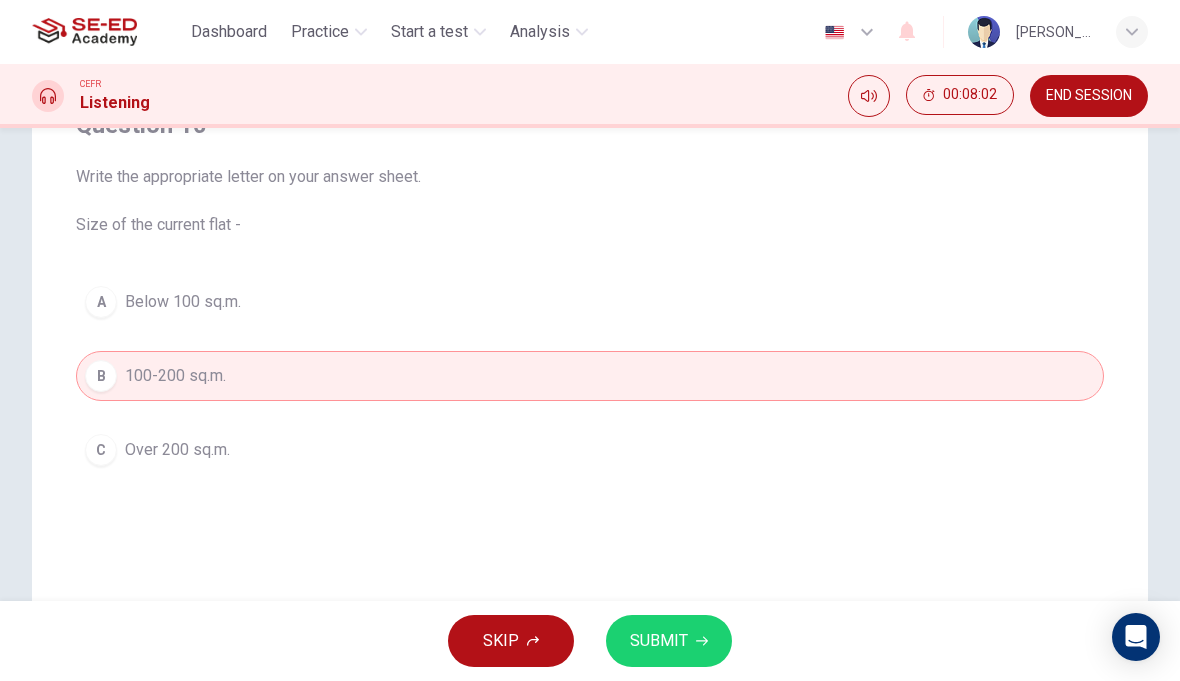 click on "SUBMIT" at bounding box center [669, 641] 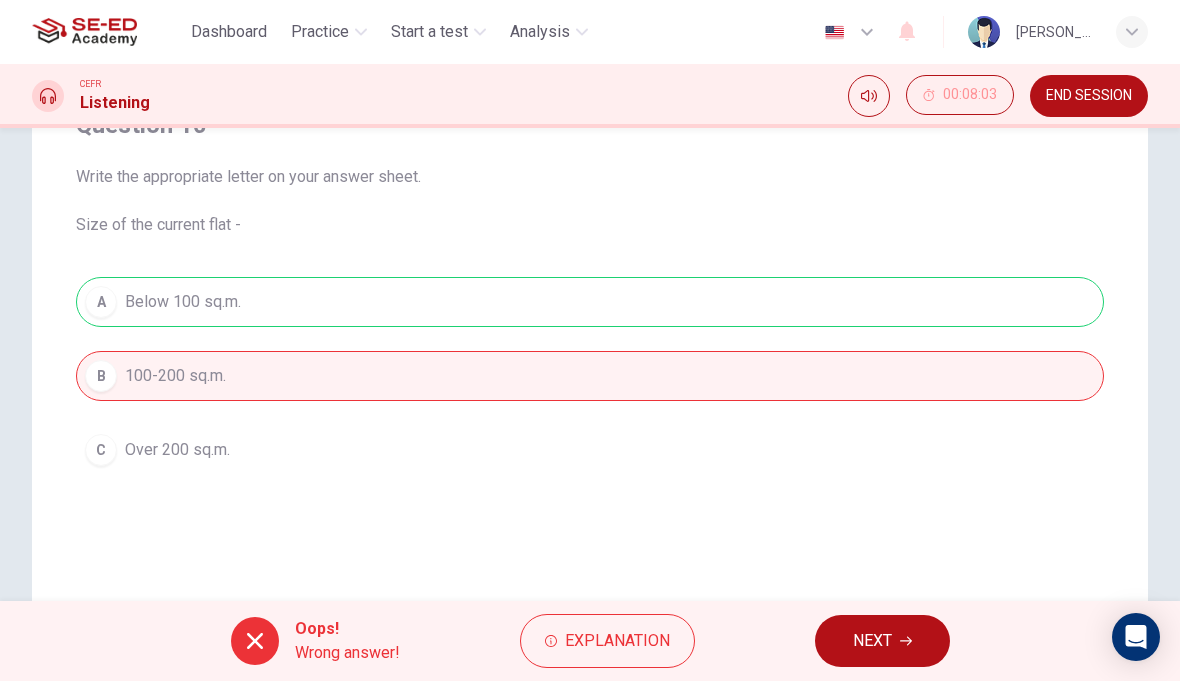click on "NEXT" at bounding box center (882, 641) 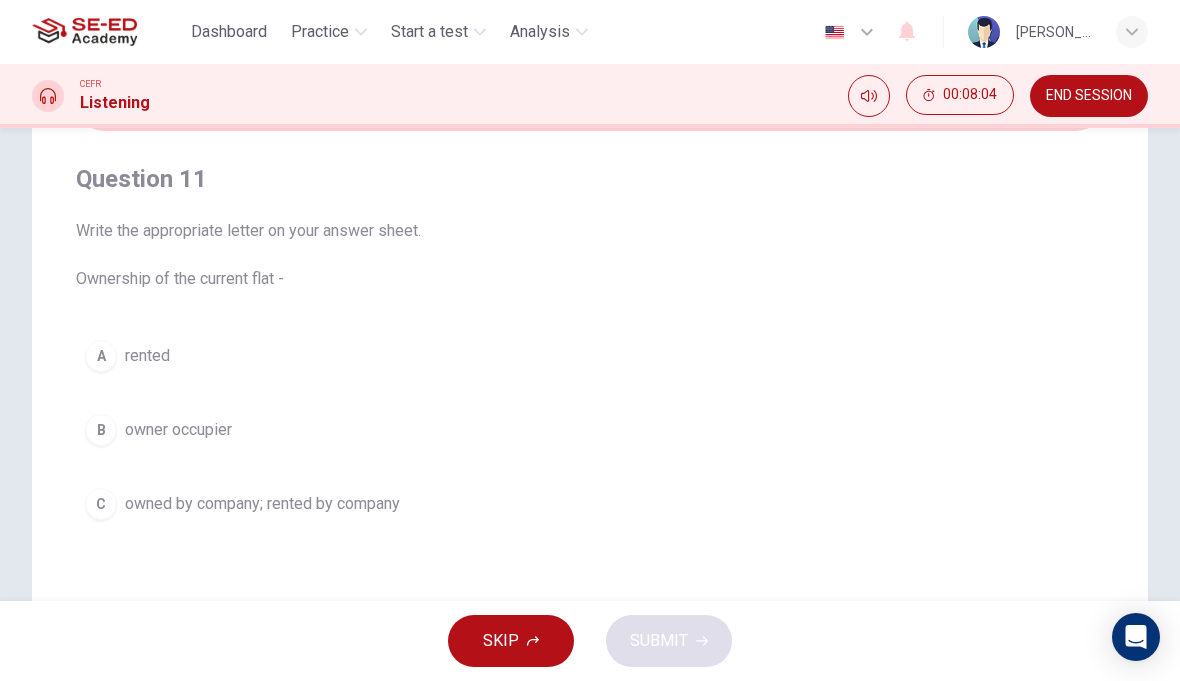 scroll, scrollTop: 135, scrollLeft: 0, axis: vertical 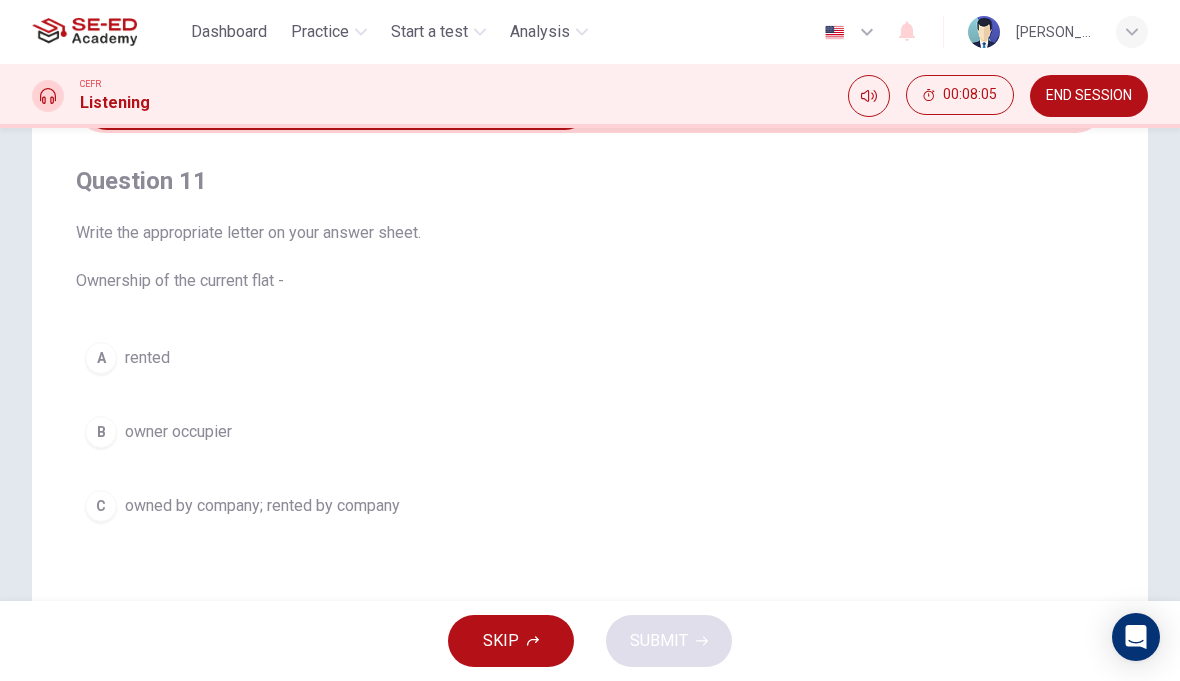 click on "A rented" at bounding box center (590, 358) 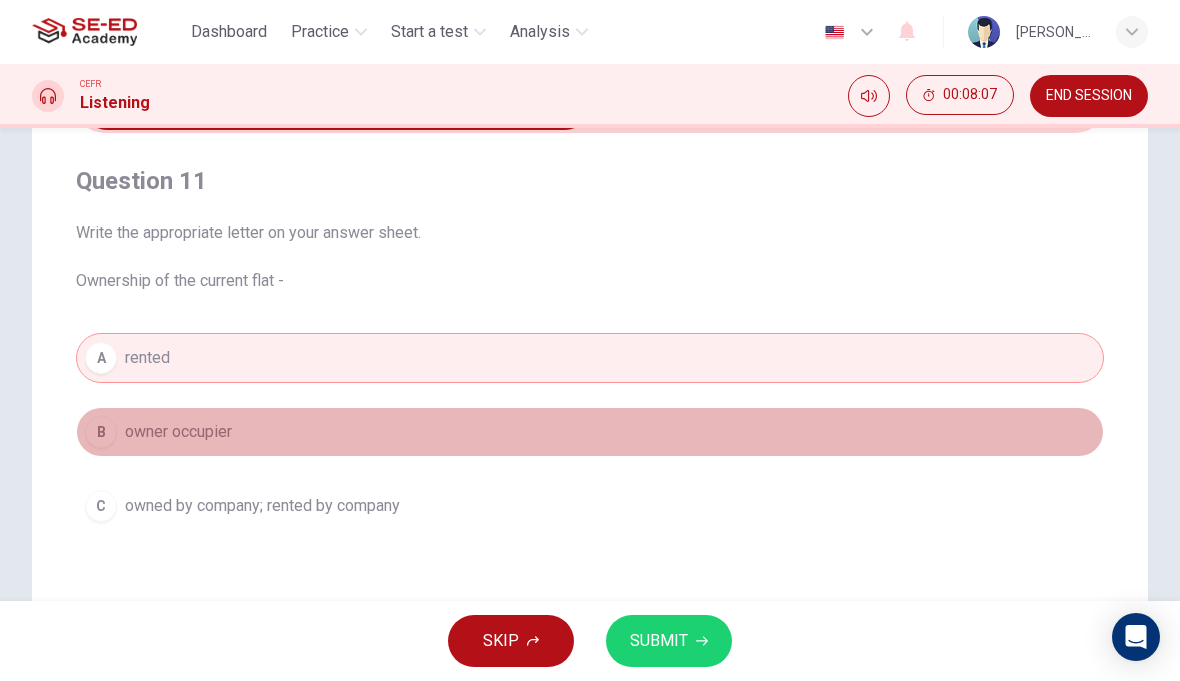 click on "B" at bounding box center (101, 432) 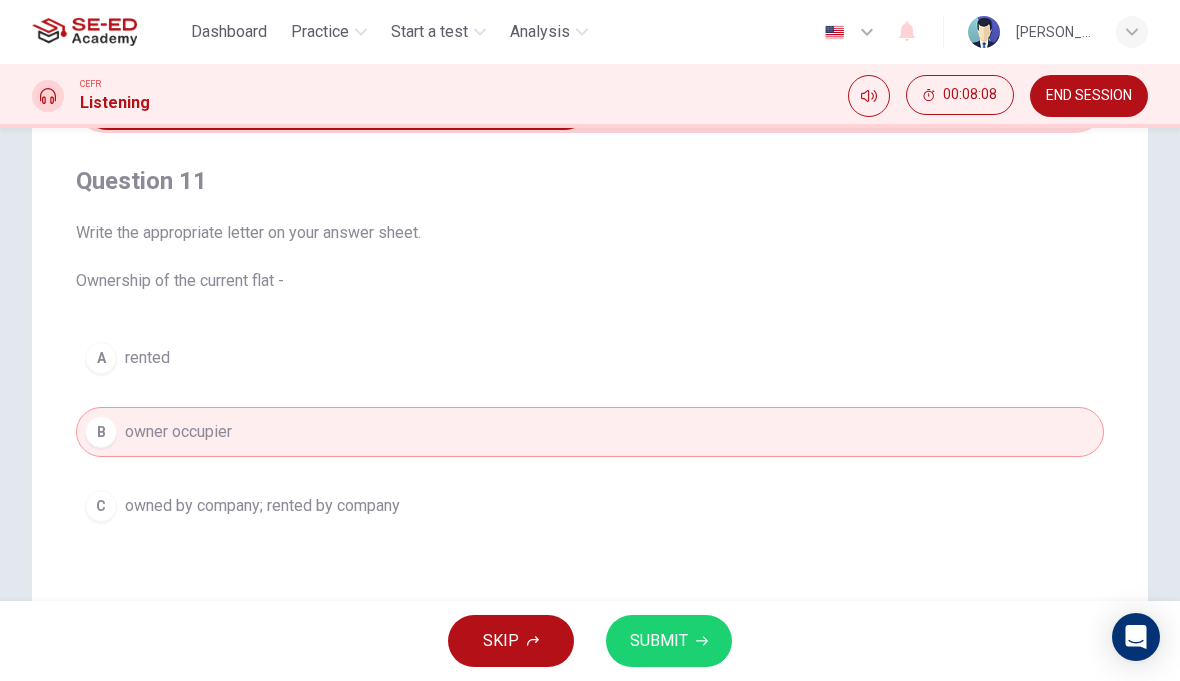 click on "C" at bounding box center [101, 506] 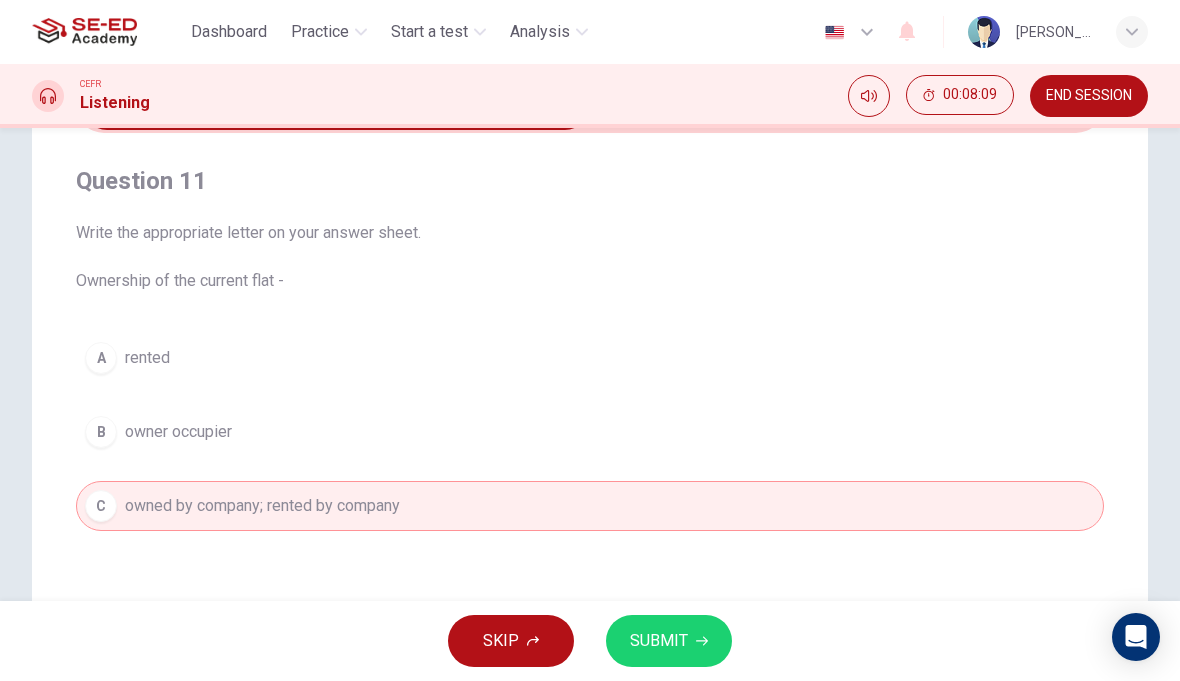 click on "SUBMIT" at bounding box center [669, 641] 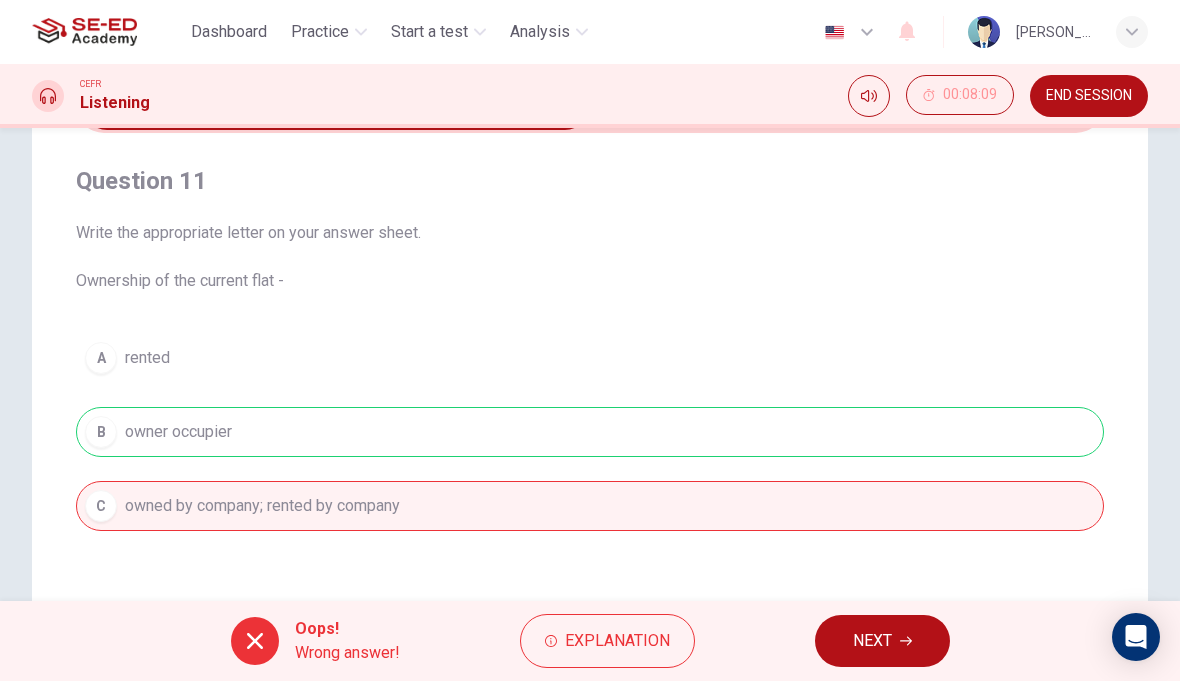 click on "NEXT" at bounding box center [882, 641] 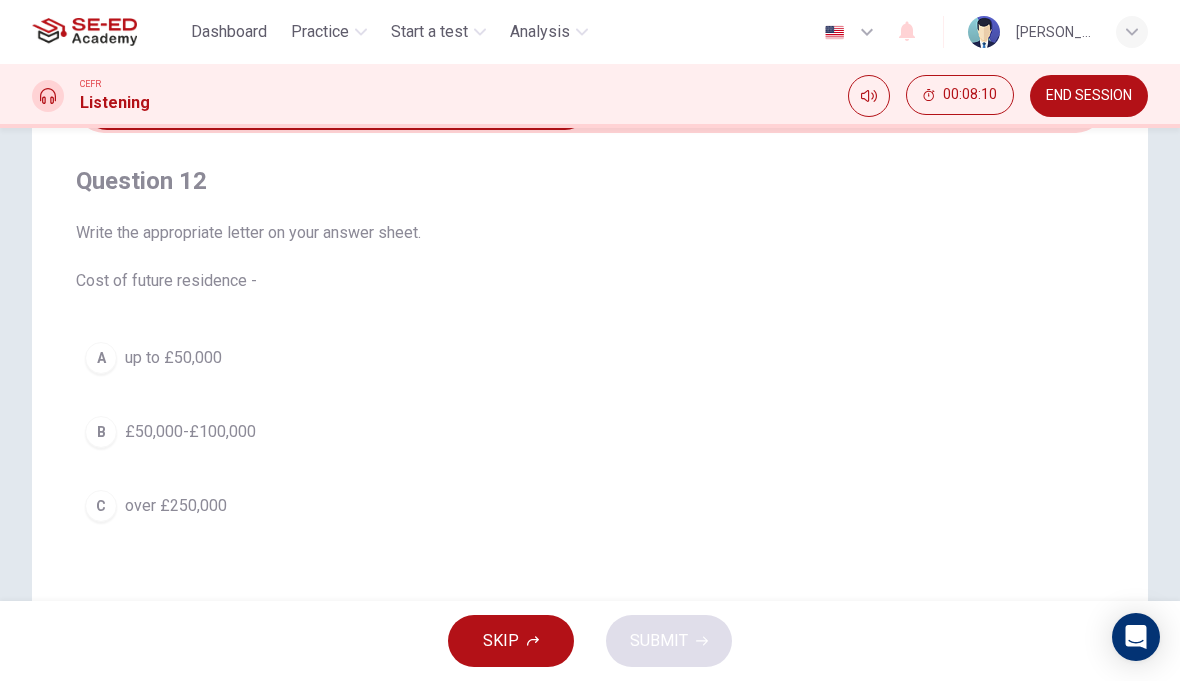 click on "B" at bounding box center [101, 432] 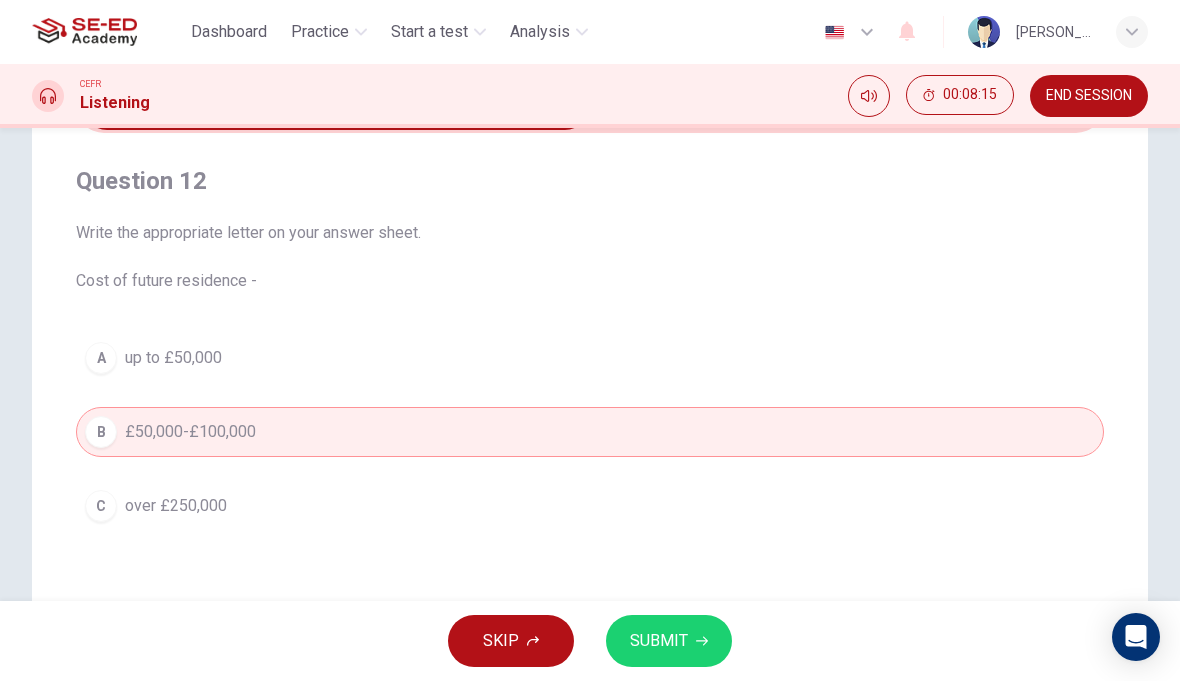 click on "A" at bounding box center (101, 358) 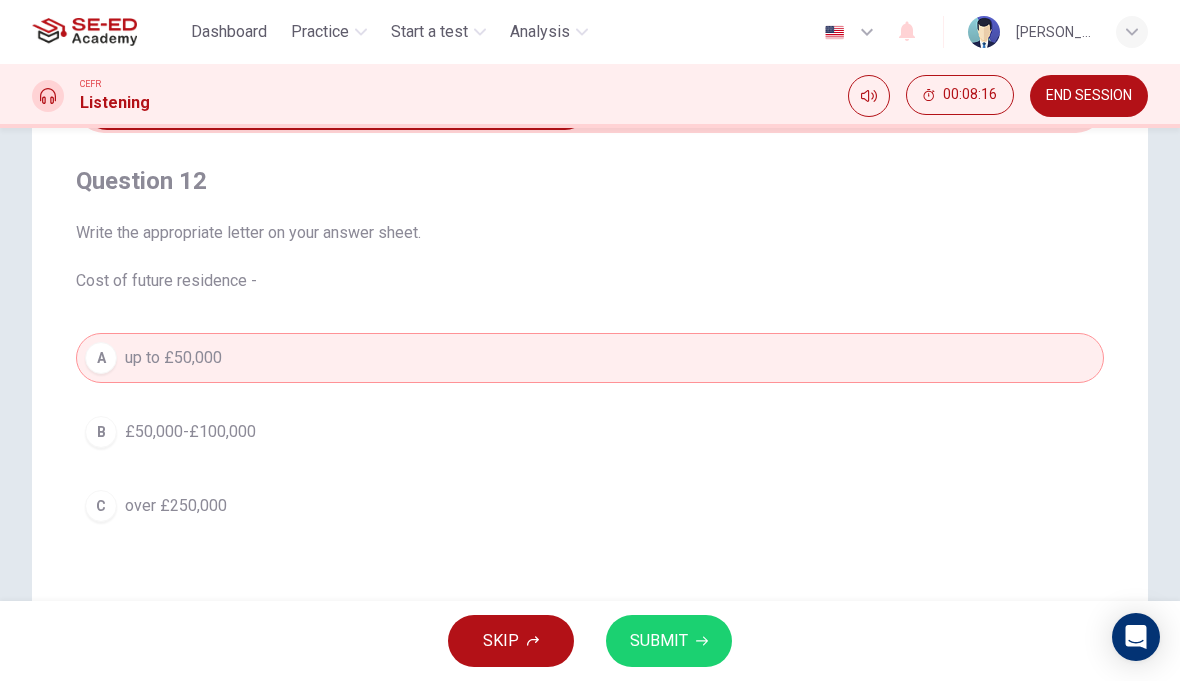 click on "SUBMIT" at bounding box center (669, 641) 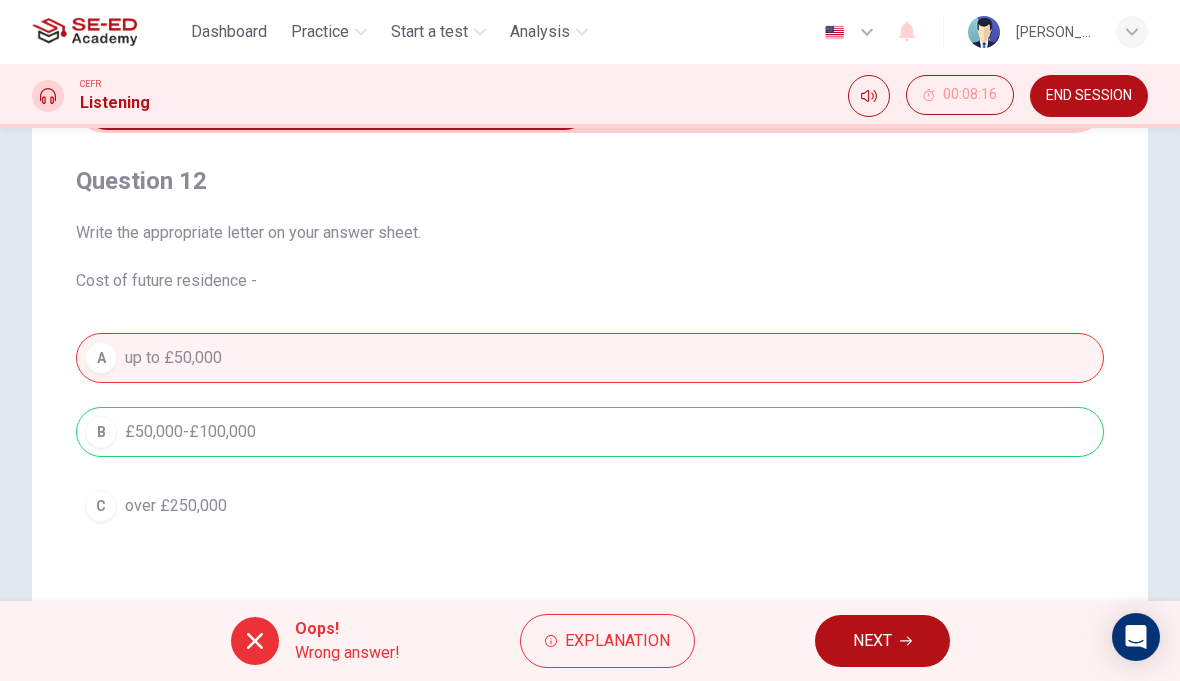 click on "Explanation" at bounding box center (607, 641) 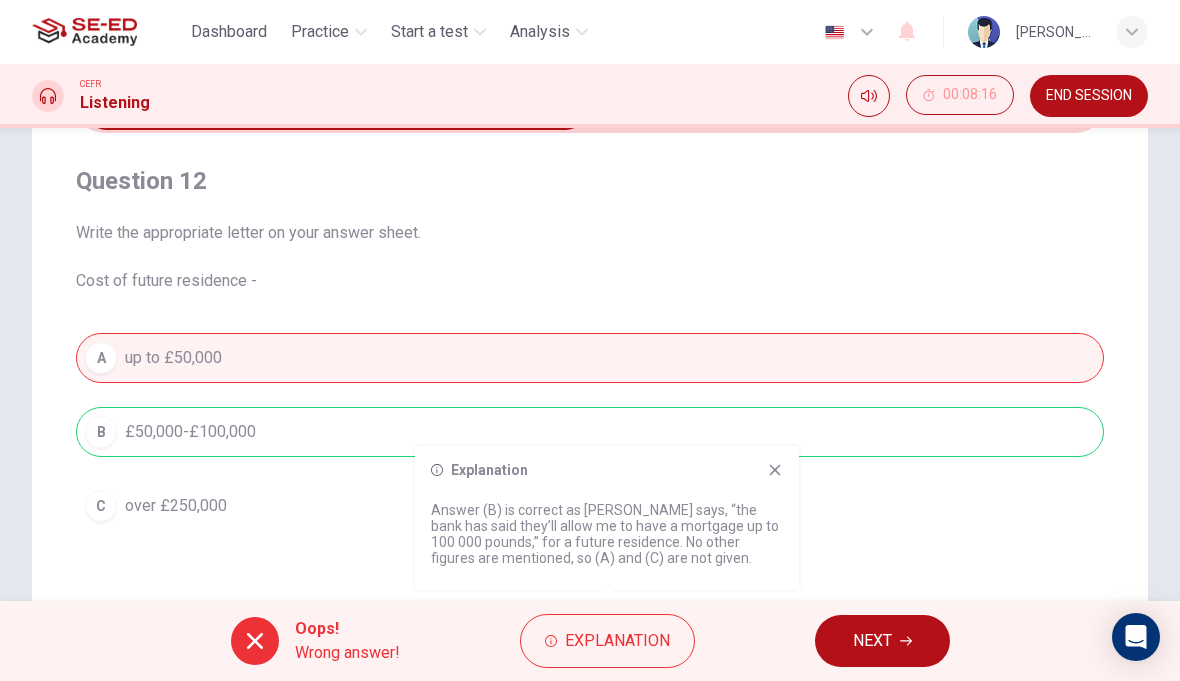 click on "NEXT" at bounding box center (872, 641) 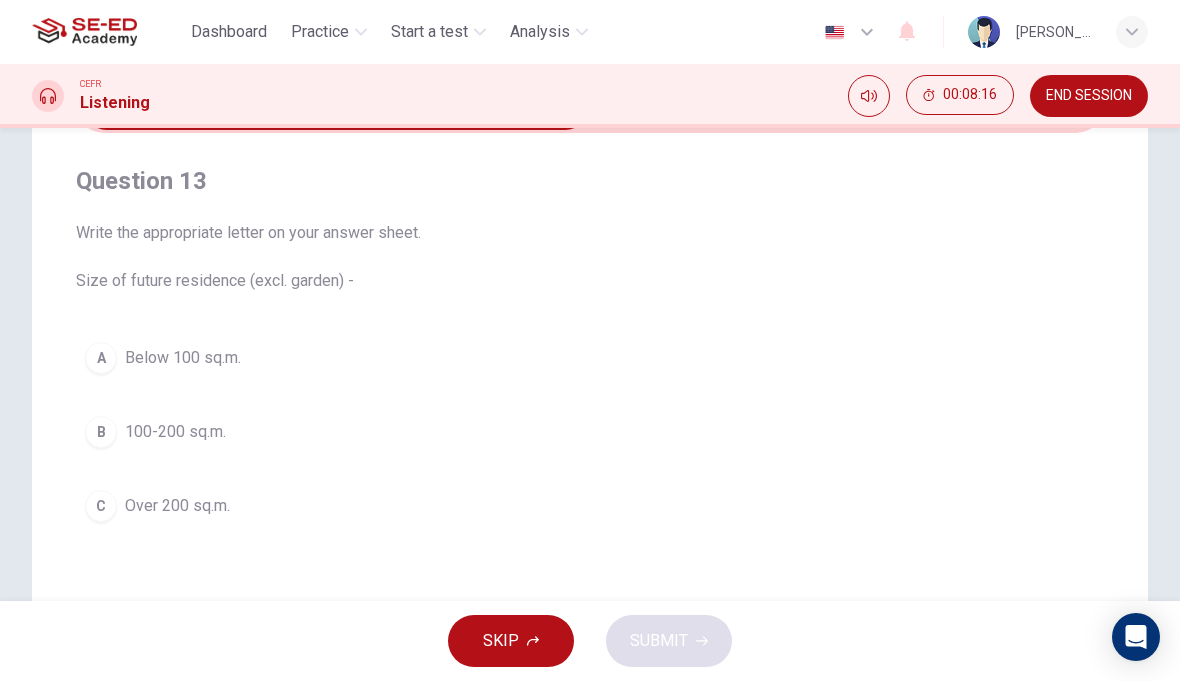 click on "B 100-200 sq.m." at bounding box center [590, 432] 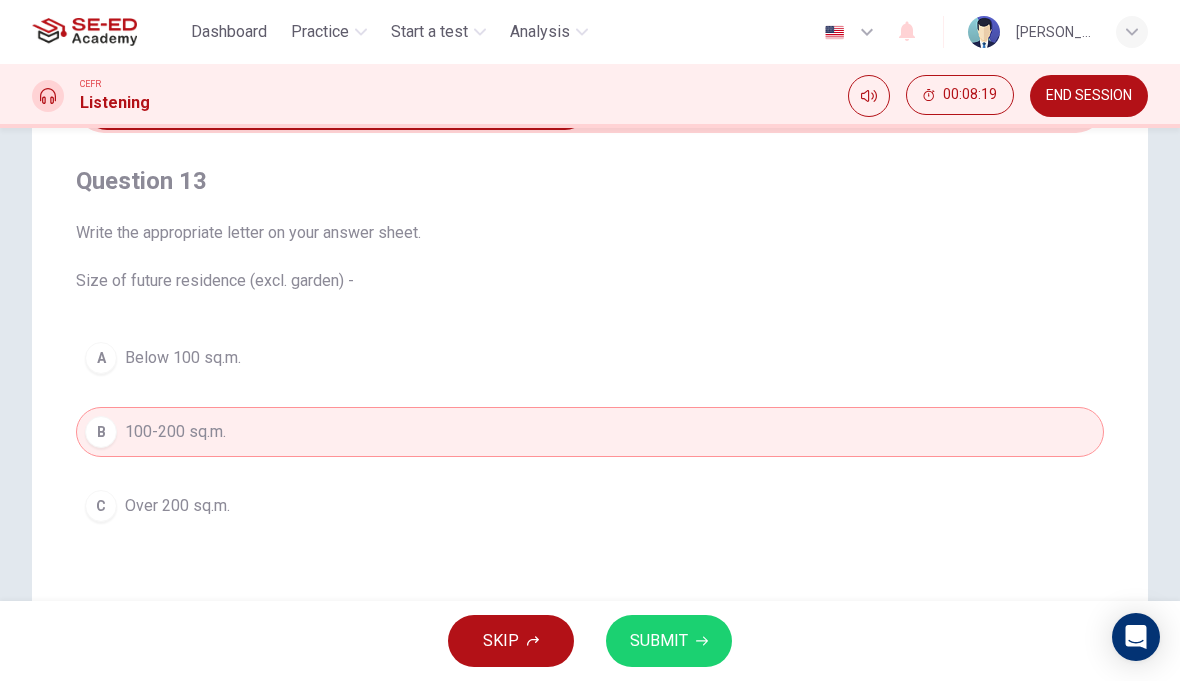 click on "Below 100 sq.m." at bounding box center [183, 358] 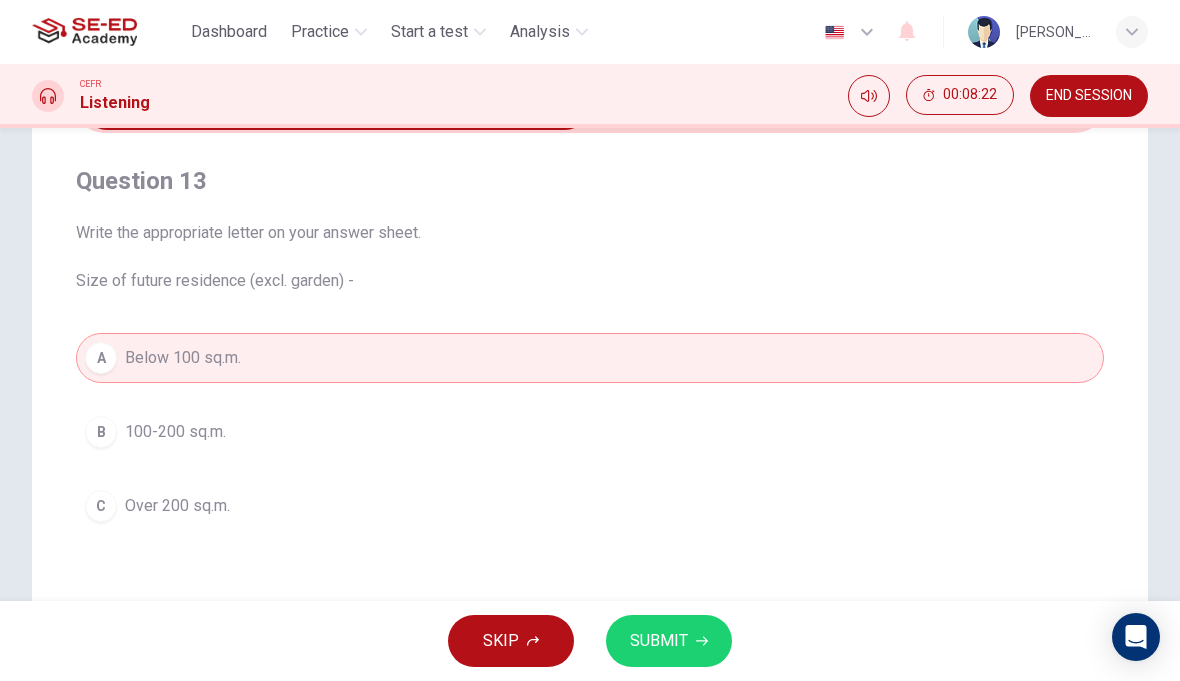 click on "SUBMIT" at bounding box center [669, 641] 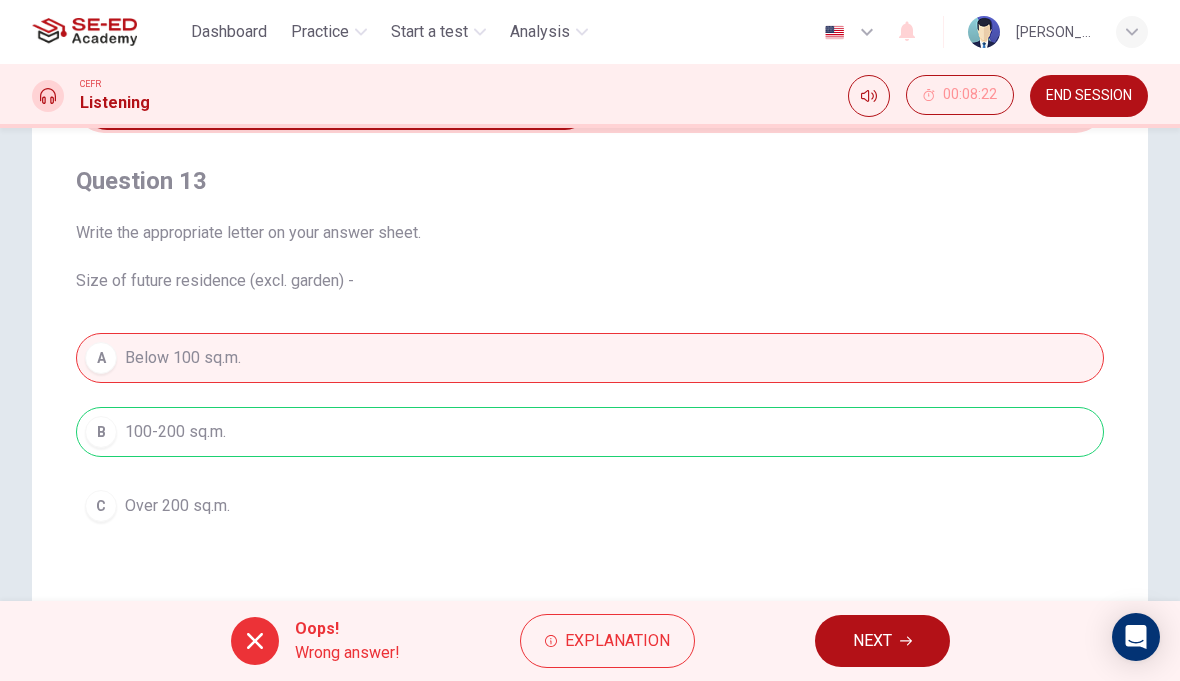 click 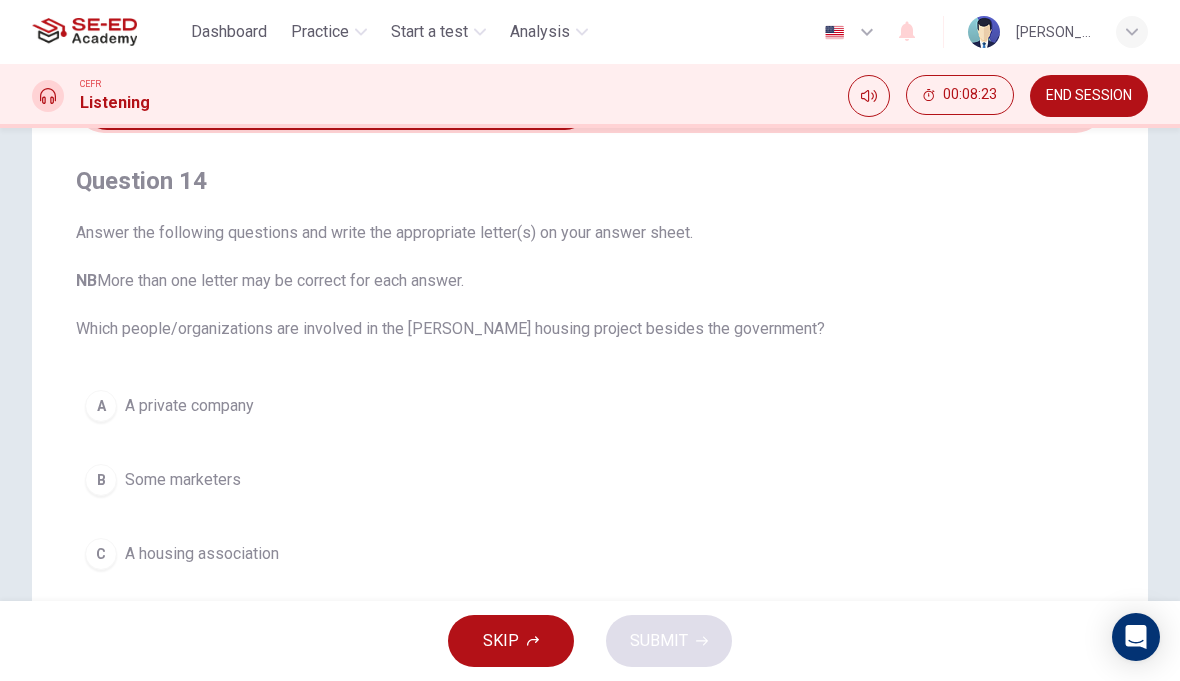 click on "A housing association" at bounding box center [202, 554] 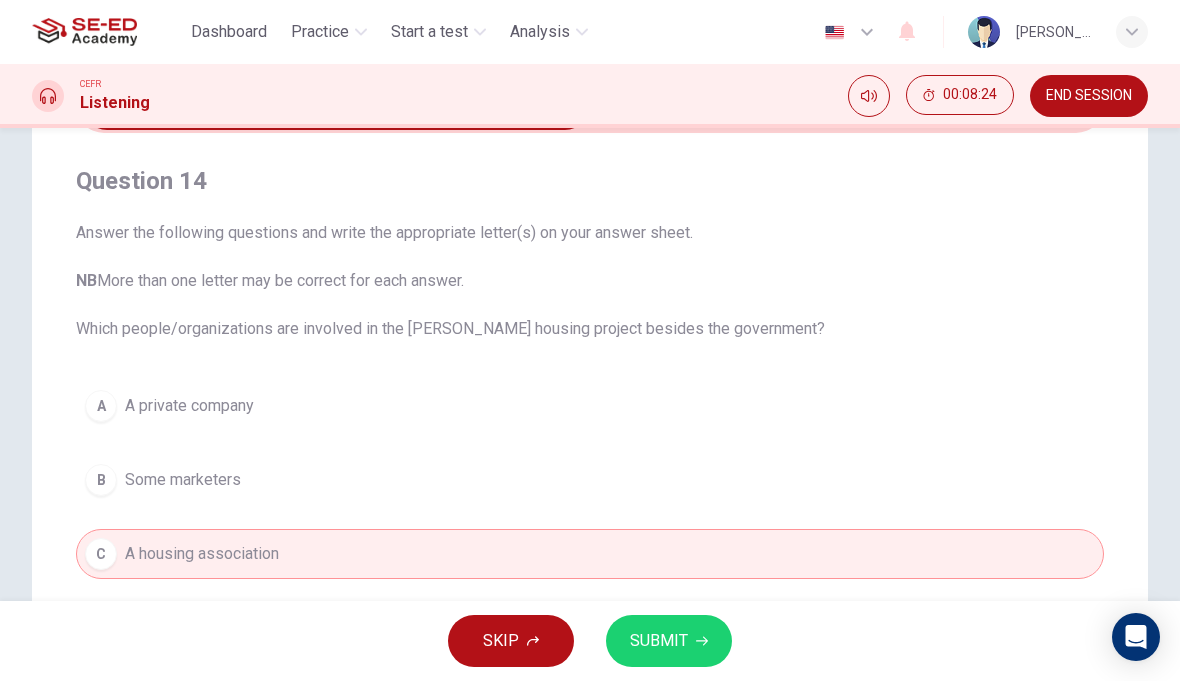 click on "A private company" at bounding box center [189, 406] 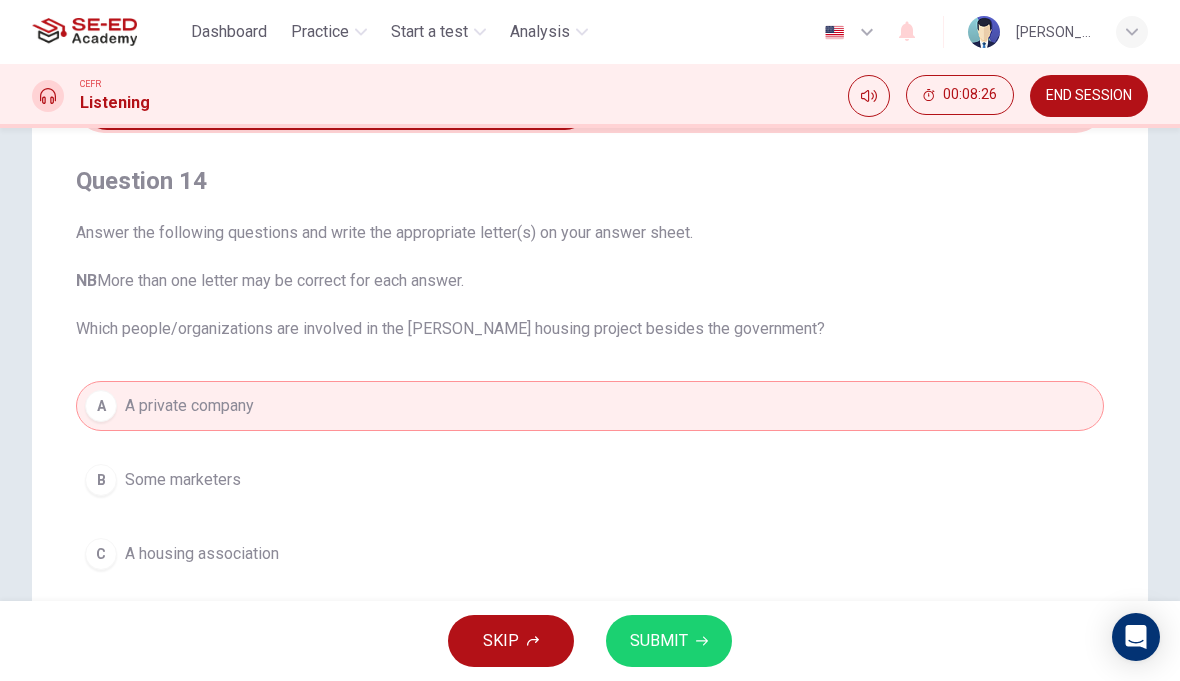 click on "B Some marketers" at bounding box center (590, 480) 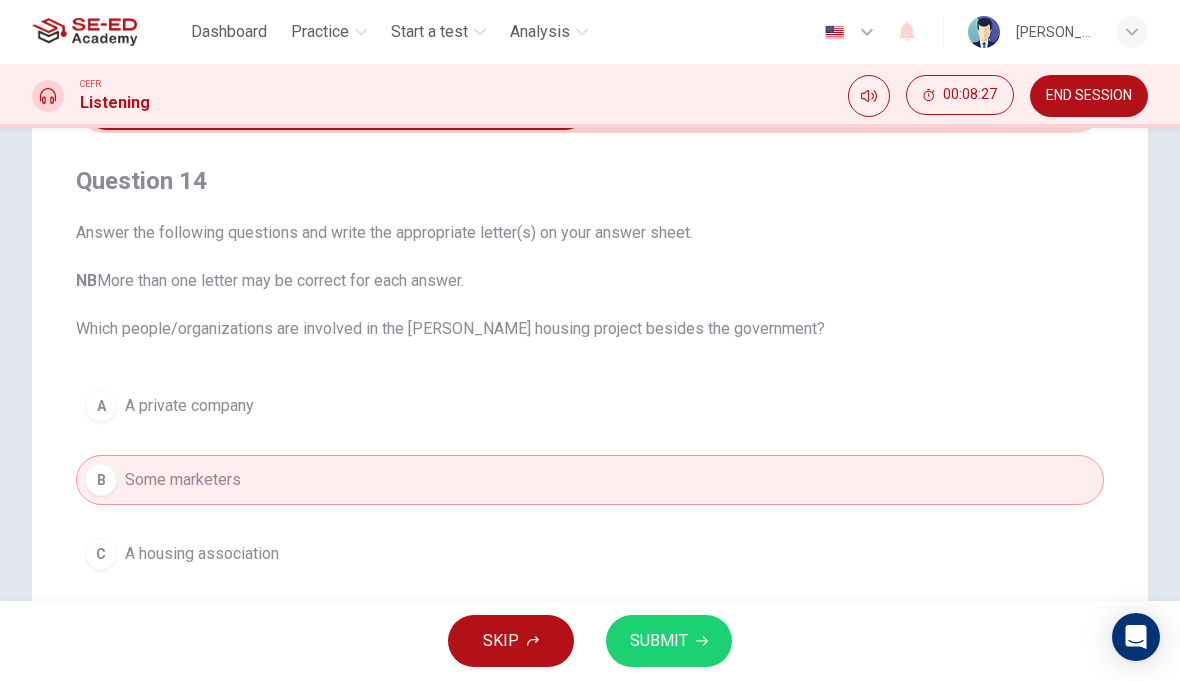 click on "A A private company B Some marketers C A housing association D Co-operatives" at bounding box center [590, 517] 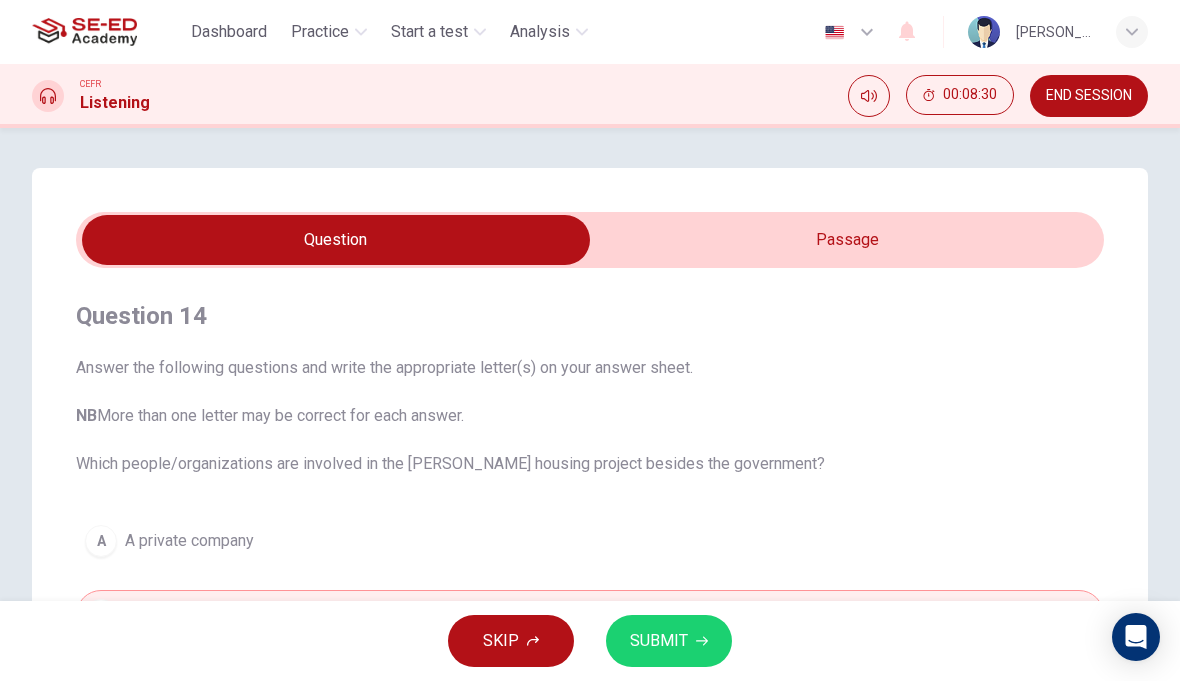 type on "57" 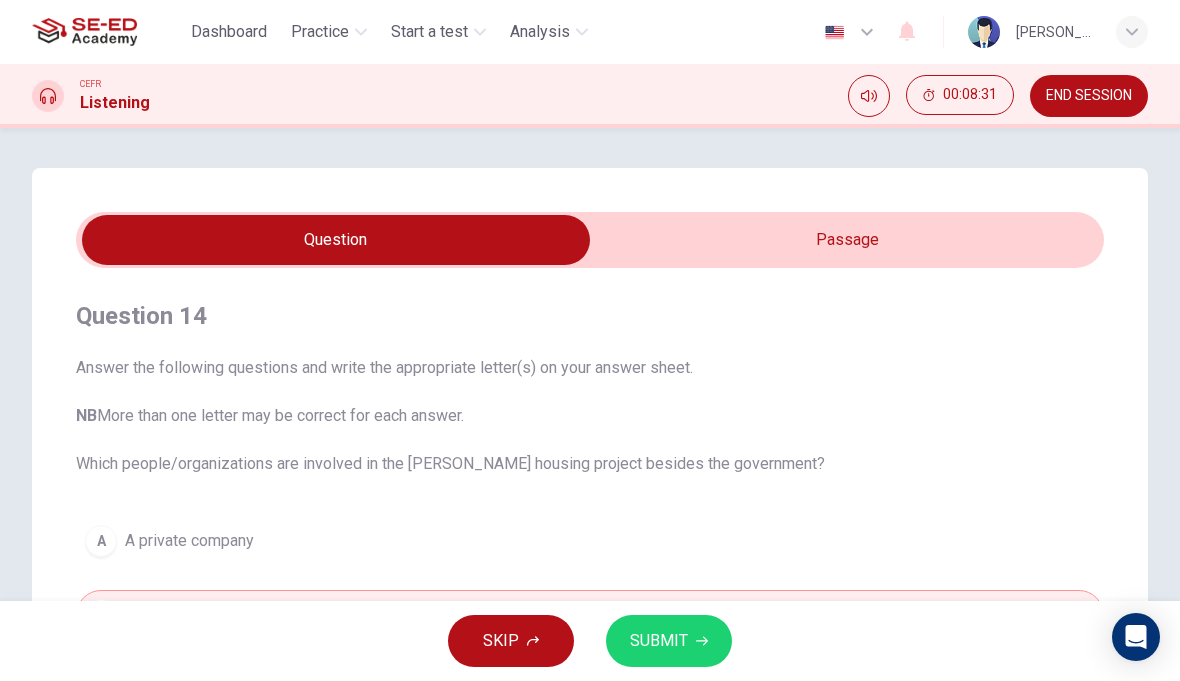 click at bounding box center (336, 240) 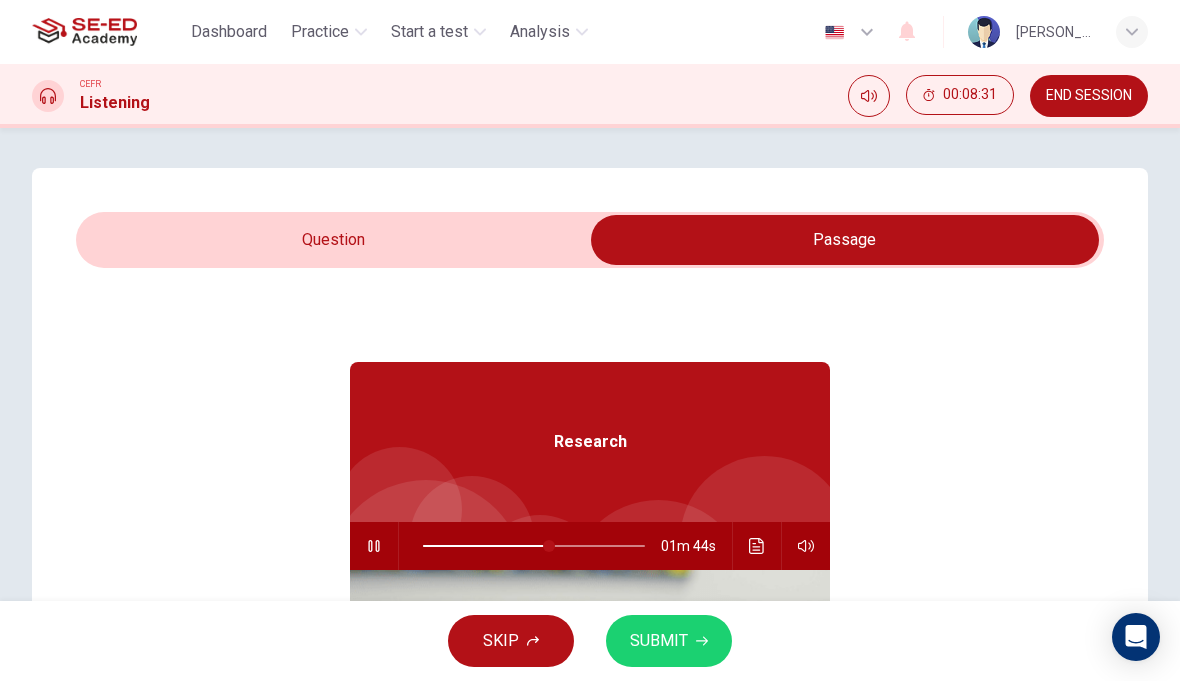 type on "57" 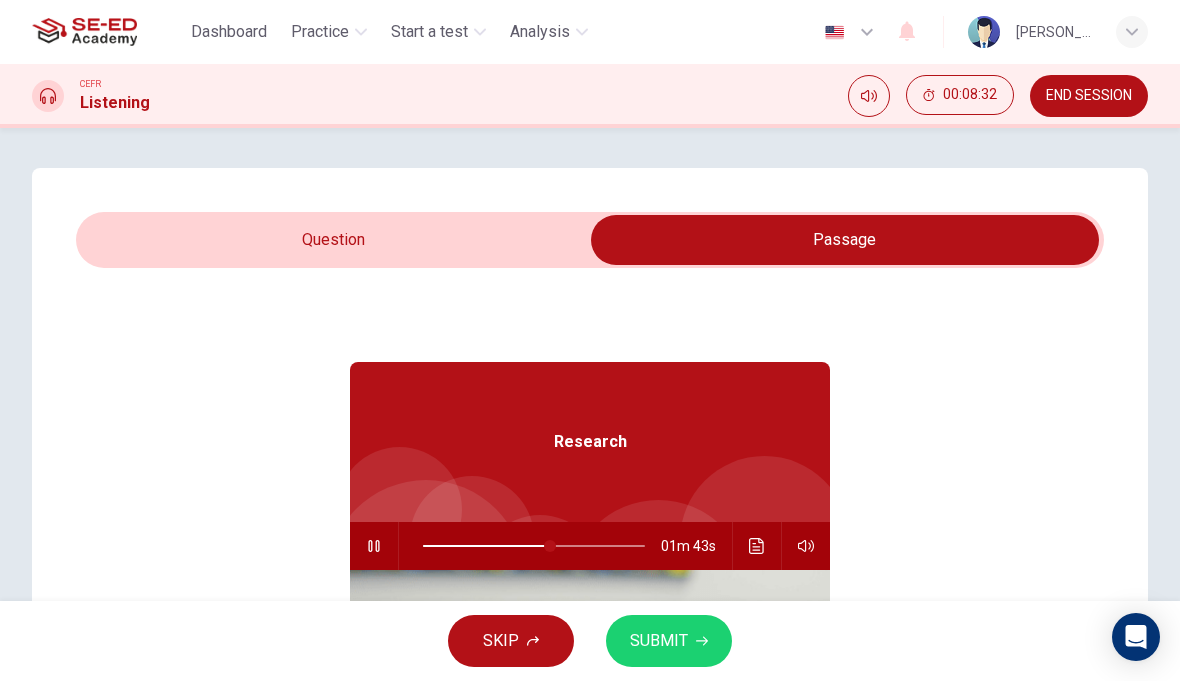 click at bounding box center [845, 240] 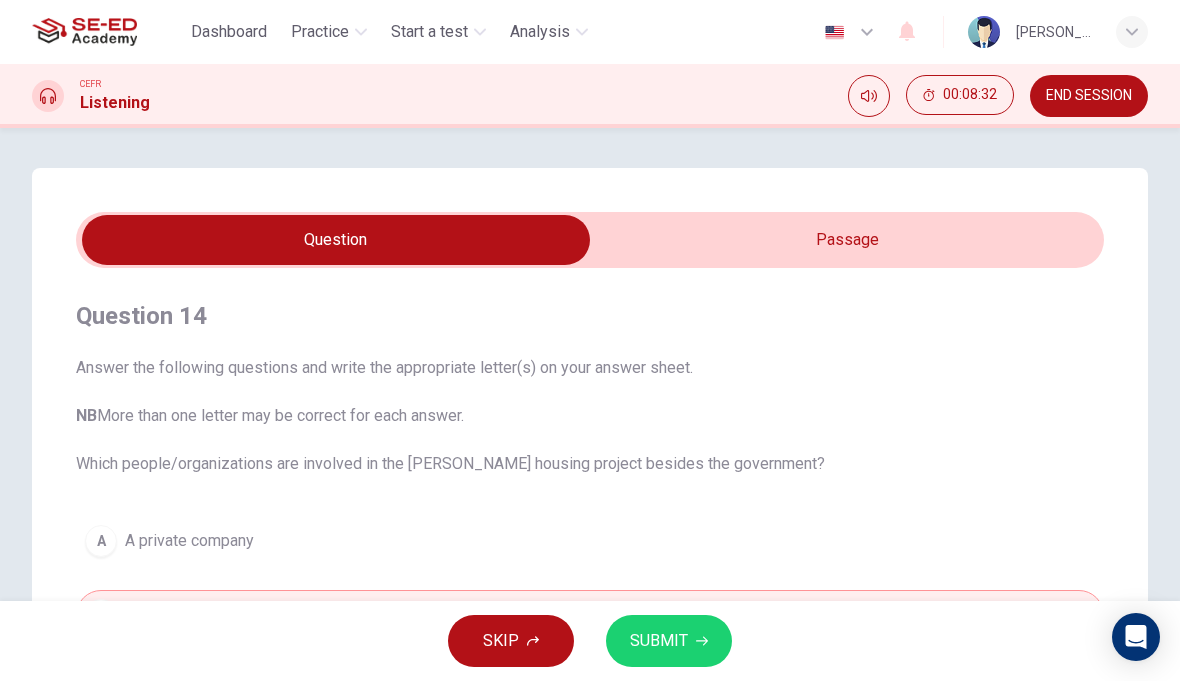 type on "58" 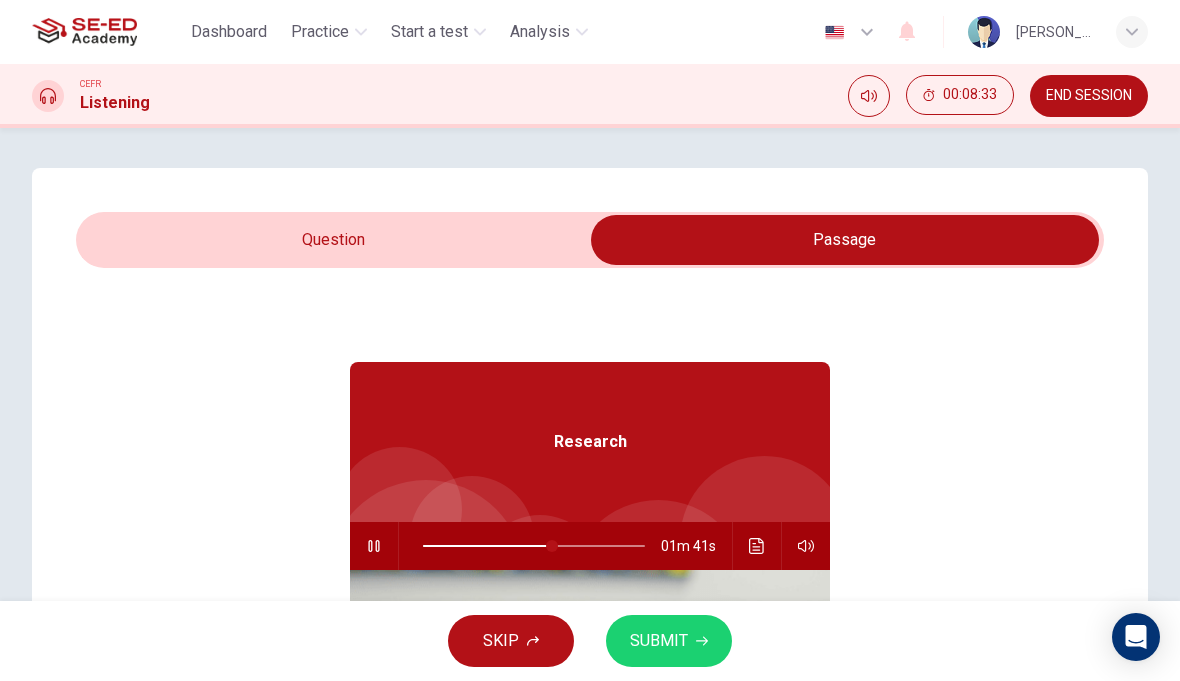 click 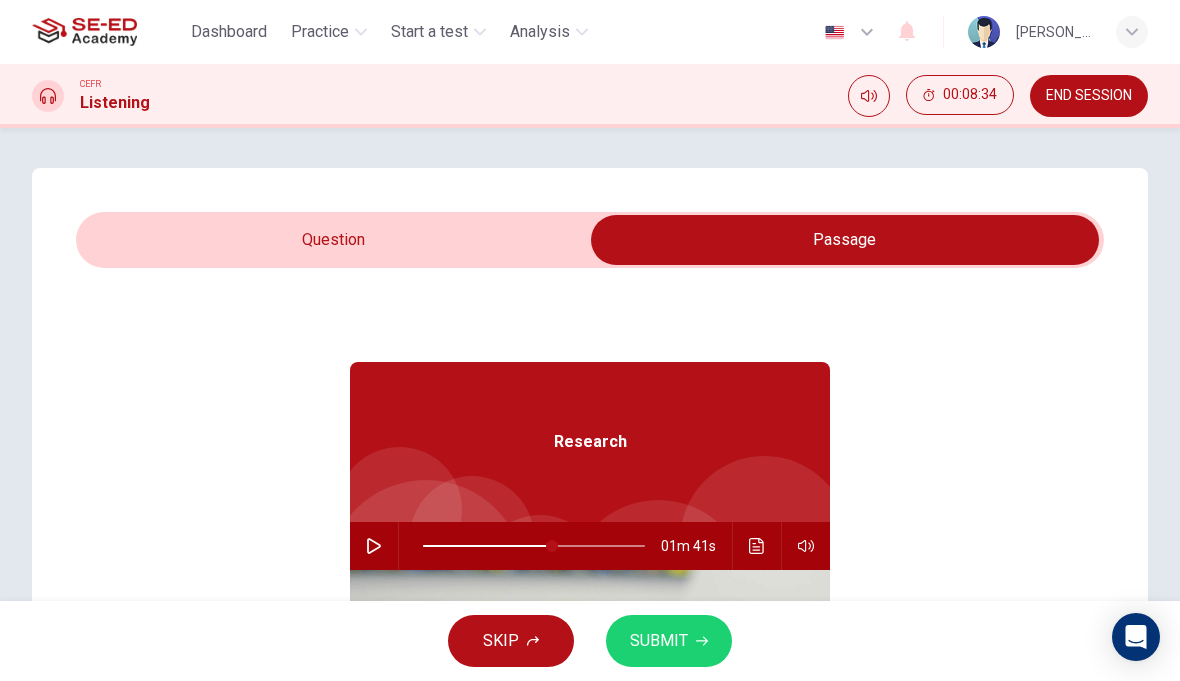 click at bounding box center [374, 546] 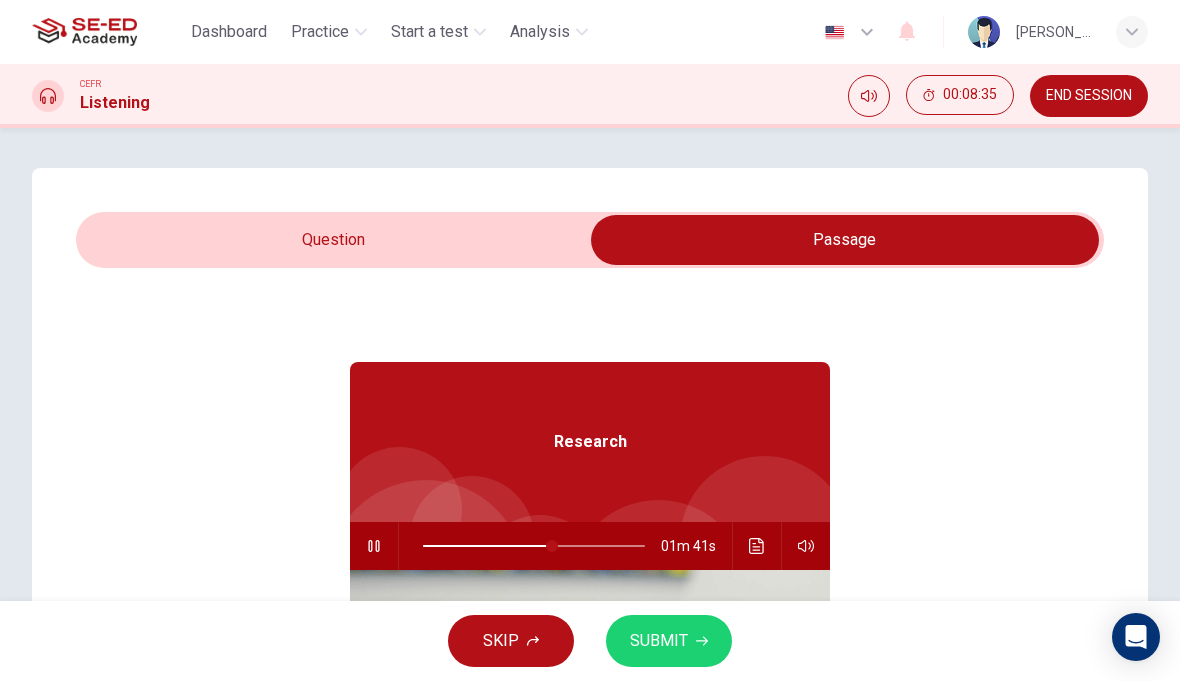 click at bounding box center (374, 546) 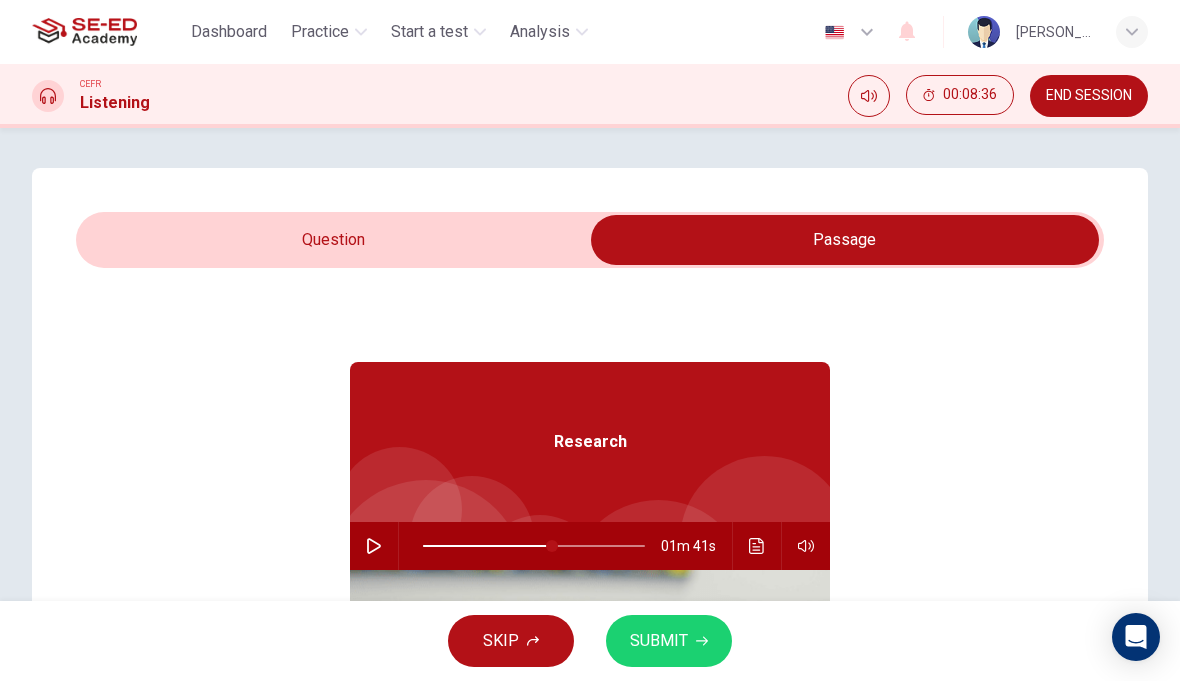 click at bounding box center [845, 240] 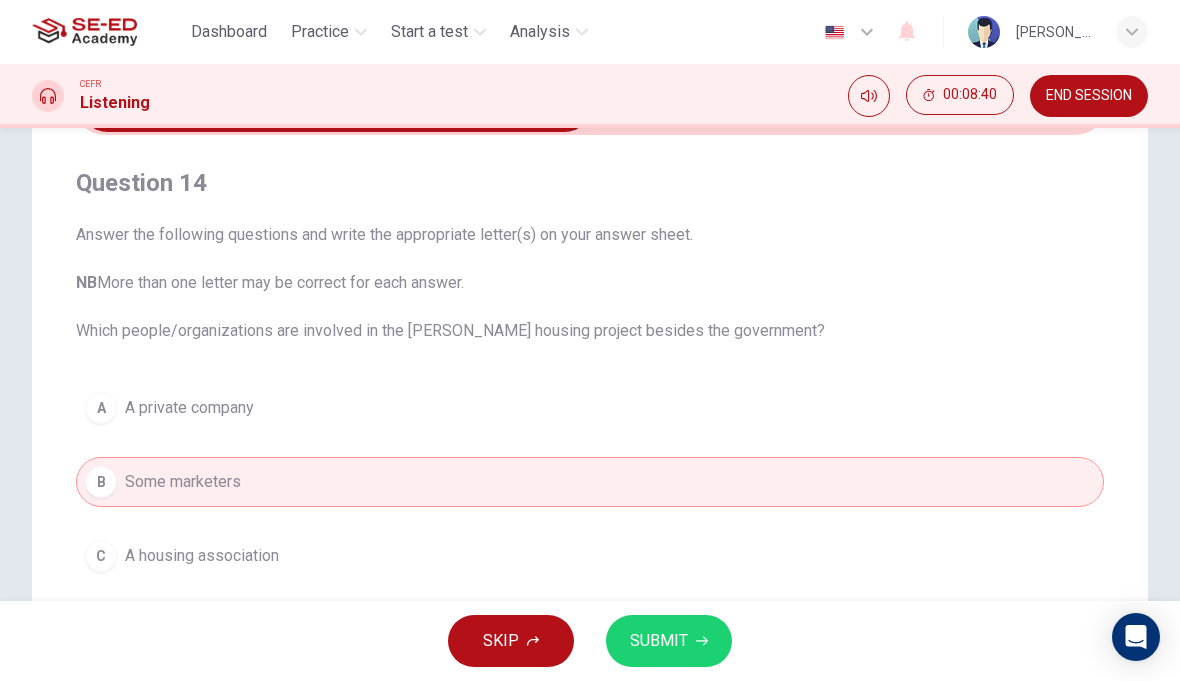 scroll, scrollTop: 139, scrollLeft: 0, axis: vertical 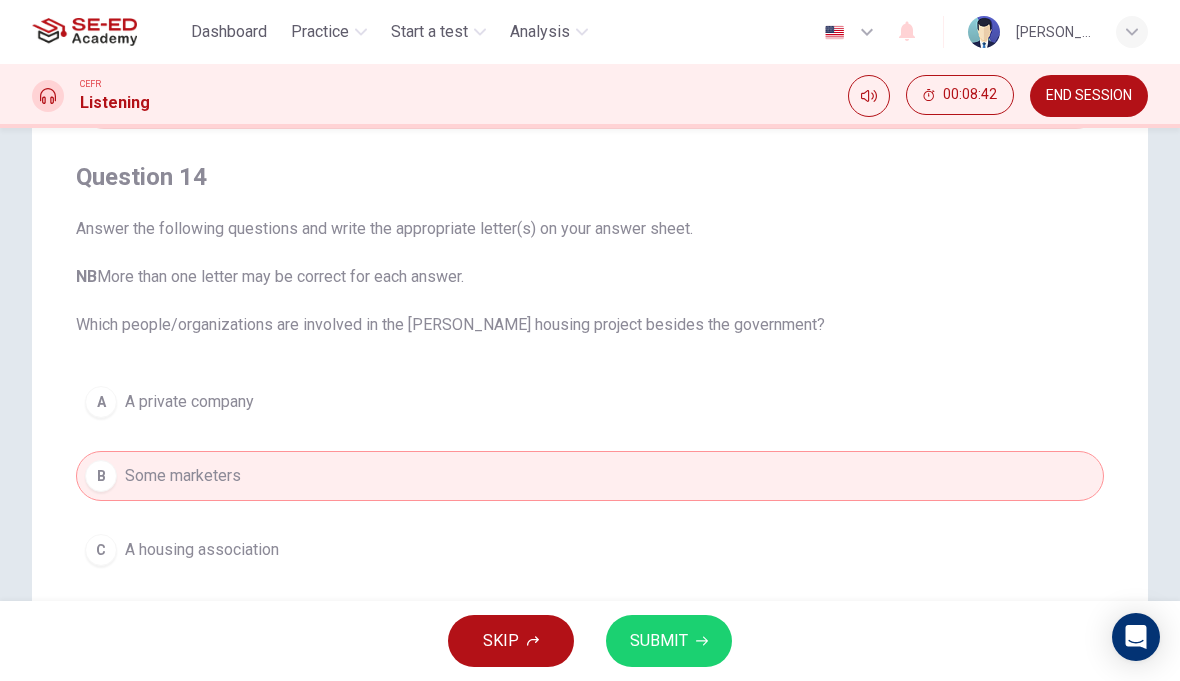 click on "A A private company" at bounding box center [590, 402] 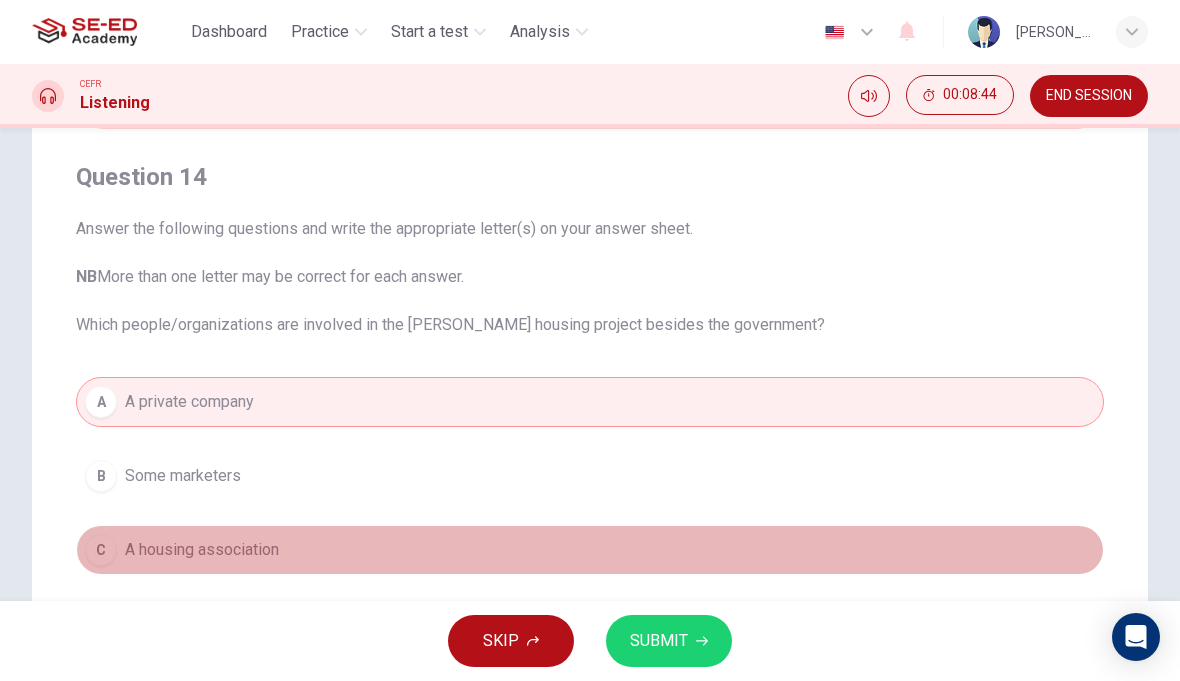 click on "C A housing association" at bounding box center (590, 550) 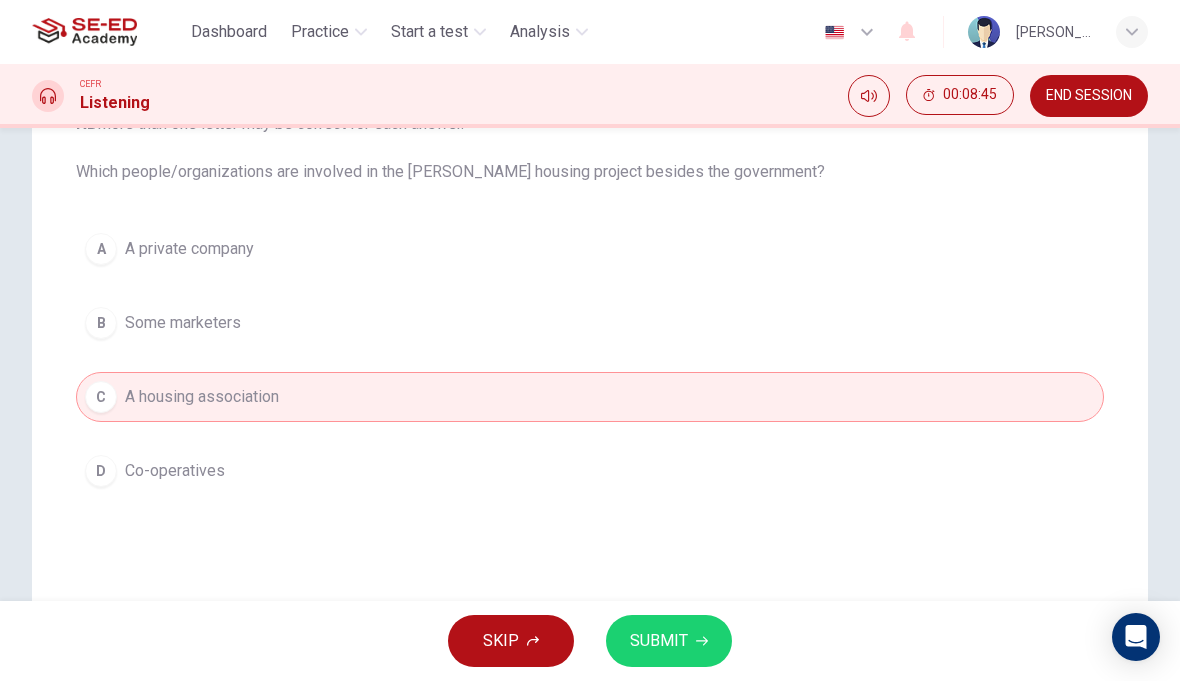 scroll, scrollTop: 294, scrollLeft: 0, axis: vertical 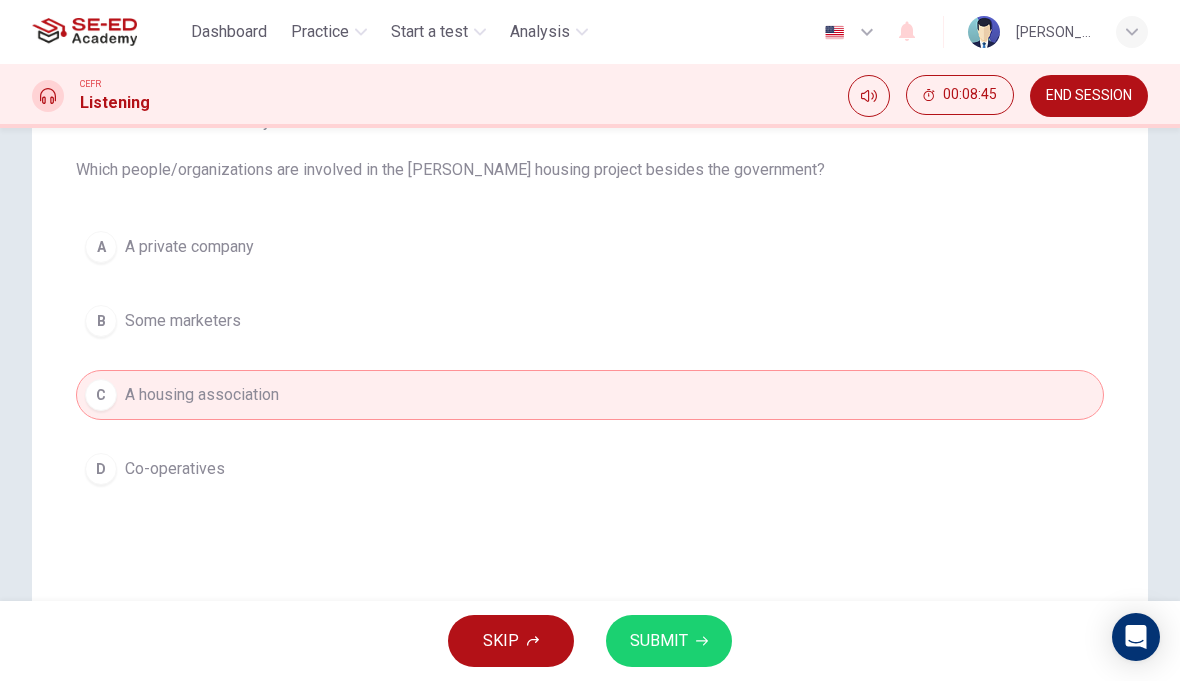 click on "D Co-operatives" at bounding box center [590, 469] 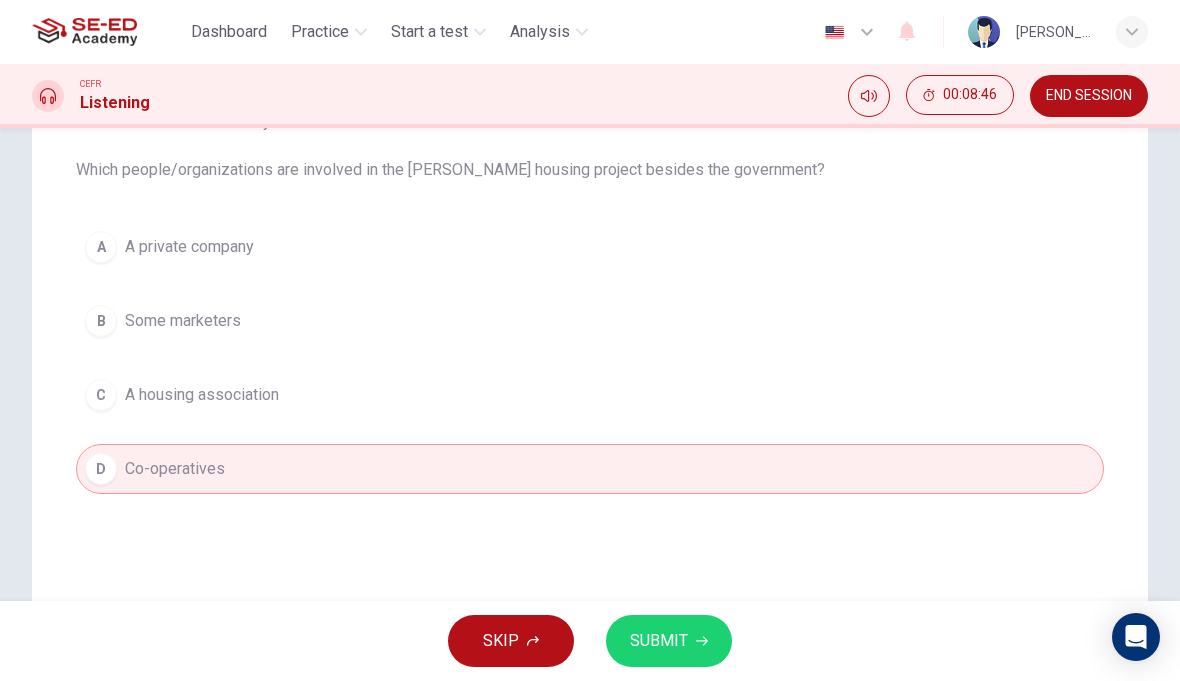 click on "C A housing association" at bounding box center (590, 395) 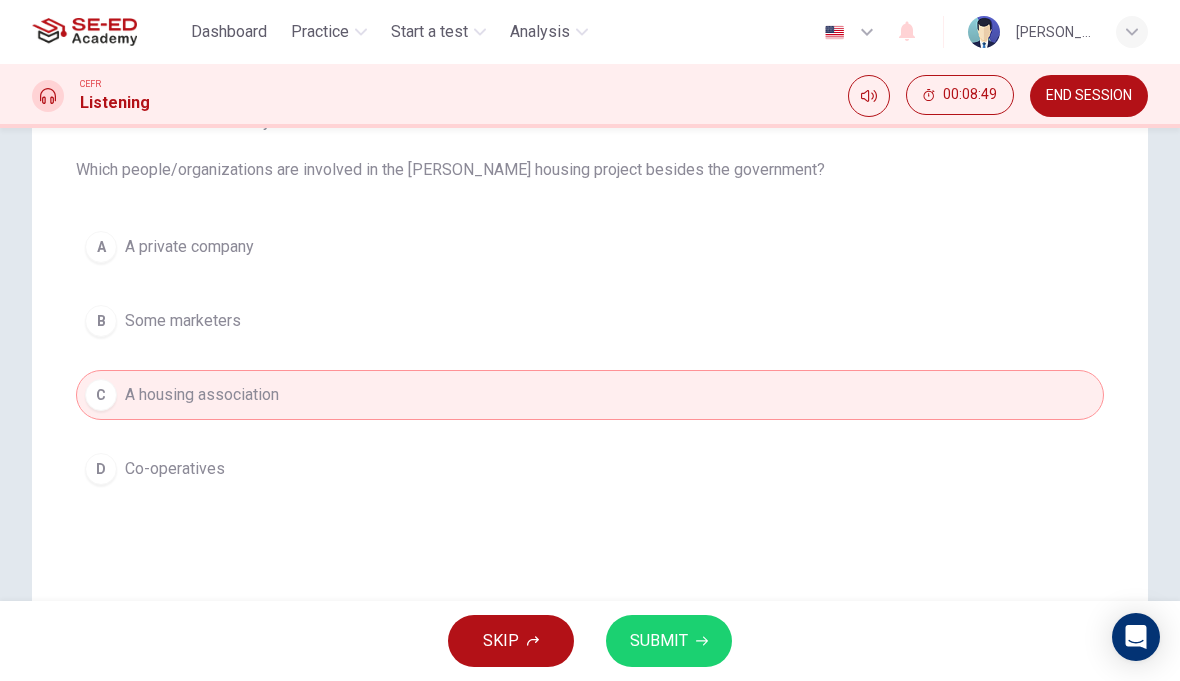 click on "Co-operatives" at bounding box center [175, 469] 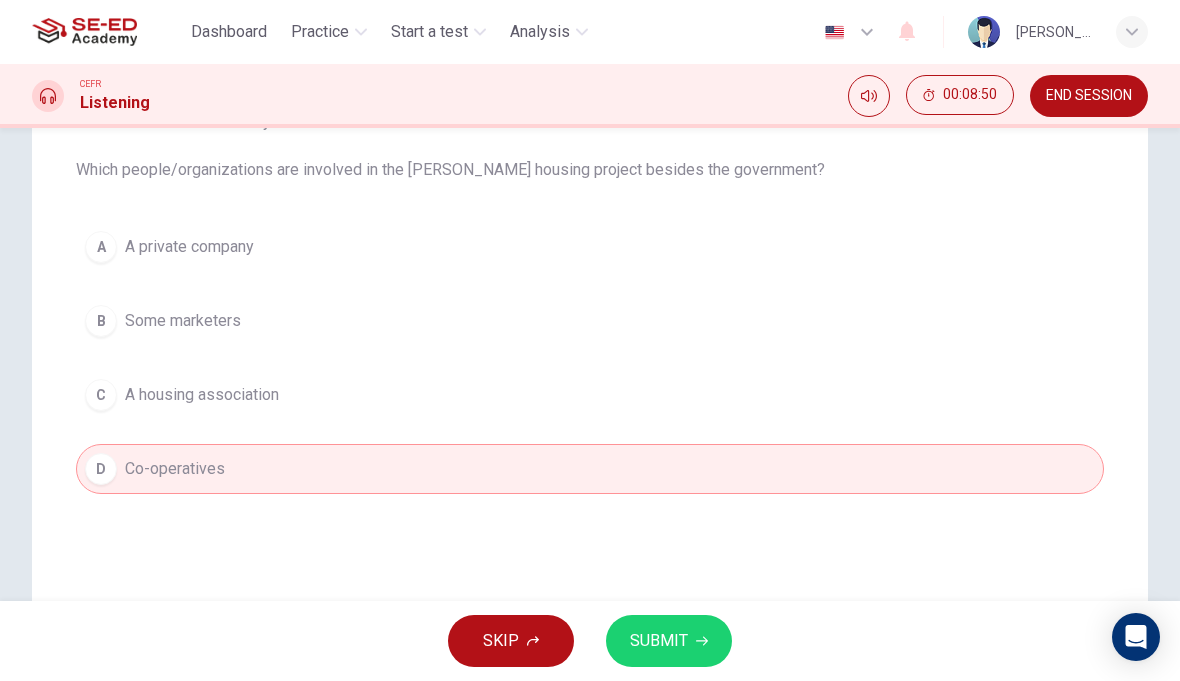 click on "A housing association" at bounding box center [202, 395] 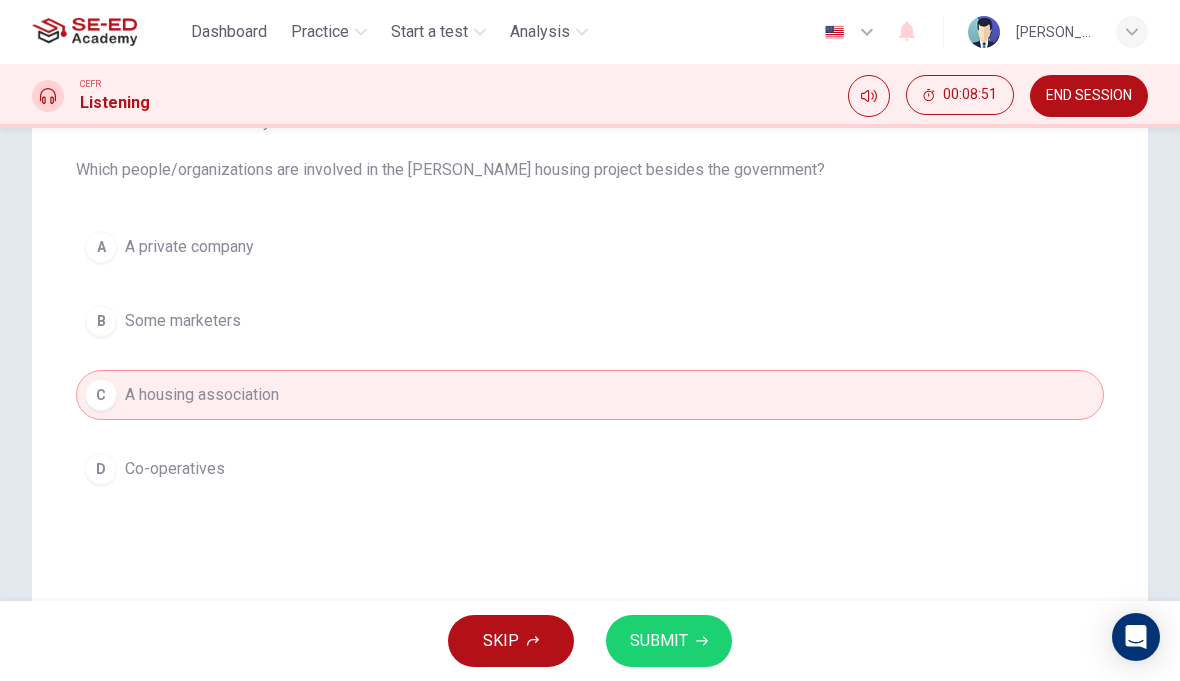 click on "Co-operatives" at bounding box center [175, 469] 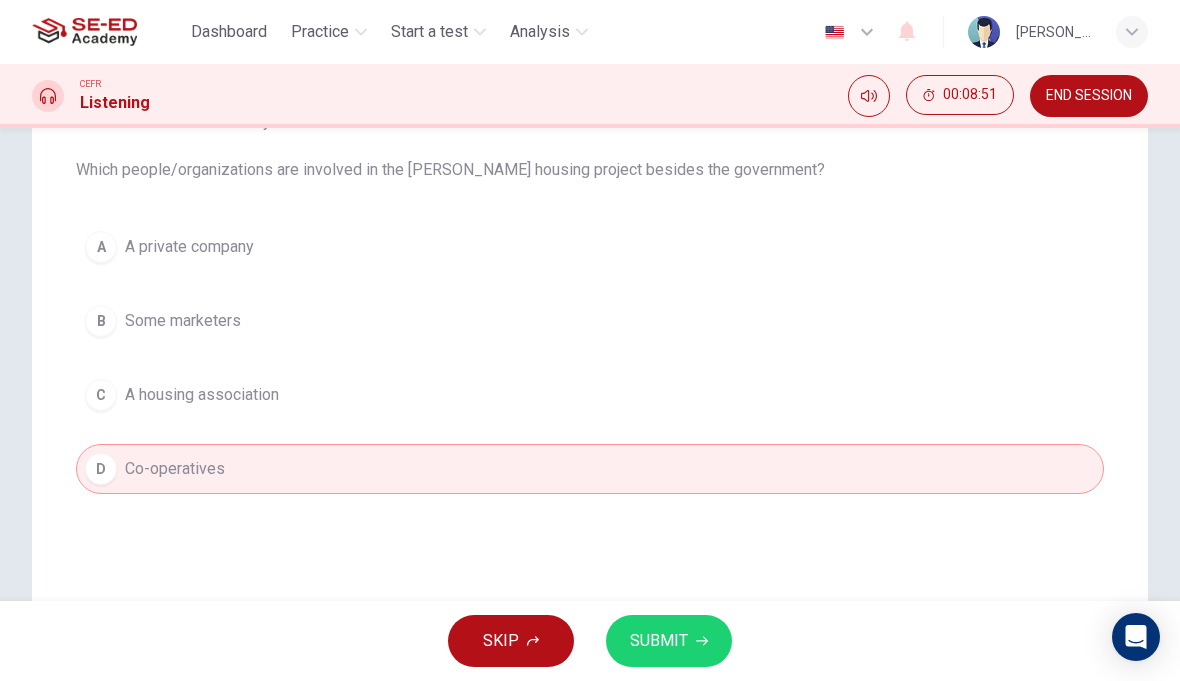 click on "SUBMIT" at bounding box center [659, 641] 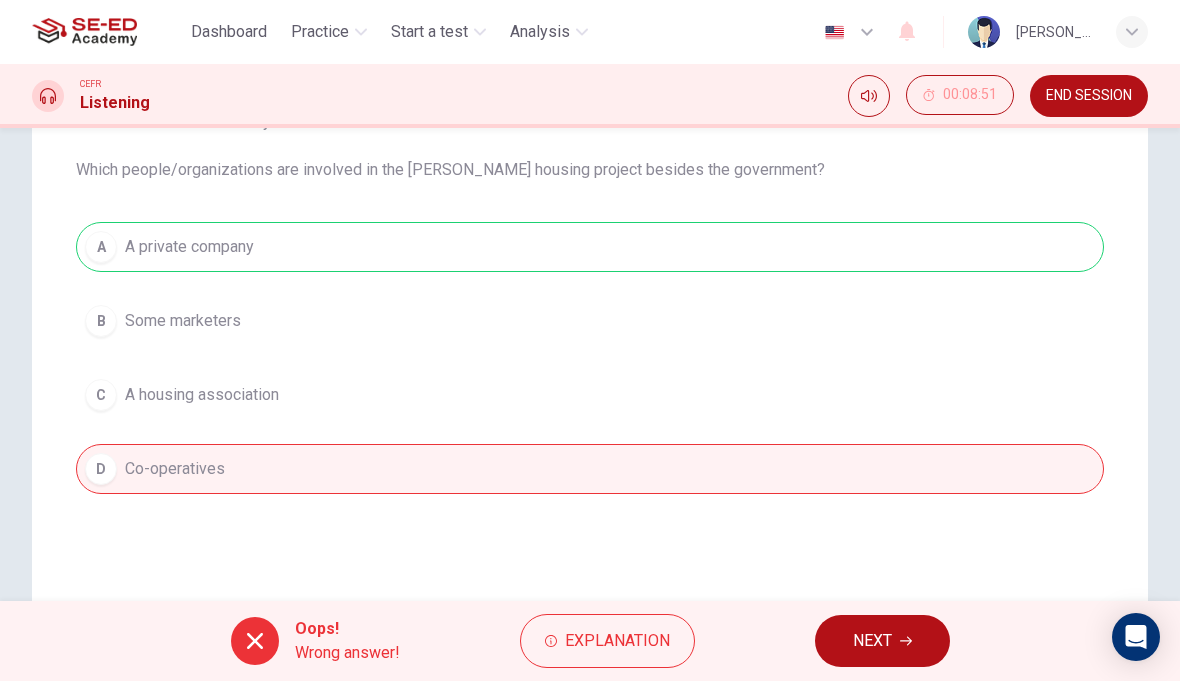 click on "NEXT" at bounding box center [872, 641] 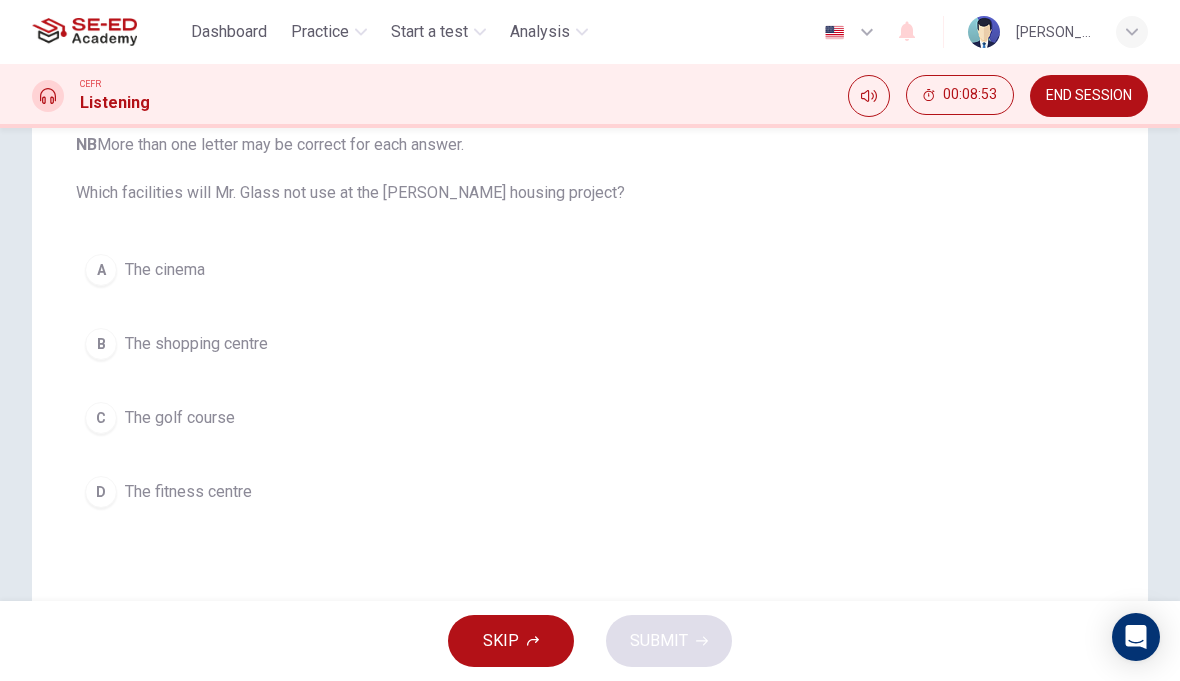 scroll, scrollTop: 272, scrollLeft: 0, axis: vertical 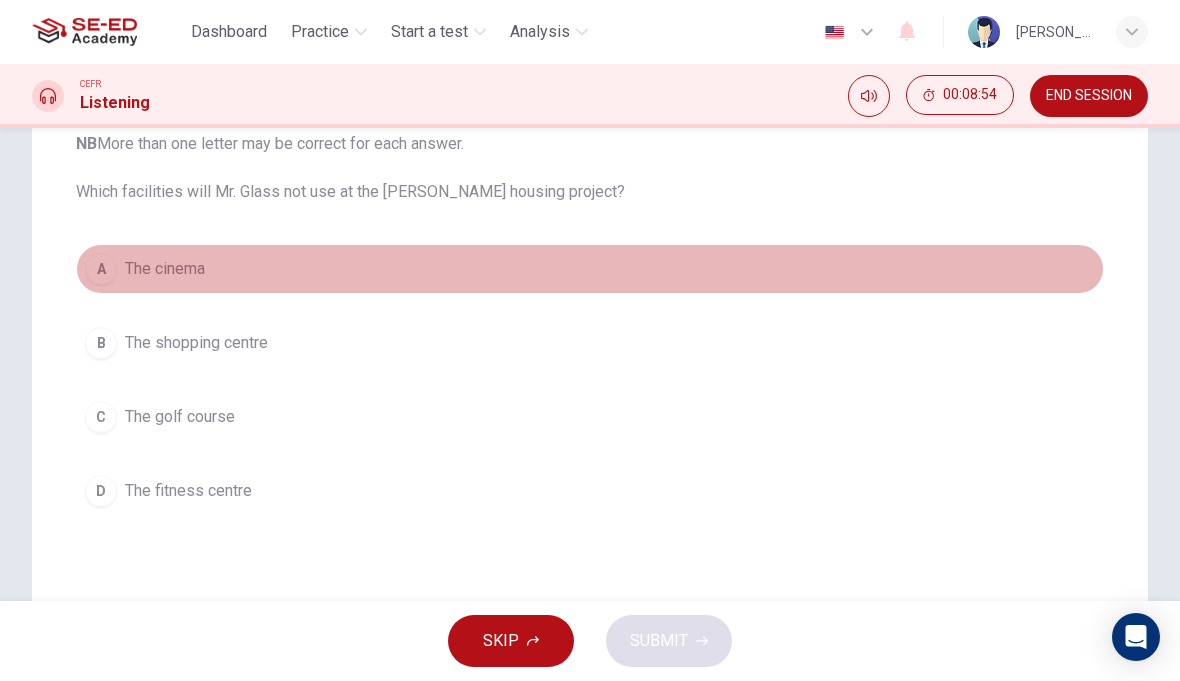 click on "The cinema" at bounding box center (165, 269) 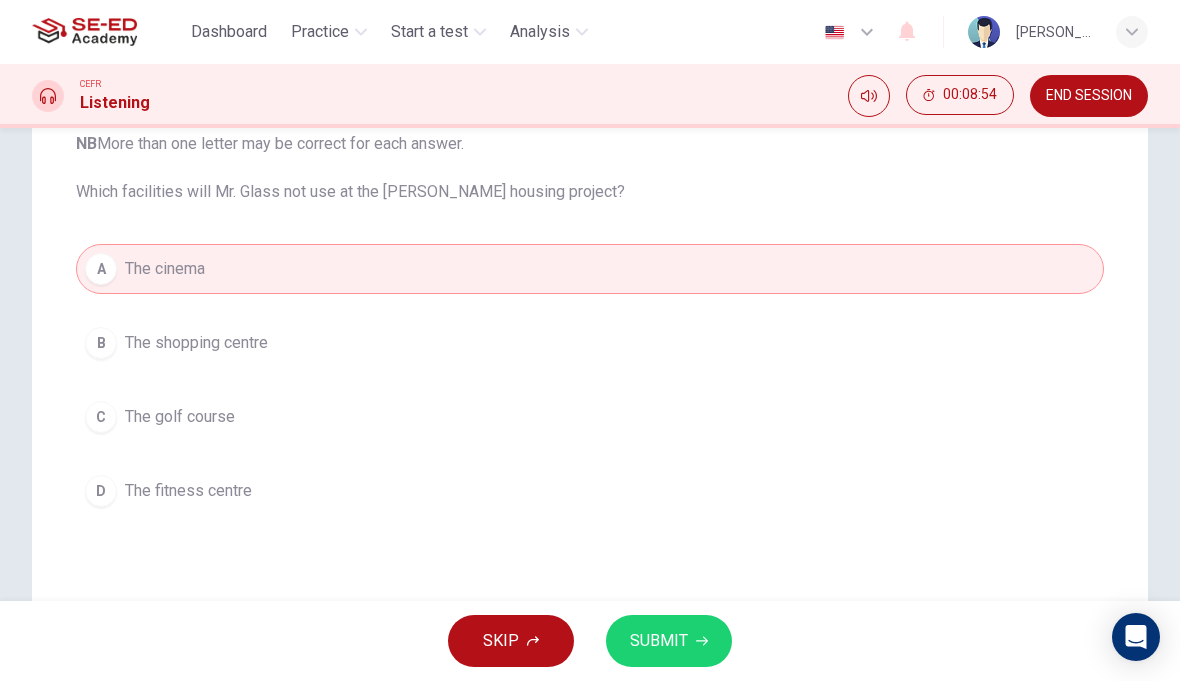click on "The shopping centre" at bounding box center [196, 343] 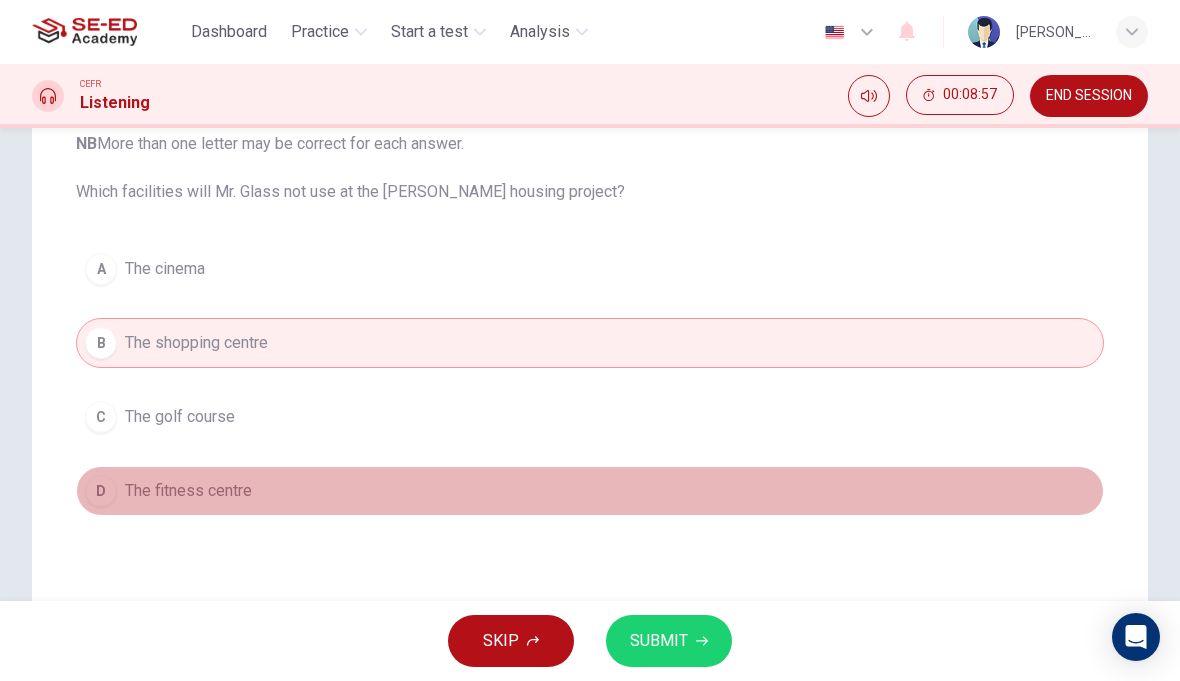 click on "The fitness centre" at bounding box center (188, 491) 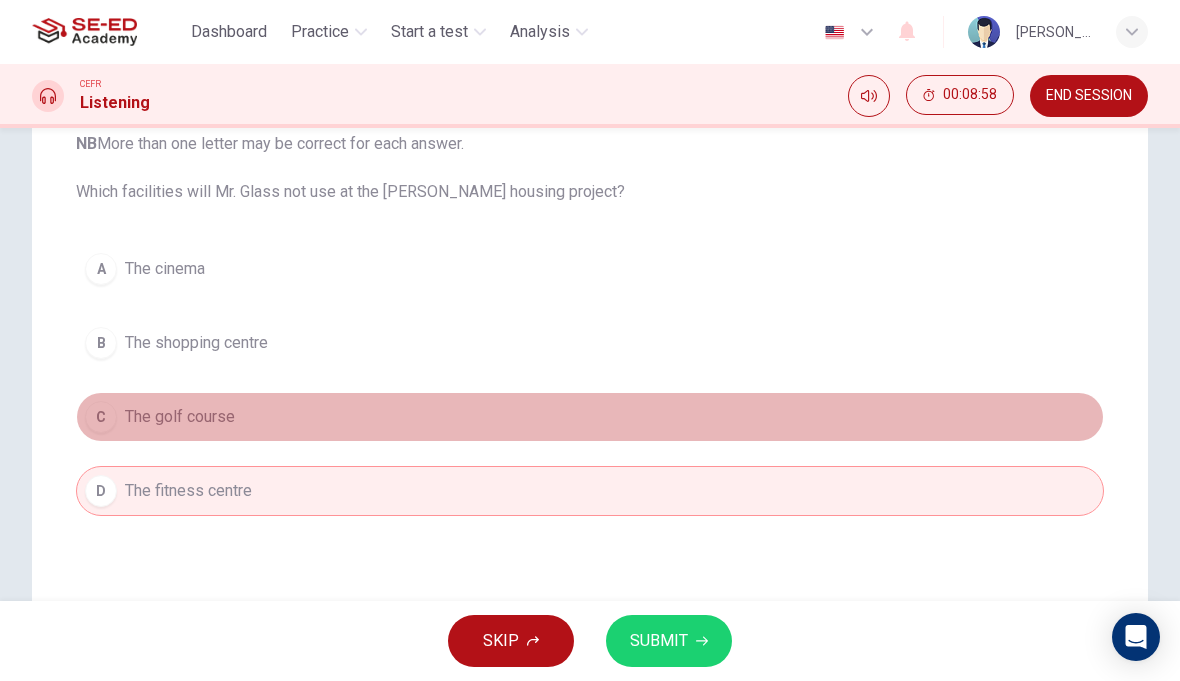 click on "C The golf course" at bounding box center (590, 417) 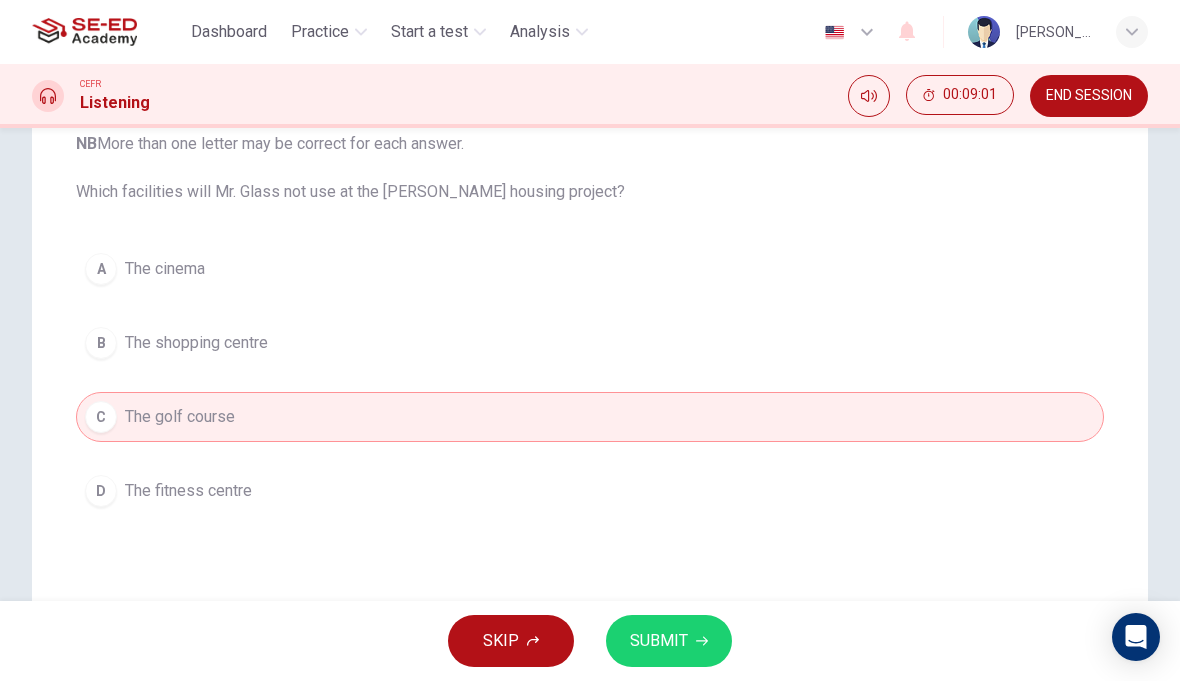 click on "SUBMIT" at bounding box center (669, 641) 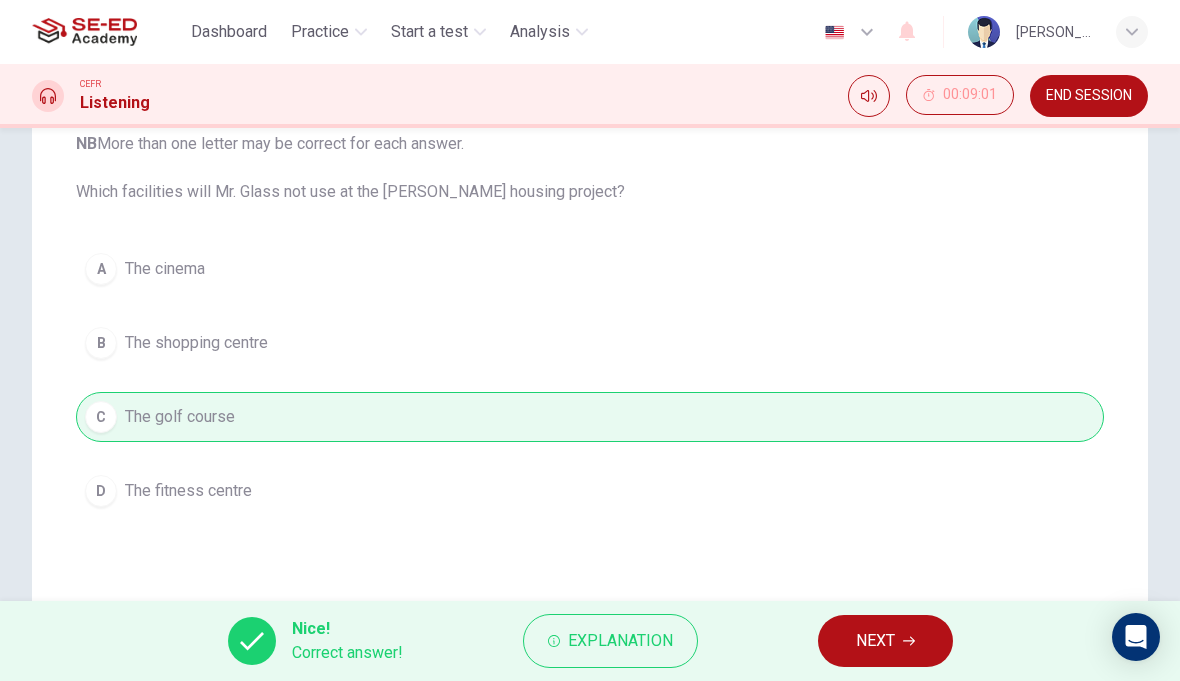 click on "NEXT" at bounding box center [875, 641] 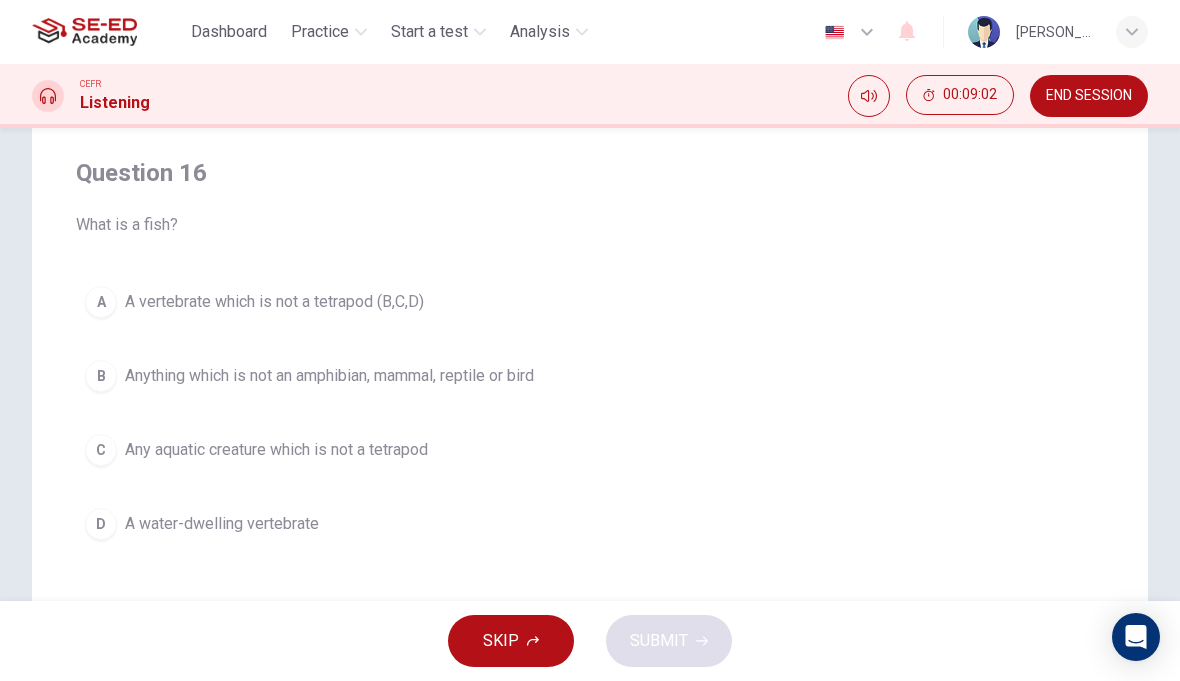 scroll, scrollTop: 151, scrollLeft: 0, axis: vertical 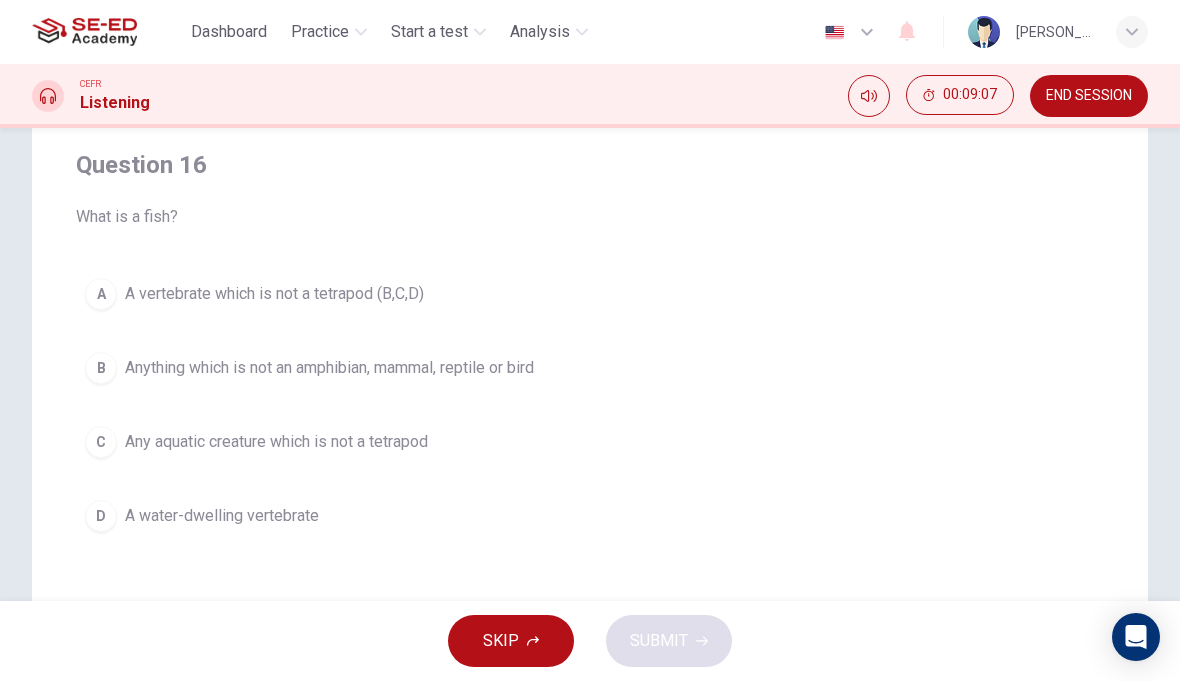 click on "C" at bounding box center [101, 442] 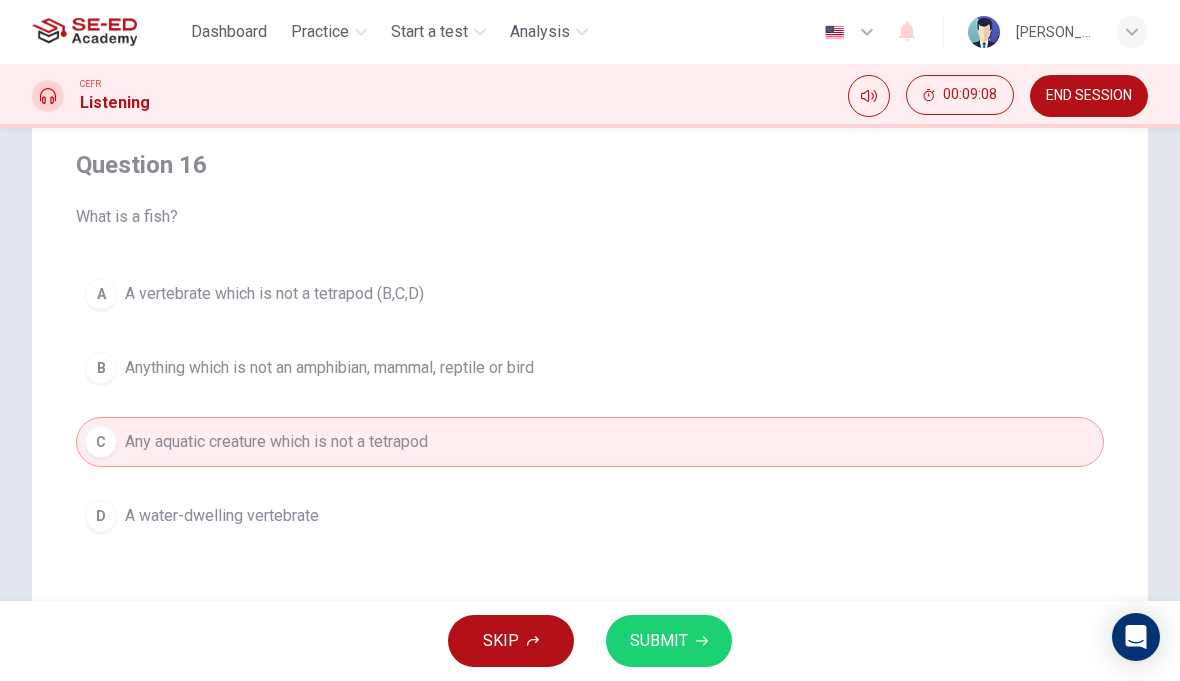 click on "D" at bounding box center (101, 516) 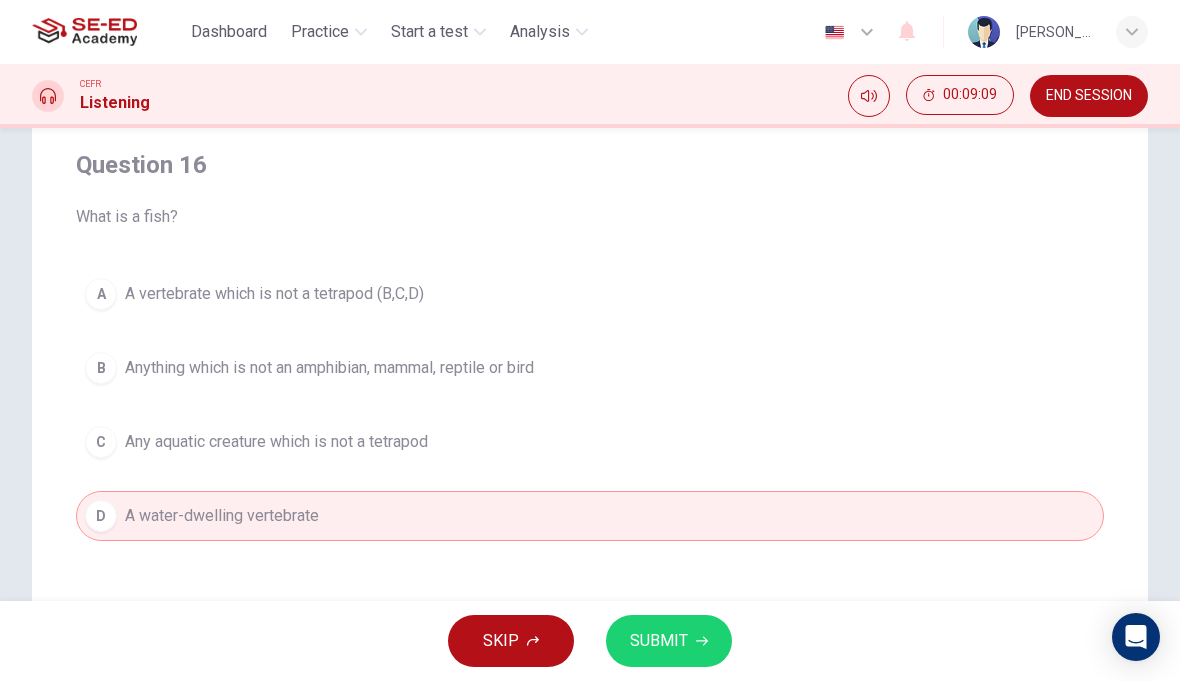 click on "SUBMIT" at bounding box center [669, 641] 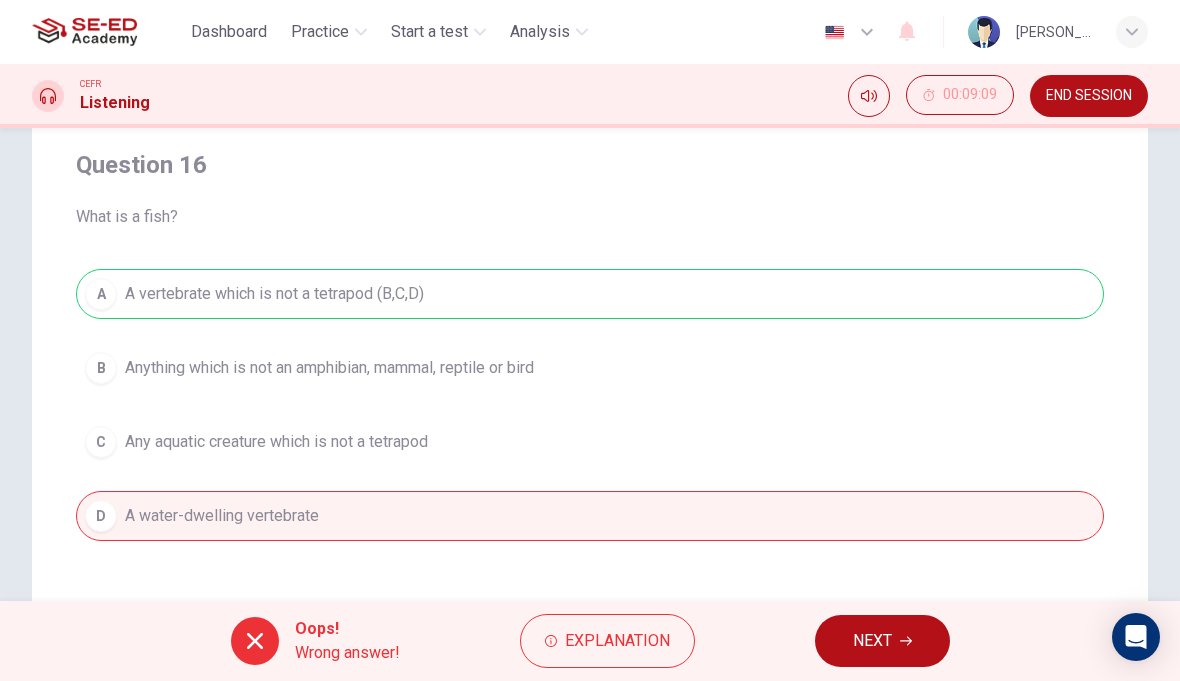 click on "NEXT" at bounding box center [882, 641] 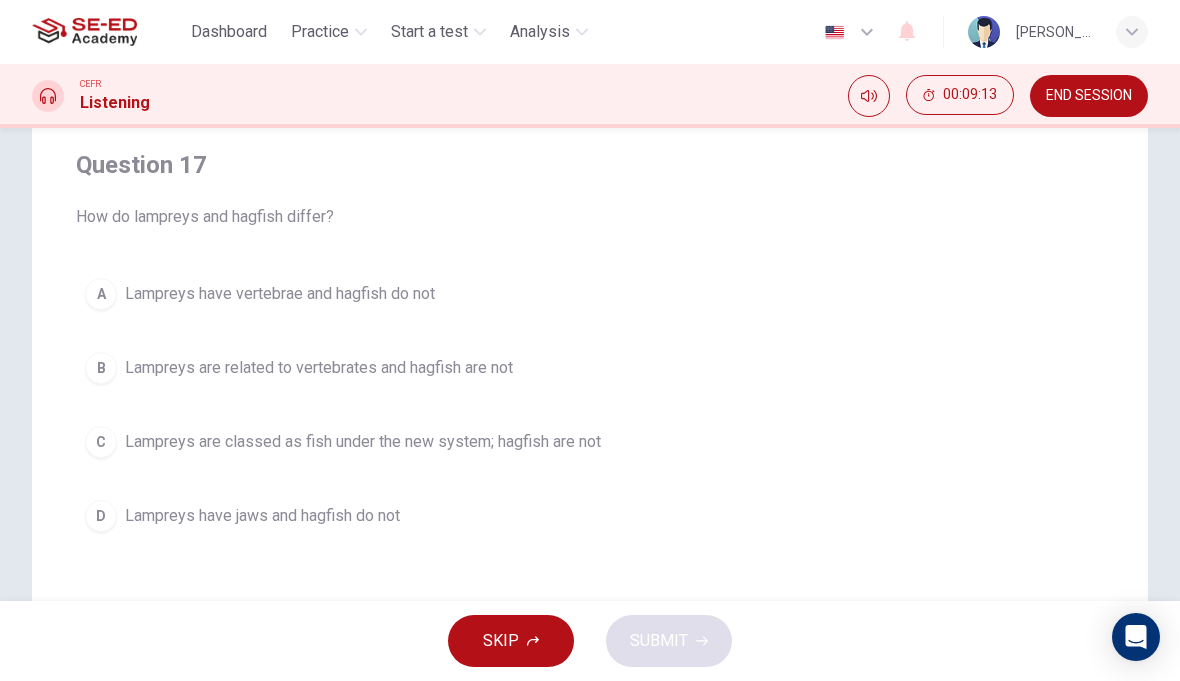 click on "C" at bounding box center (101, 442) 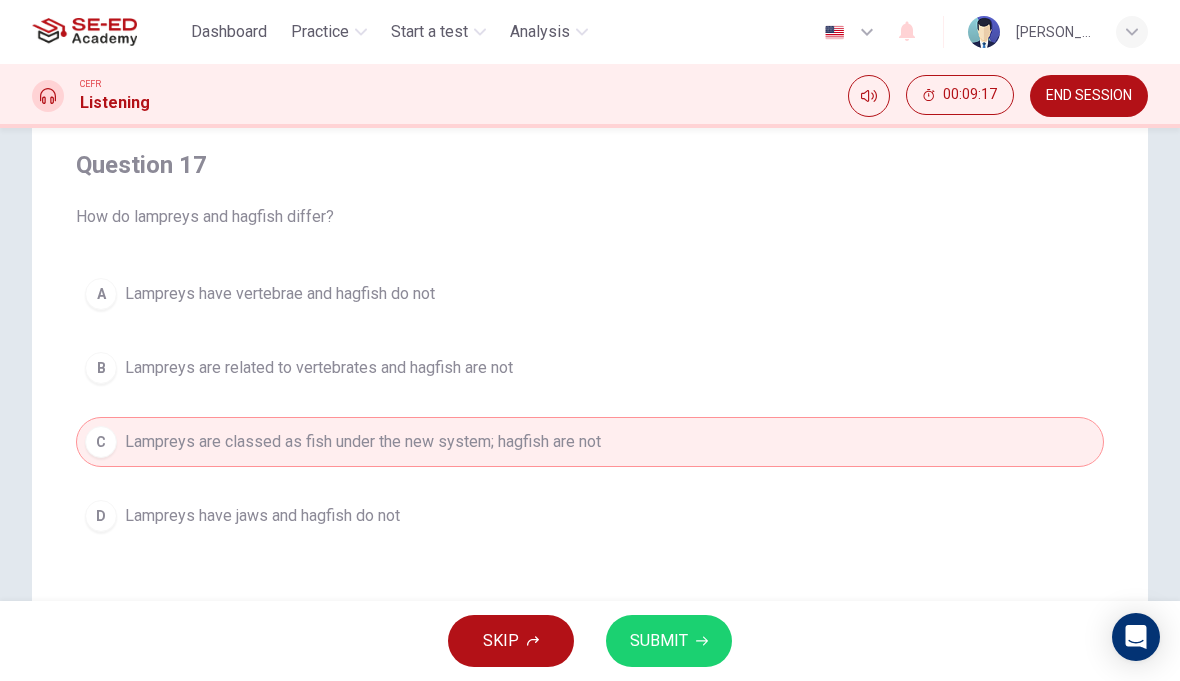 click on "D" at bounding box center (101, 516) 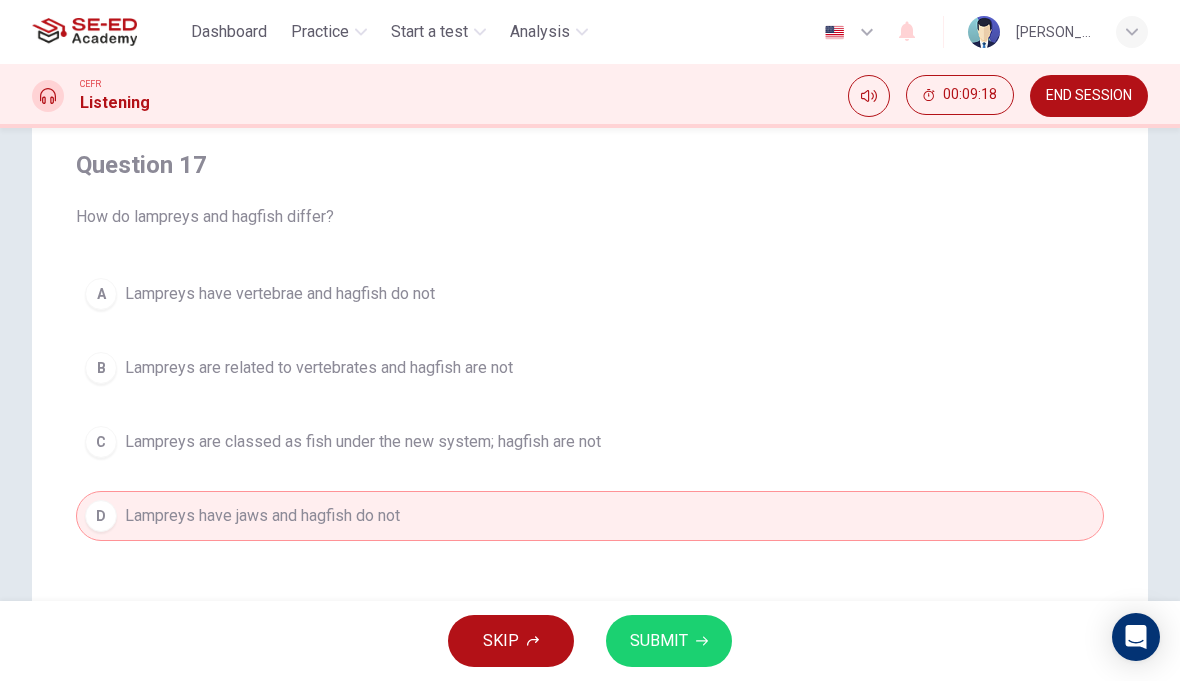 click on "SUBMIT" at bounding box center (659, 641) 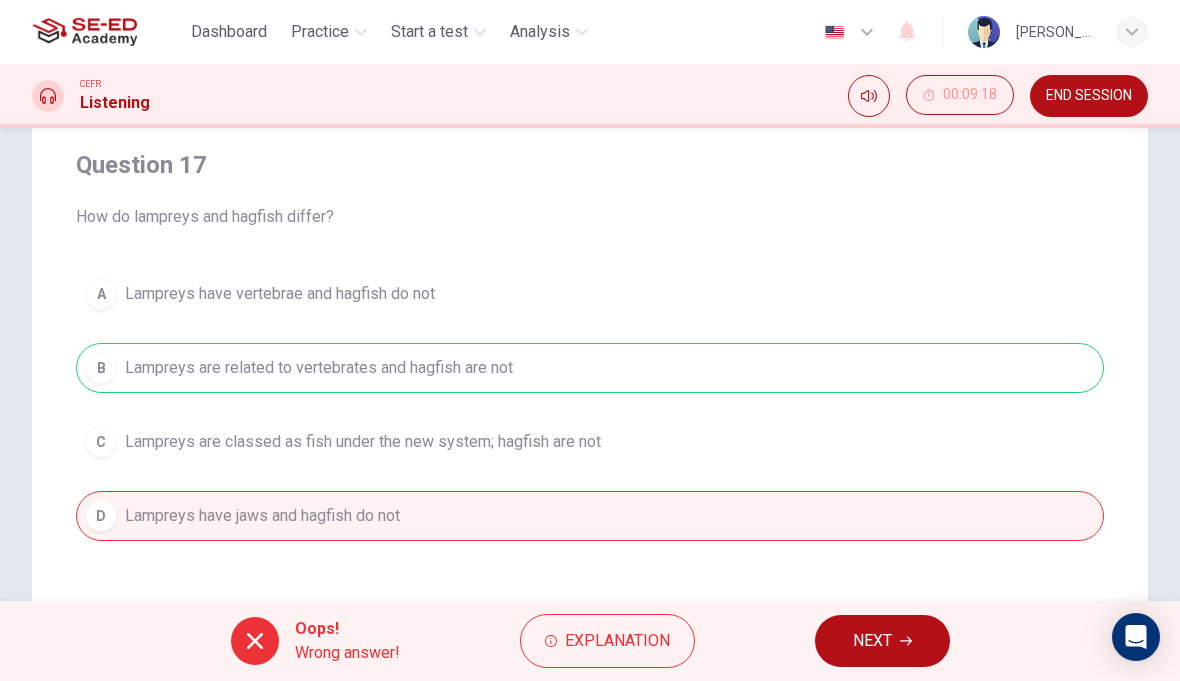 click on "NEXT" at bounding box center [872, 641] 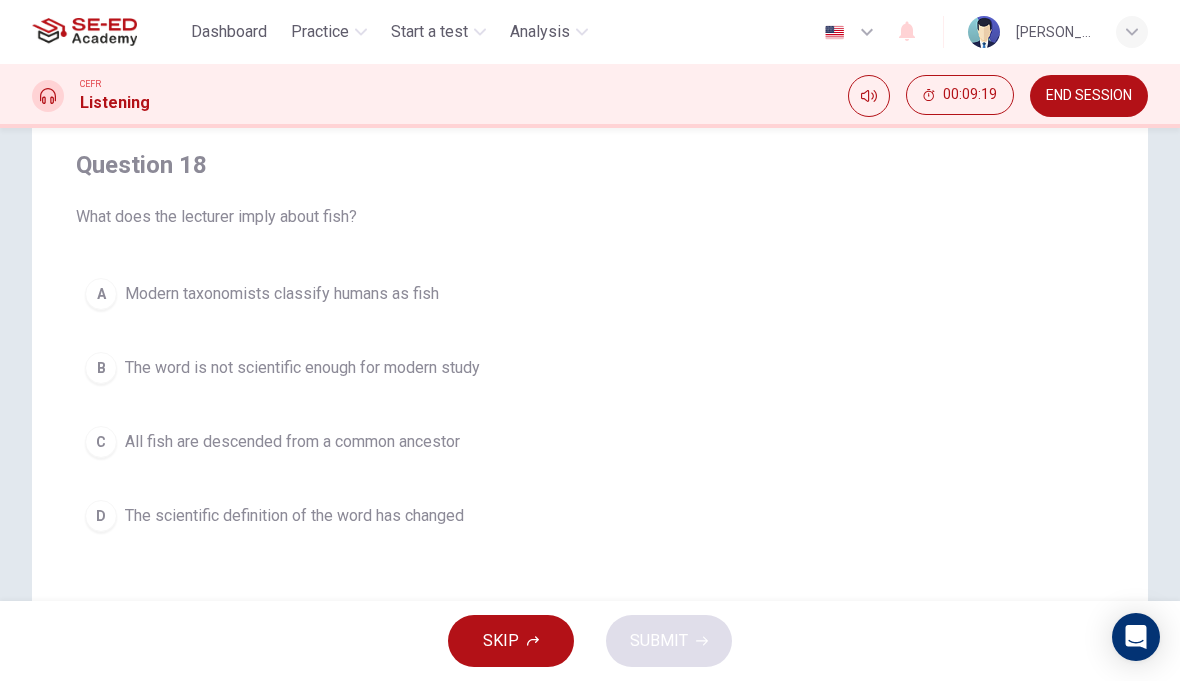 click on "B" at bounding box center [101, 368] 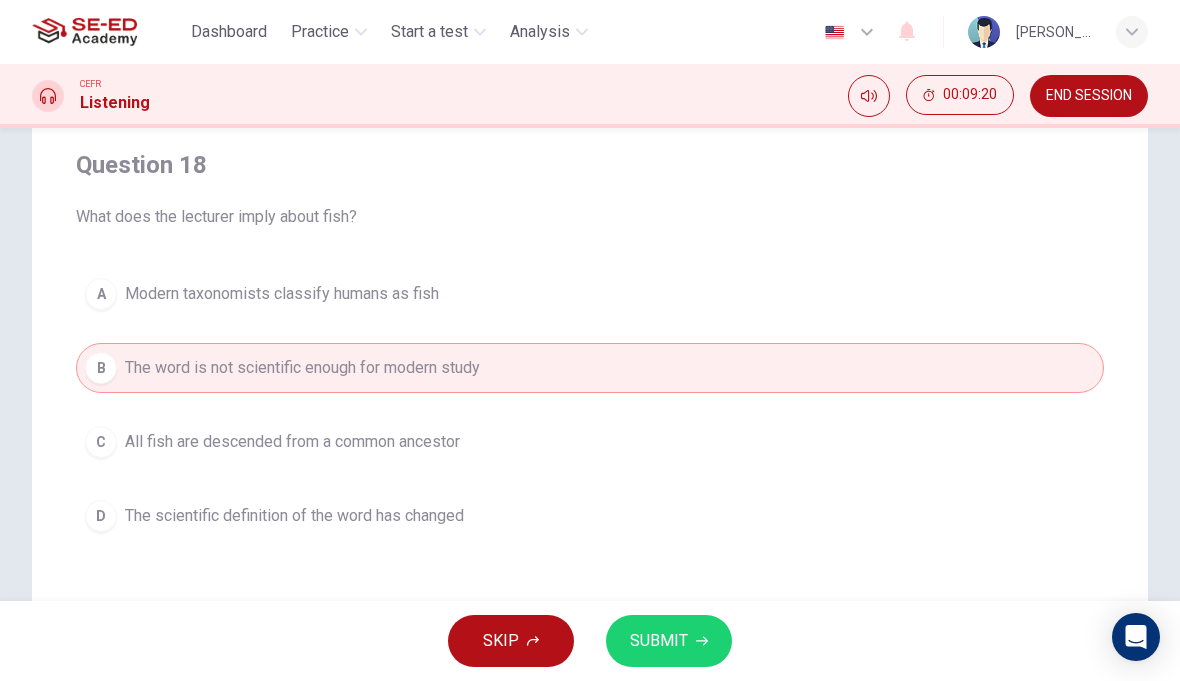 click on "A" at bounding box center (101, 294) 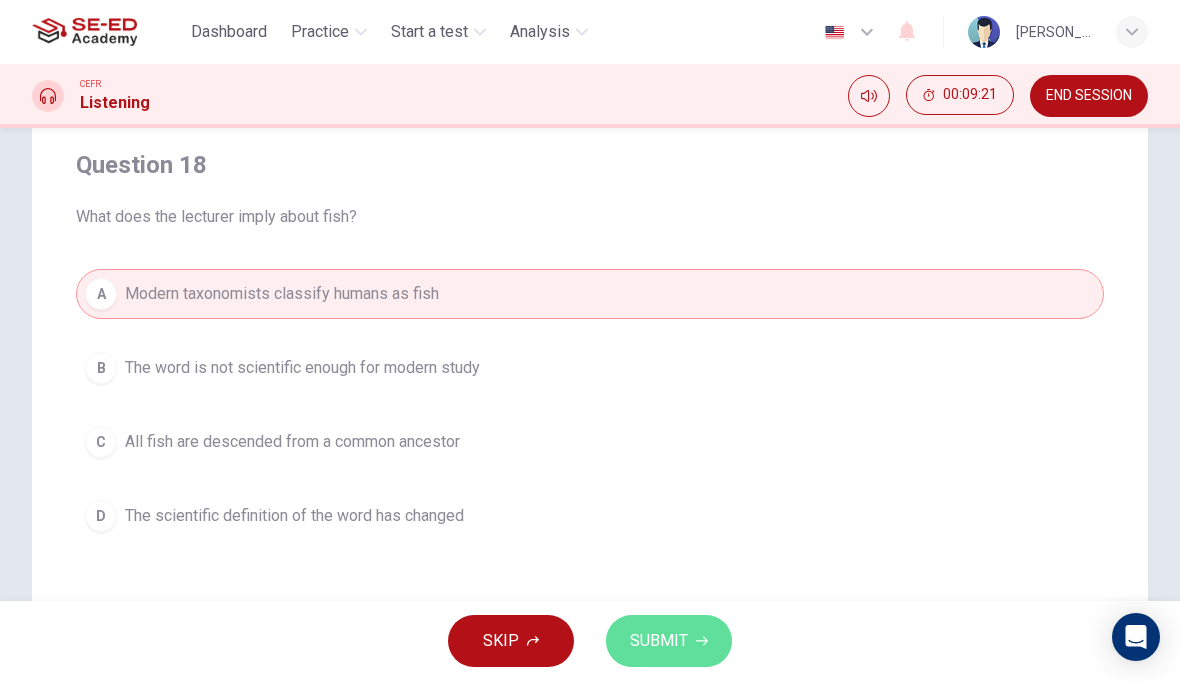 click on "SUBMIT" at bounding box center [669, 641] 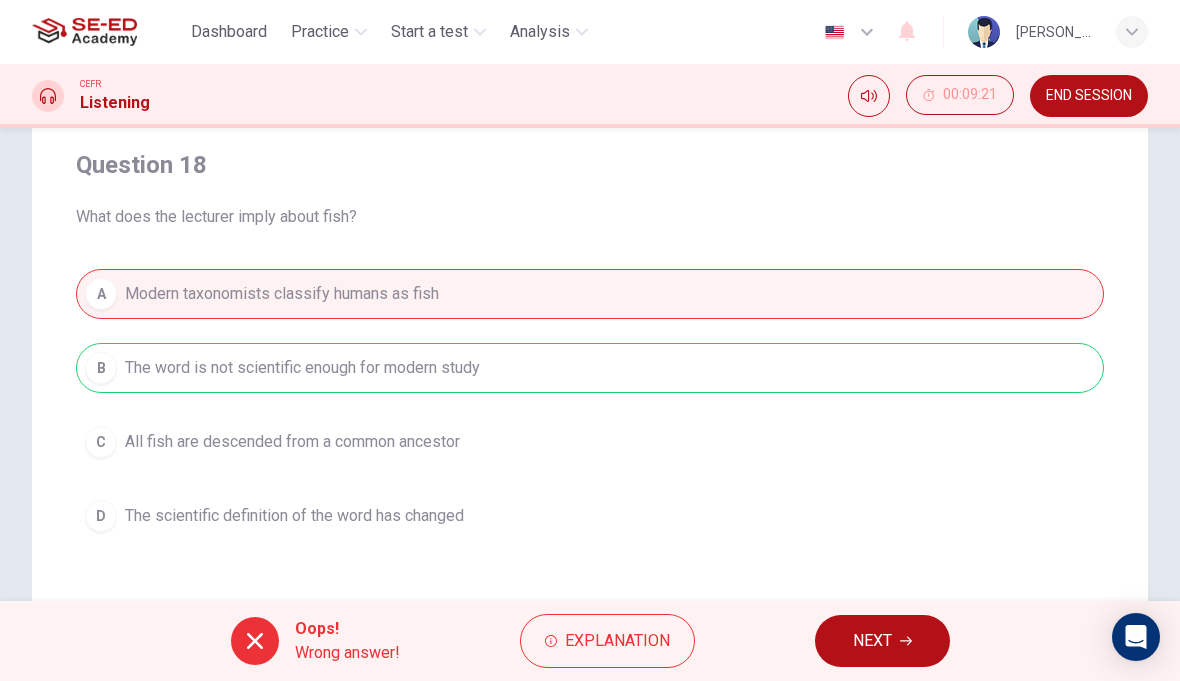 click 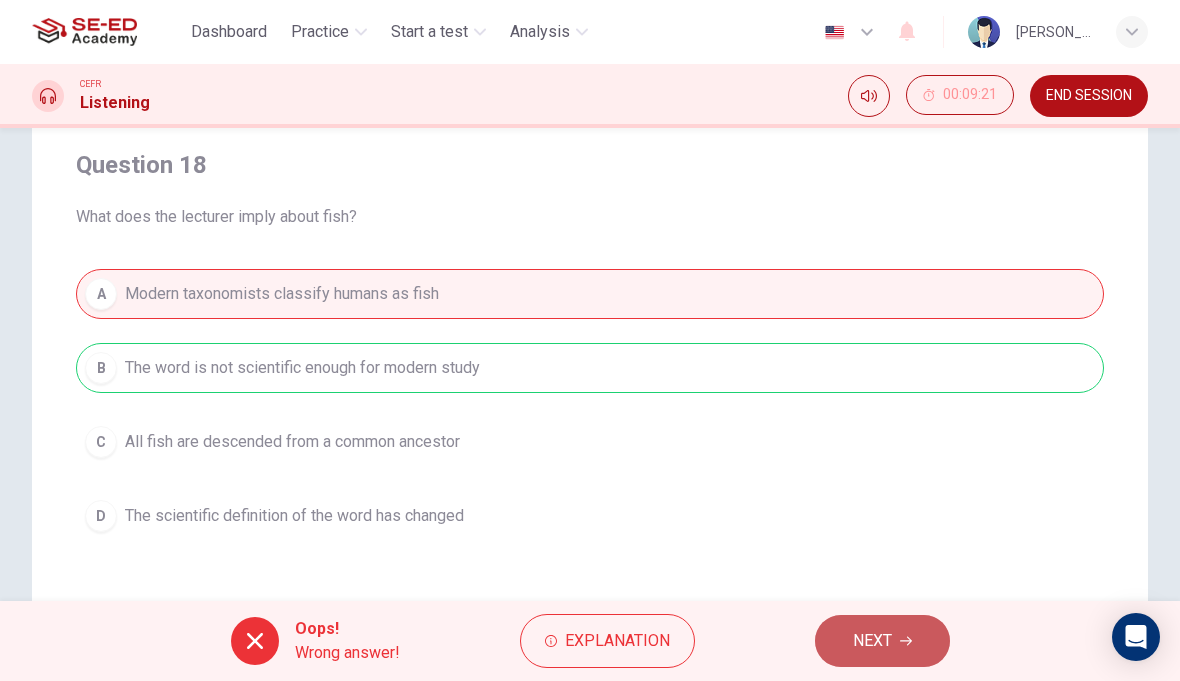 click on "NEXT" at bounding box center (872, 641) 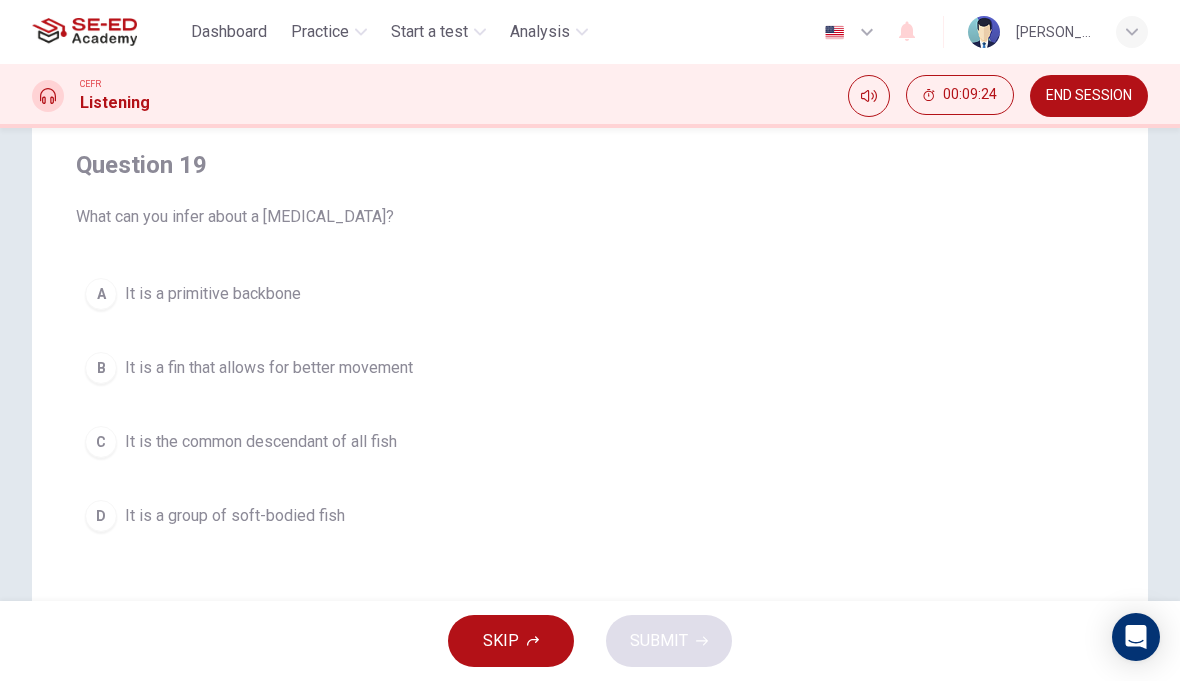 click on "B" at bounding box center [101, 368] 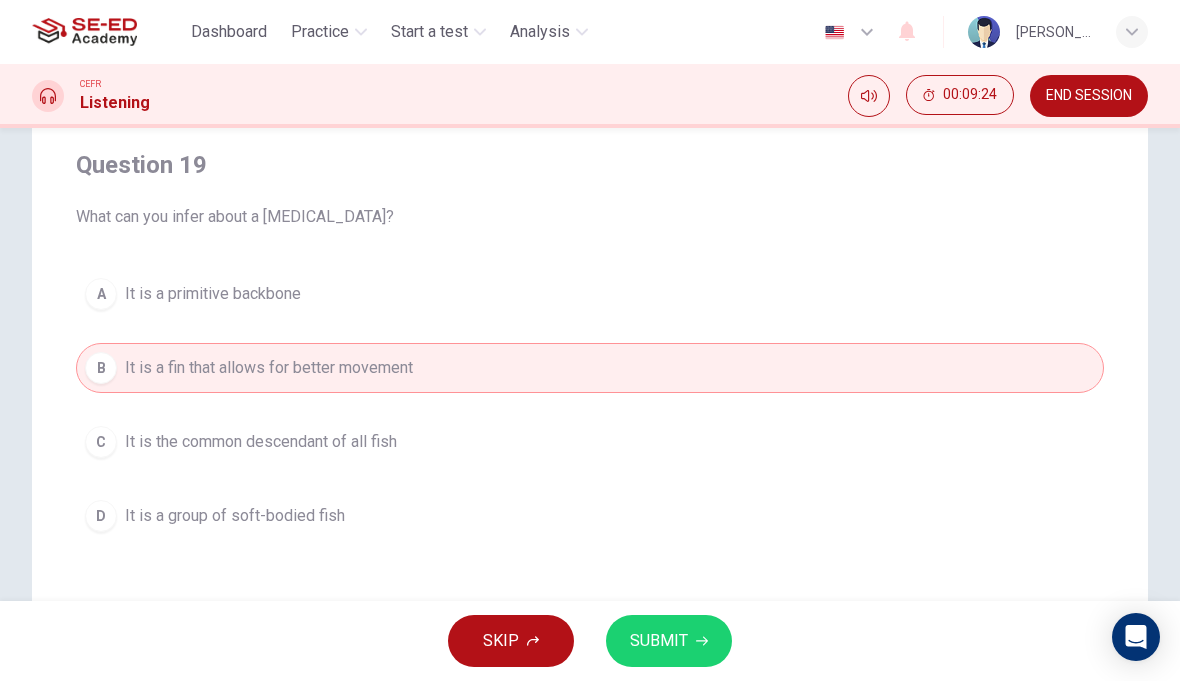 click on "C" at bounding box center [101, 442] 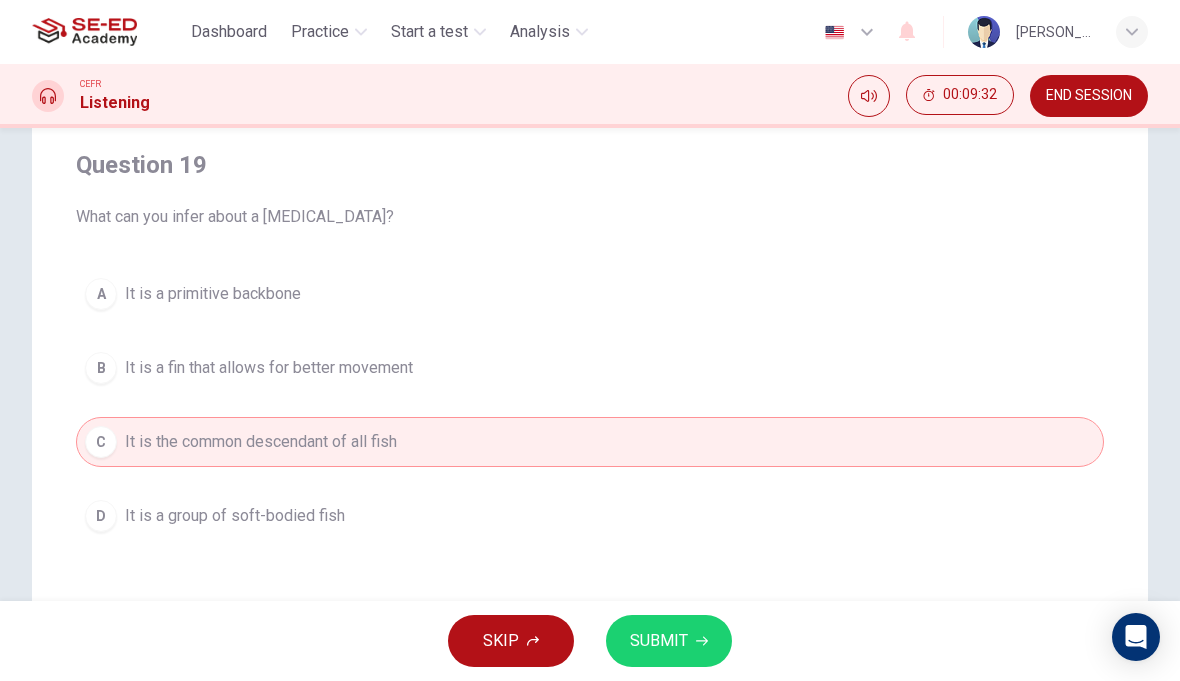 click on "A It is a primitive backbone" at bounding box center [590, 294] 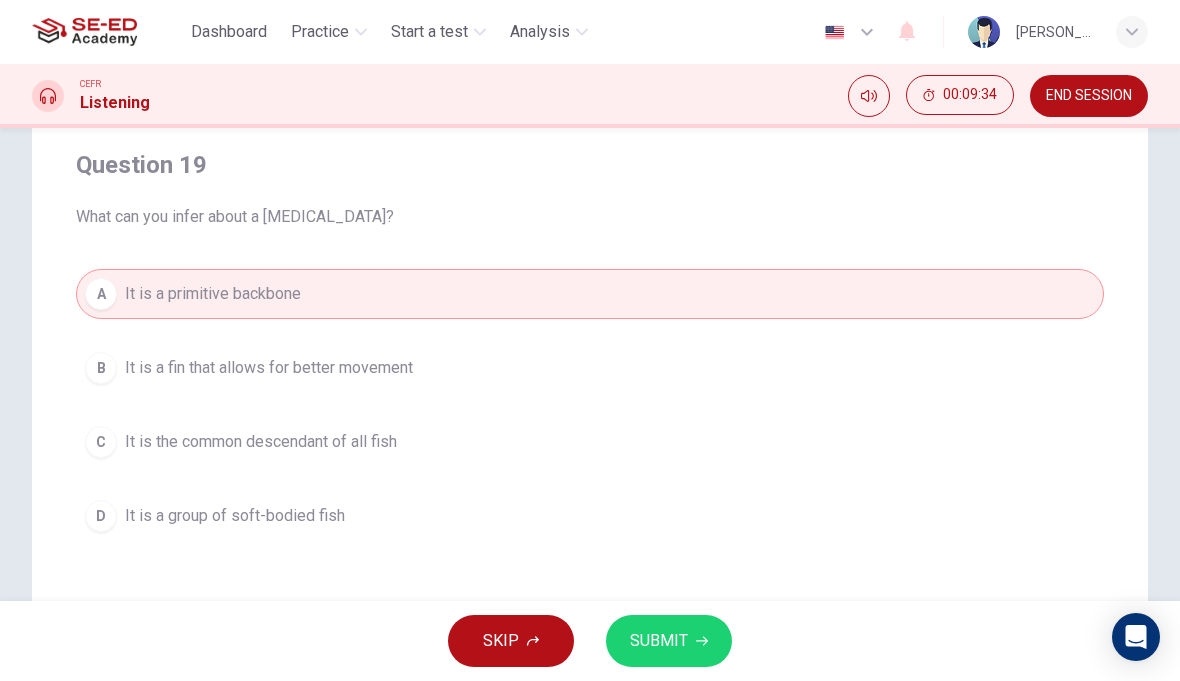 click on "SUBMIT" at bounding box center (659, 641) 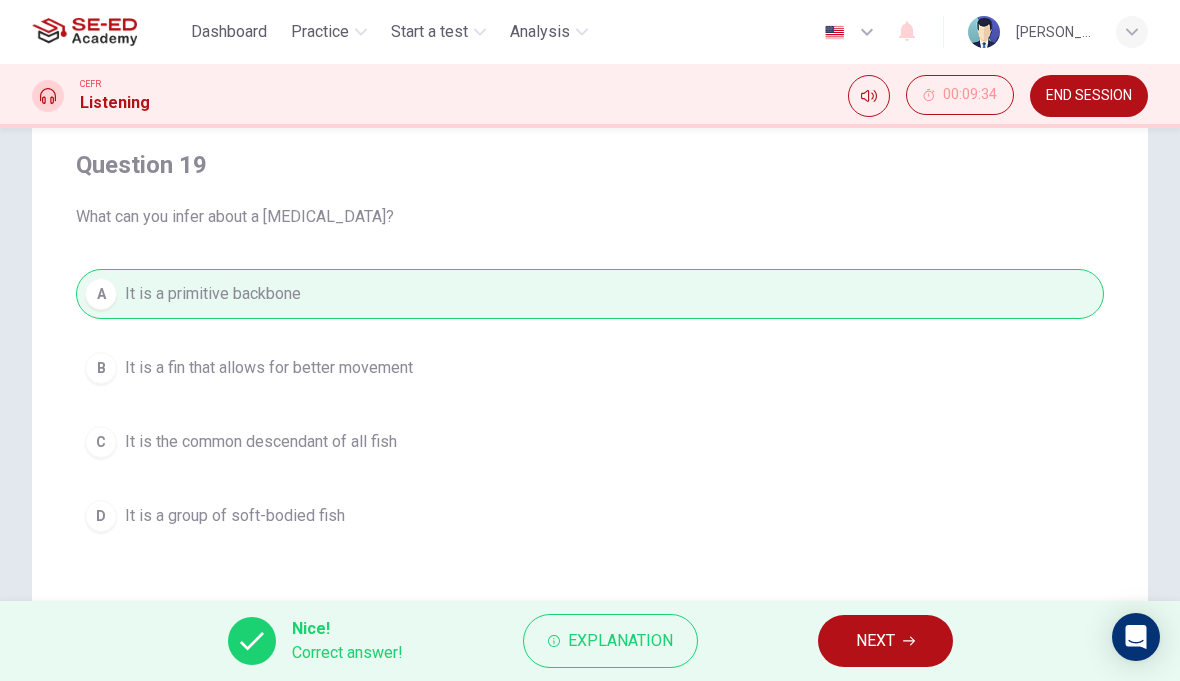 click on "NEXT" at bounding box center (875, 641) 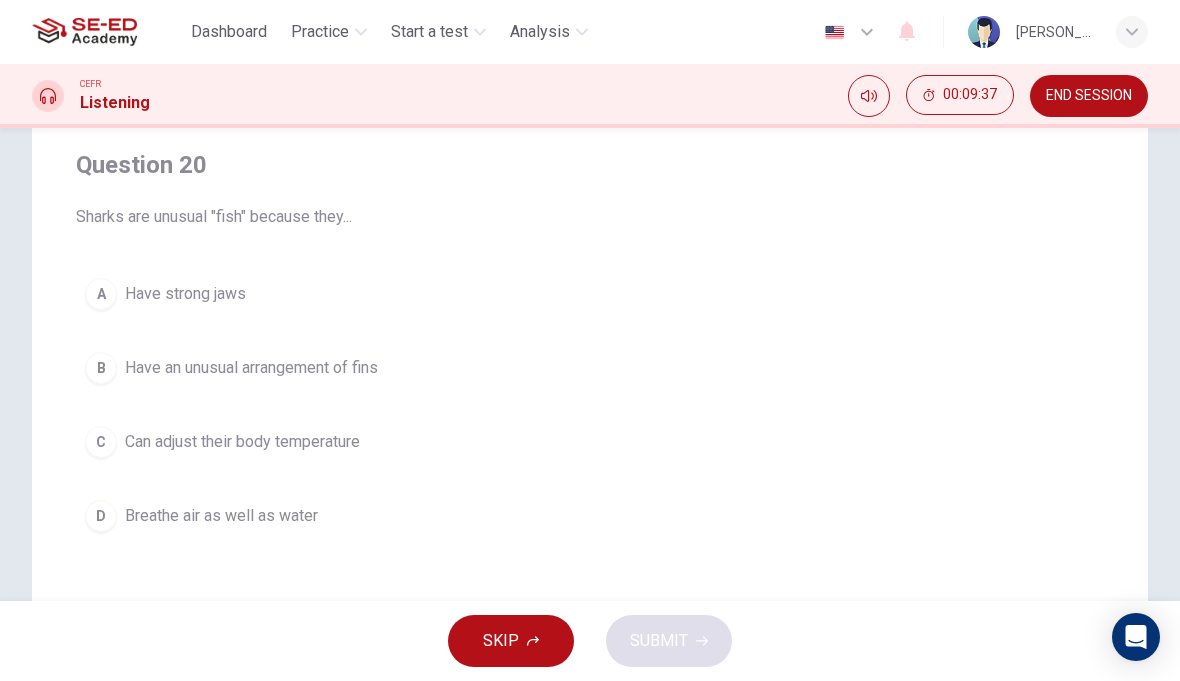 click on "A Have strong jaws" at bounding box center (590, 294) 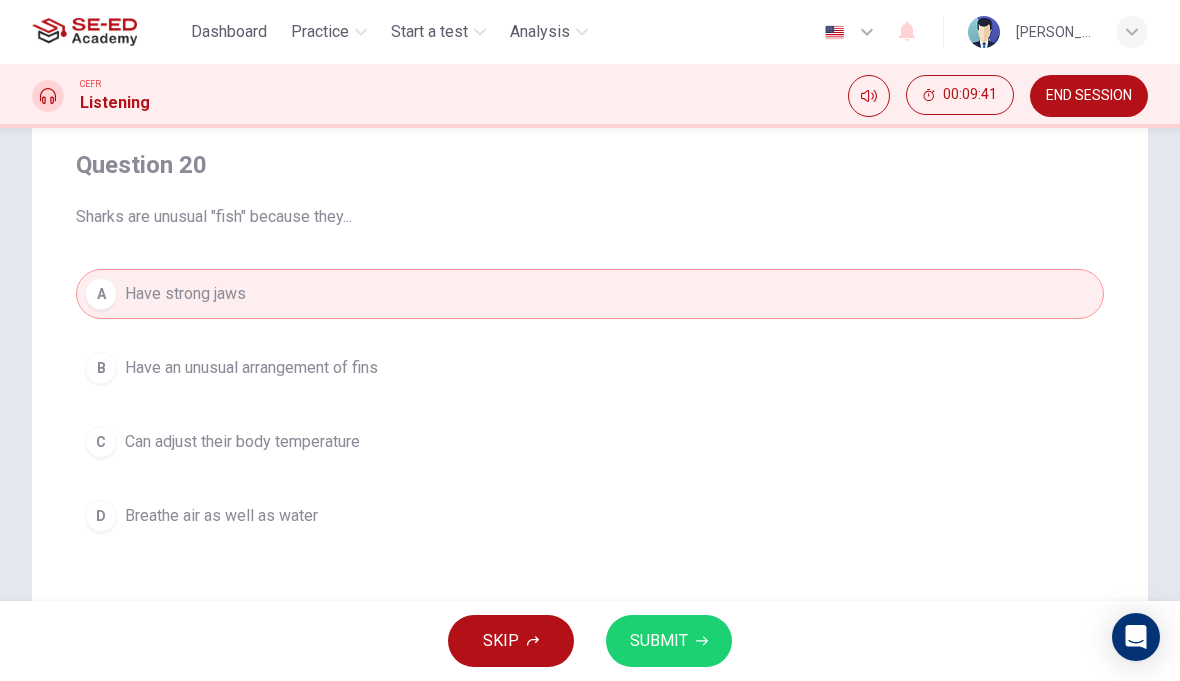click on "SUBMIT" at bounding box center (669, 641) 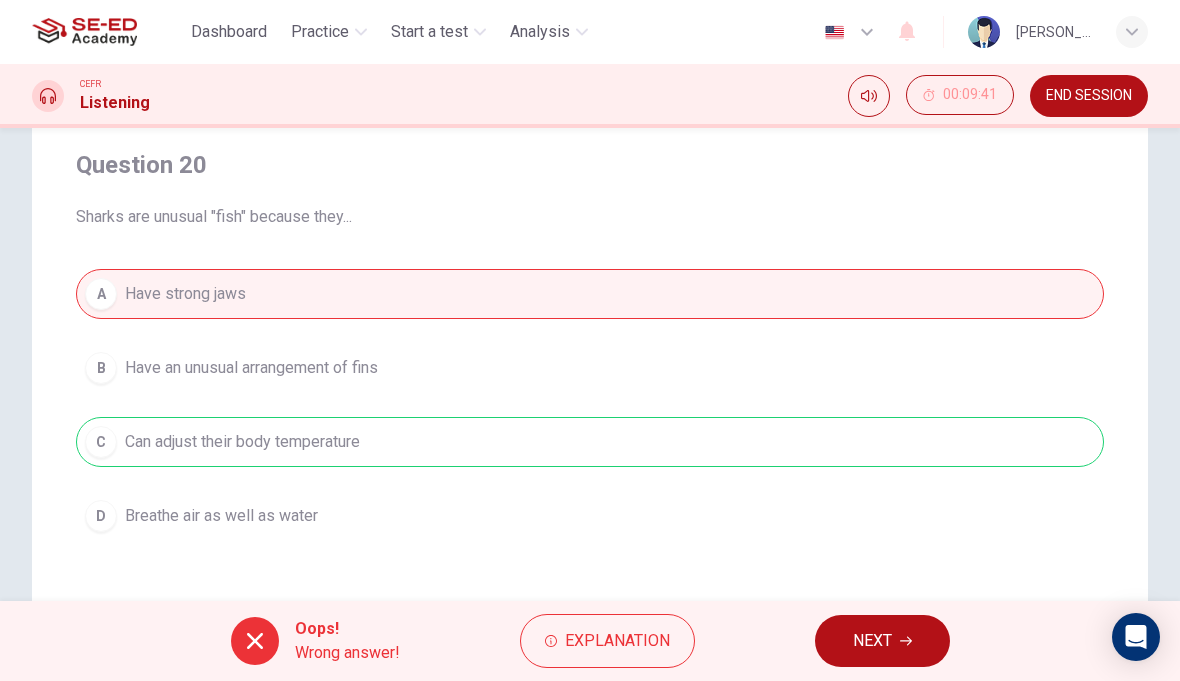 click on "END SESSION" at bounding box center [1089, 96] 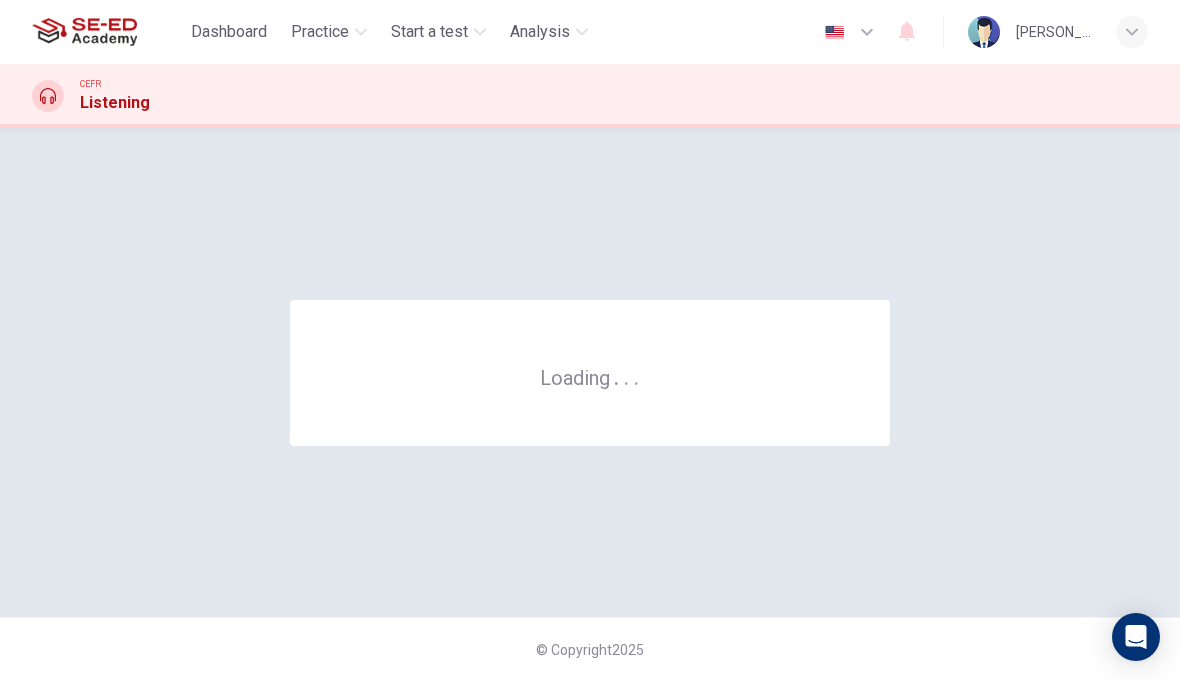 scroll, scrollTop: 0, scrollLeft: 0, axis: both 